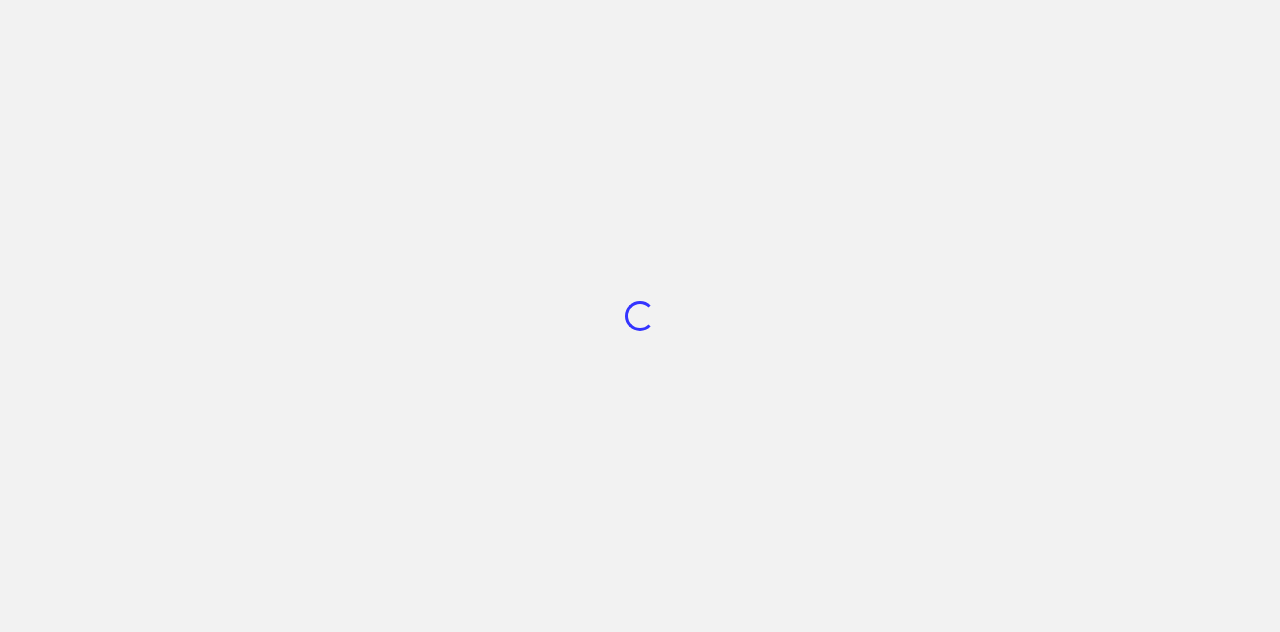 scroll, scrollTop: 0, scrollLeft: 0, axis: both 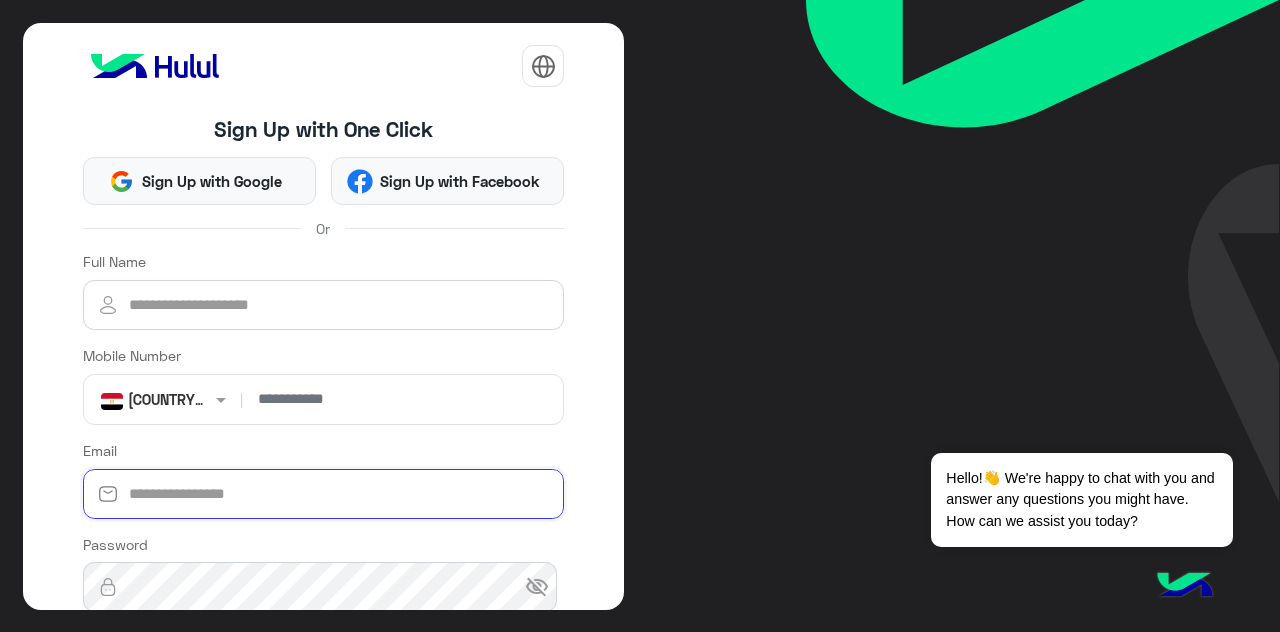 type on "**********" 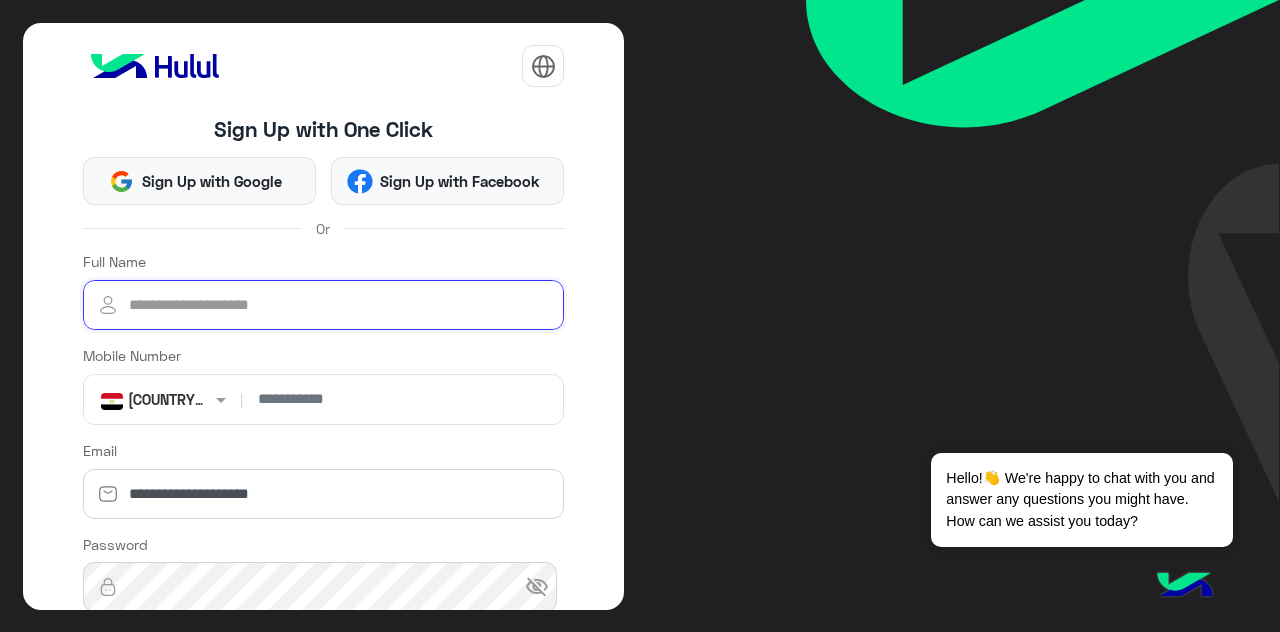 click on "Full Name" at bounding box center [324, 305] 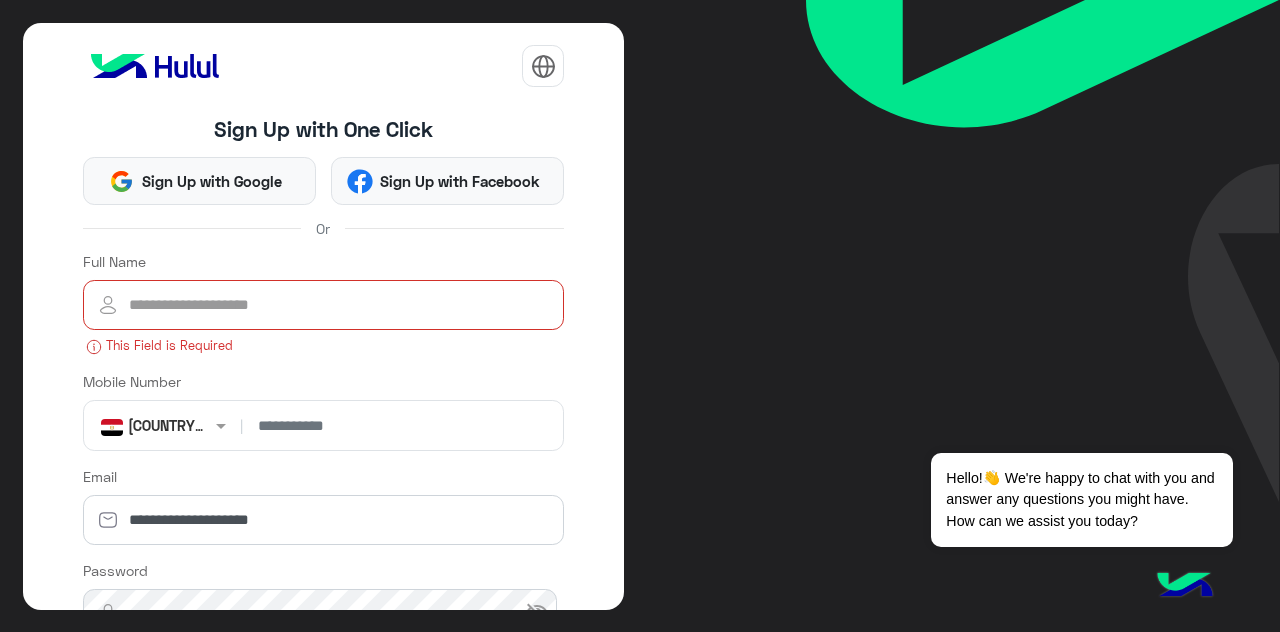click on "Full Name" at bounding box center (324, 305) 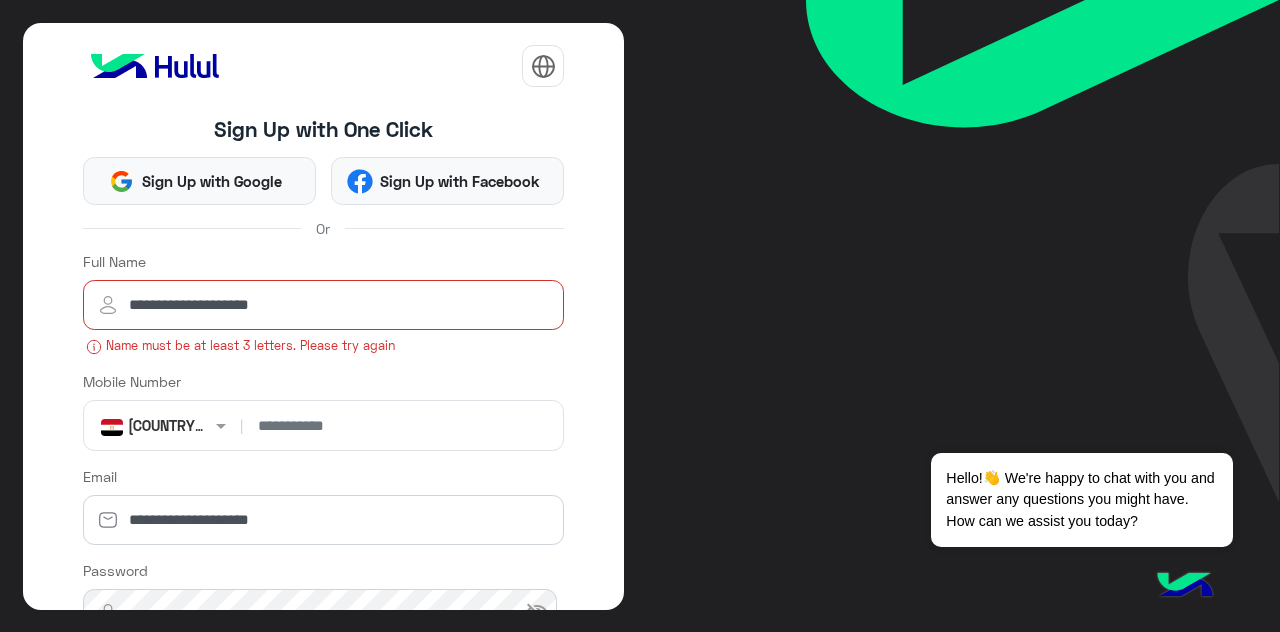 type on "**********" 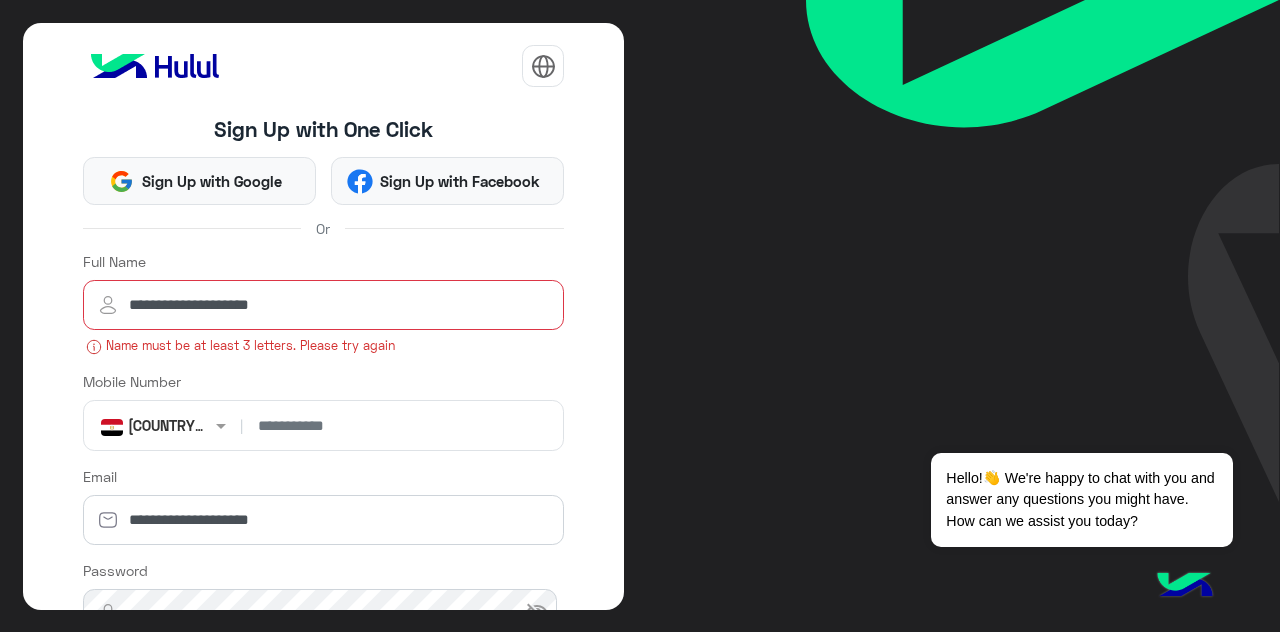 click 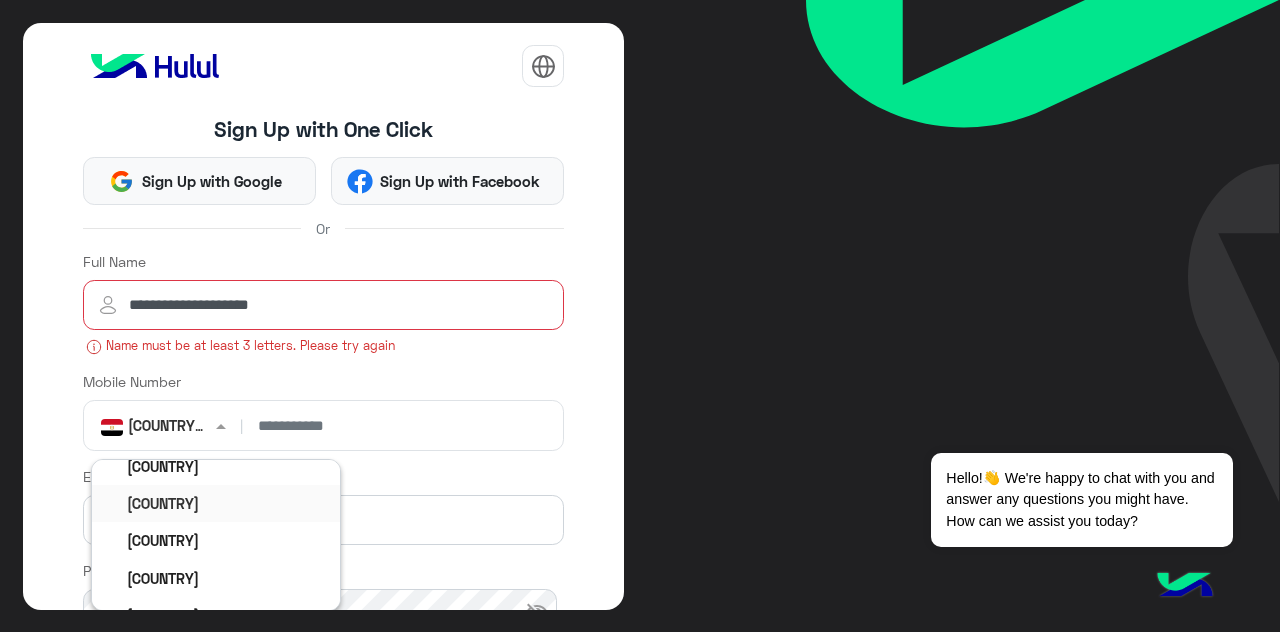 scroll, scrollTop: 3492, scrollLeft: 0, axis: vertical 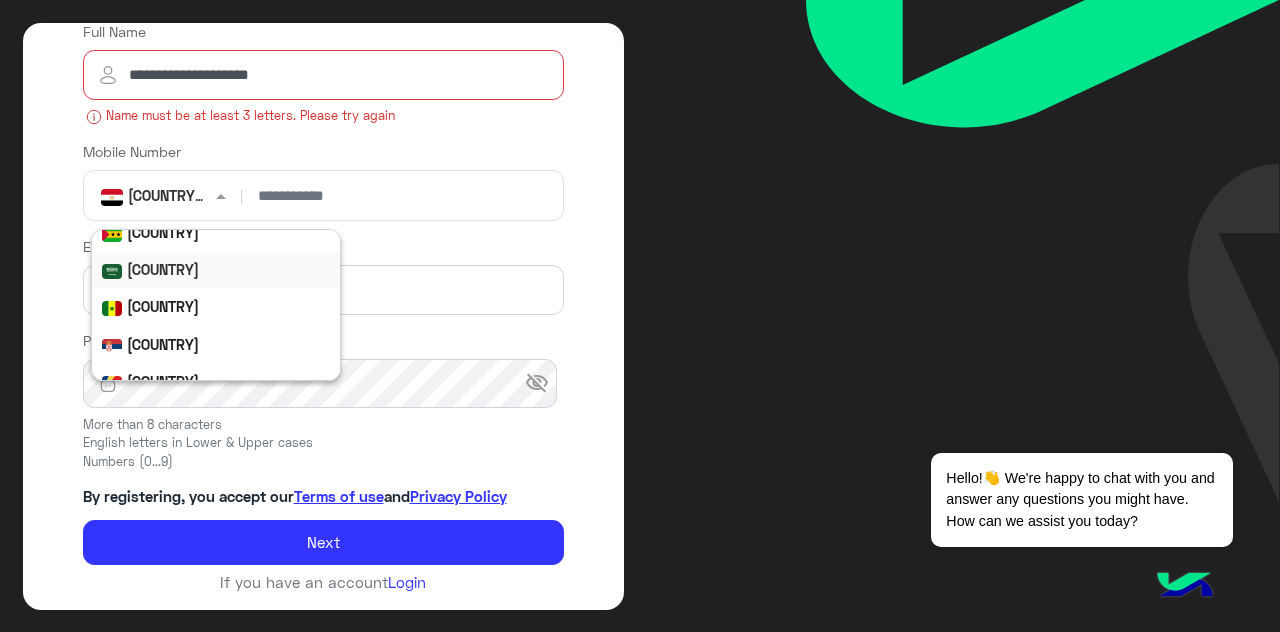 click on "Saudi Arabia" at bounding box center [216, 269] 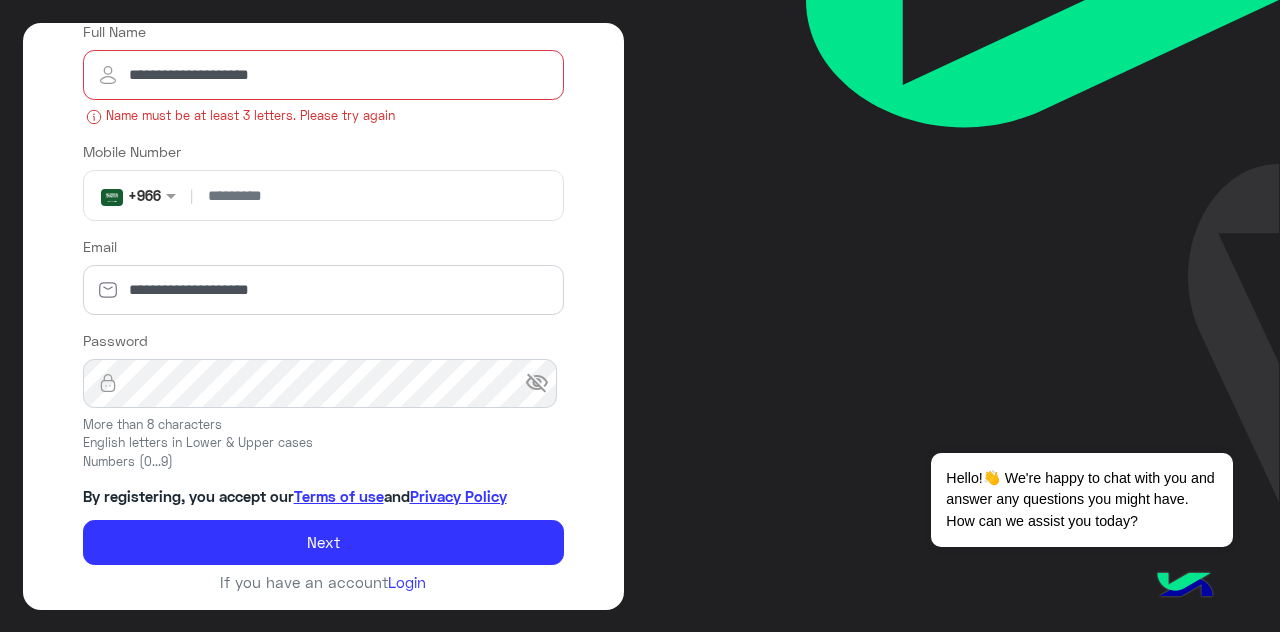 click 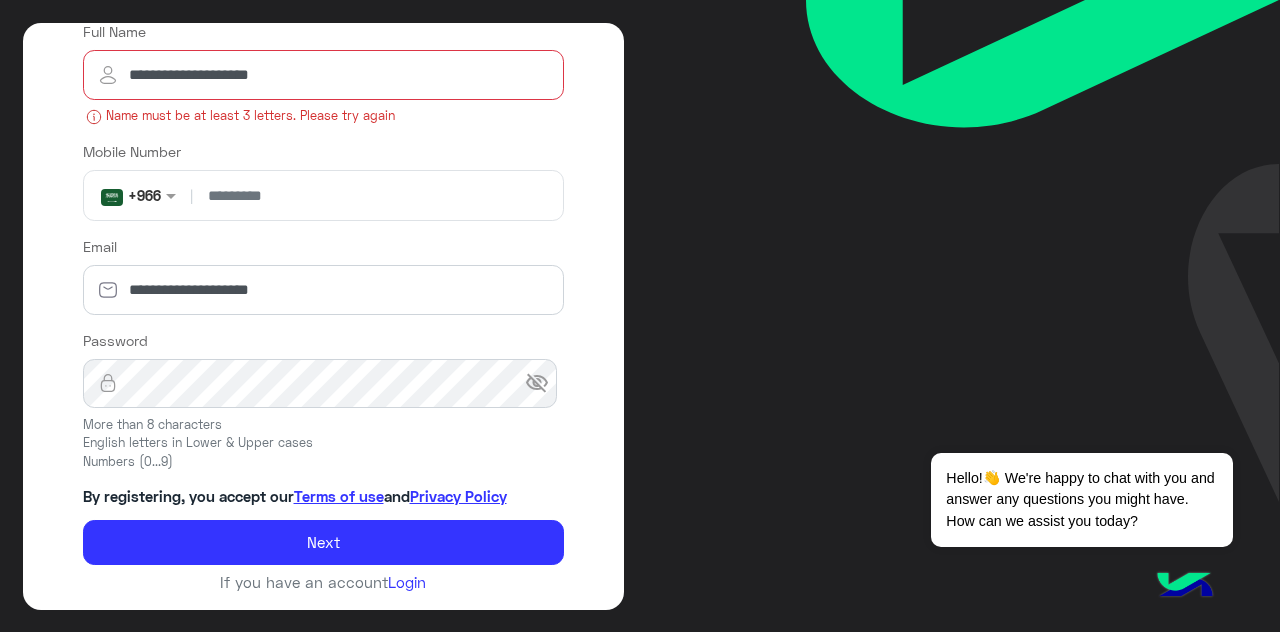 scroll, scrollTop: 130, scrollLeft: 0, axis: vertical 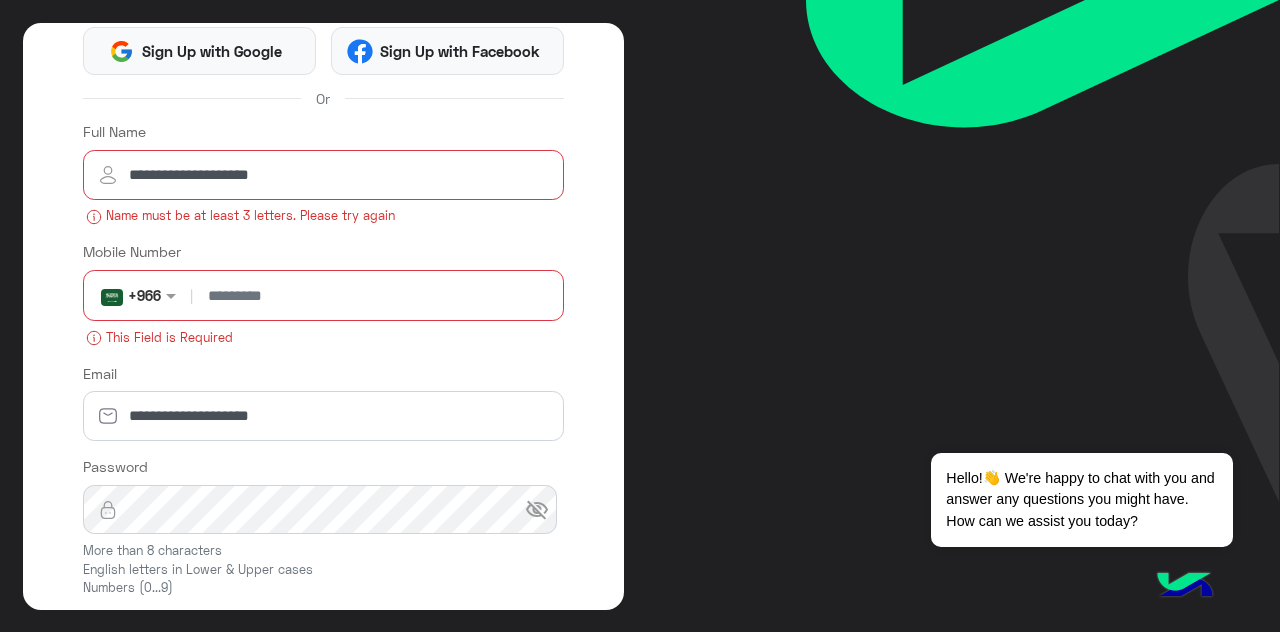 click on "visibility_off" 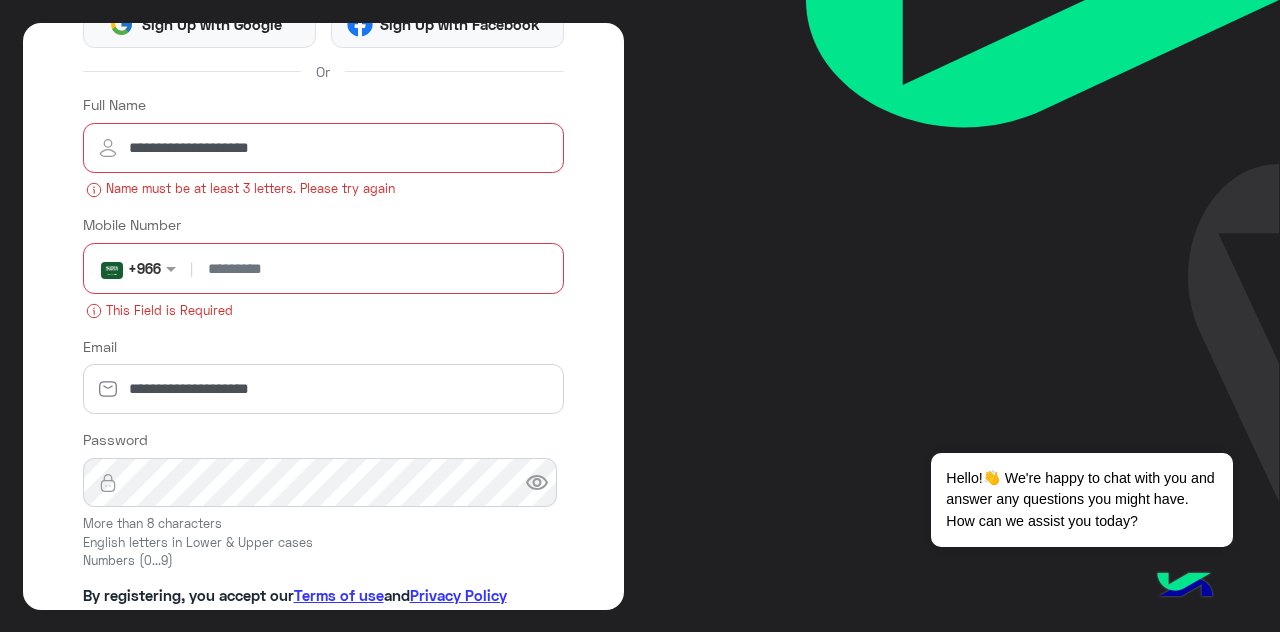 scroll, scrollTop: 256, scrollLeft: 0, axis: vertical 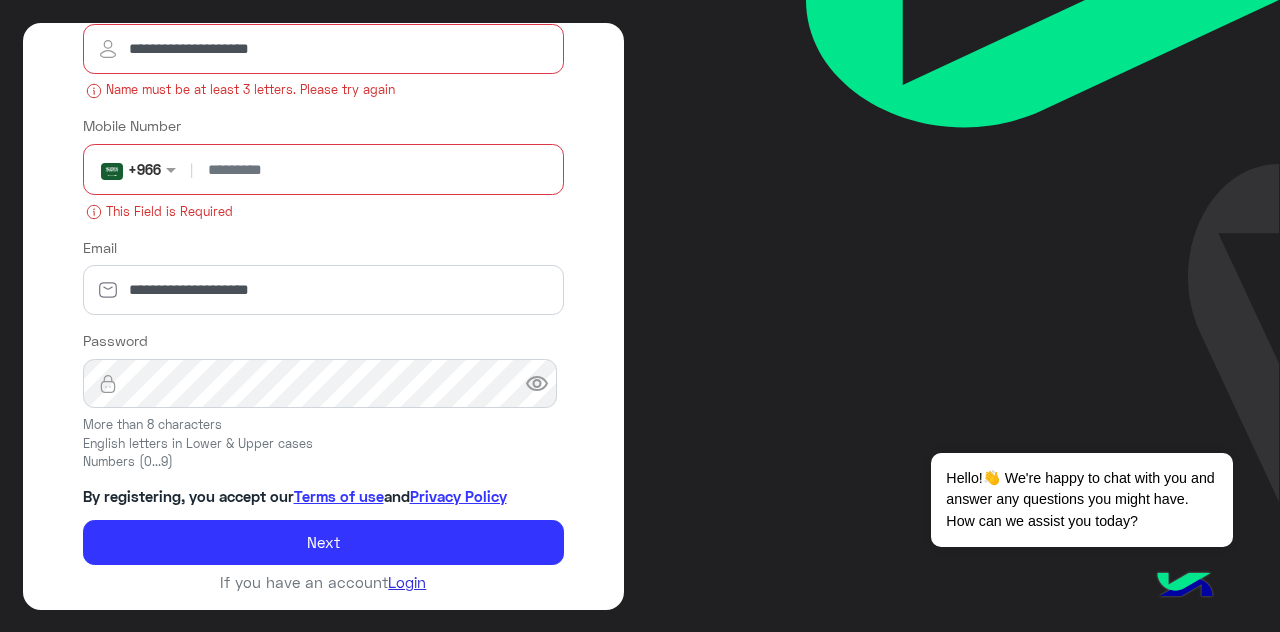click on "Login" 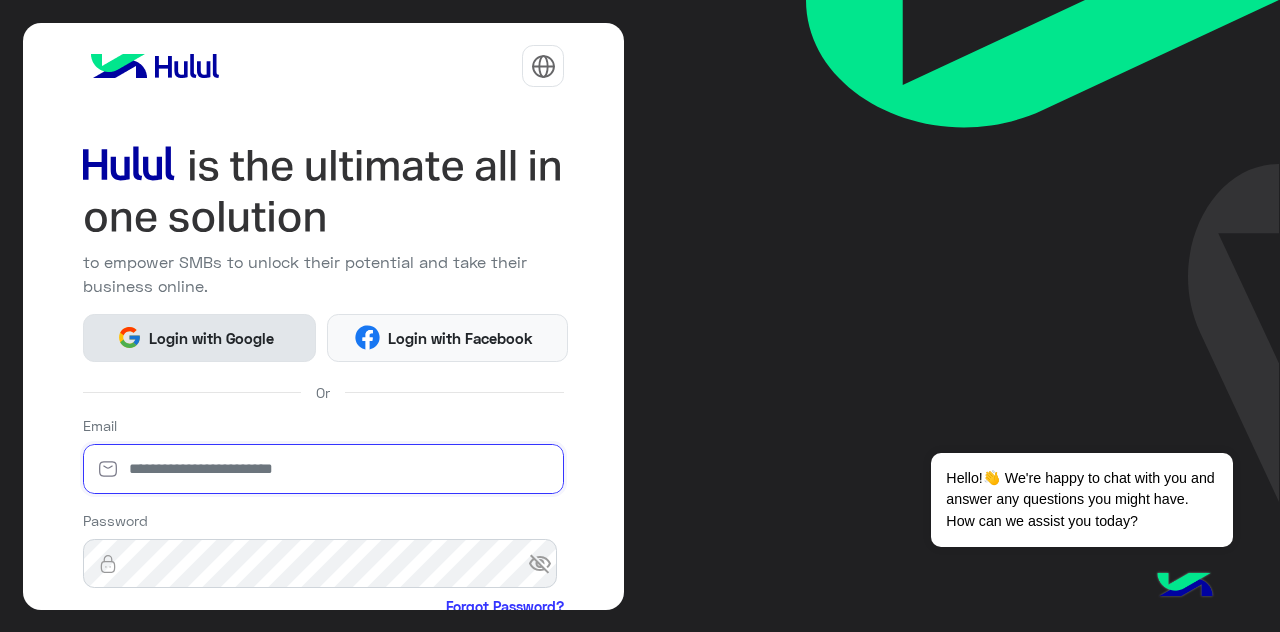 type on "**********" 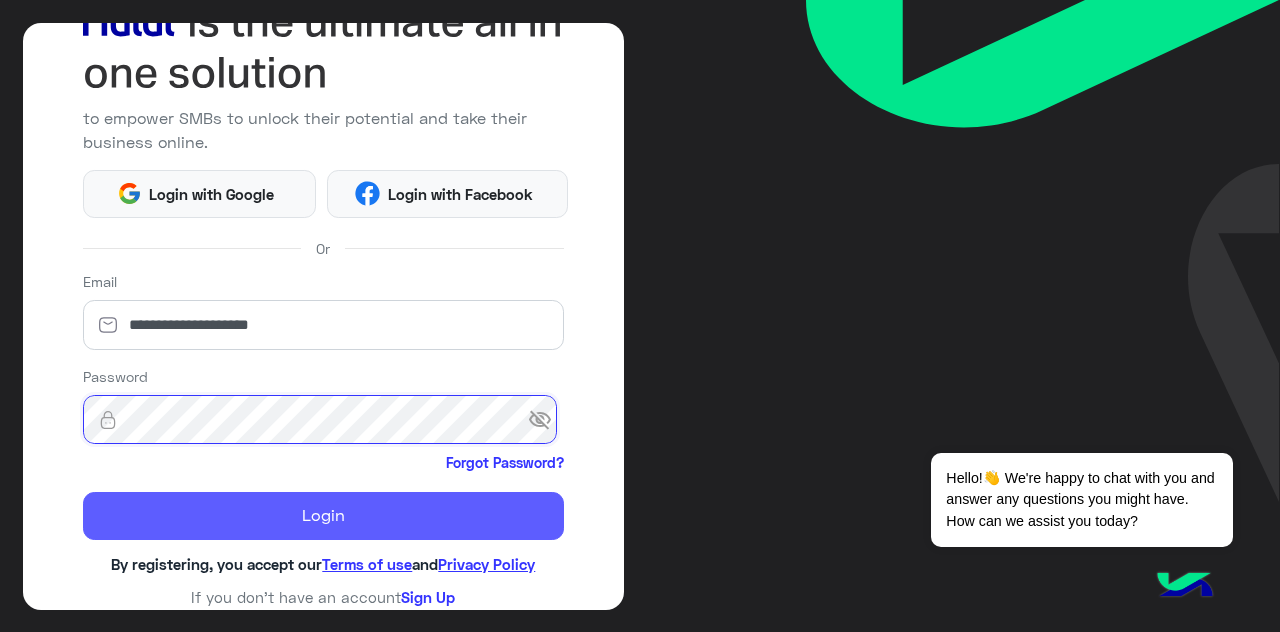scroll, scrollTop: 150, scrollLeft: 0, axis: vertical 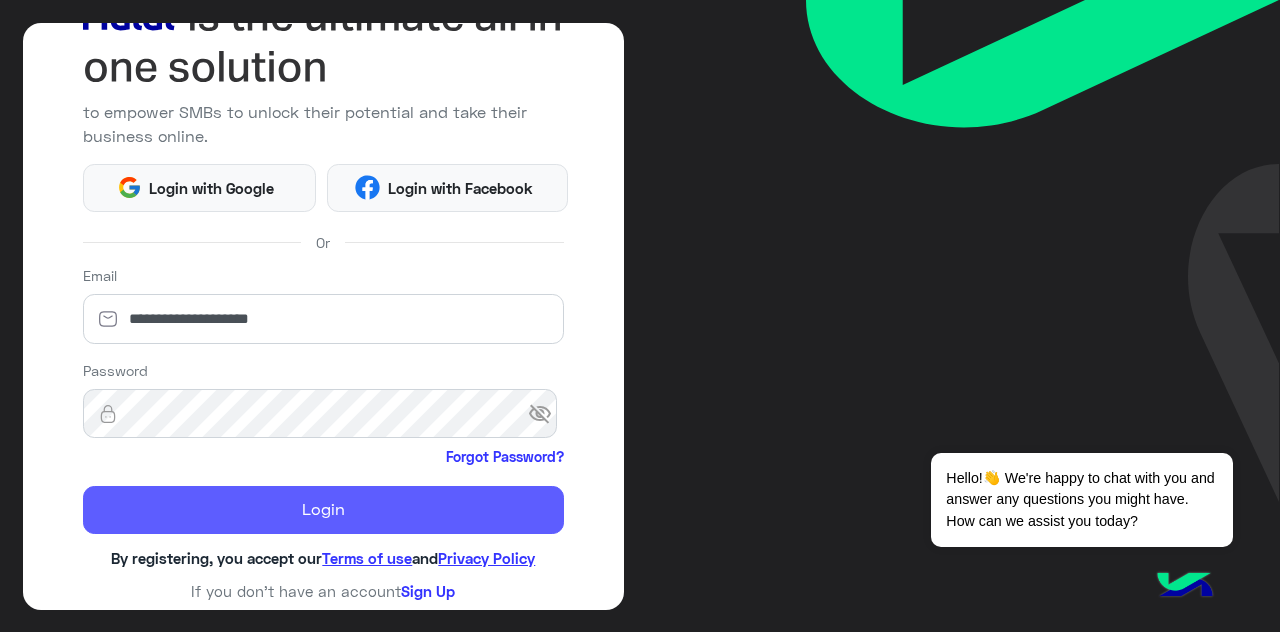 click on "Login" 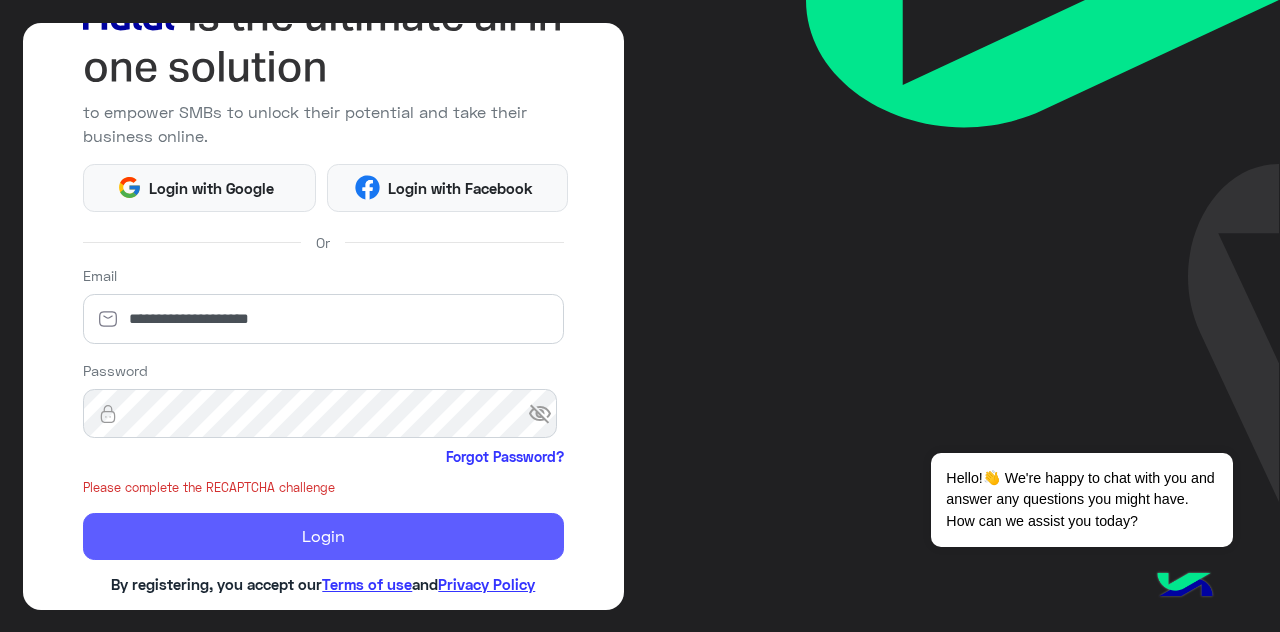 click on "Login" 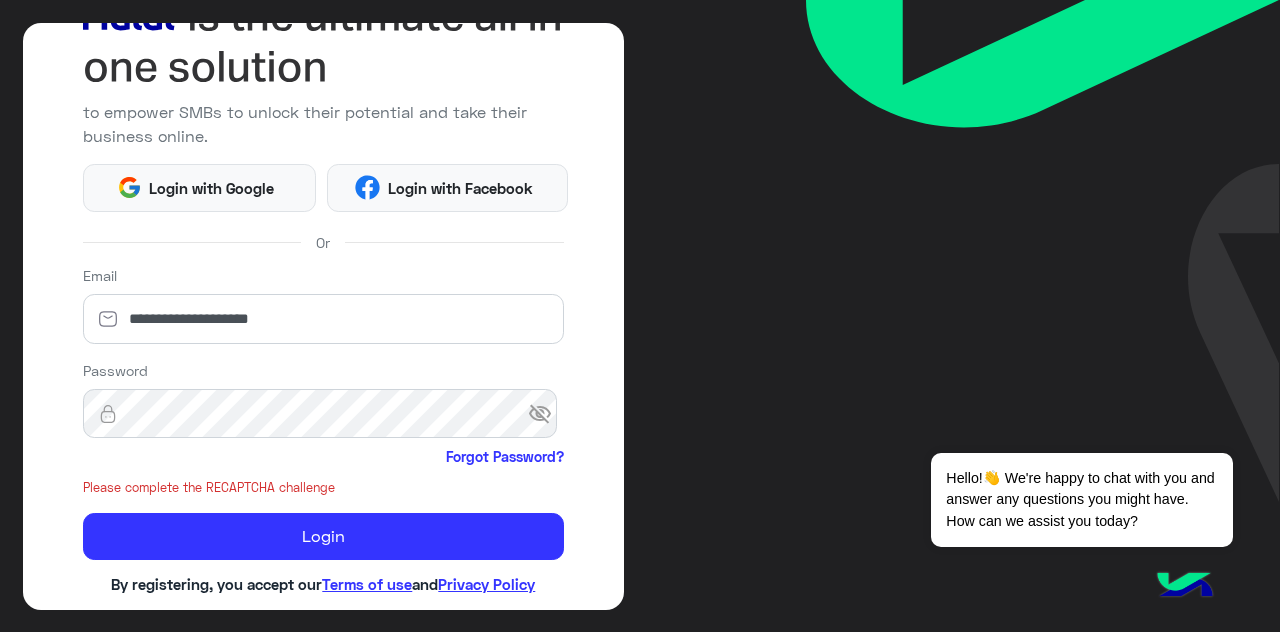 click on "visibility_off" at bounding box center [546, 414] 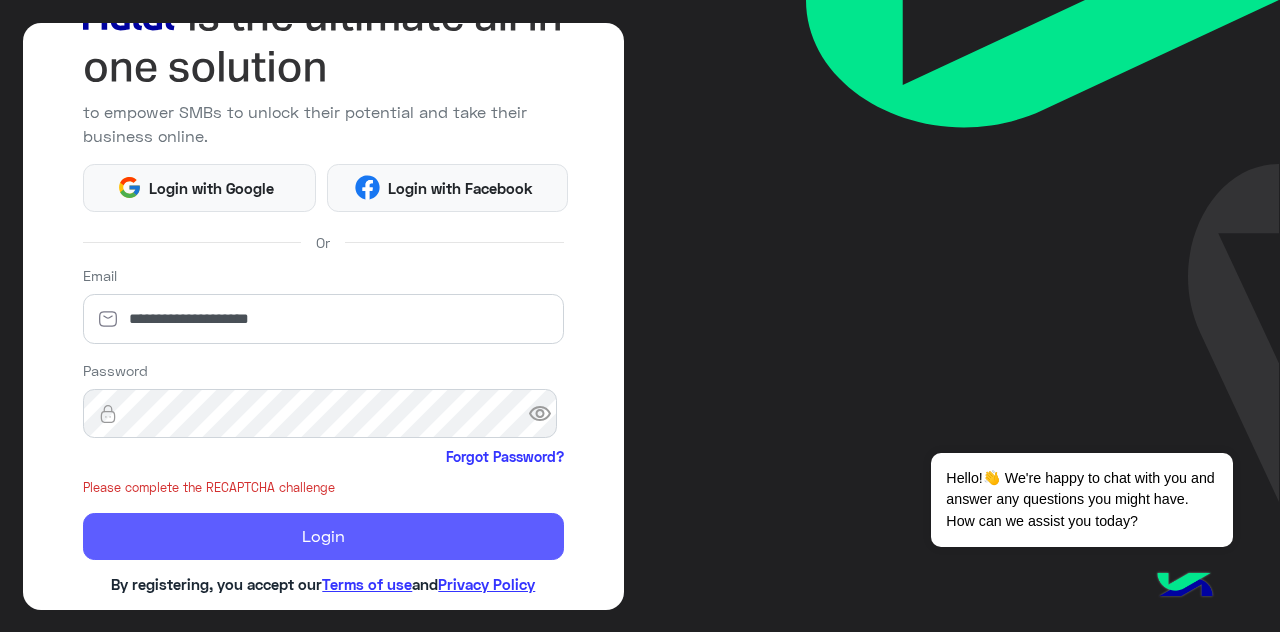 scroll, scrollTop: 177, scrollLeft: 0, axis: vertical 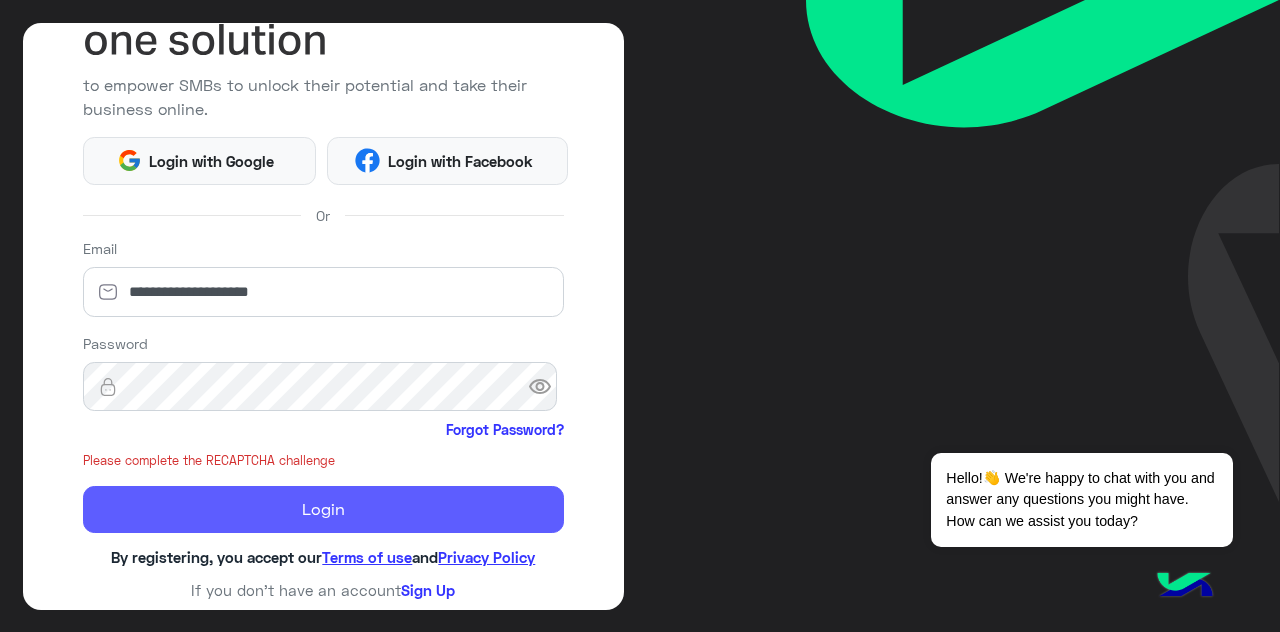 click on "Login" 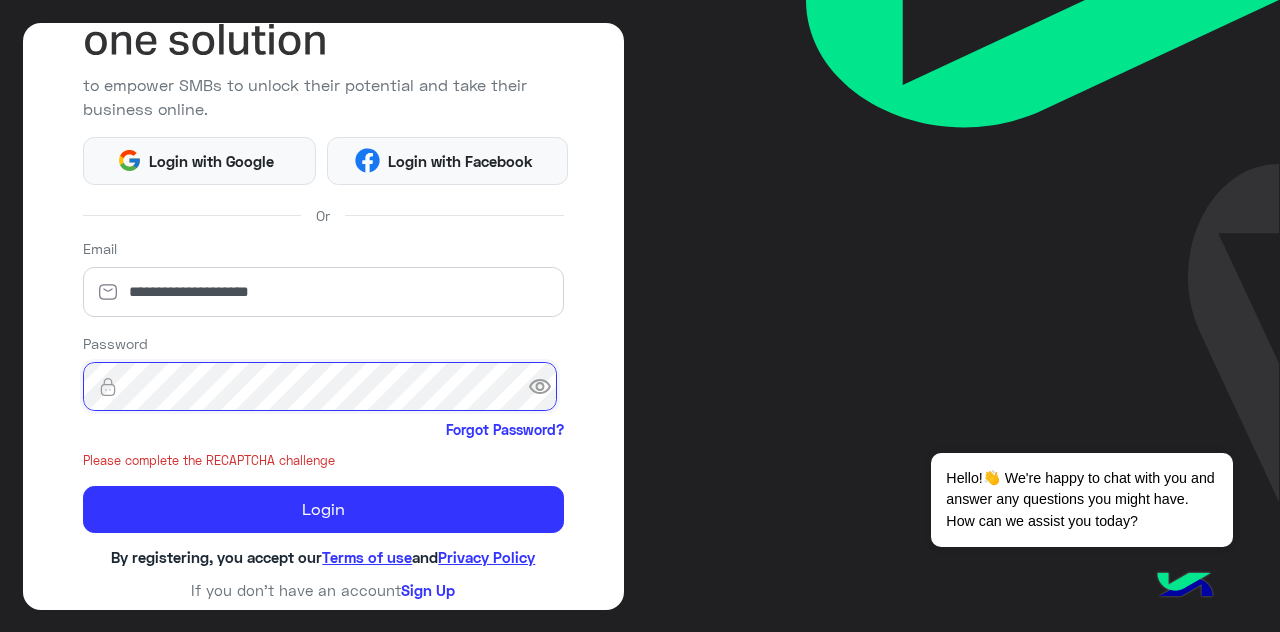 click on "Login" 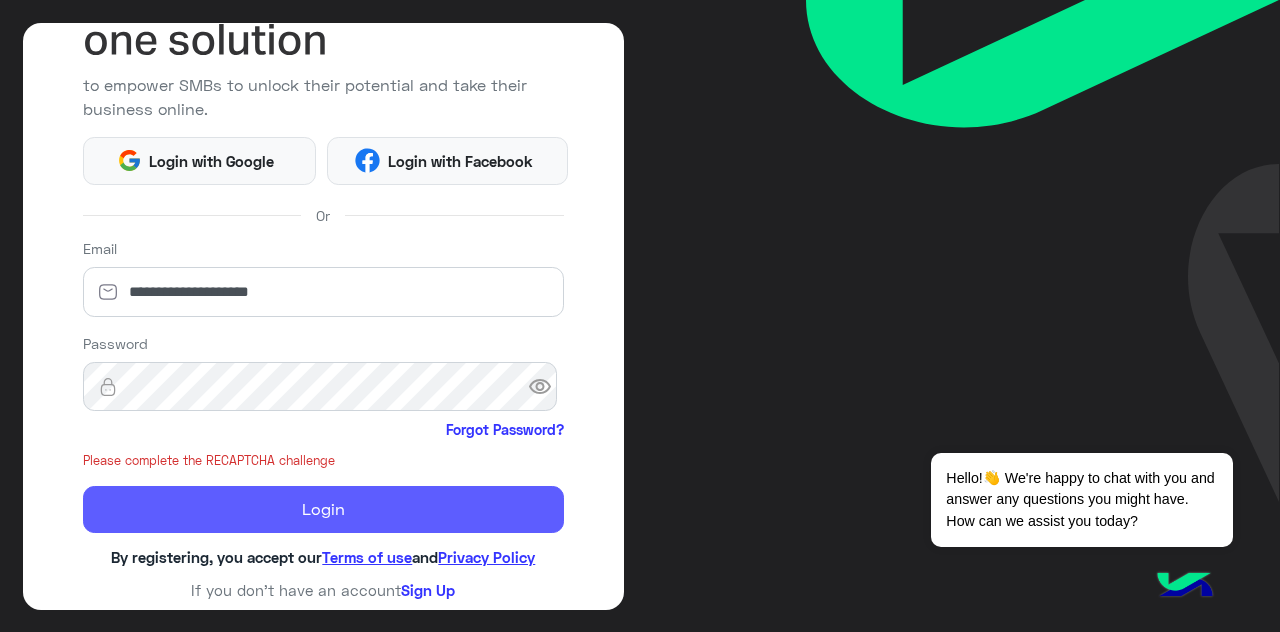 click on "Login" 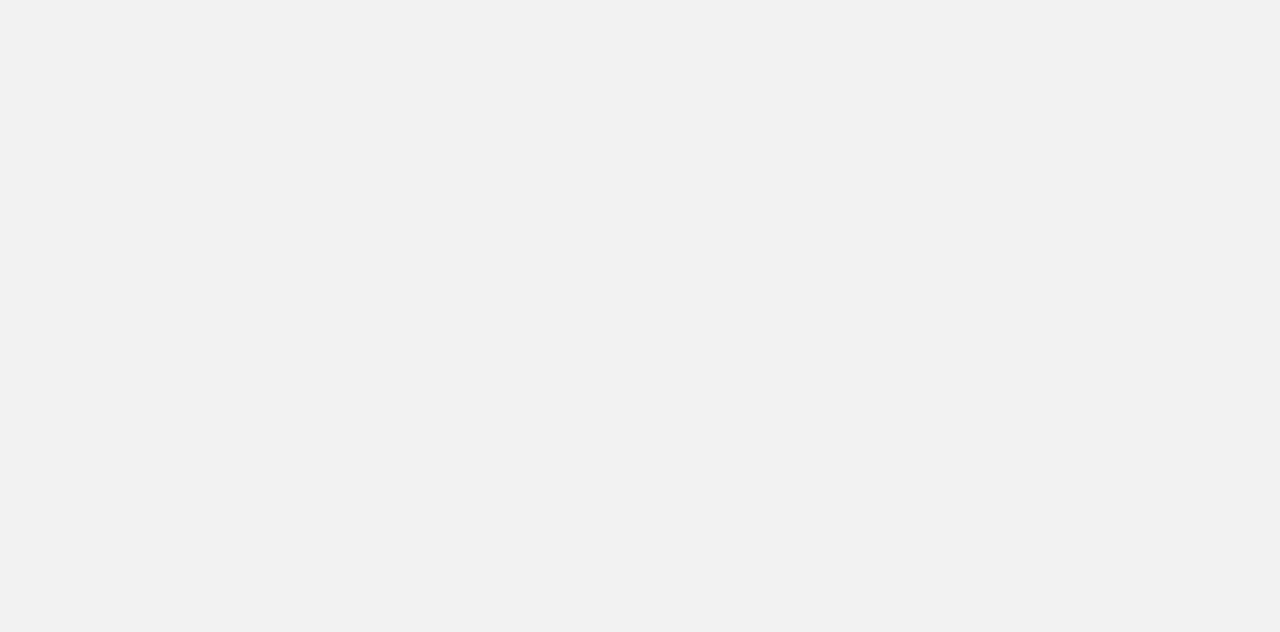 scroll, scrollTop: 0, scrollLeft: 0, axis: both 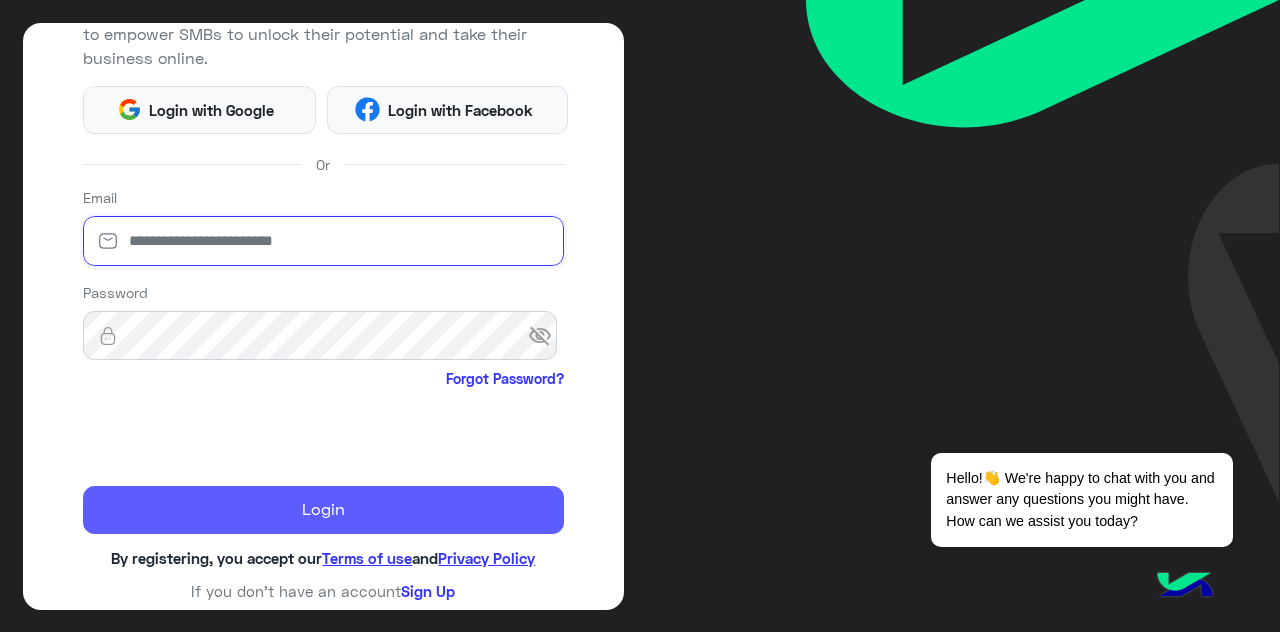 type on "**********" 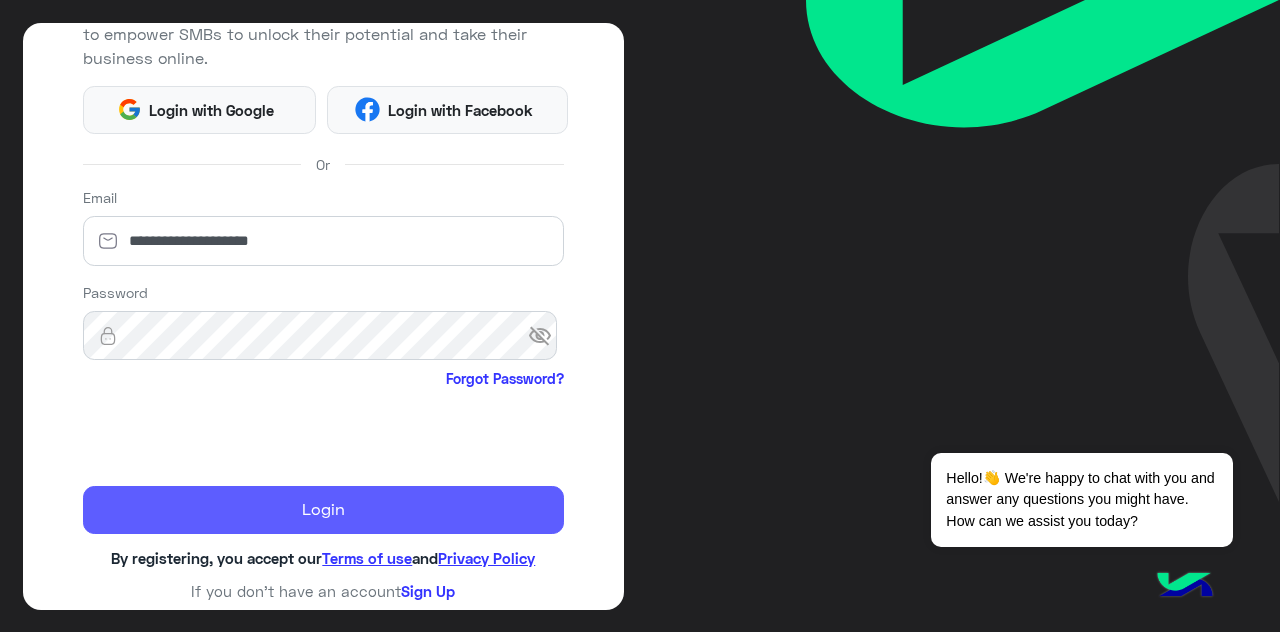 click on "Login" 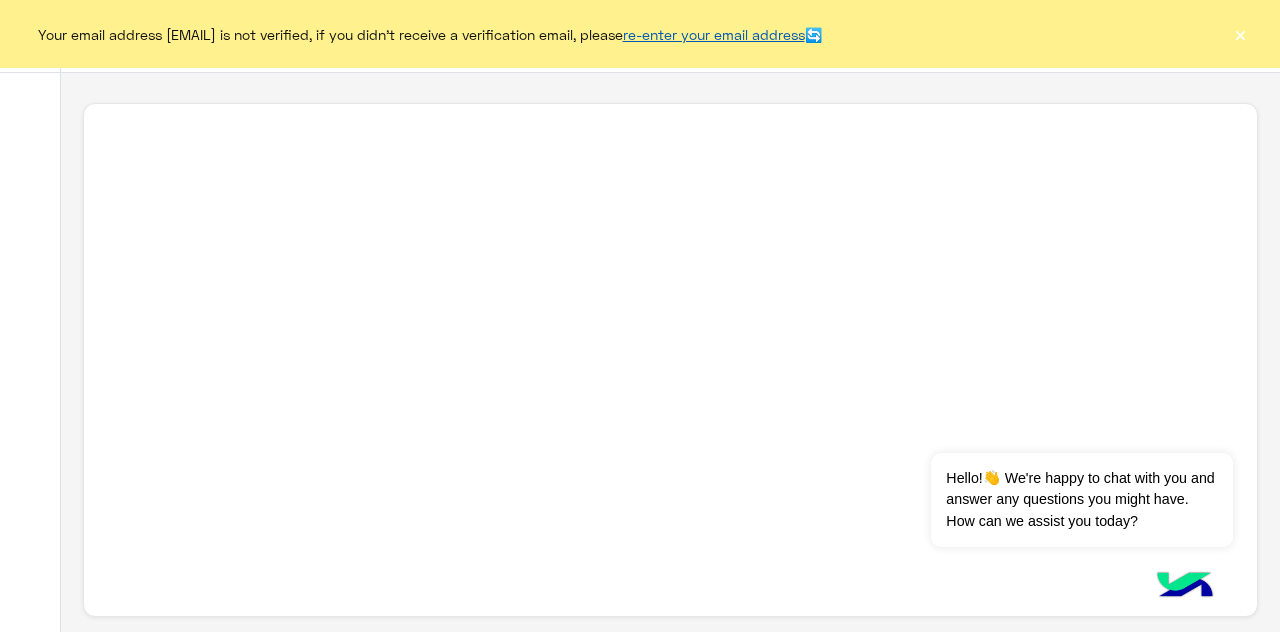 click on "re-enter your email address" 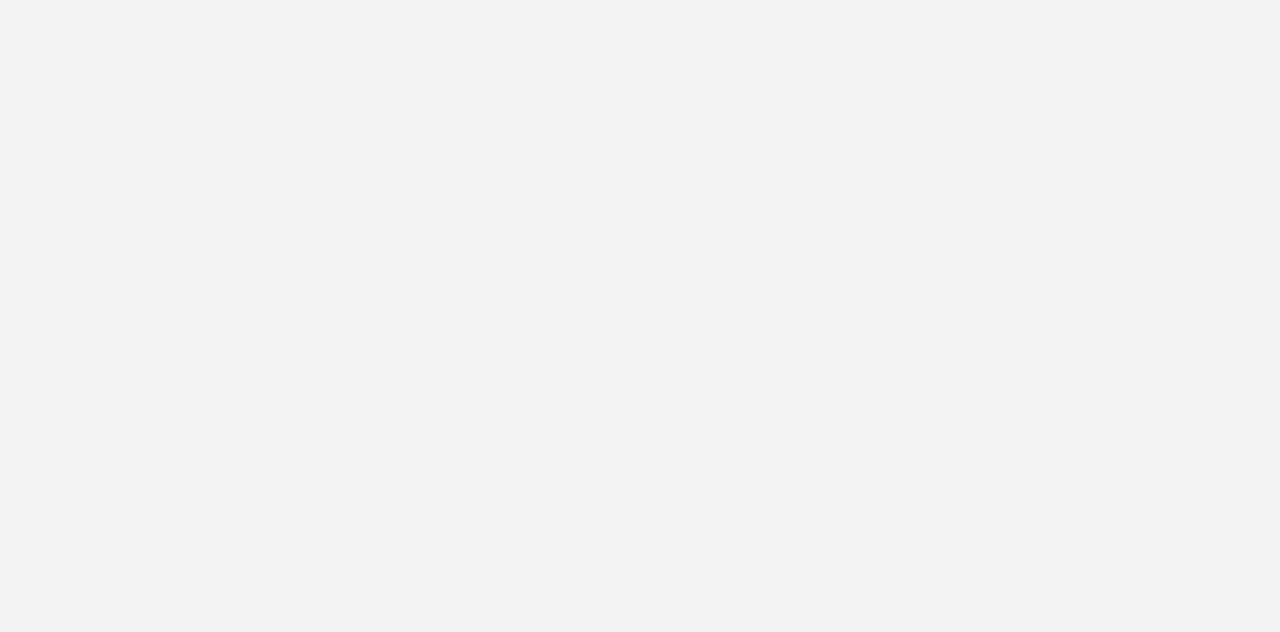 scroll, scrollTop: 0, scrollLeft: 0, axis: both 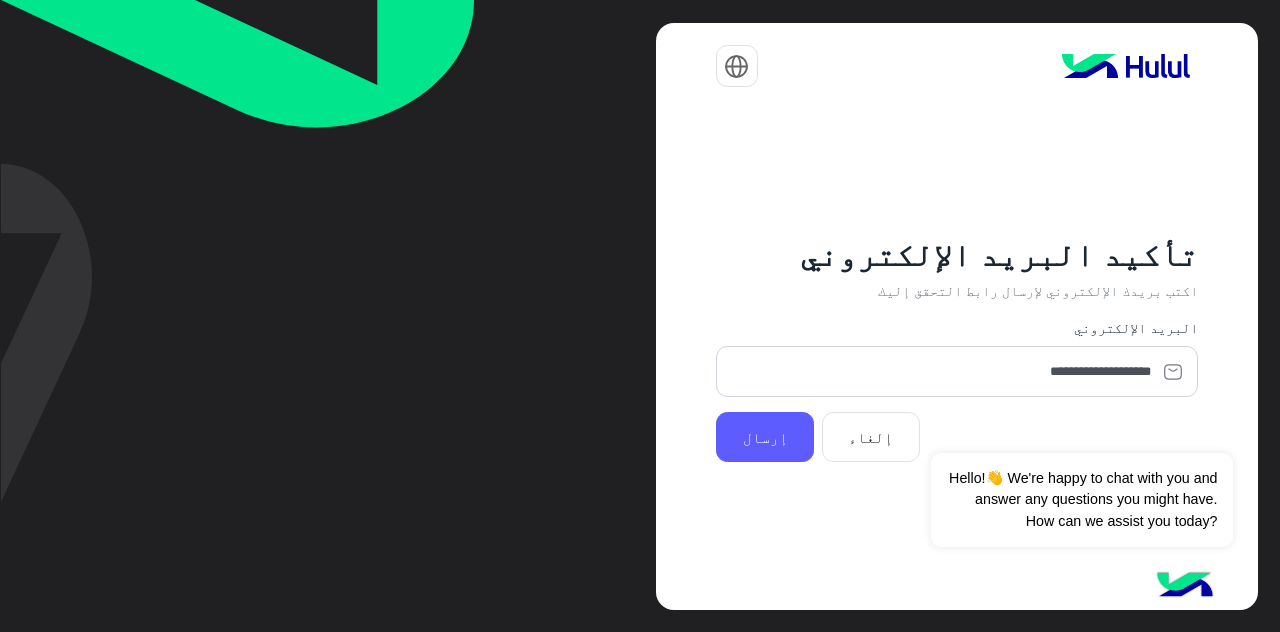 click on "إرسال" 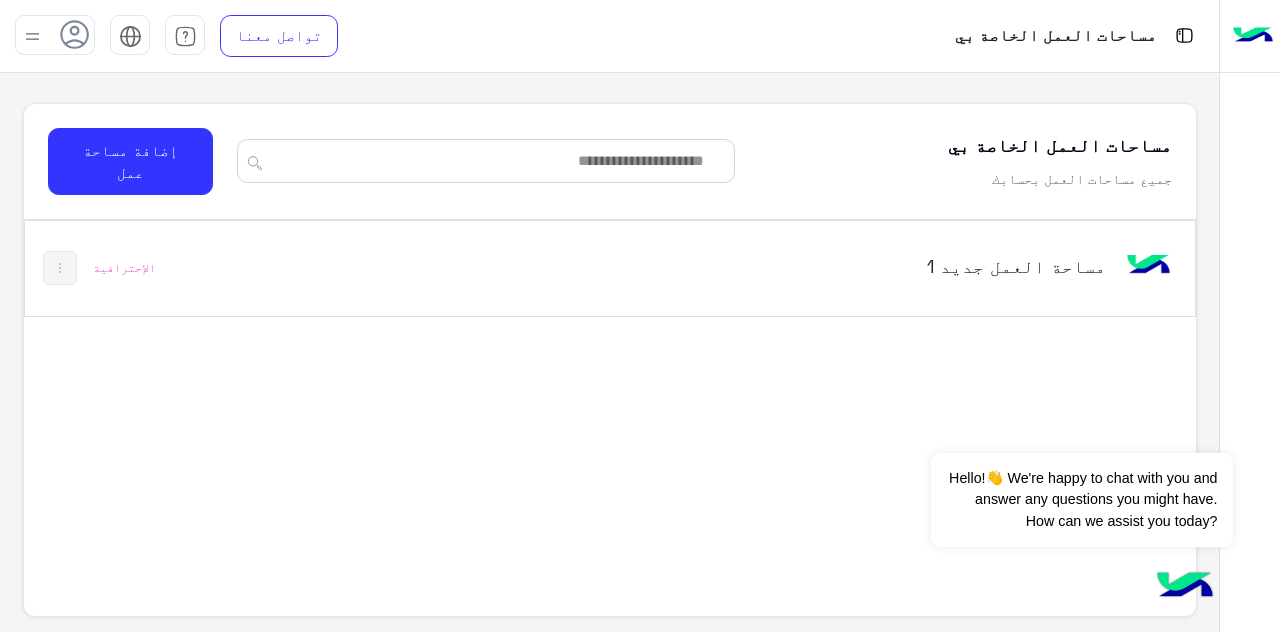 click on "مساحة العمل‎ جديد 1" at bounding box center (836, 268) 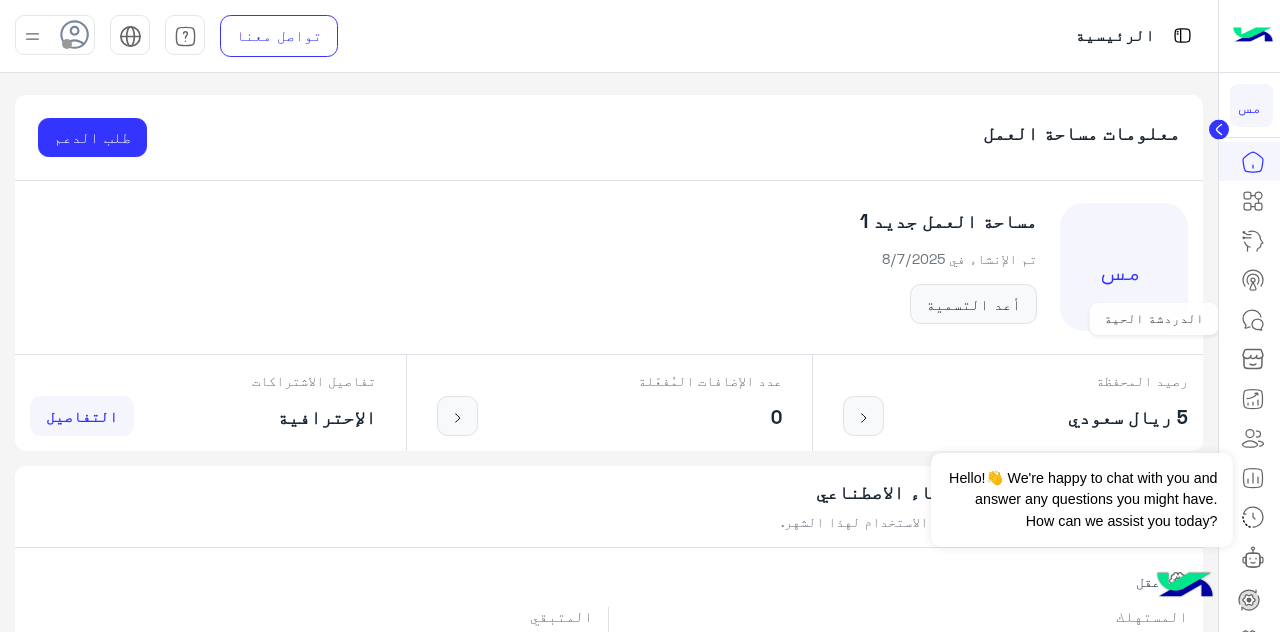 click 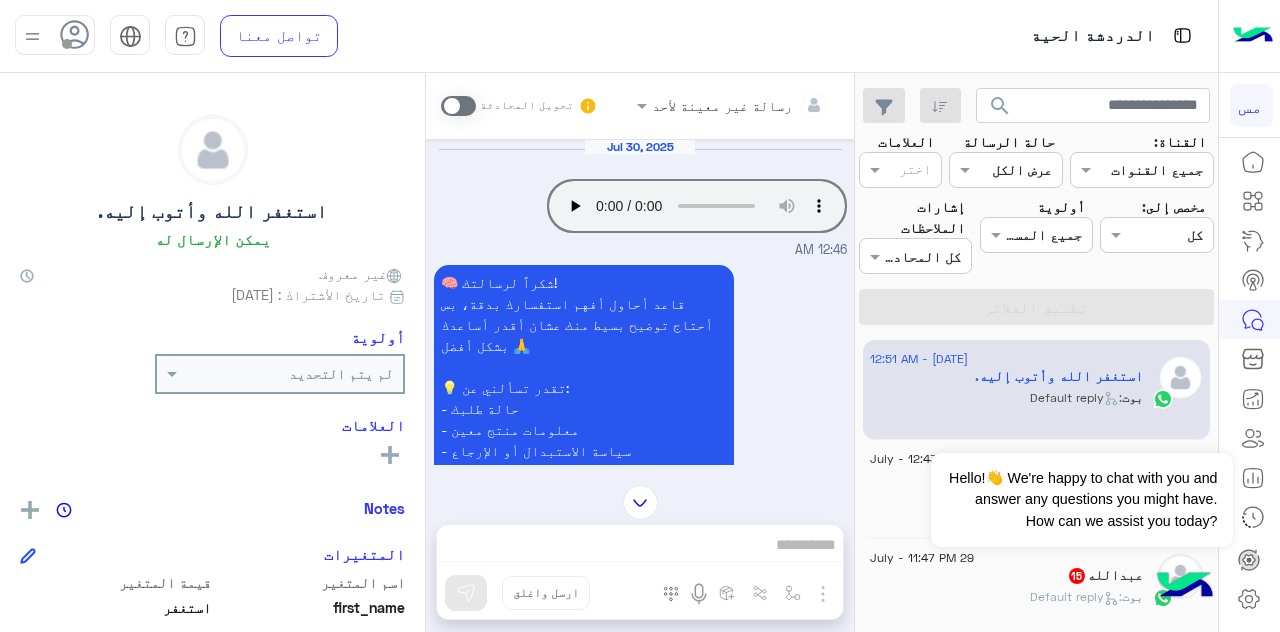 scroll, scrollTop: 0, scrollLeft: 0, axis: both 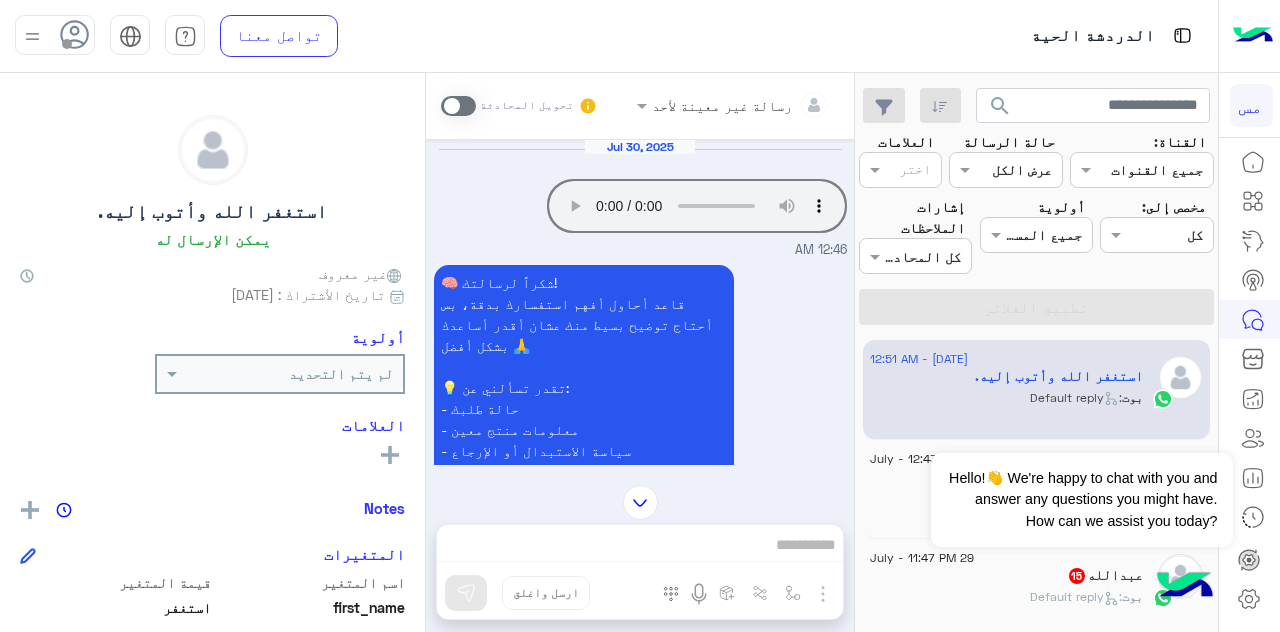 type 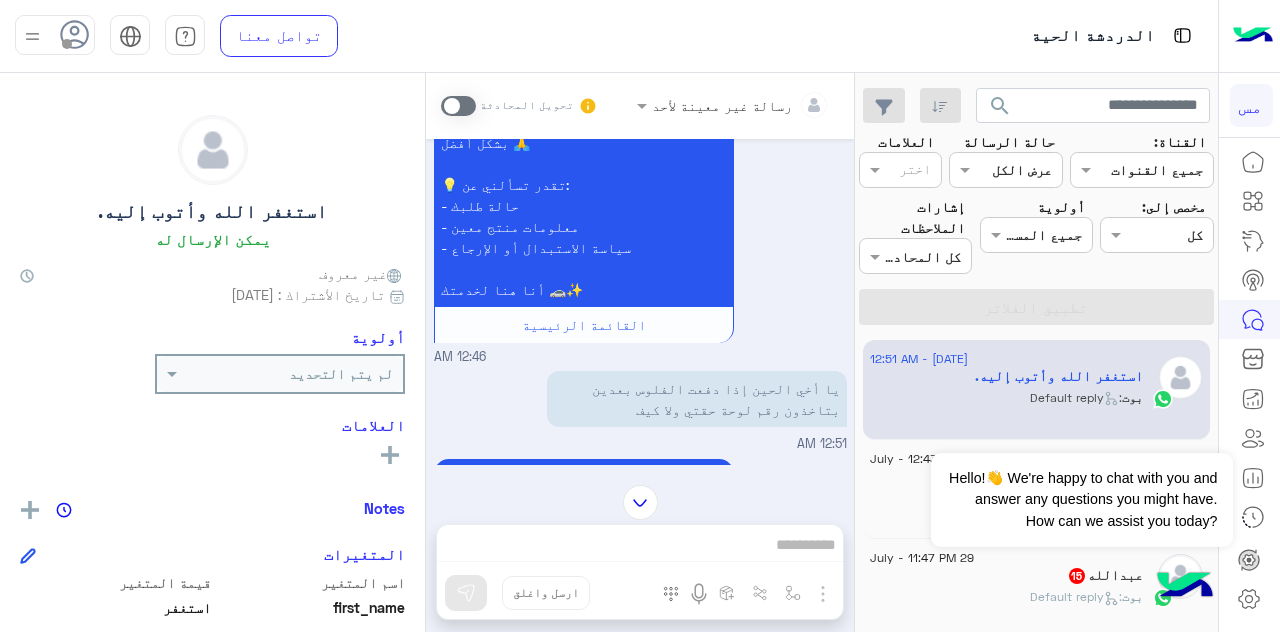 scroll, scrollTop: 461, scrollLeft: 0, axis: vertical 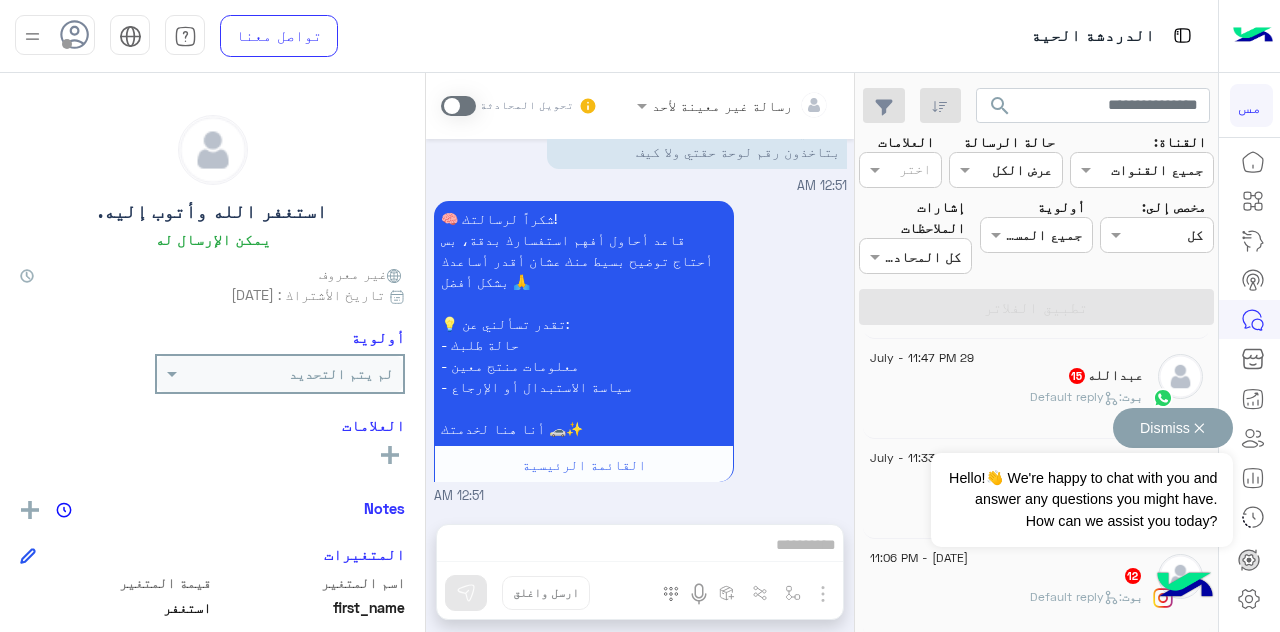 click on "Dismiss ✕" at bounding box center (1173, 428) 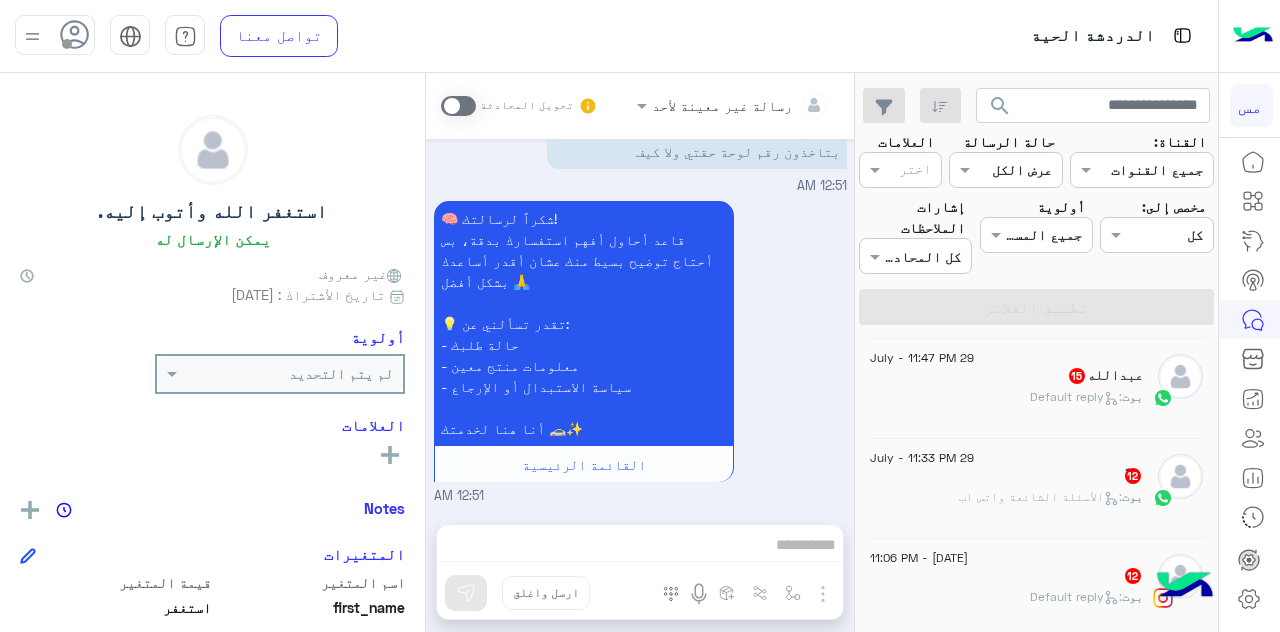 scroll, scrollTop: 0, scrollLeft: 0, axis: both 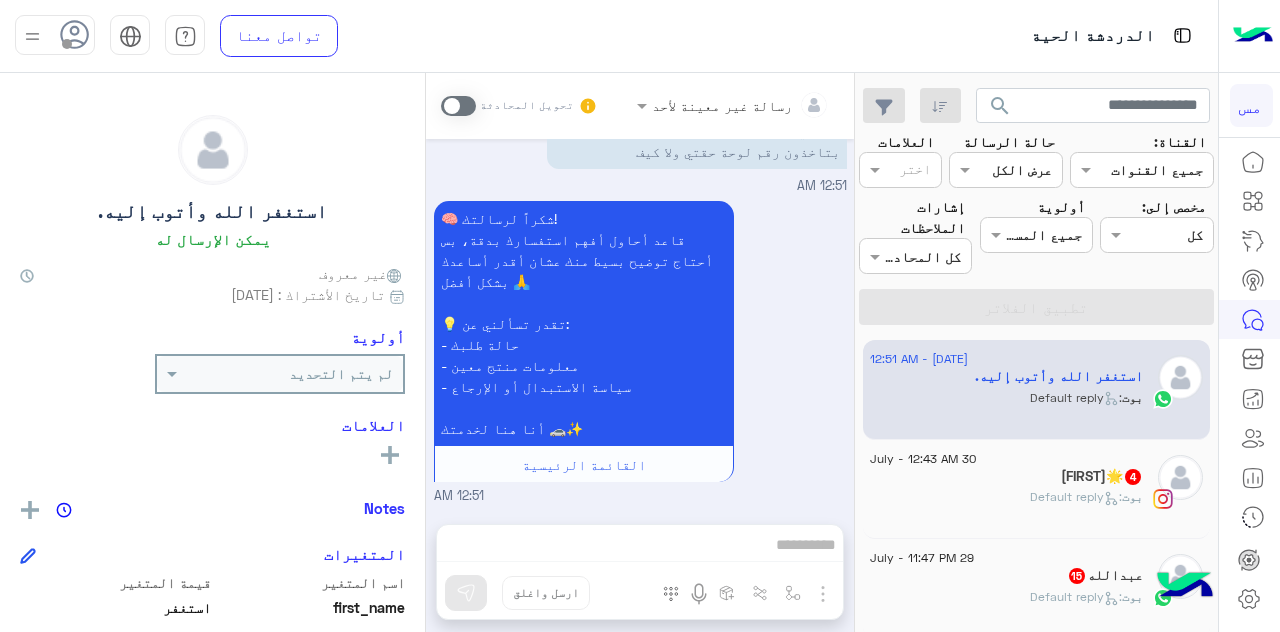click on "رسالة غير معينة لأحد تحويل المحادثة     Jul 30, 2025   Your browser does not support the audio tag.
12:46 AM  🧠 شكراً لرسالتك!   قاعد أحاول أفهم استفسارك بدقة، بس أحتاج توضيح بسيط منك عشان أقدر أساعدك بشكل أفضل 🙏 💡 تقدر تسألني عن: - حالة طلبك - معلومات منتج معين - سياسة الاستبدال أو الإرجاع أنا هنا لخدمتك 🚗✨  القائمة الرئيسية     12:46 AM  ‏يا أخي الحين إذا دفعت الفلوس بعدين بتاخذون رقم لوحة حقتي ولا كيف   12:51 AM  🧠 شكراً لرسالتك!   قاعد أحاول أفهم استفسارك بدقة، بس أحتاج توضيح بسيط منك عشان أقدر أساعدك بشكل أفضل 🙏 💡 تقدر تسألني عن: - حالة طلبك - معلومات منتج معين - سياسة الاستبدال أو الإرجاع" at bounding box center [640, 356] 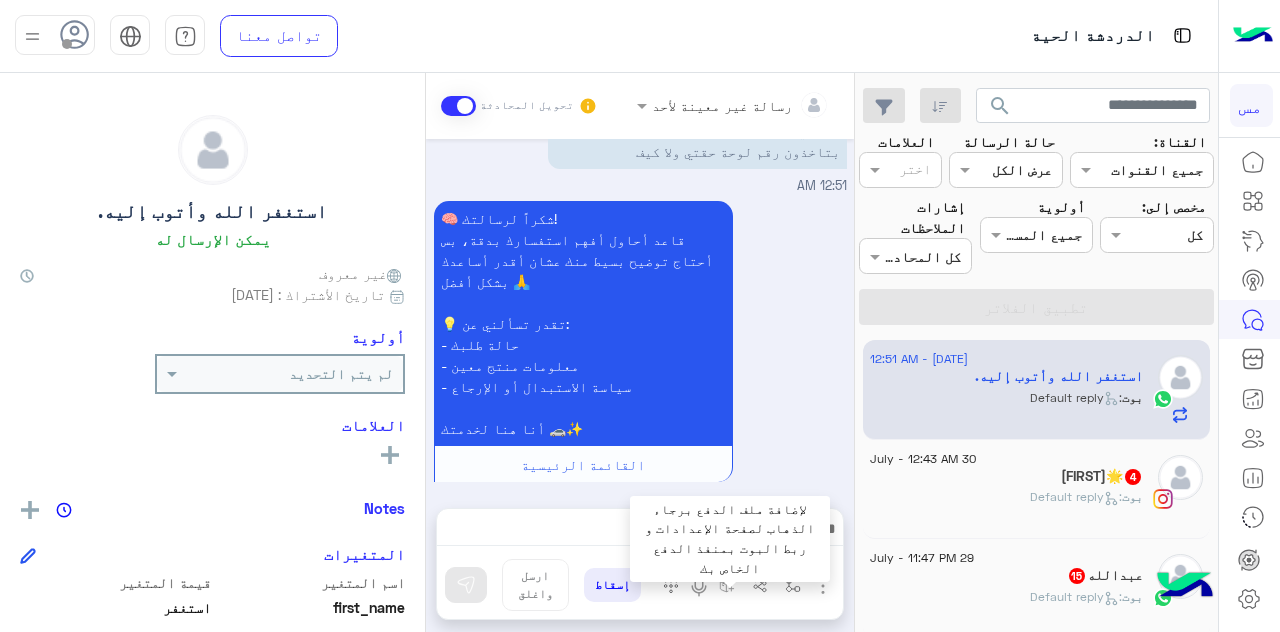 scroll, scrollTop: 512, scrollLeft: 0, axis: vertical 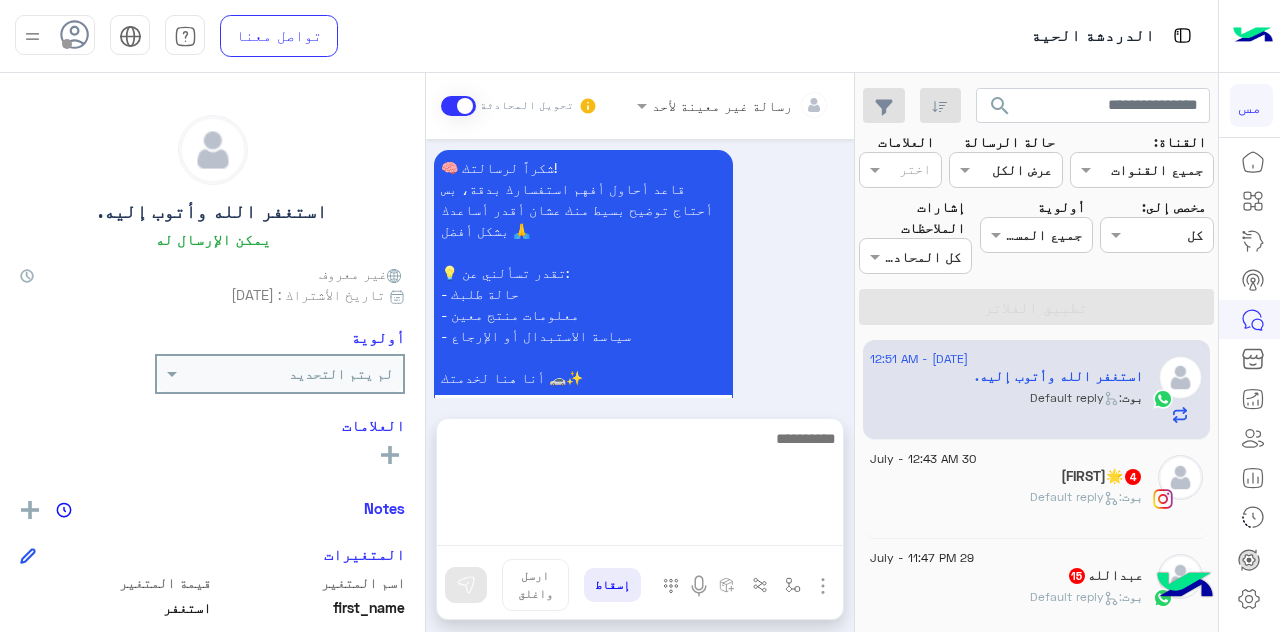 click at bounding box center (640, 486) 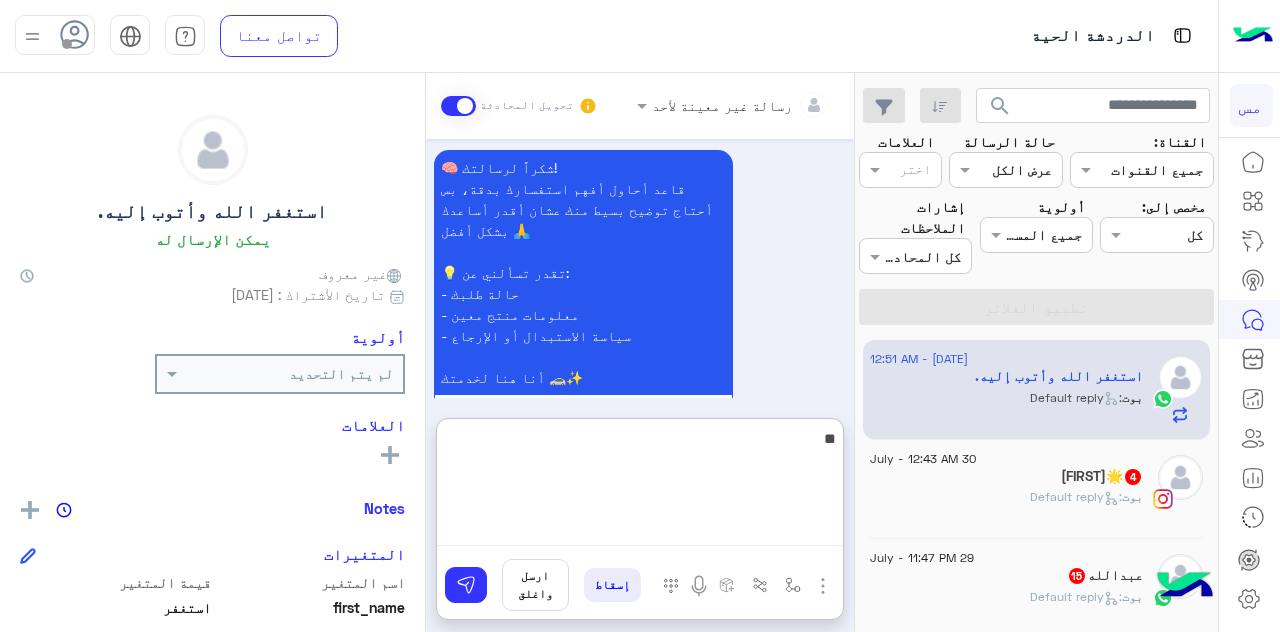 type on "*" 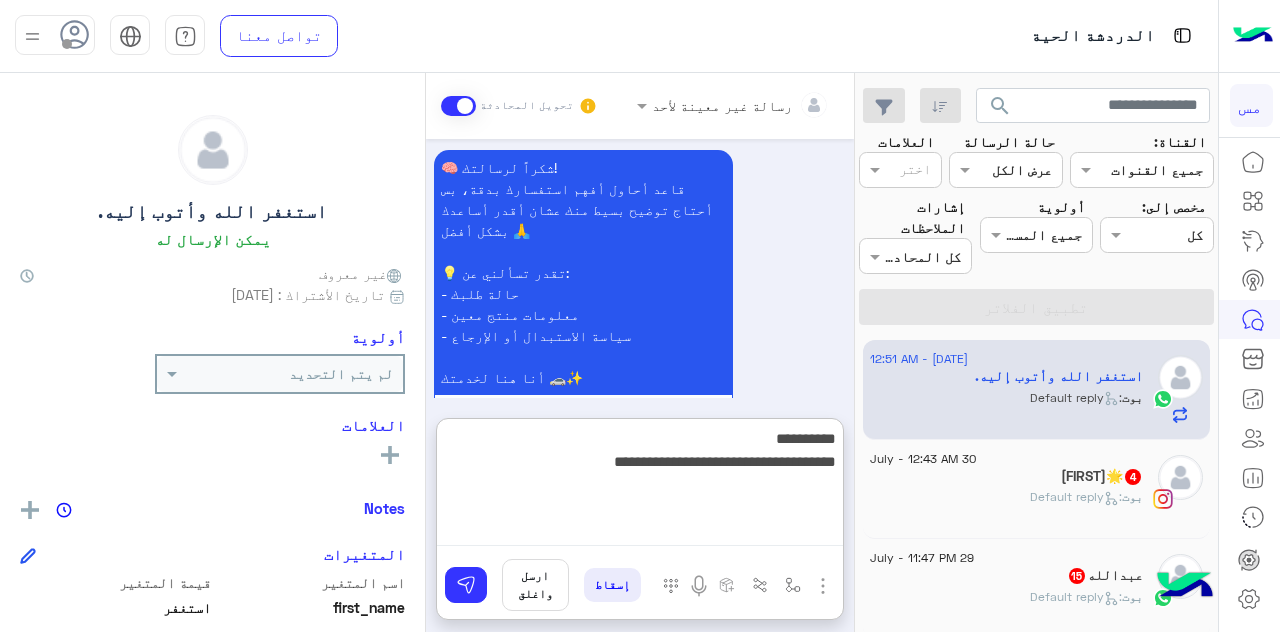 type on "**********" 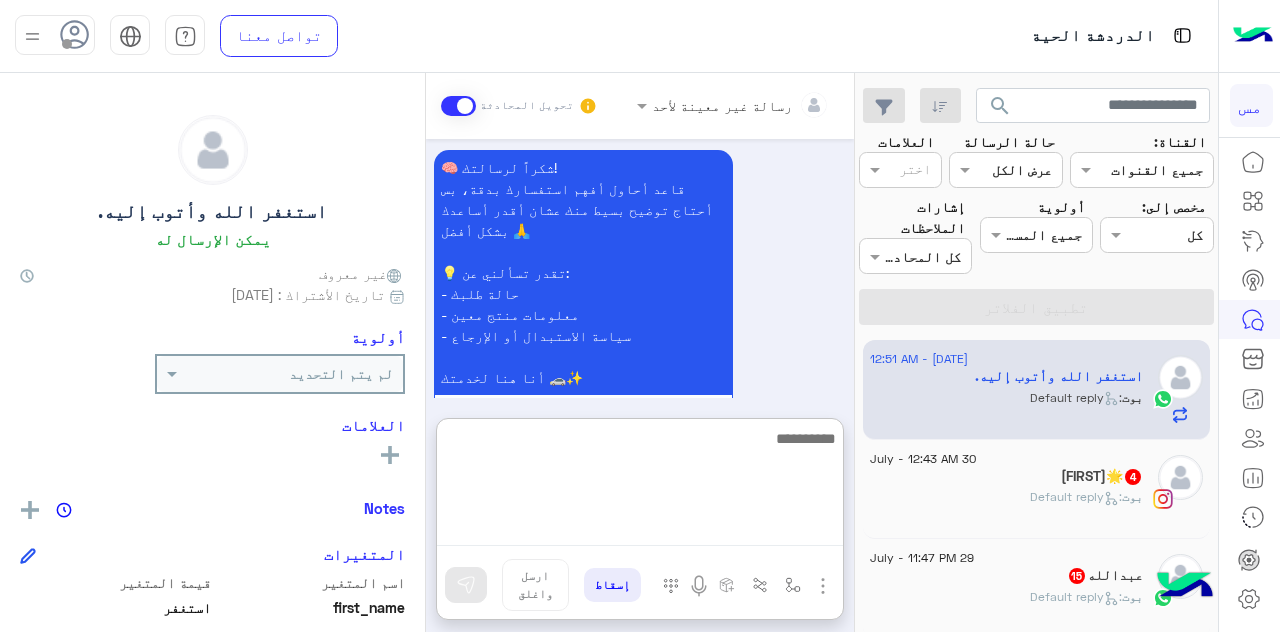 scroll, scrollTop: 687, scrollLeft: 0, axis: vertical 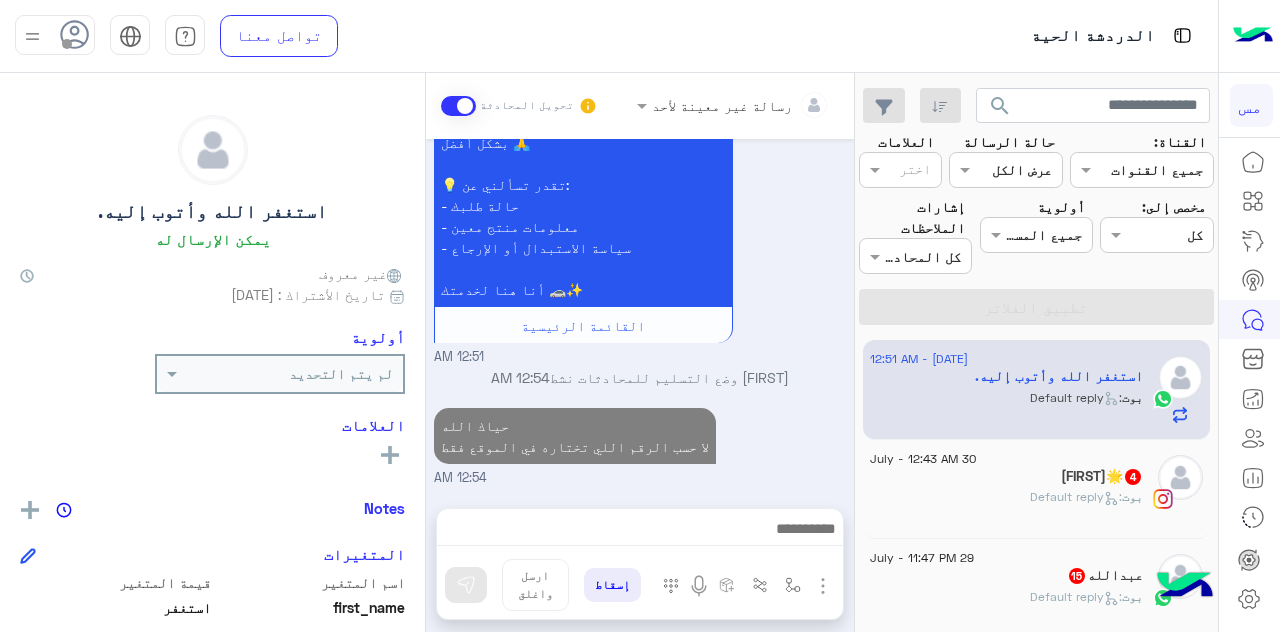 click on ":   Default reply" 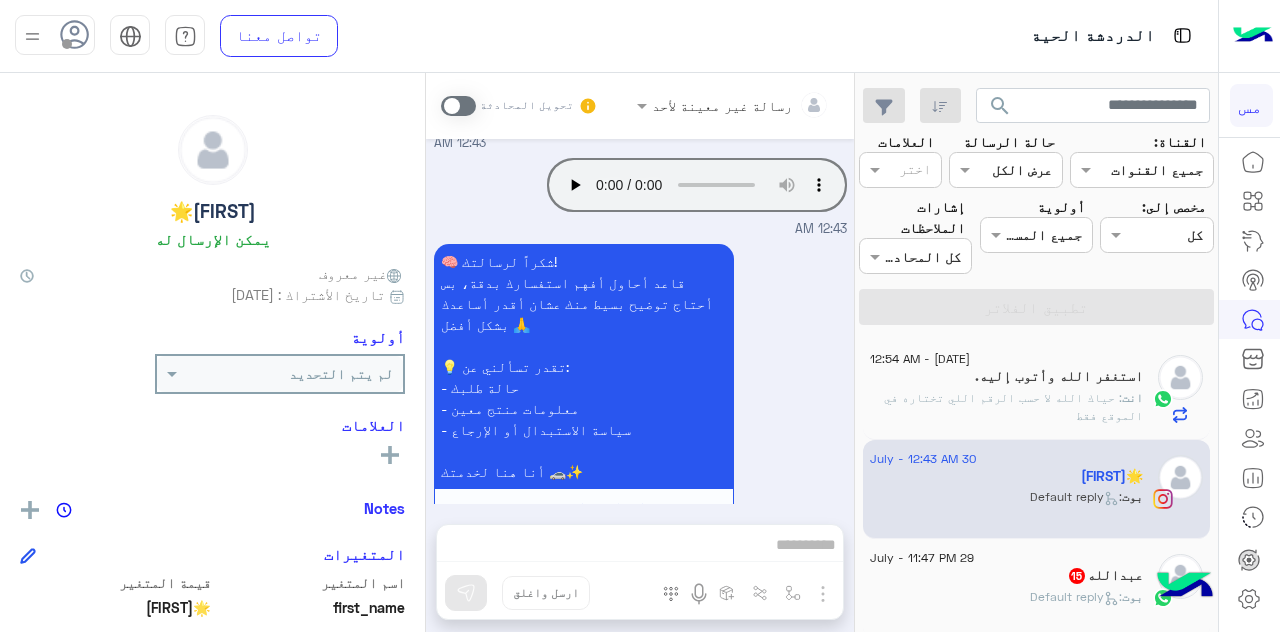 scroll, scrollTop: 1088, scrollLeft: 0, axis: vertical 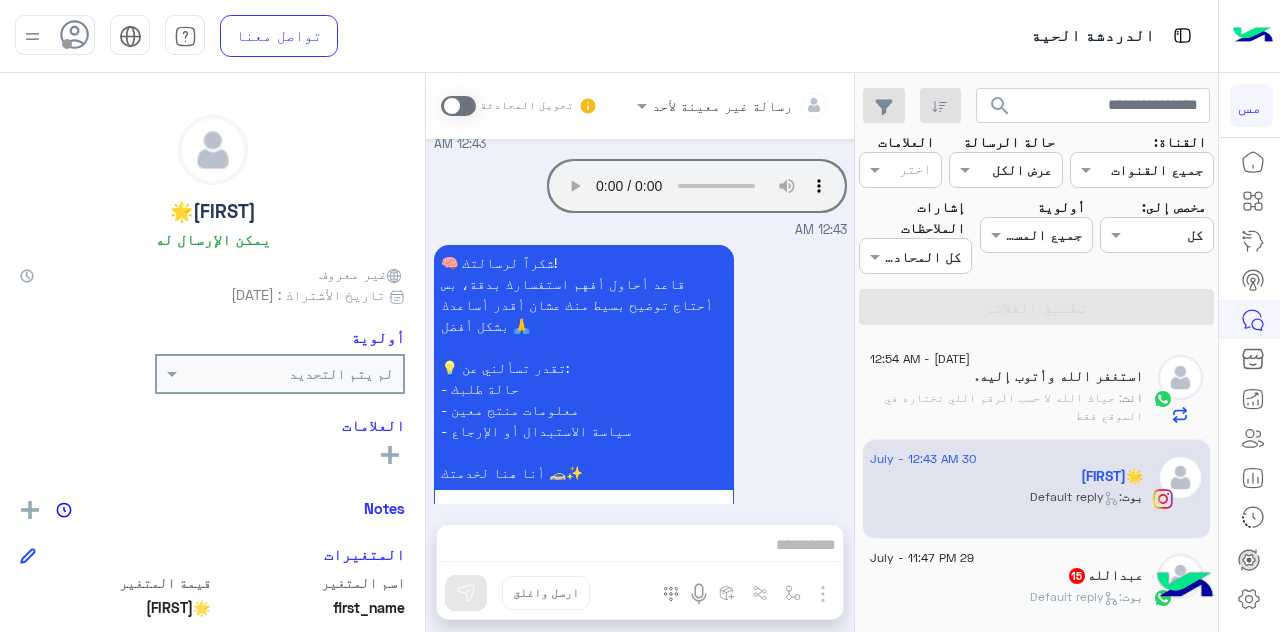 click at bounding box center (458, 106) 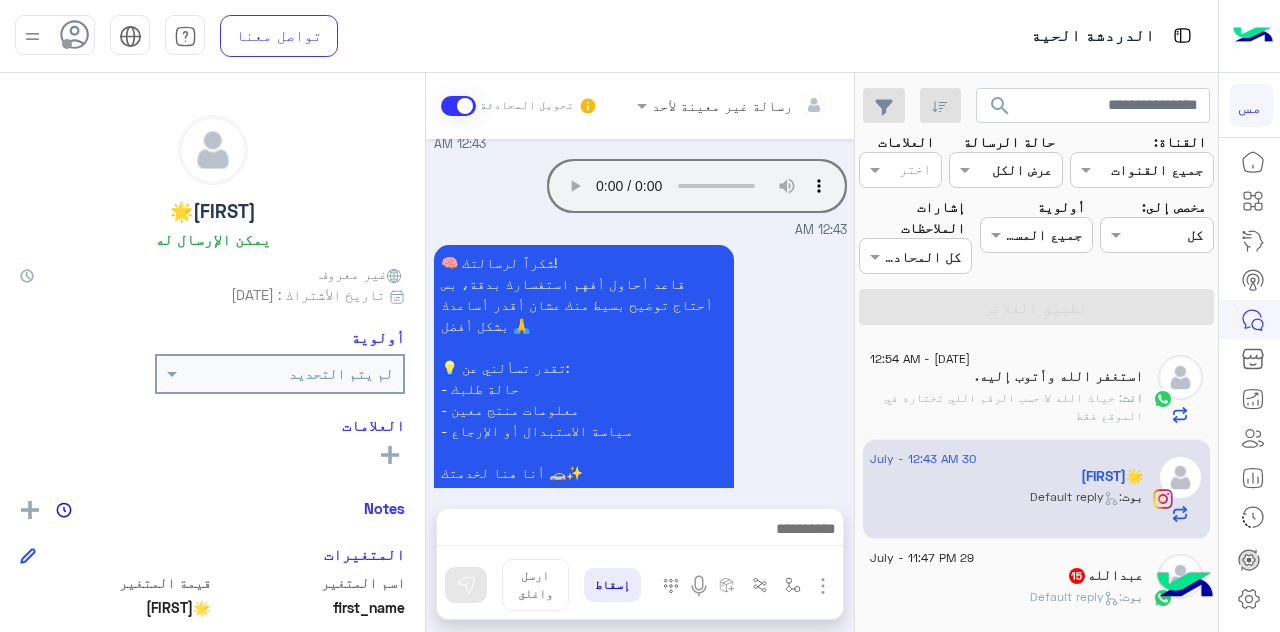 scroll, scrollTop: 1239, scrollLeft: 0, axis: vertical 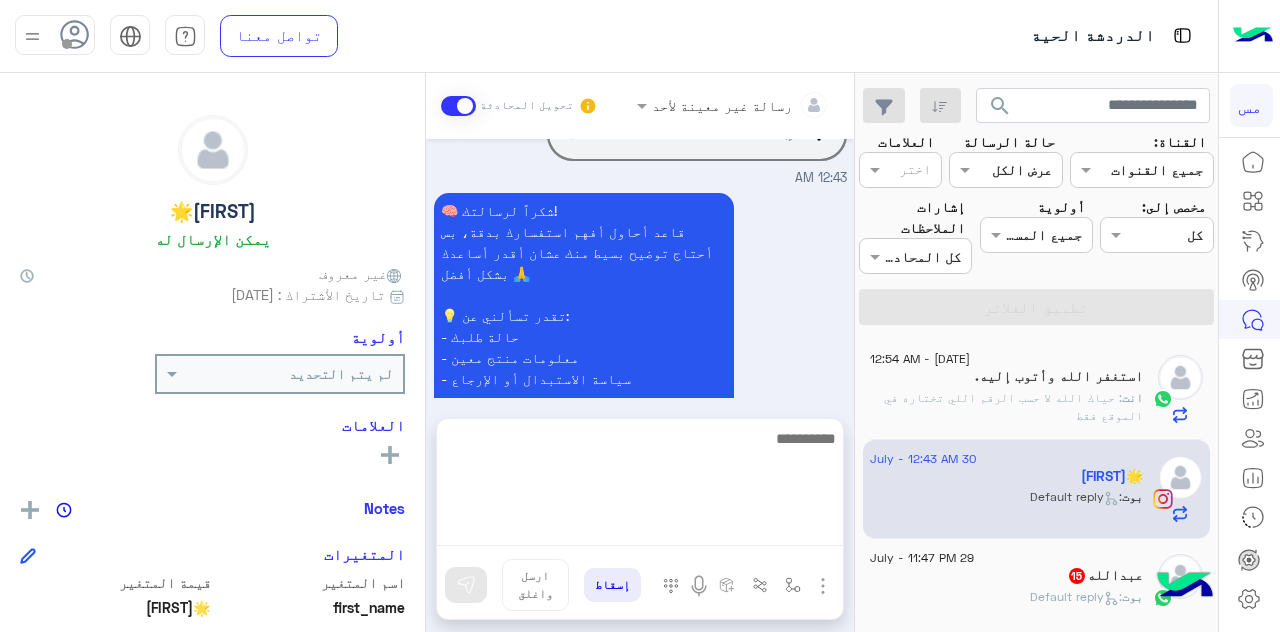 click at bounding box center (640, 486) 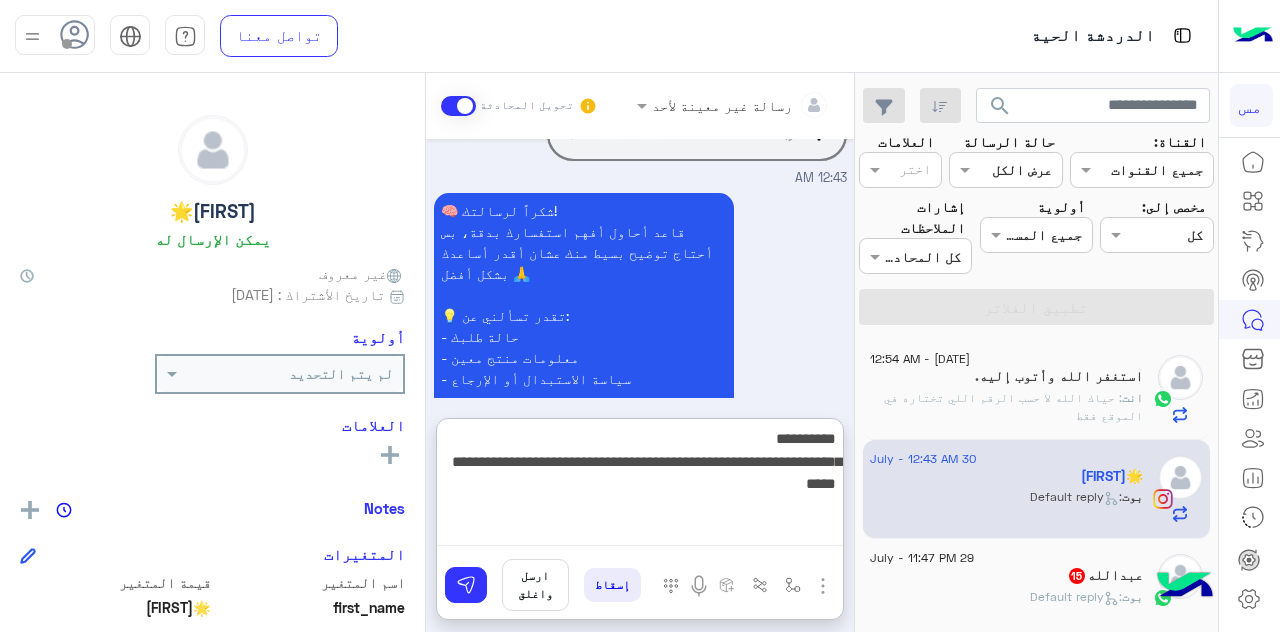 type on "**********" 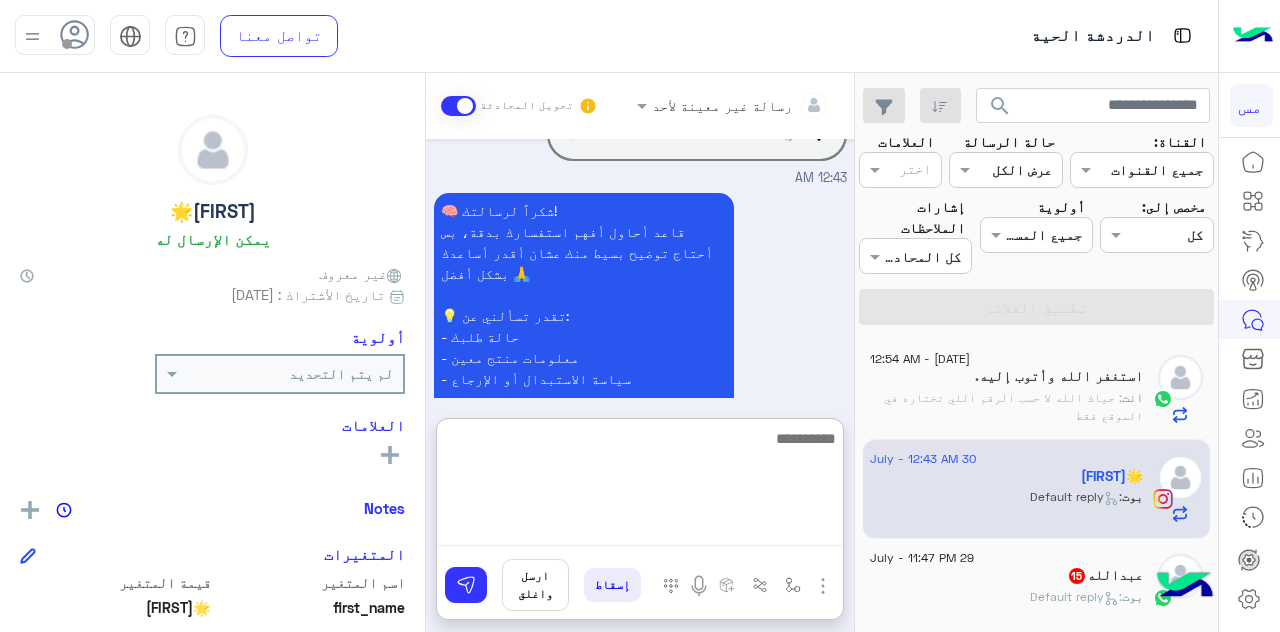 scroll, scrollTop: 1435, scrollLeft: 0, axis: vertical 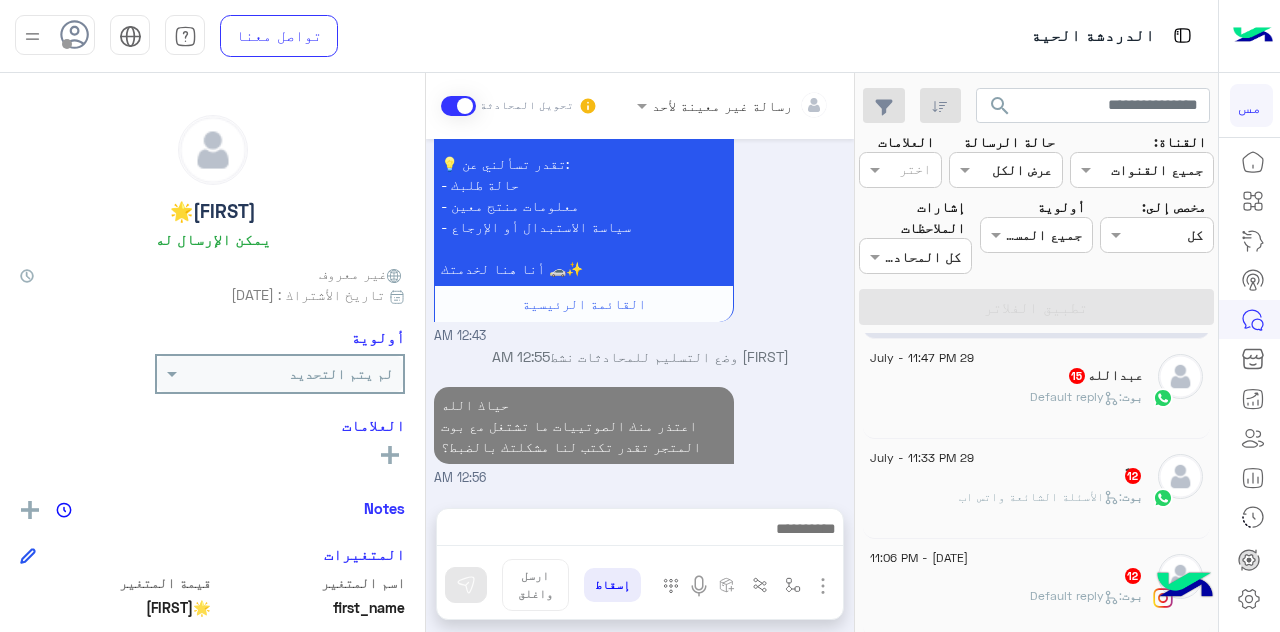 click on ":   Default reply" 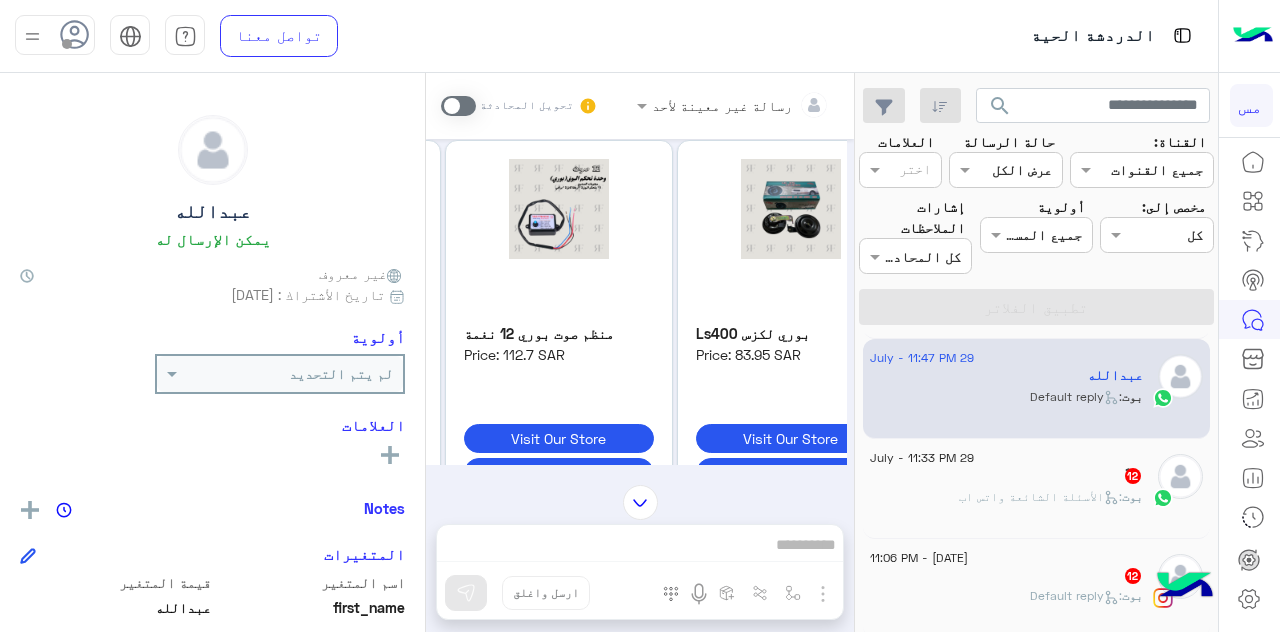 scroll, scrollTop: 1000, scrollLeft: 0, axis: vertical 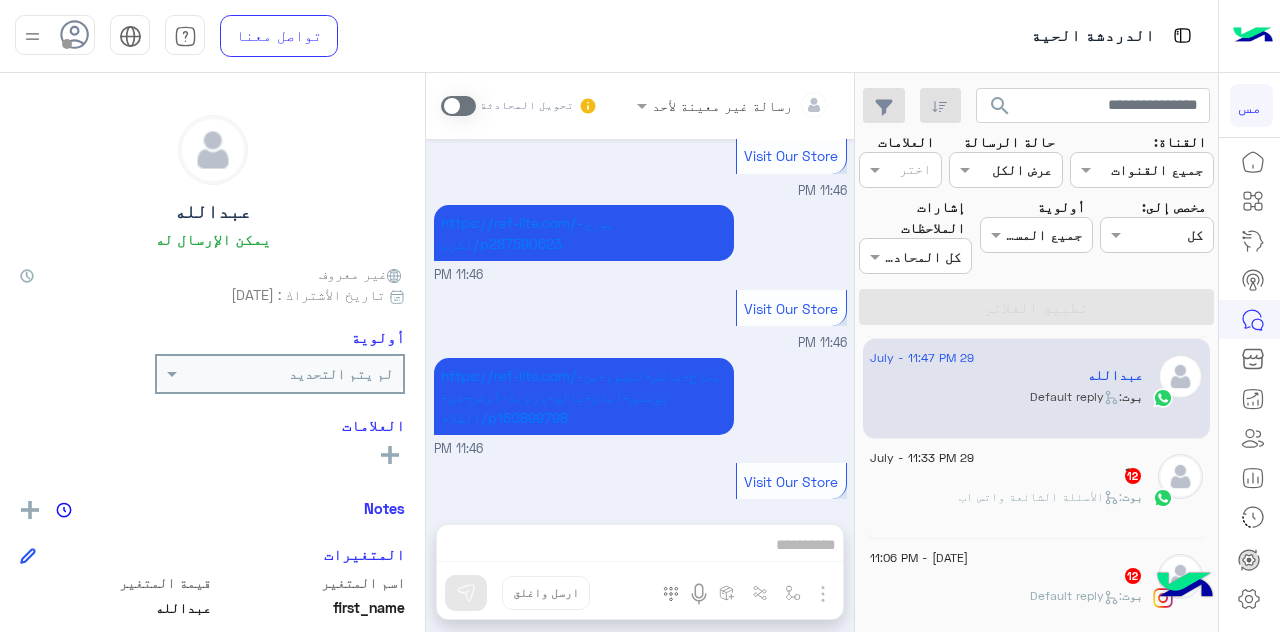 click at bounding box center (458, 106) 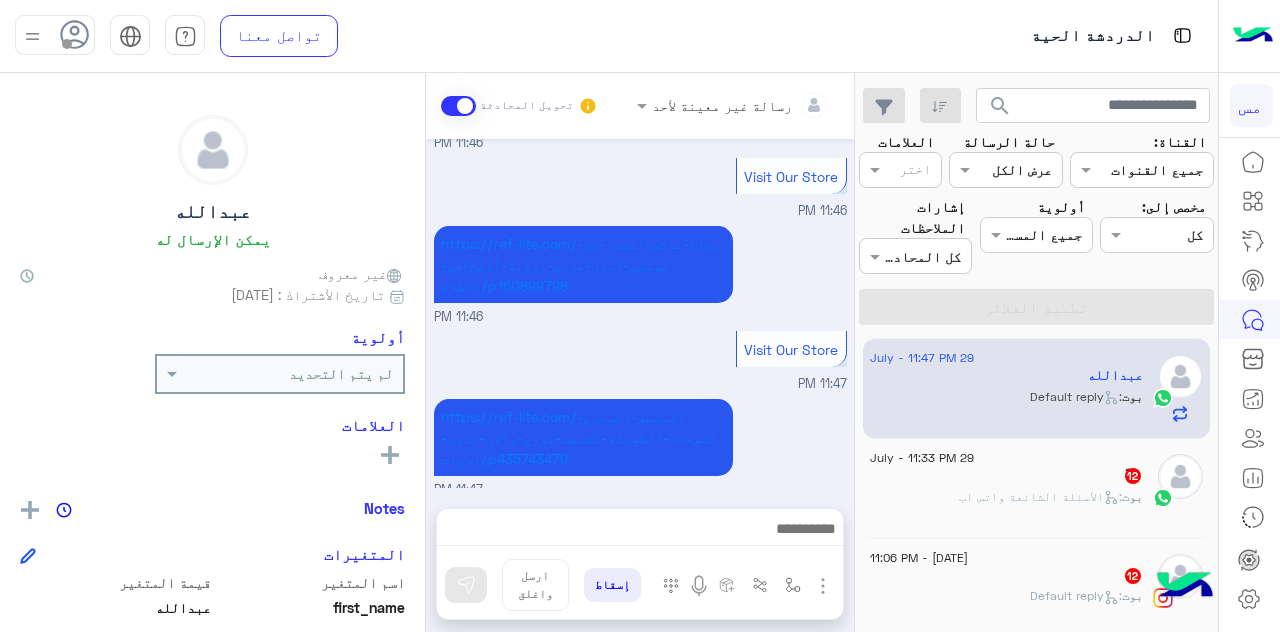 scroll, scrollTop: 3614, scrollLeft: 0, axis: vertical 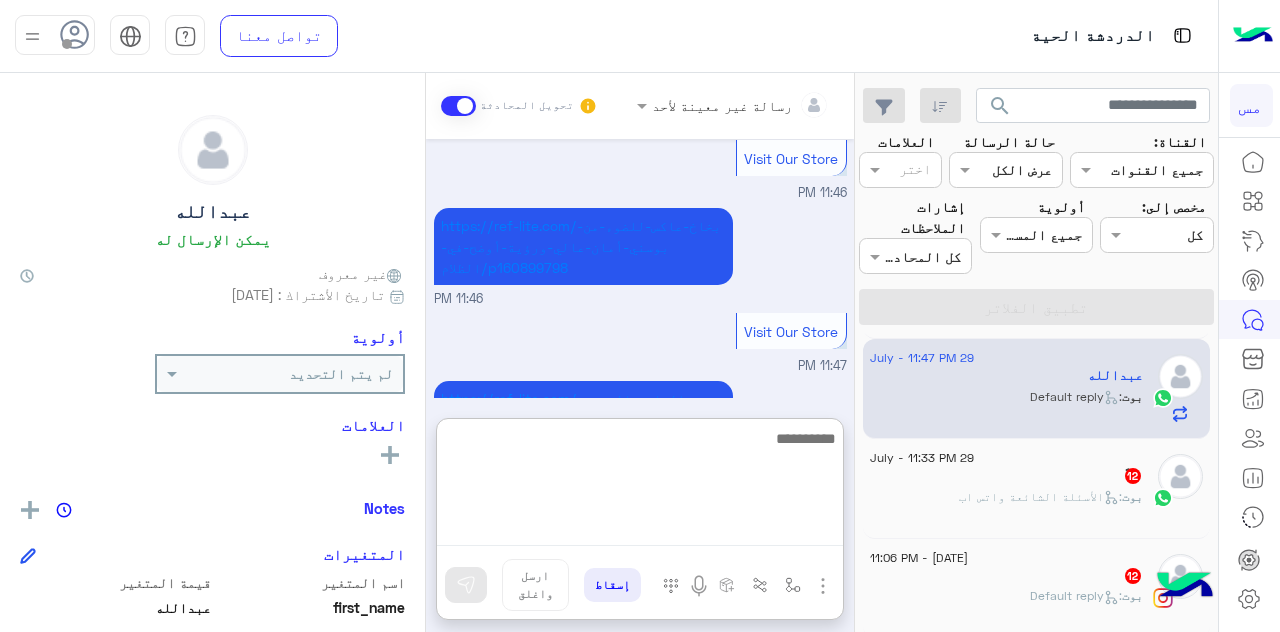 click at bounding box center (640, 486) 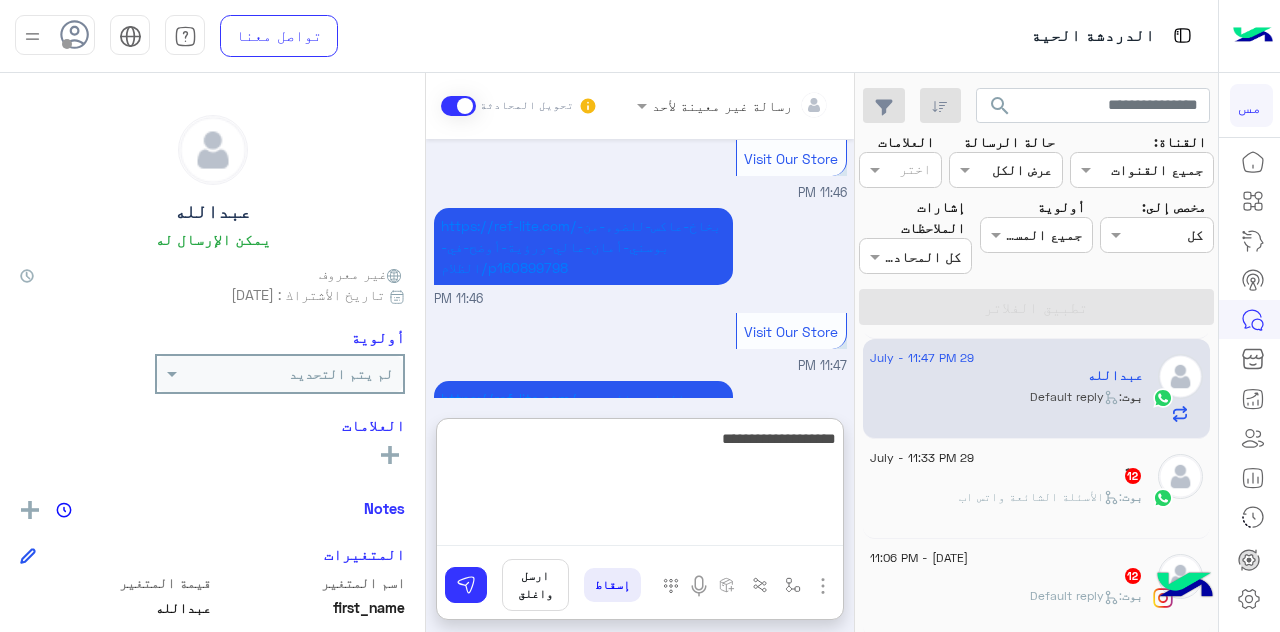type on "**********" 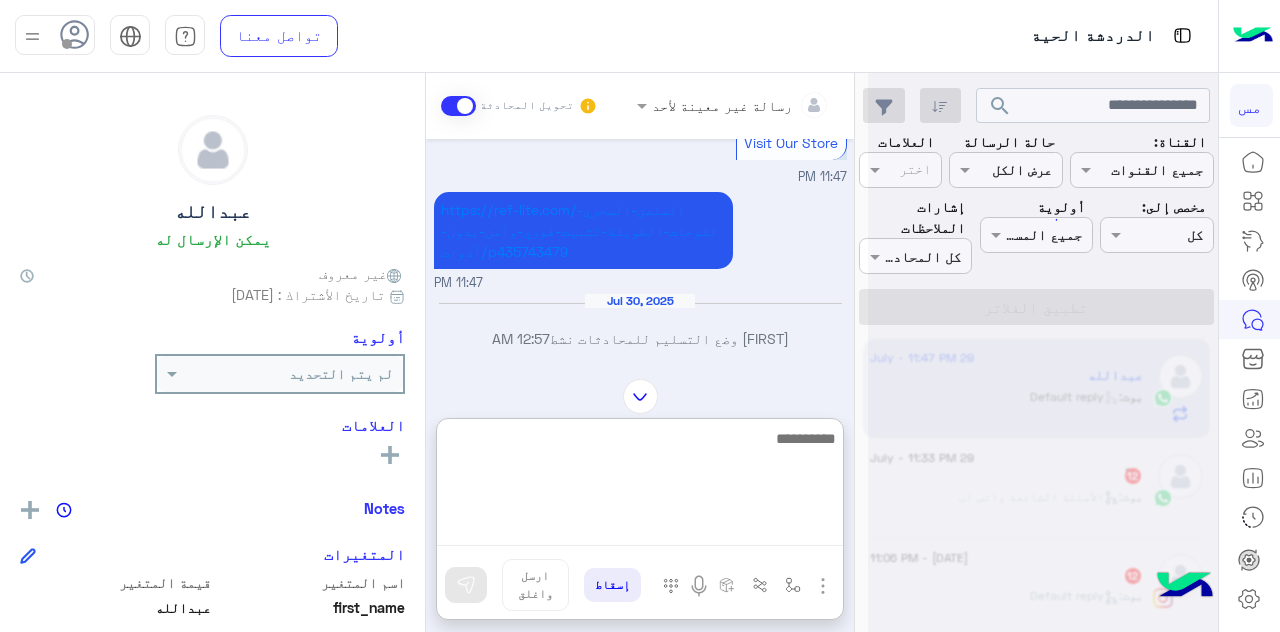 scroll, scrollTop: 0, scrollLeft: 0, axis: both 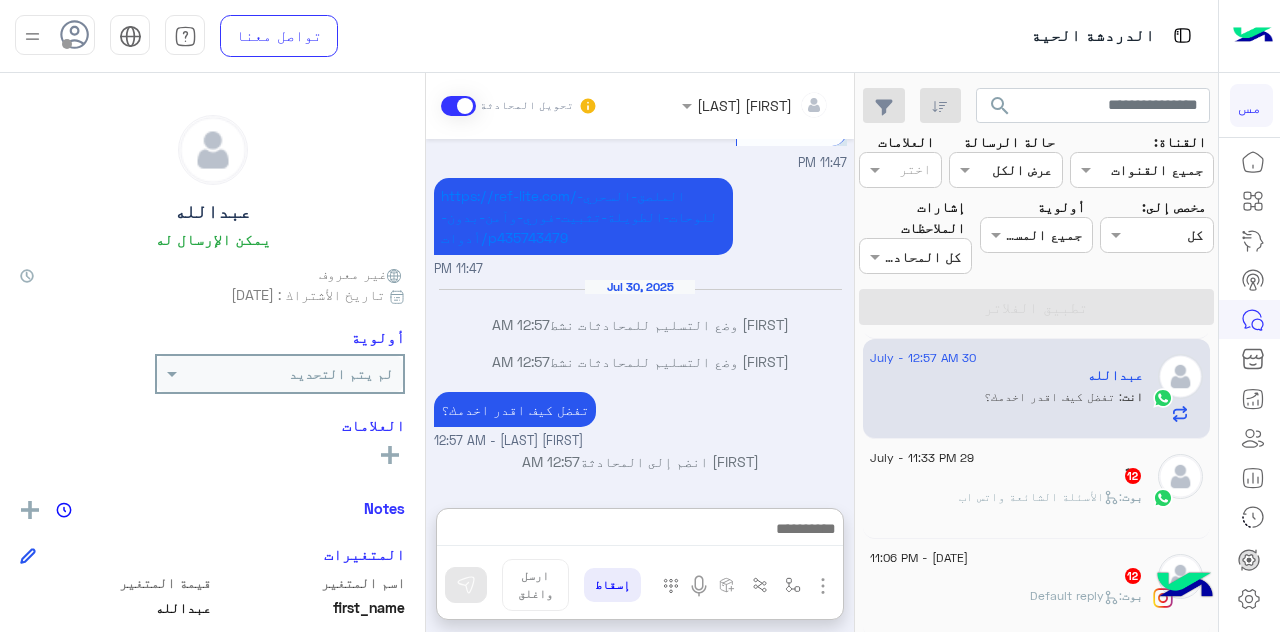click on "ً   12" 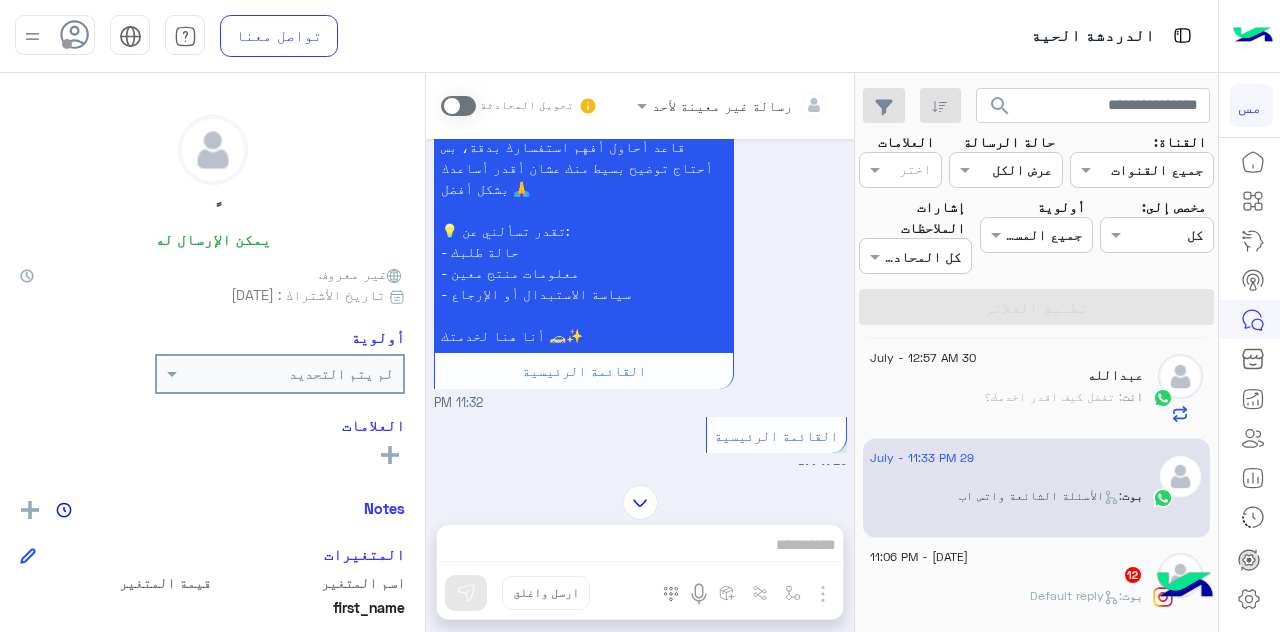 scroll, scrollTop: 1163, scrollLeft: 0, axis: vertical 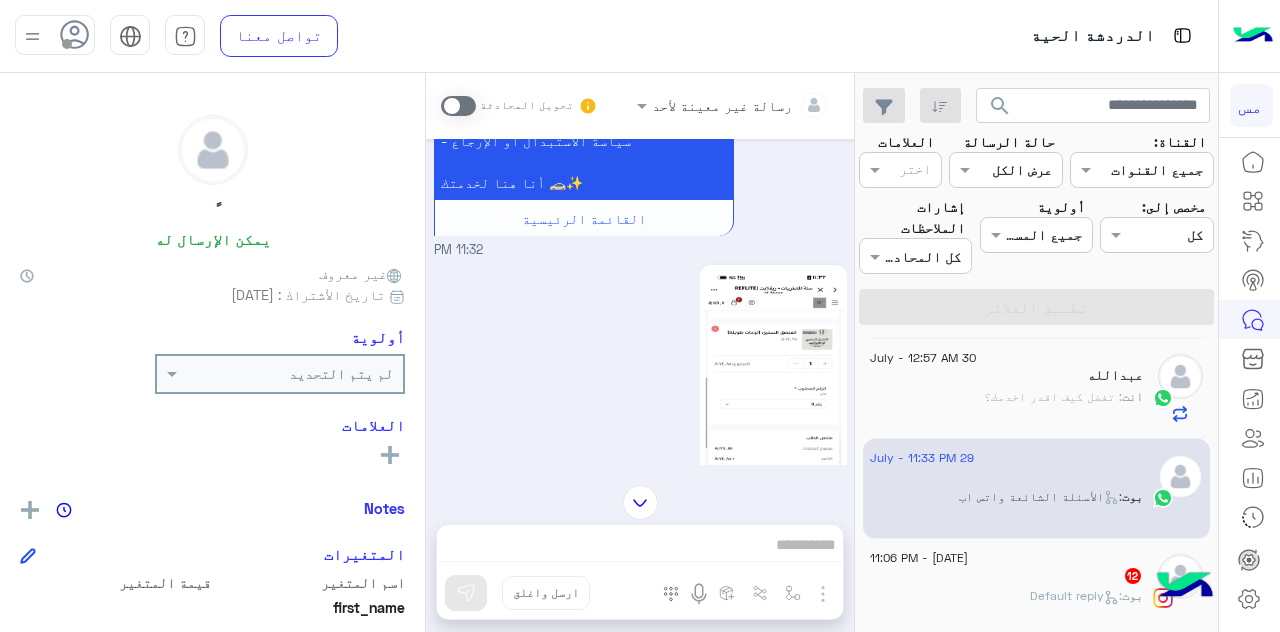 click 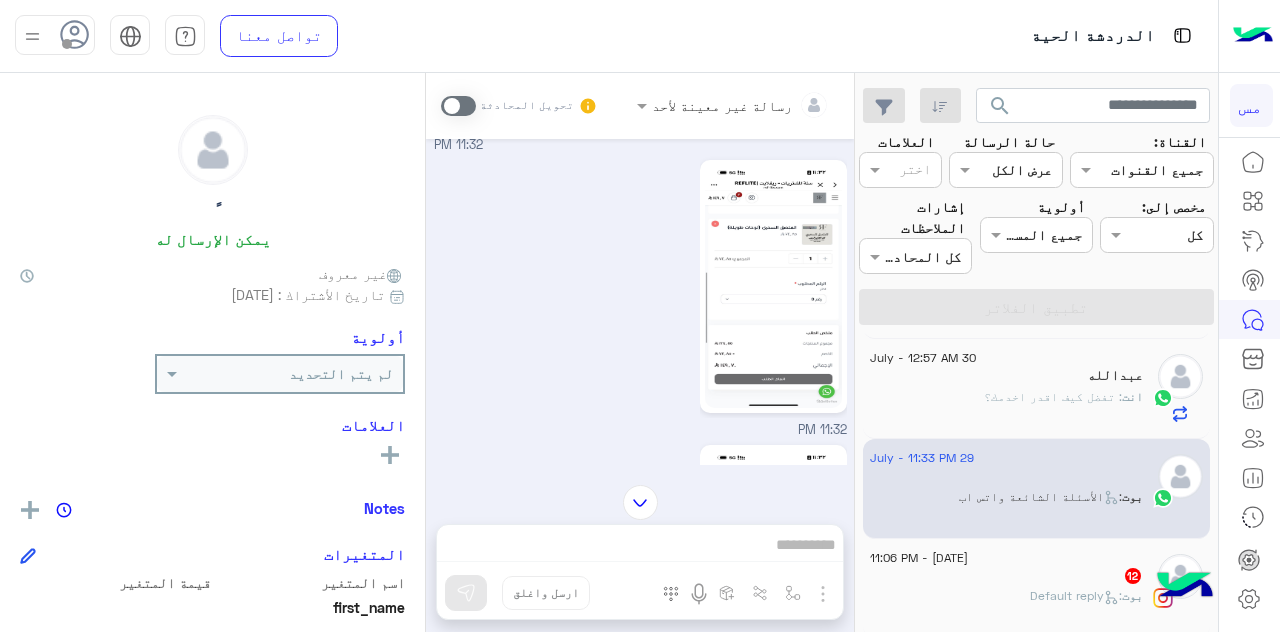 scroll, scrollTop: 2998, scrollLeft: 0, axis: vertical 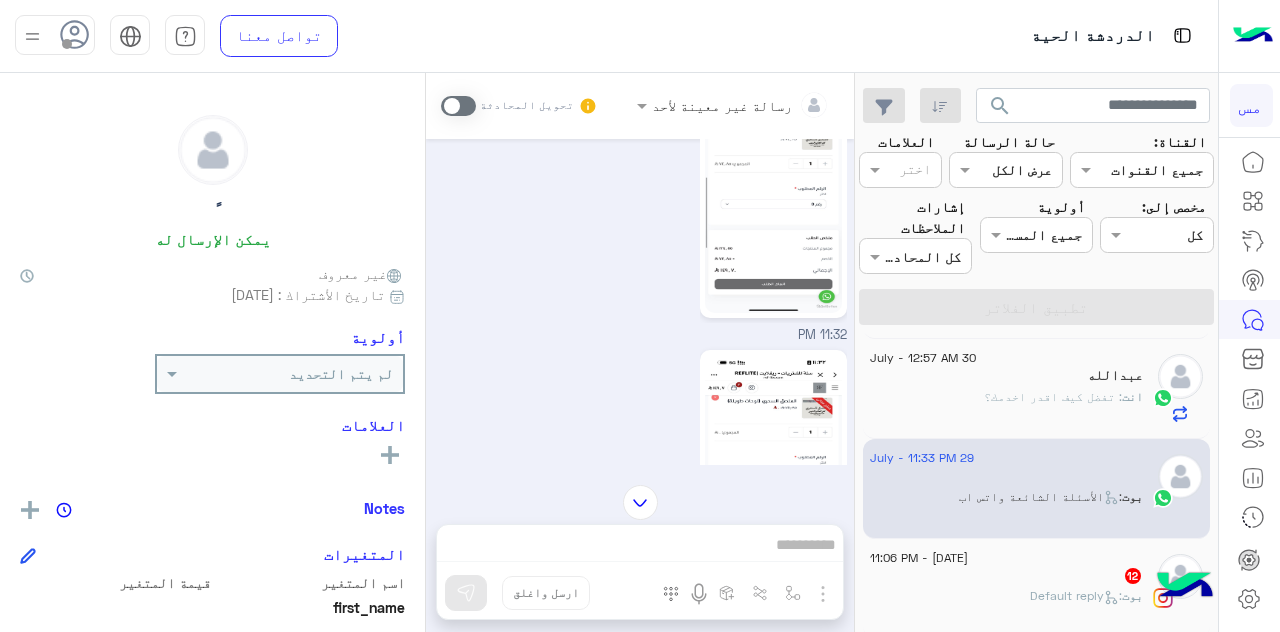 click 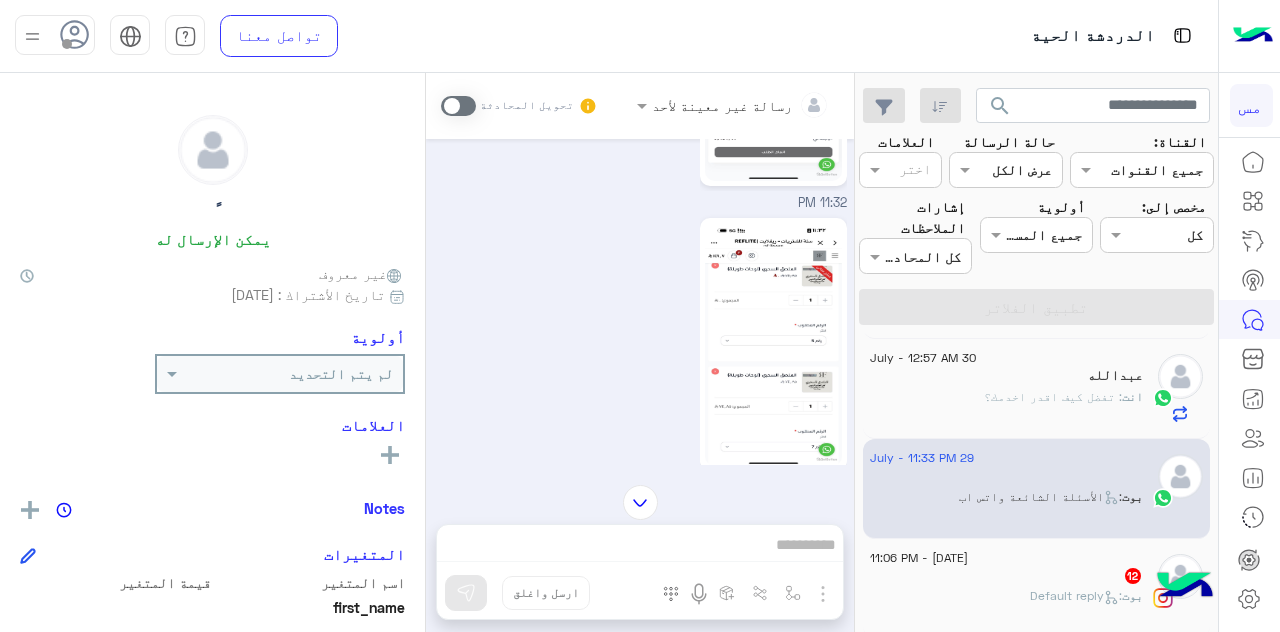 scroll, scrollTop: 3498, scrollLeft: 0, axis: vertical 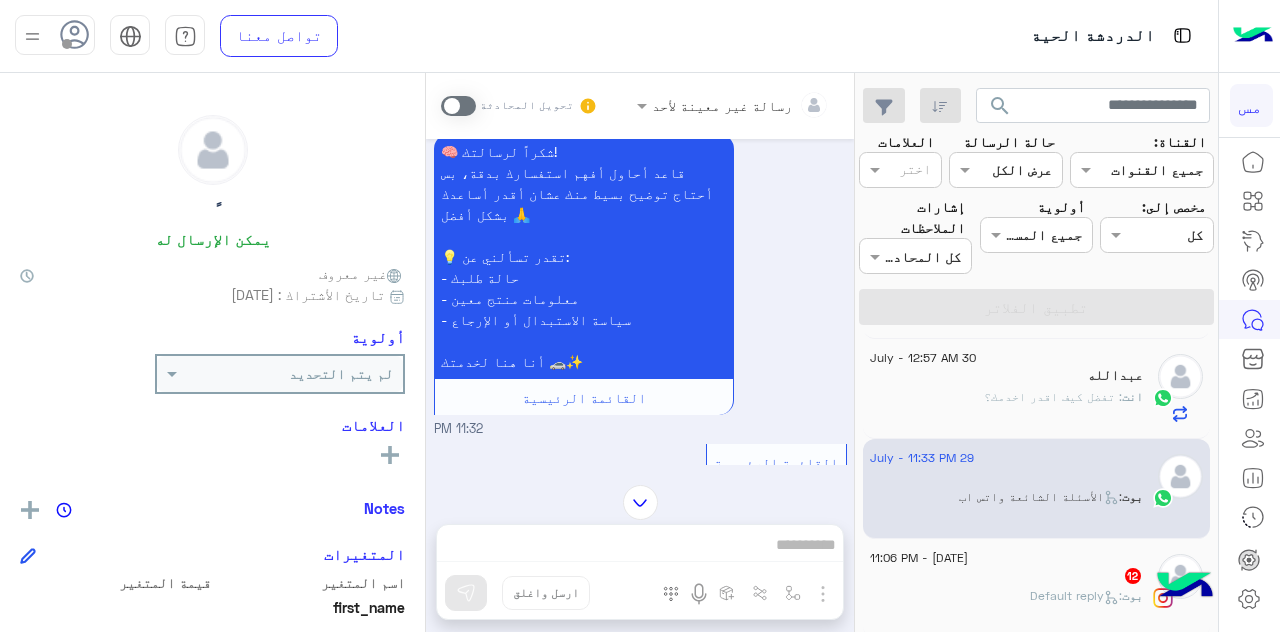 click on "رسالة غير معينة لأحد تحويل المحادثة     Jul 29, 2025    11:26 PM  🧠 شكراً لرسالتك!   قاعد أحاول أفهم استفسارك بدقة، بس أحتاج توضيح بسيط منك عشان أقدر أساعدك بشكل أفضل 🙏 💡 تقدر تسألني عن: - حالة طلبك - معلومات منتج معين - سياسة الاستبدال أو الإرجاع أنا هنا لخدمتك 🚗✨  القائمة الرئيسية     11:26 PM  ابغى رقم  570  ضبطها لي ماني عارف العرض الموجود   11:26 PM  🧠 شكراً لرسالتك!   قاعد أحاول أفهم استفسارك بدقة، بس أحتاج توضيح بسيط منك عشان أقدر أساعدك بشكل أفضل 🙏 💡 تقدر تسألني عن: - حالة طلبك - معلومات منتج معين - سياسة الاستبدال أو الإرجاع أنا هنا لخدمتك 🚗✨  القائمة الرئيسية     11:26 PM    11:27 PM" at bounding box center [640, 356] 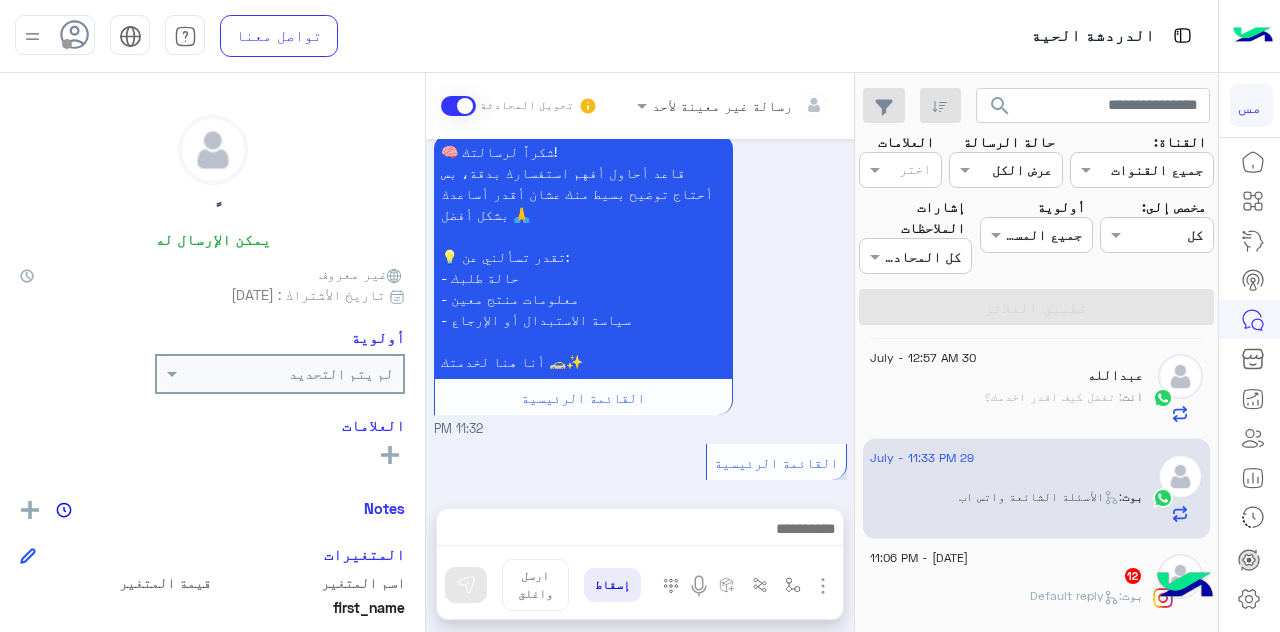 scroll, scrollTop: 4008, scrollLeft: 0, axis: vertical 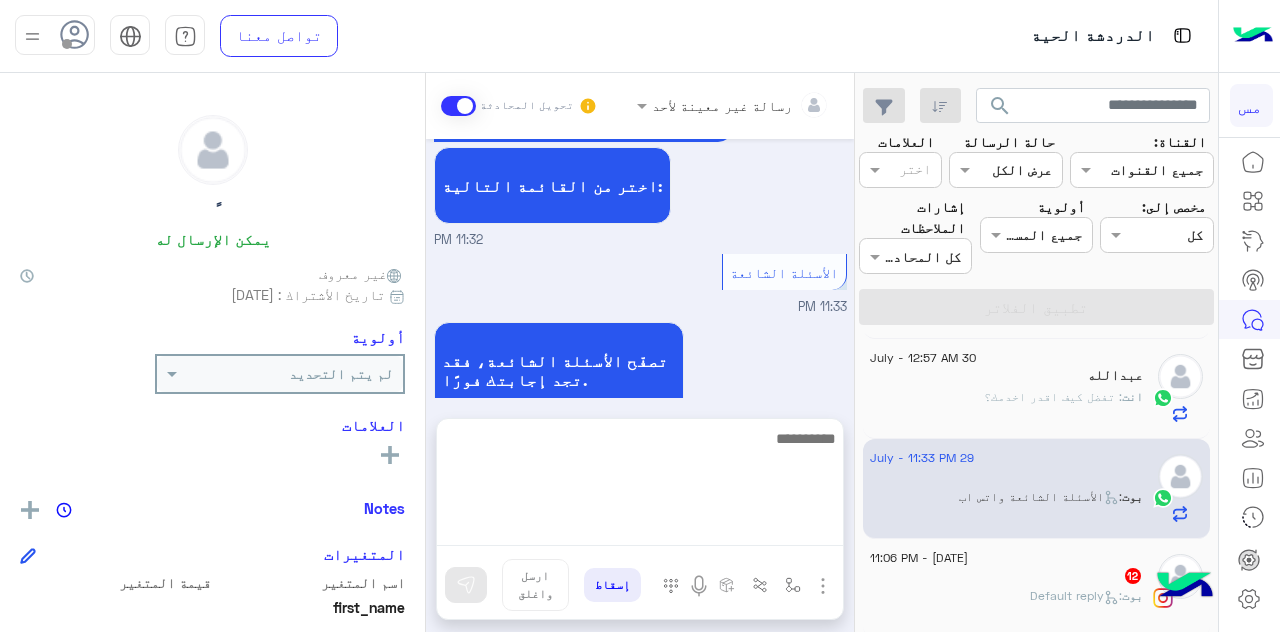 click at bounding box center [640, 486] 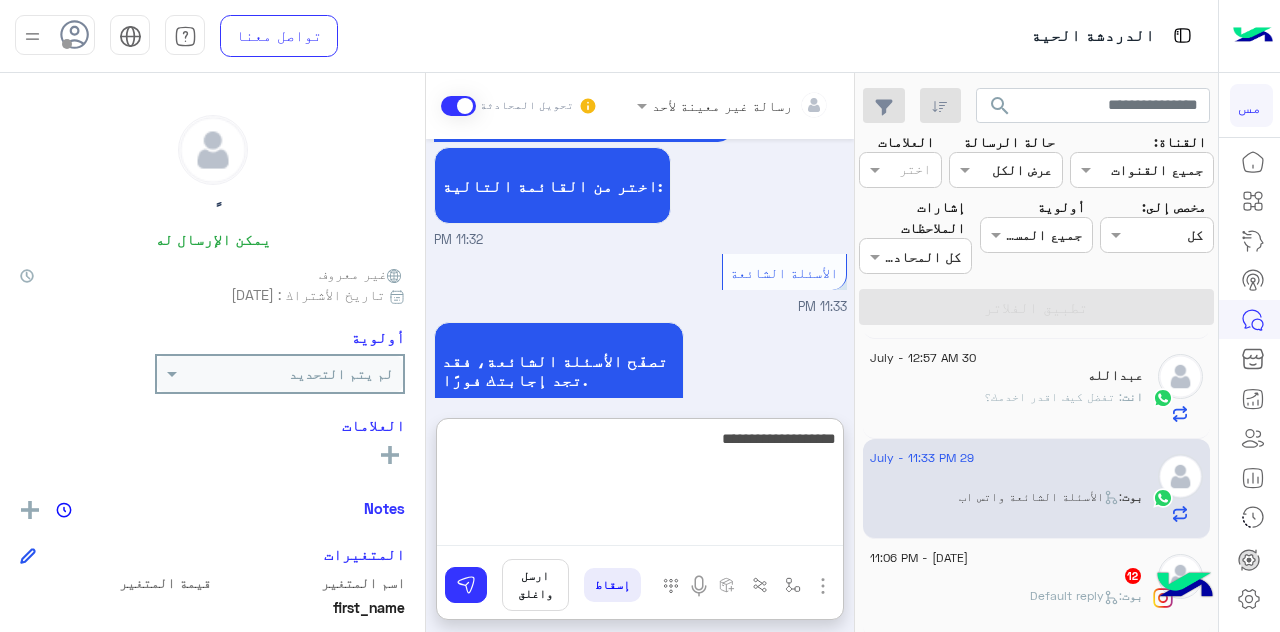 type on "**********" 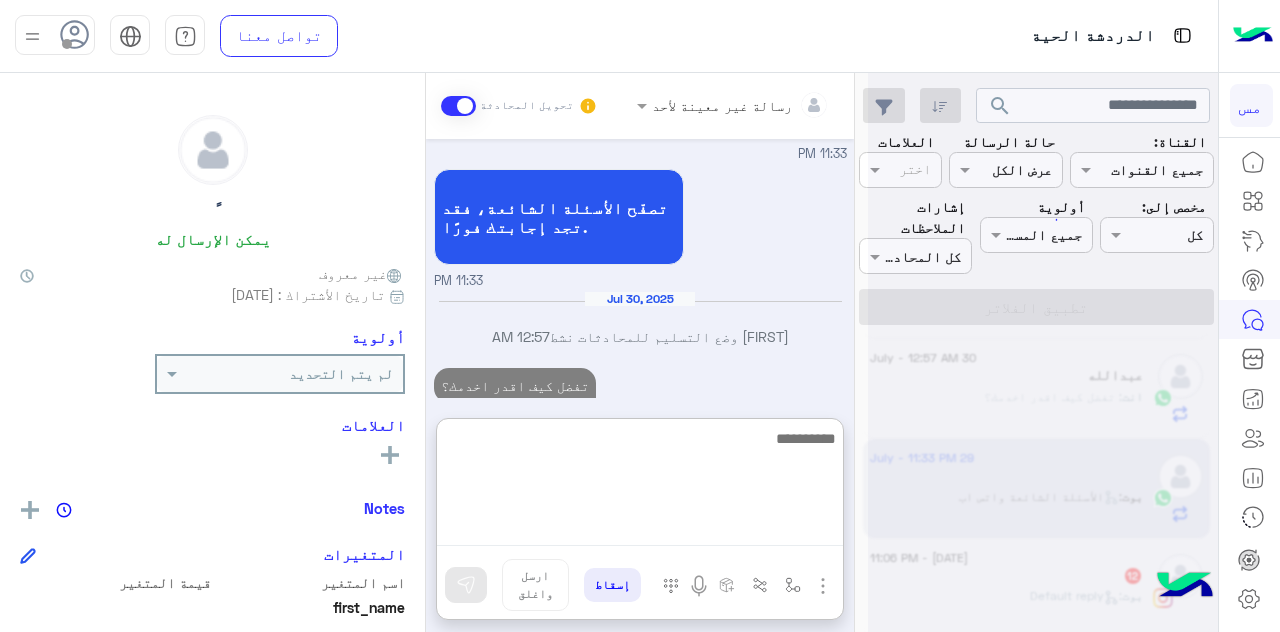 scroll, scrollTop: 4198, scrollLeft: 0, axis: vertical 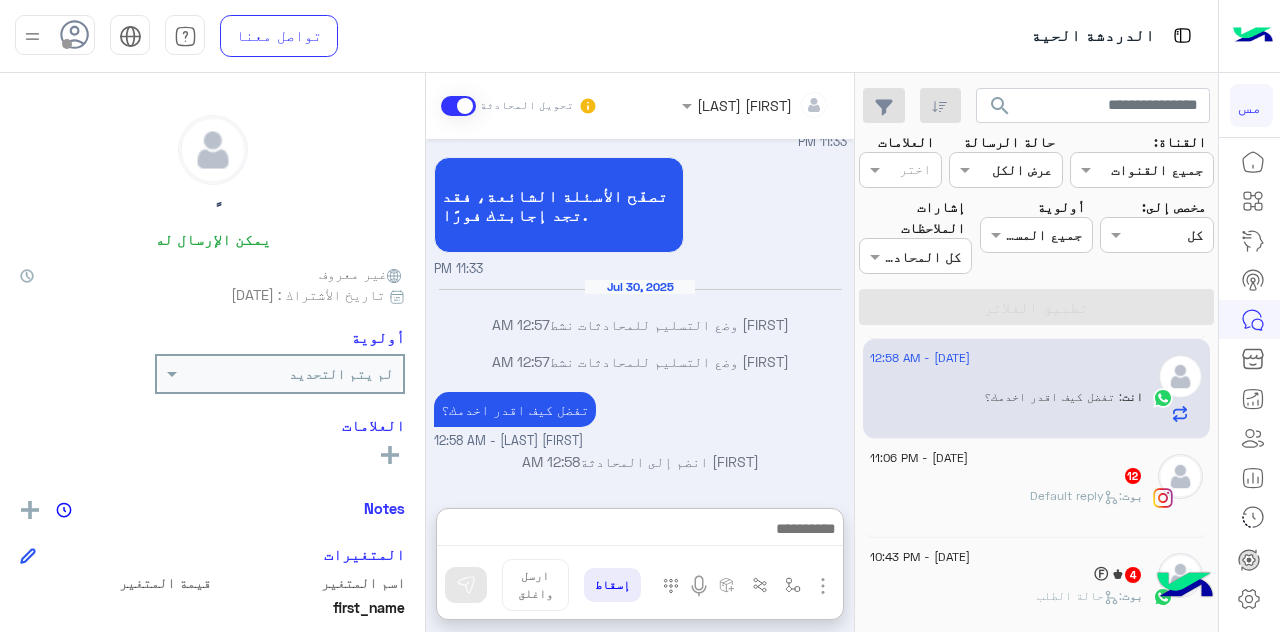 click on "29 July - 11:06 PM" 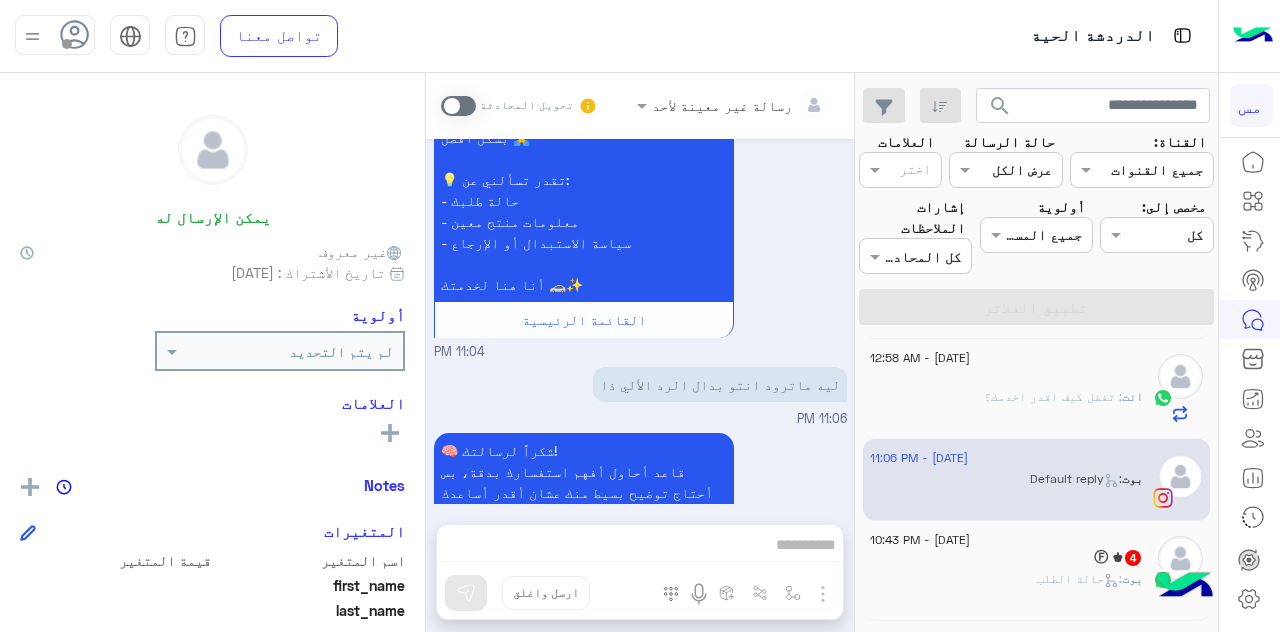 scroll, scrollTop: 3956, scrollLeft: 0, axis: vertical 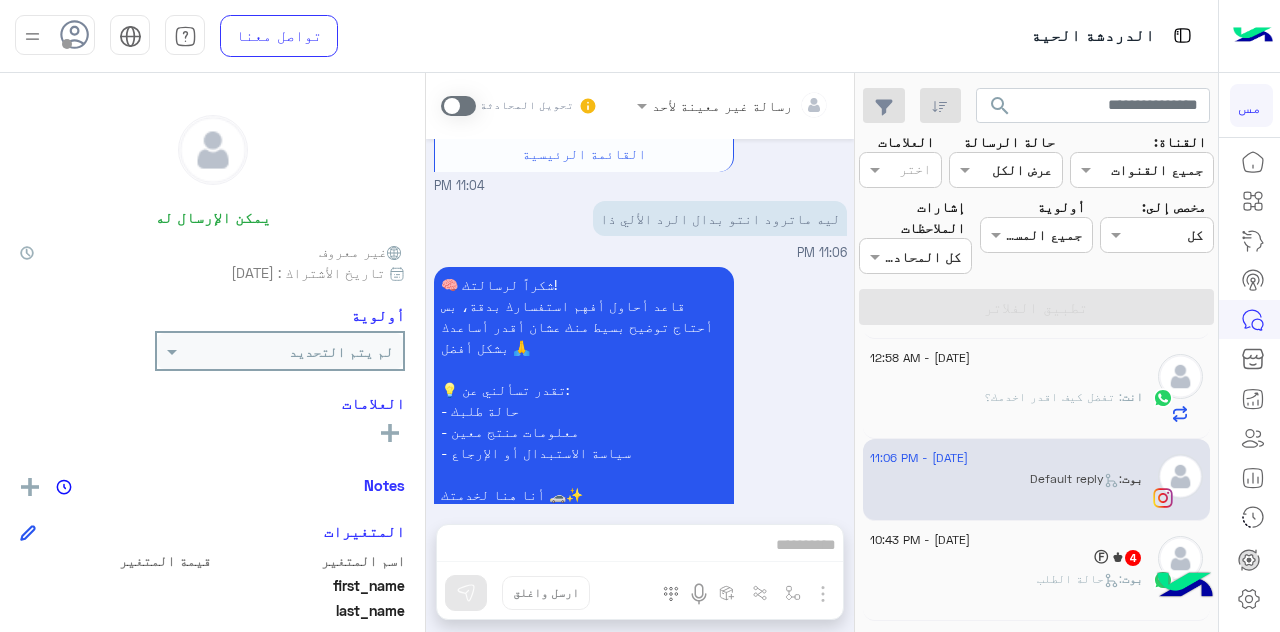 click at bounding box center (458, 106) 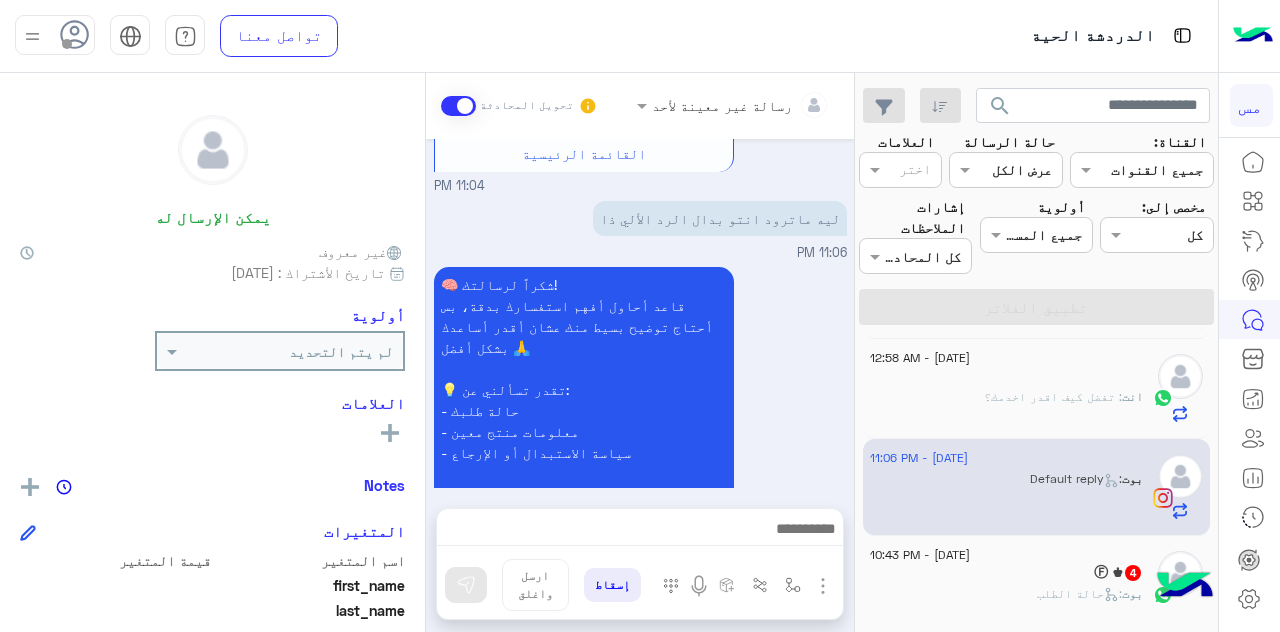 scroll, scrollTop: 4043, scrollLeft: 0, axis: vertical 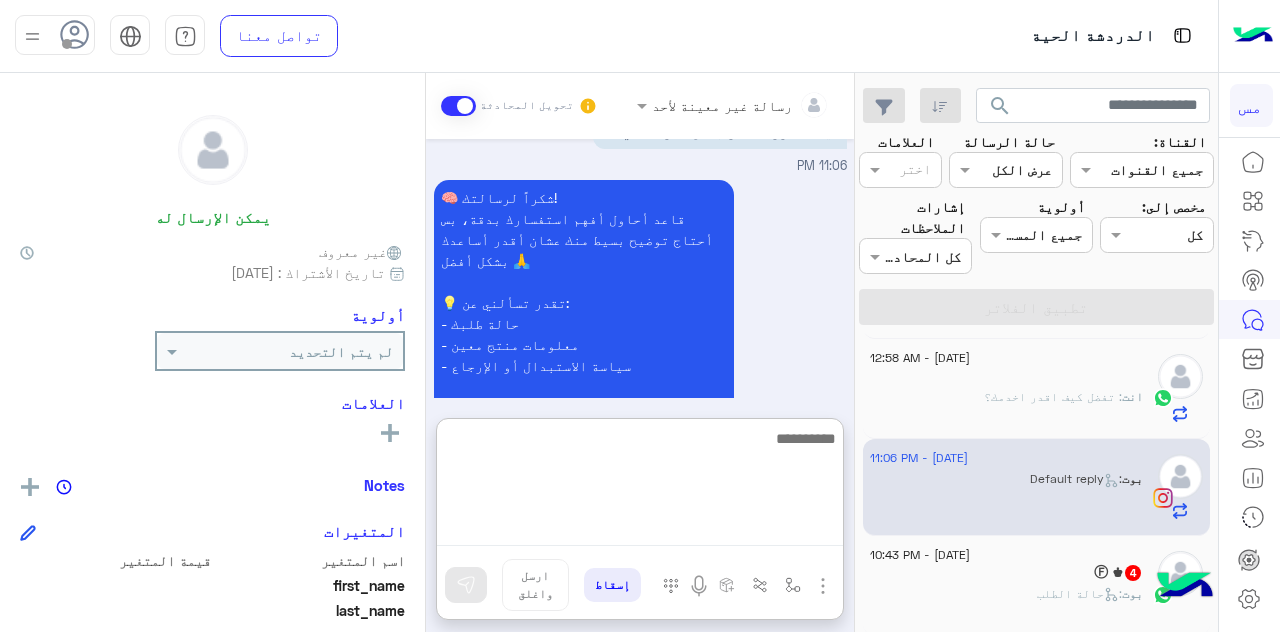click at bounding box center (640, 486) 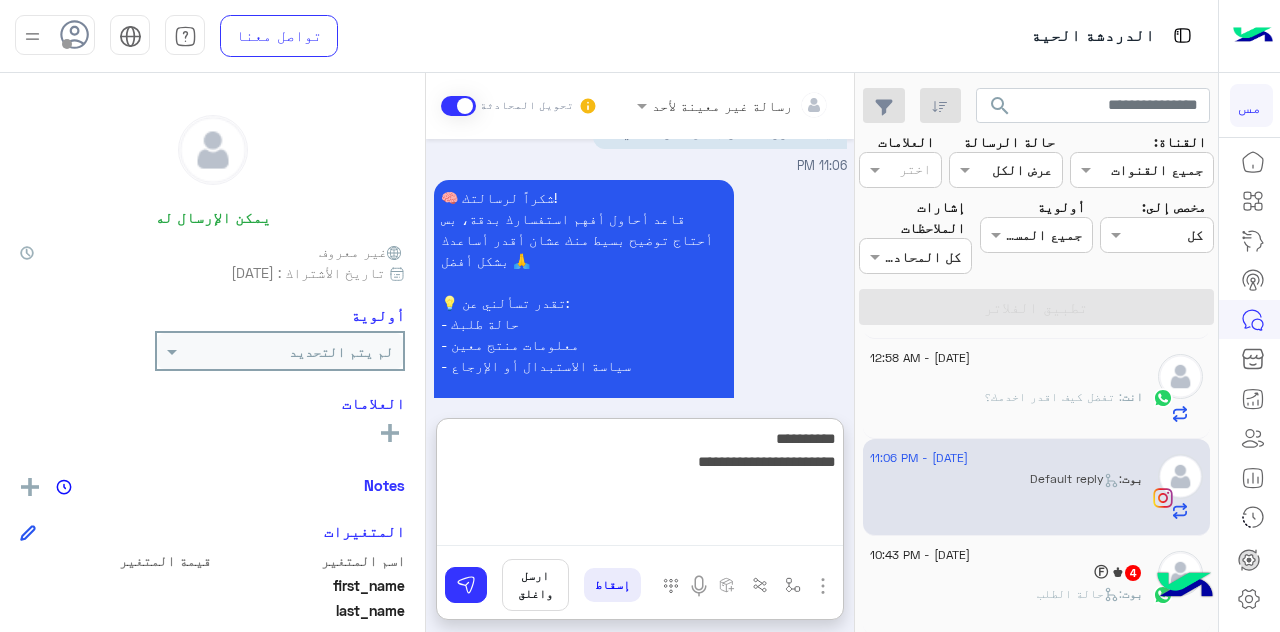 scroll, scrollTop: 301, scrollLeft: 0, axis: vertical 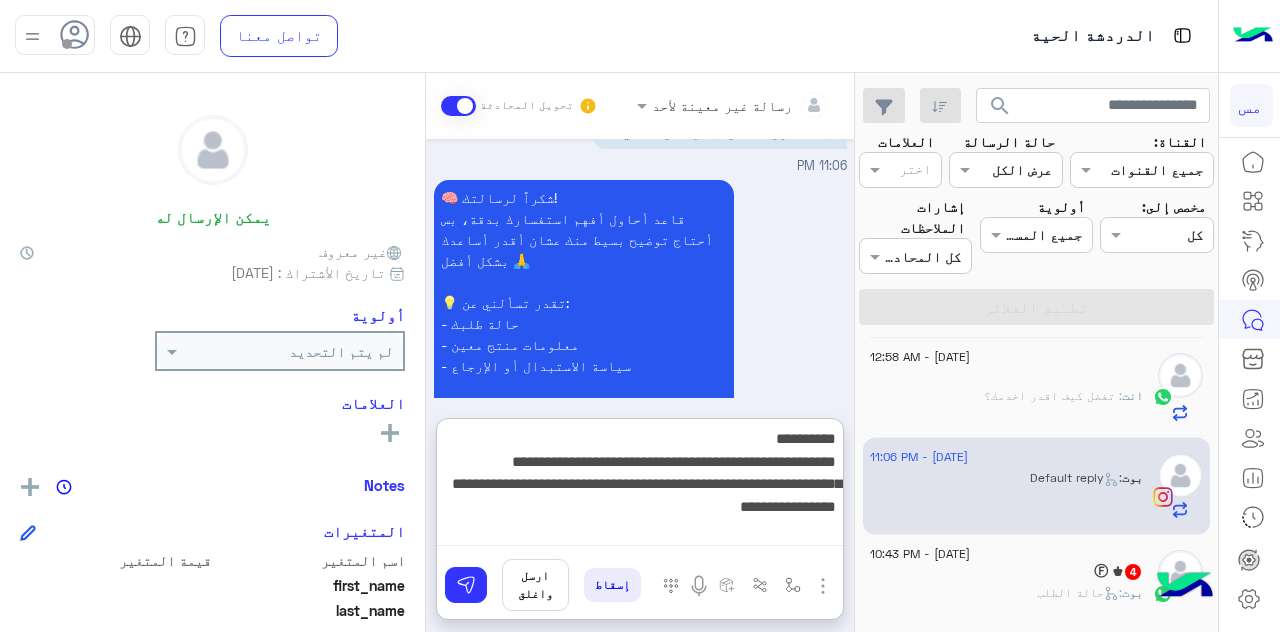 type on "**********" 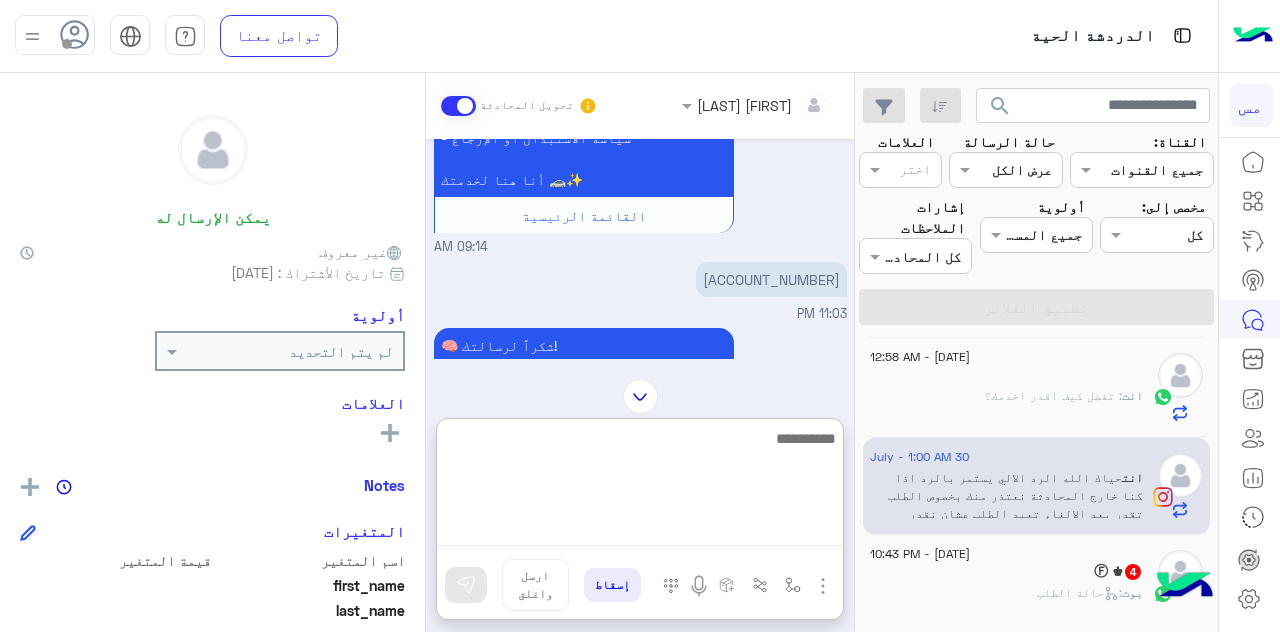 scroll, scrollTop: 3167, scrollLeft: 0, axis: vertical 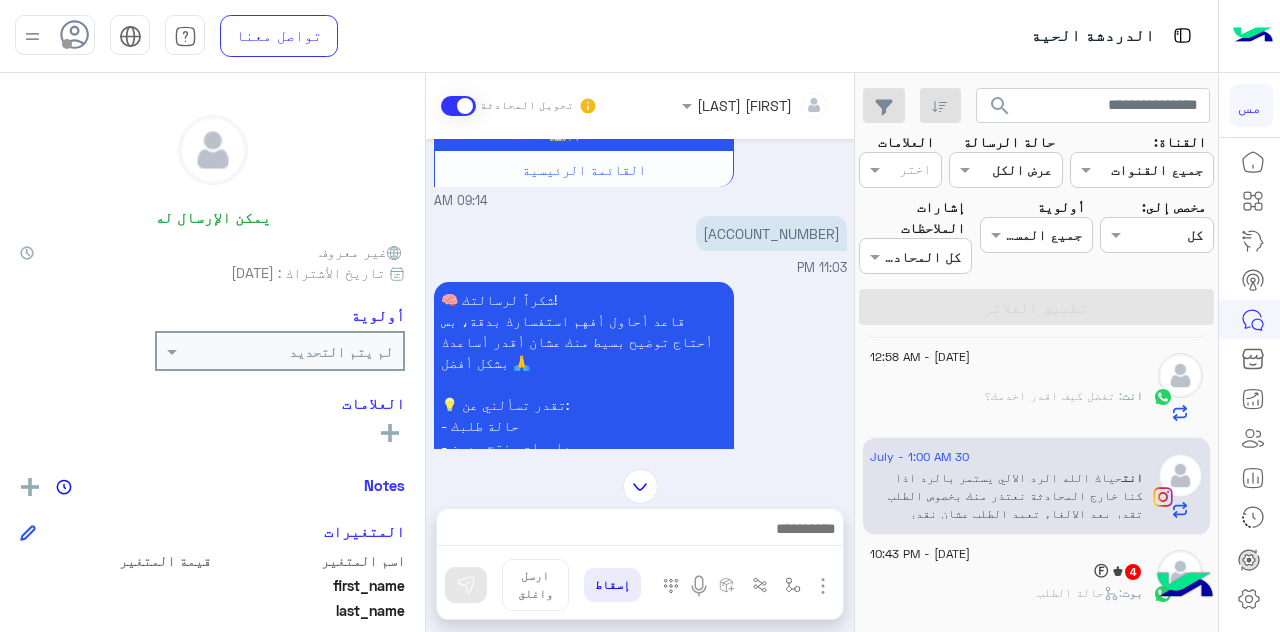 drag, startPoint x: 642, startPoint y: 172, endPoint x: 850, endPoint y: 189, distance: 208.69356 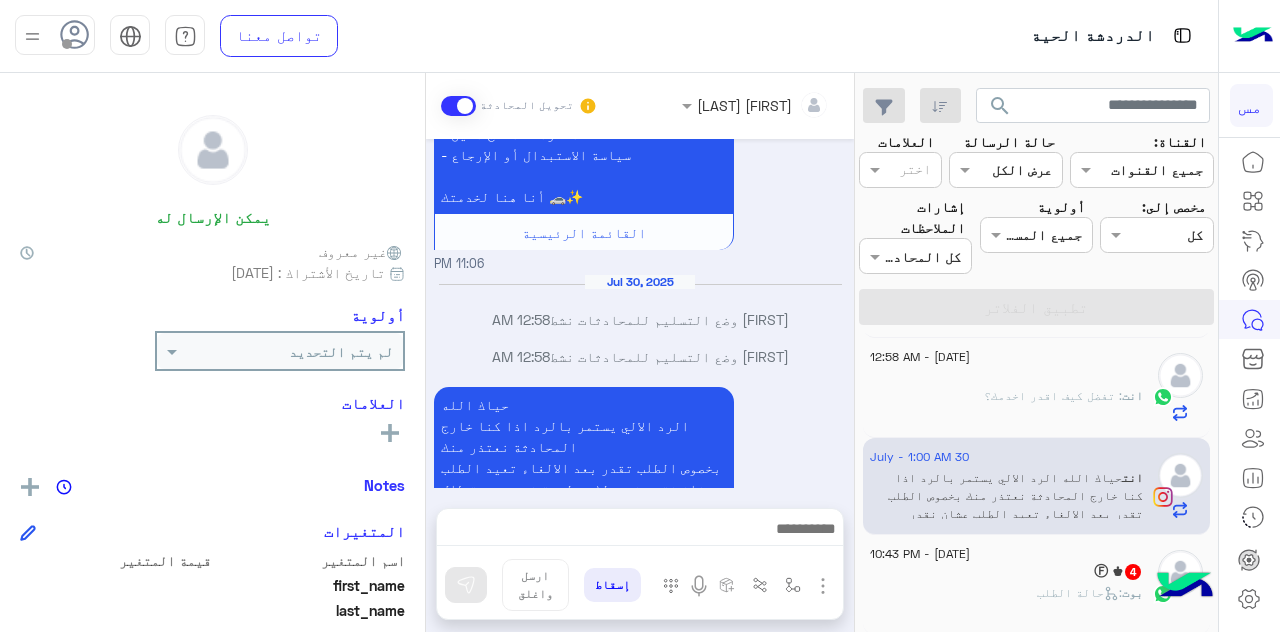 scroll, scrollTop: 4285, scrollLeft: 0, axis: vertical 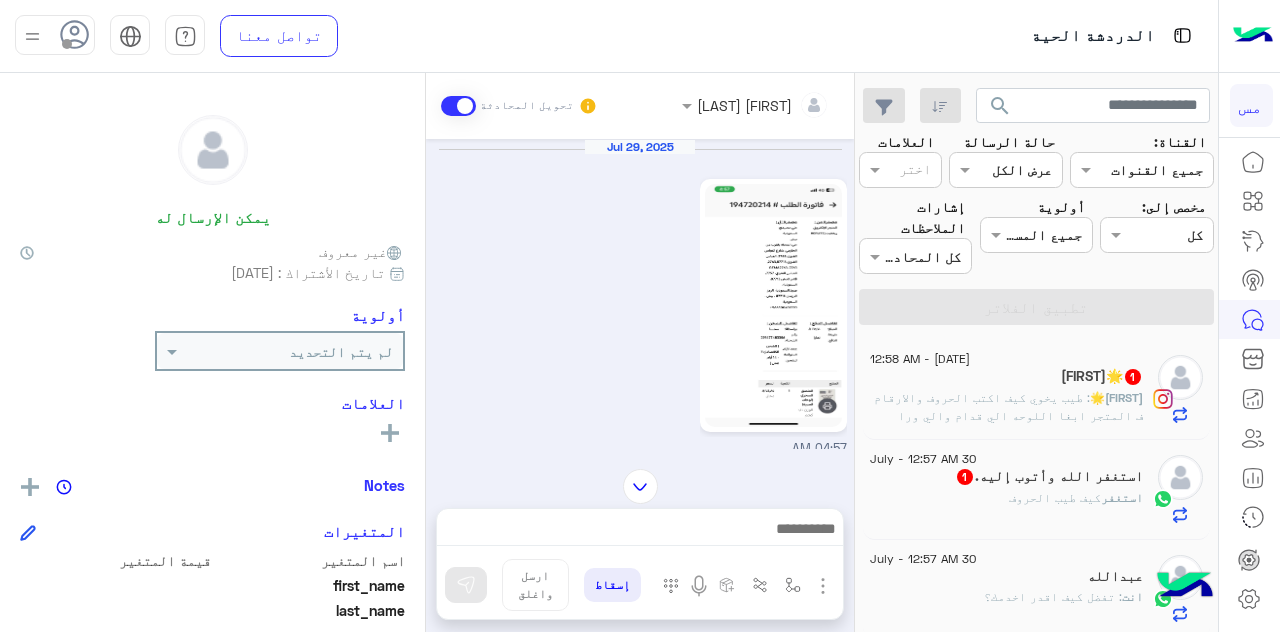 click on ": طيب يخوي كيف اكتب الحروف والارقام ف المتجر ابغا اللوحه الي قدام والي ورا" 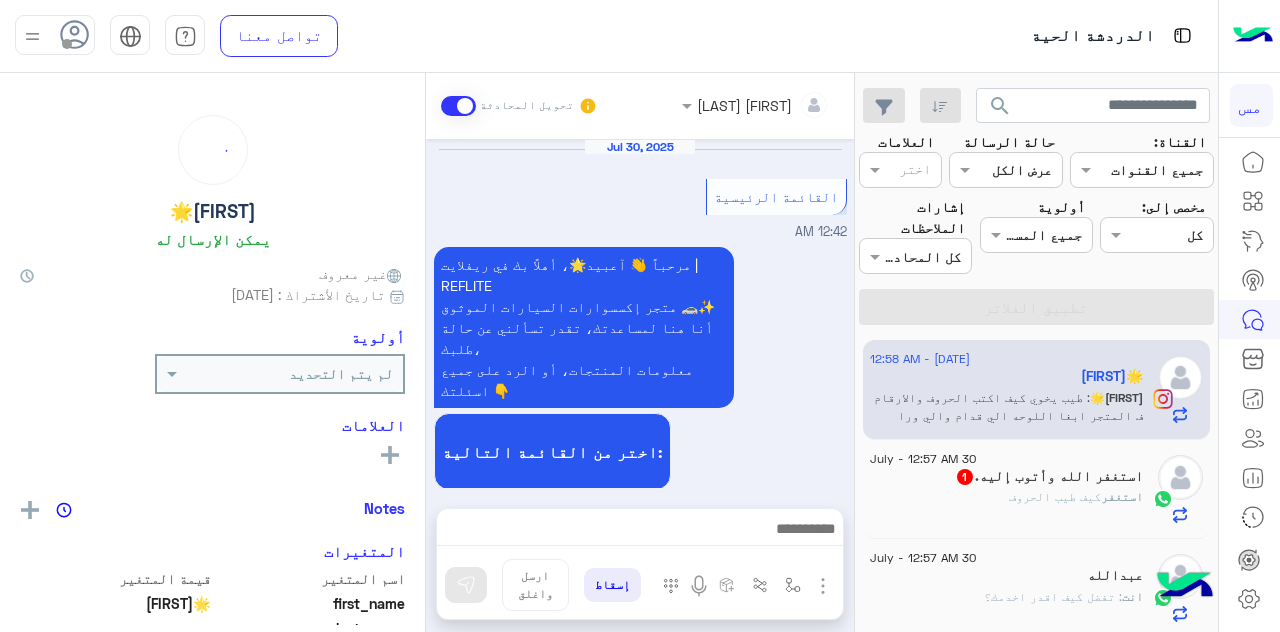 scroll, scrollTop: 1074, scrollLeft: 0, axis: vertical 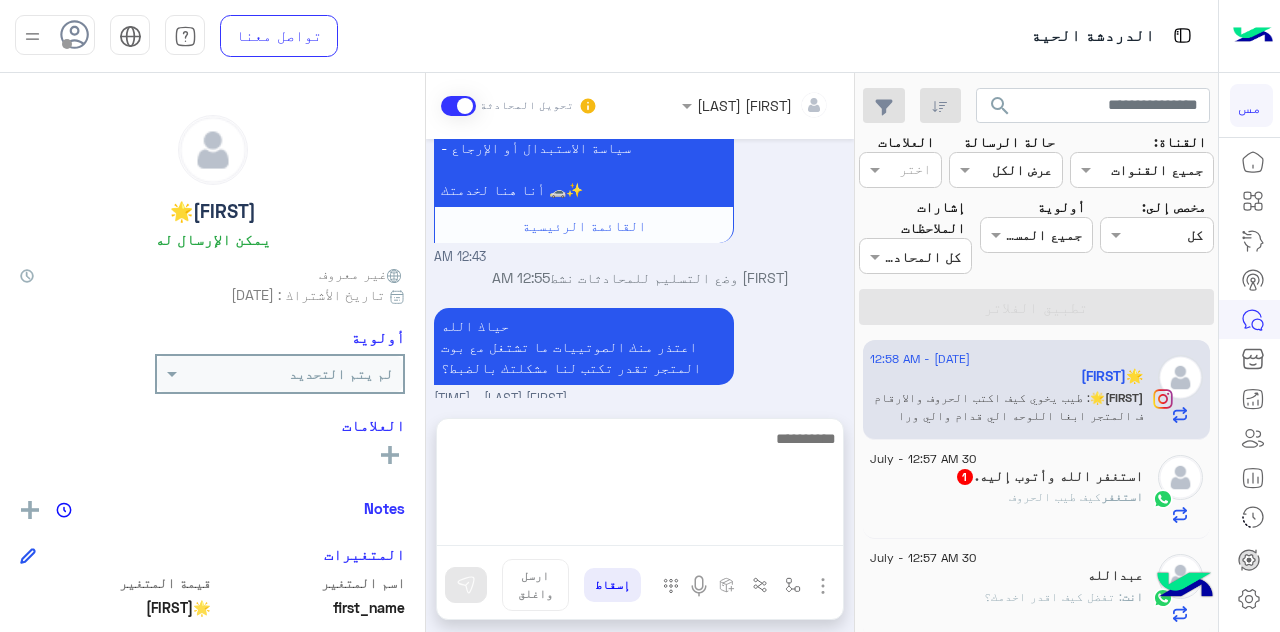 click at bounding box center [640, 486] 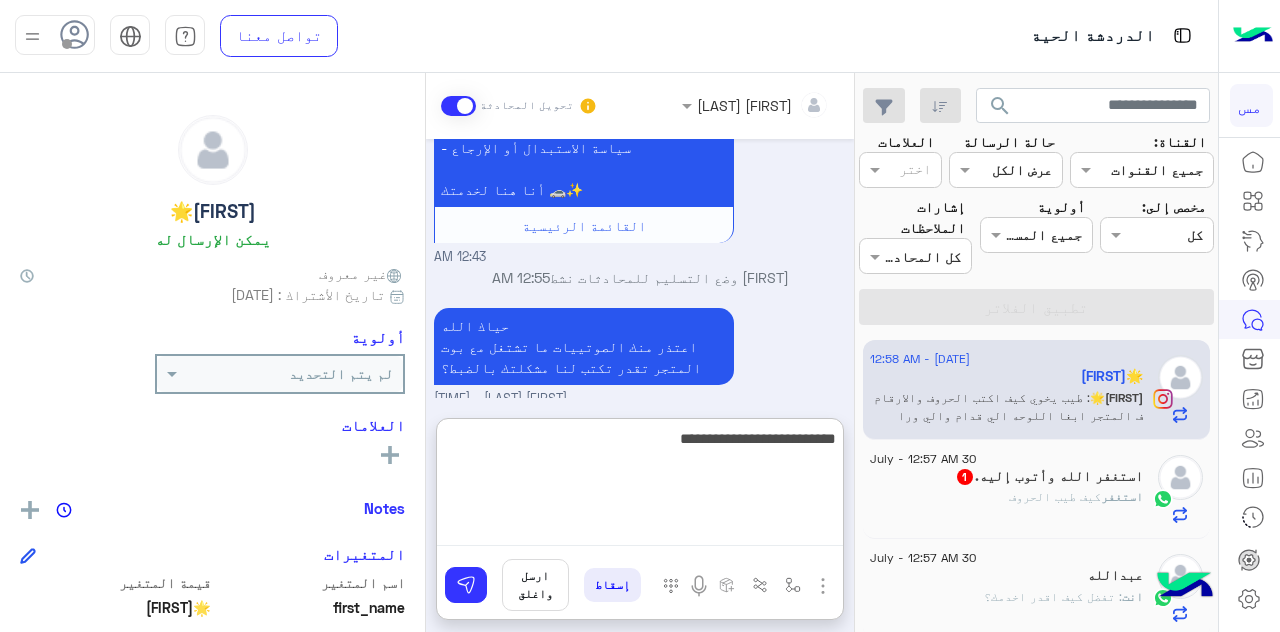 type on "**********" 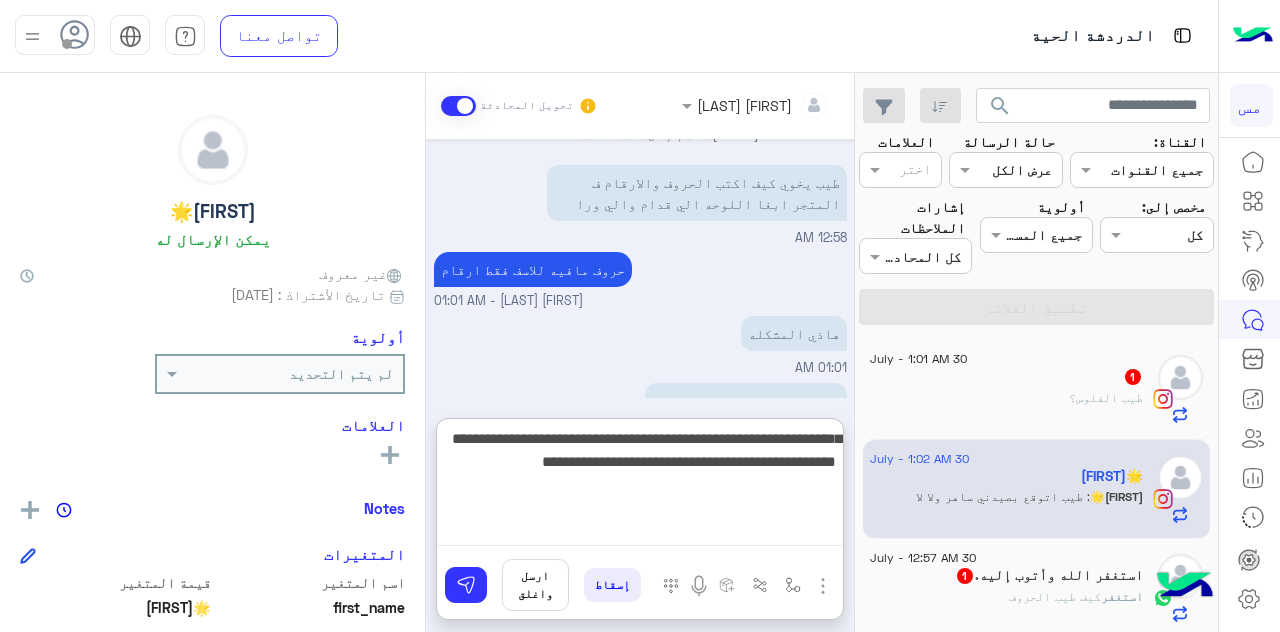 scroll, scrollTop: 1426, scrollLeft: 0, axis: vertical 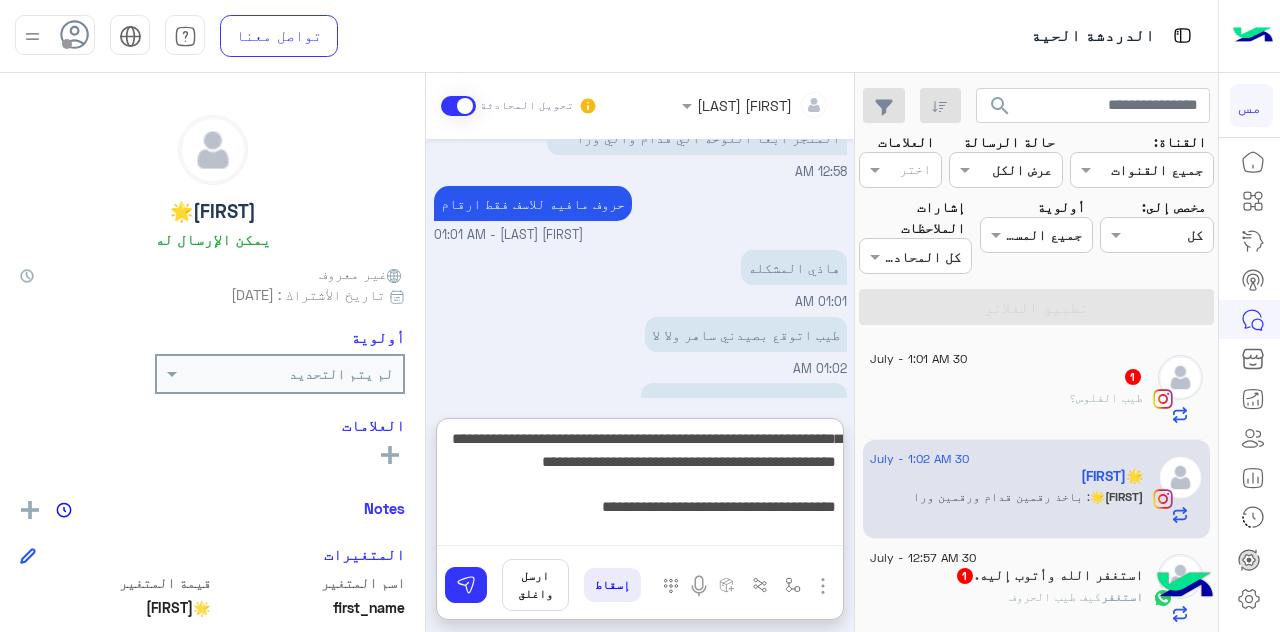 type on "**********" 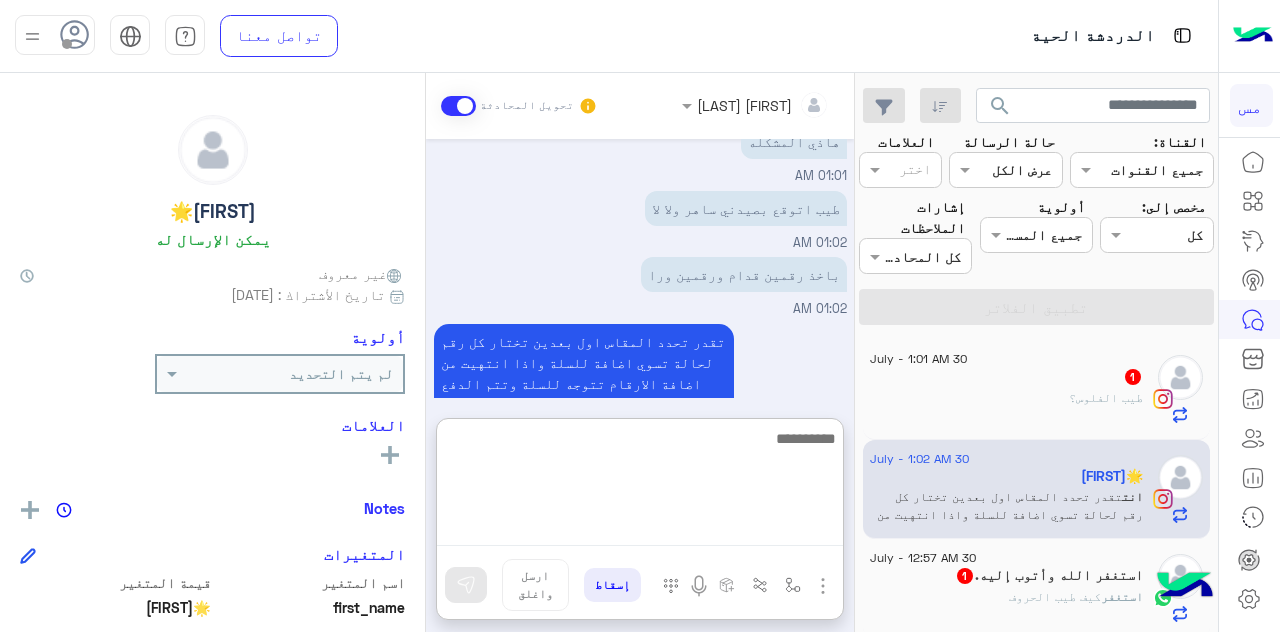scroll, scrollTop: 1574, scrollLeft: 0, axis: vertical 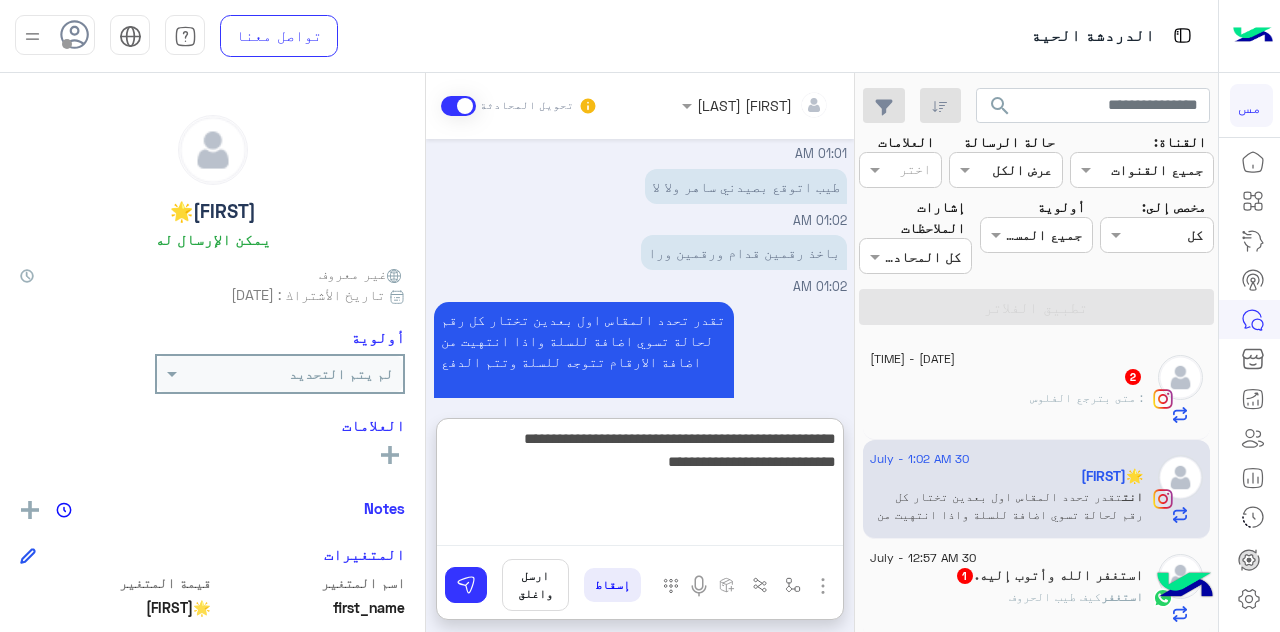 type on "**********" 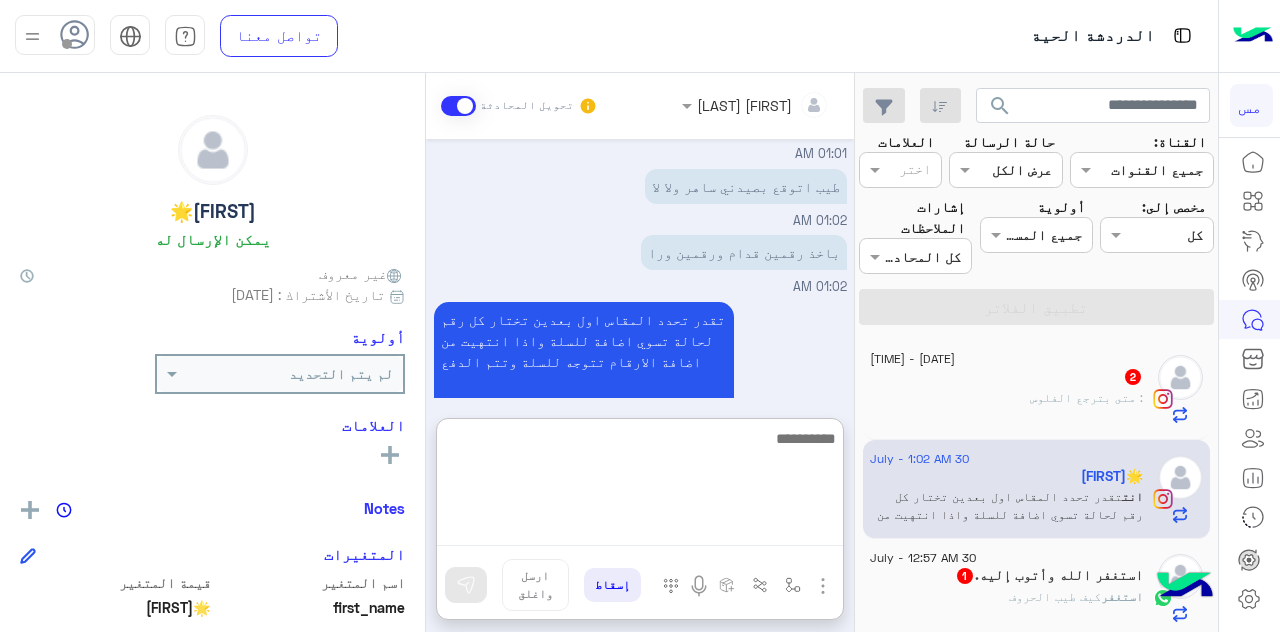 scroll, scrollTop: 1680, scrollLeft: 0, axis: vertical 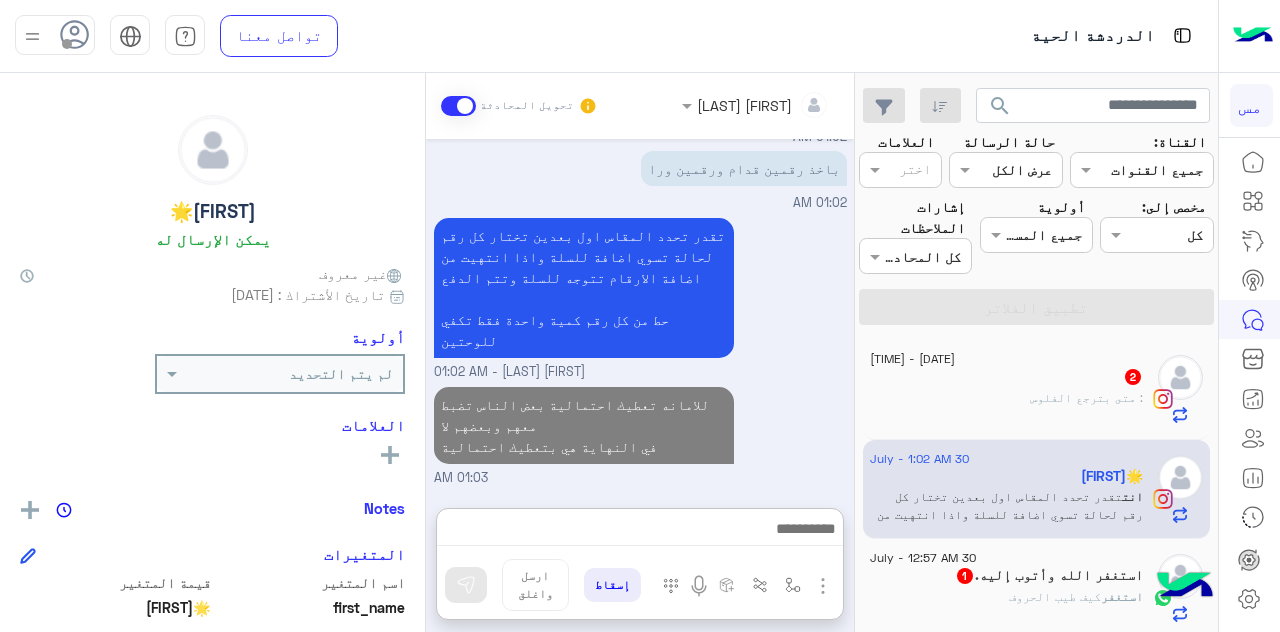 click on ": متى بترجع الفلوس" 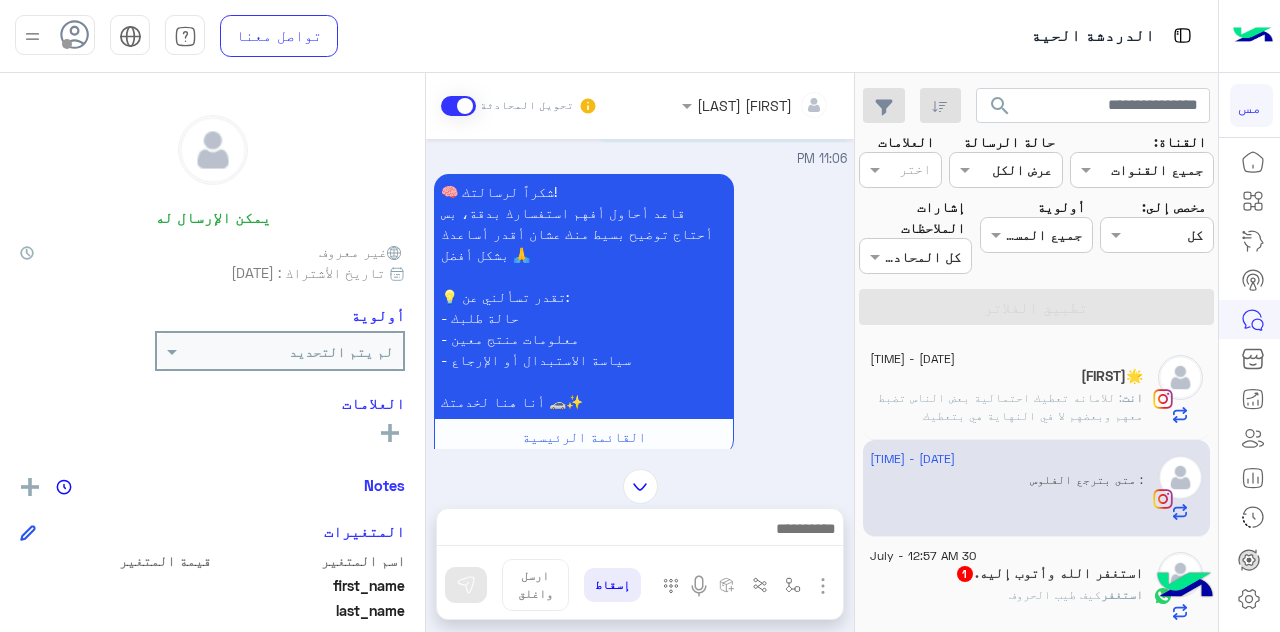 scroll, scrollTop: 3124, scrollLeft: 0, axis: vertical 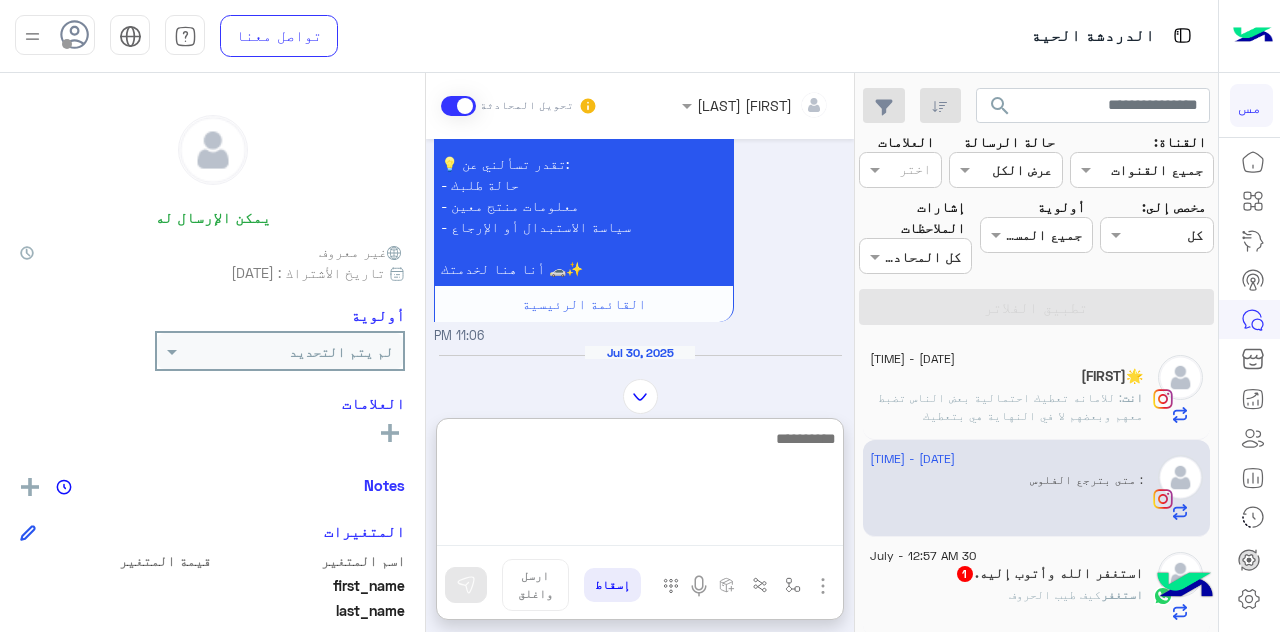 click at bounding box center (640, 486) 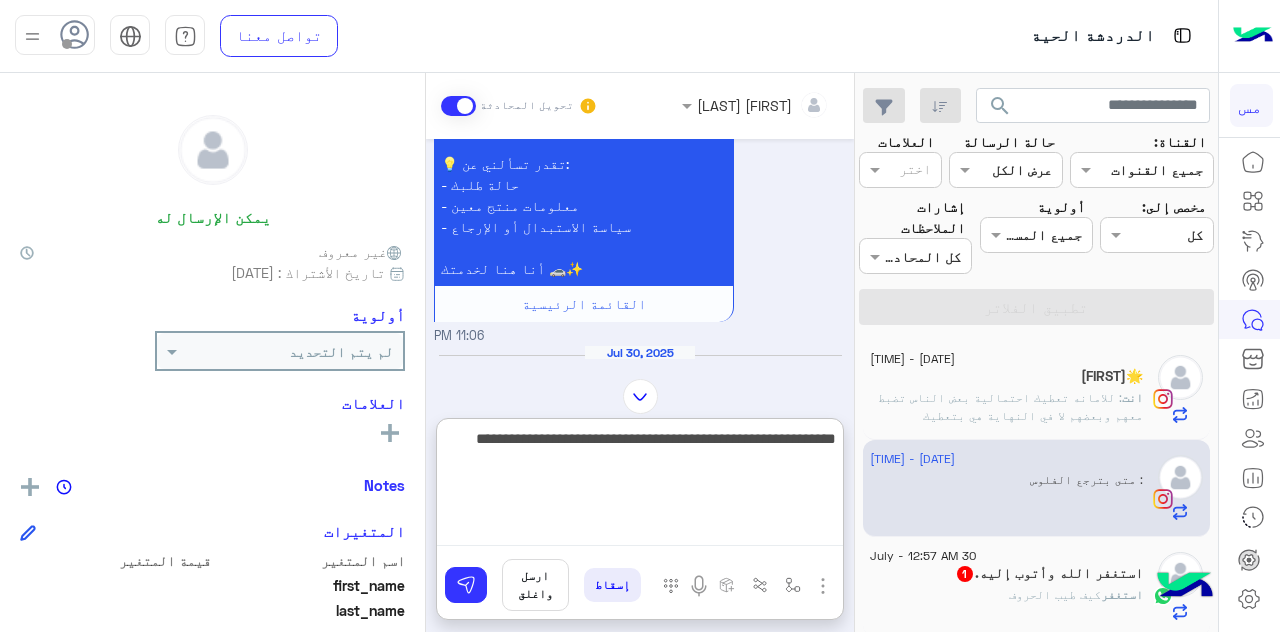 type on "**********" 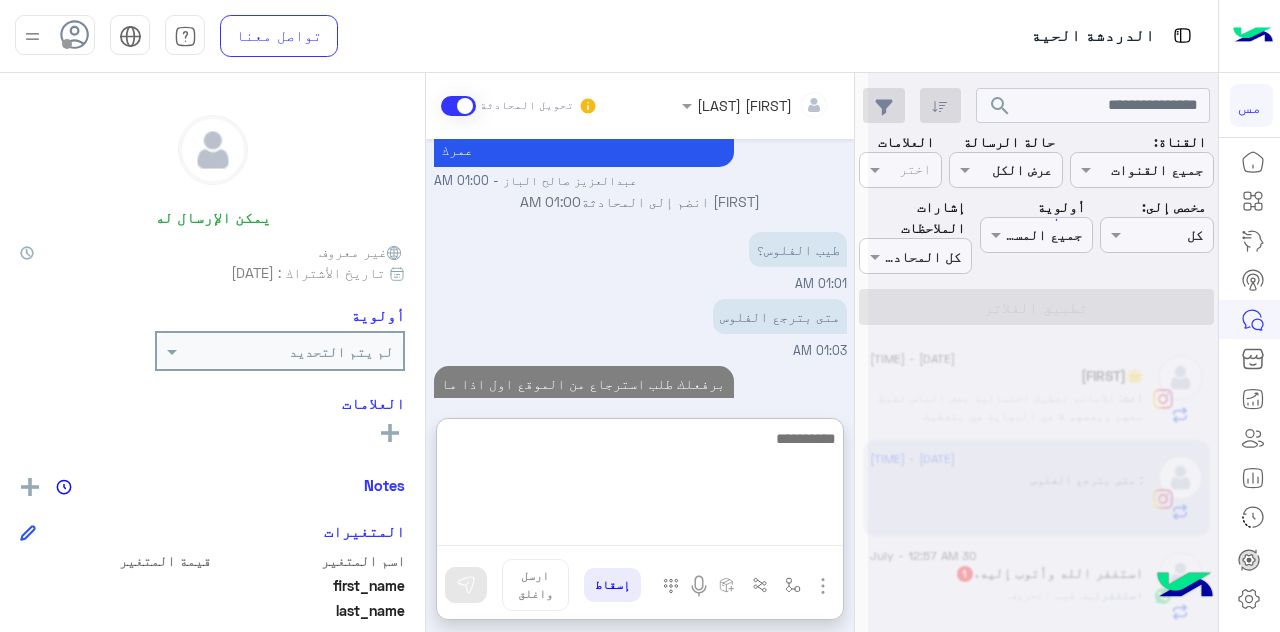 scroll, scrollTop: 3519, scrollLeft: 0, axis: vertical 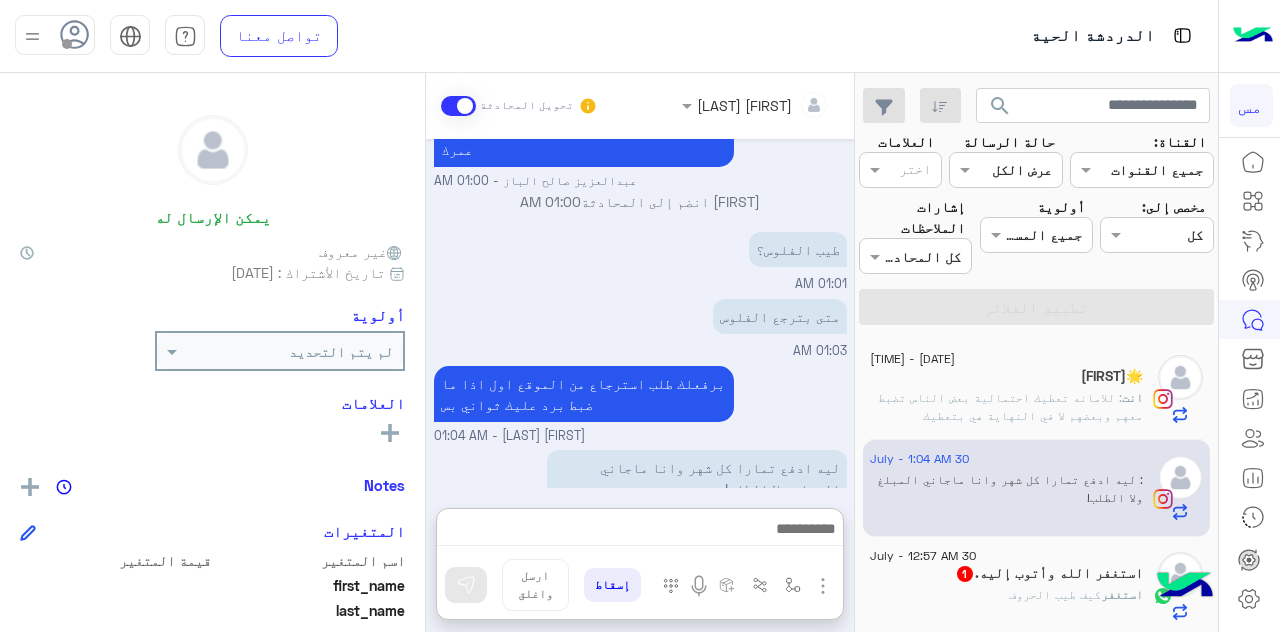 click on ": للامانه تعطيك احتمالية بعض الناس تضبط معهم وبعضهم لا
في النهاية هي بتعطيك احتمالية" 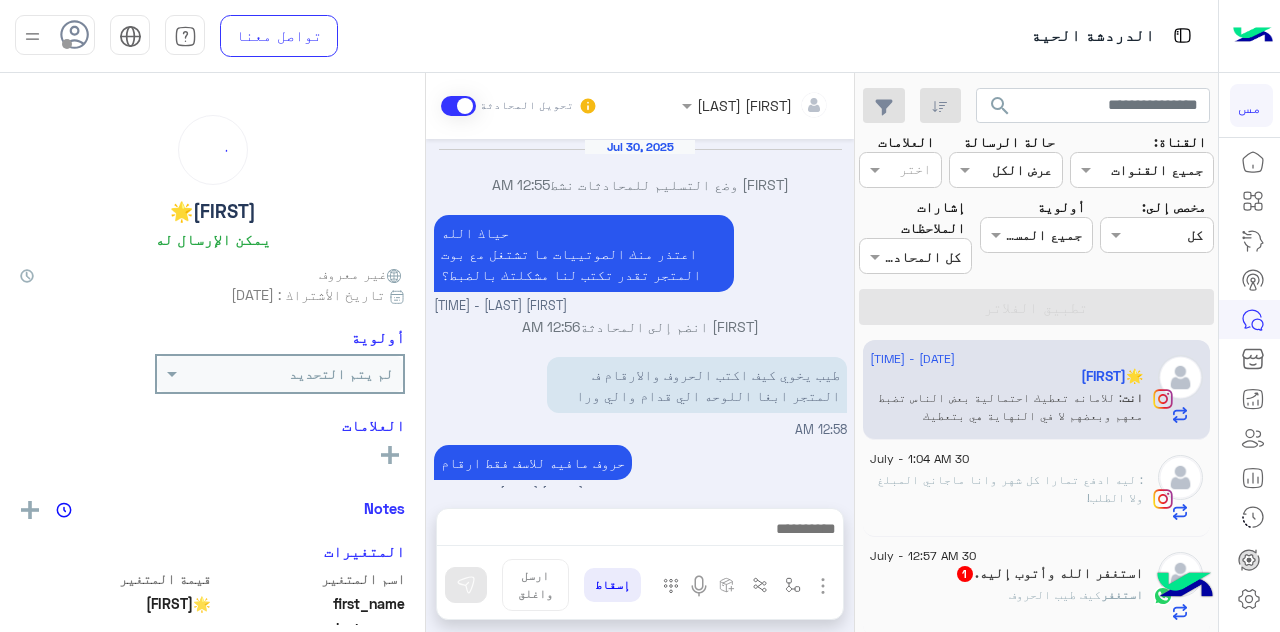 scroll, scrollTop: 466, scrollLeft: 0, axis: vertical 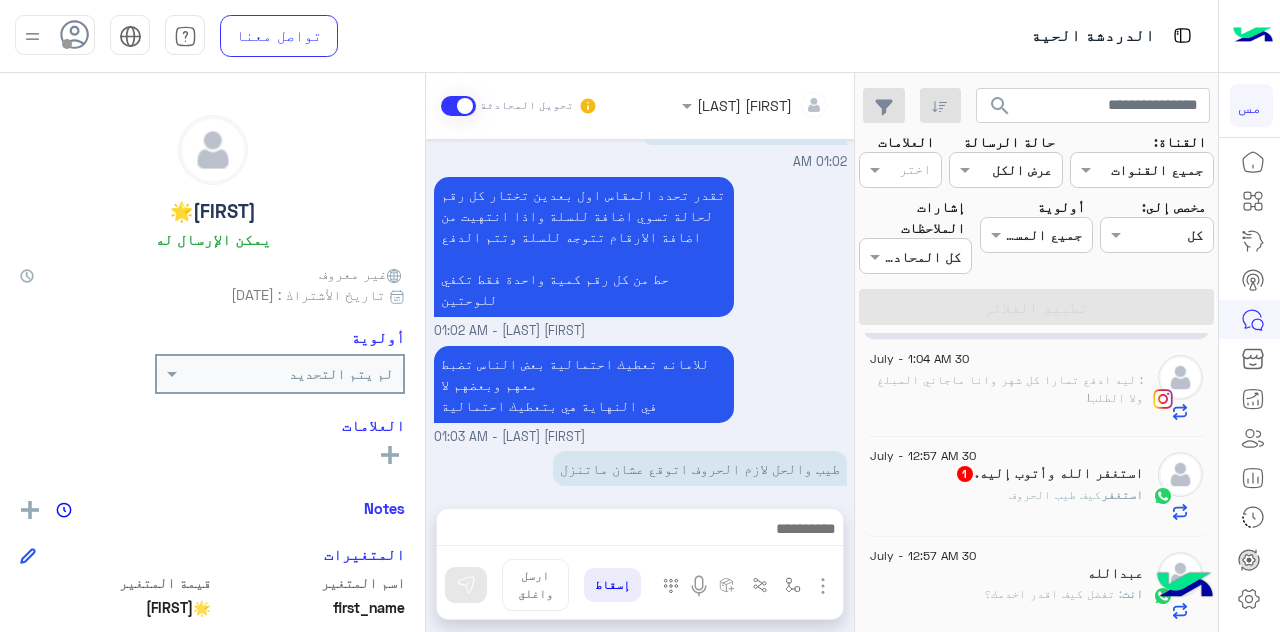 click on "1" 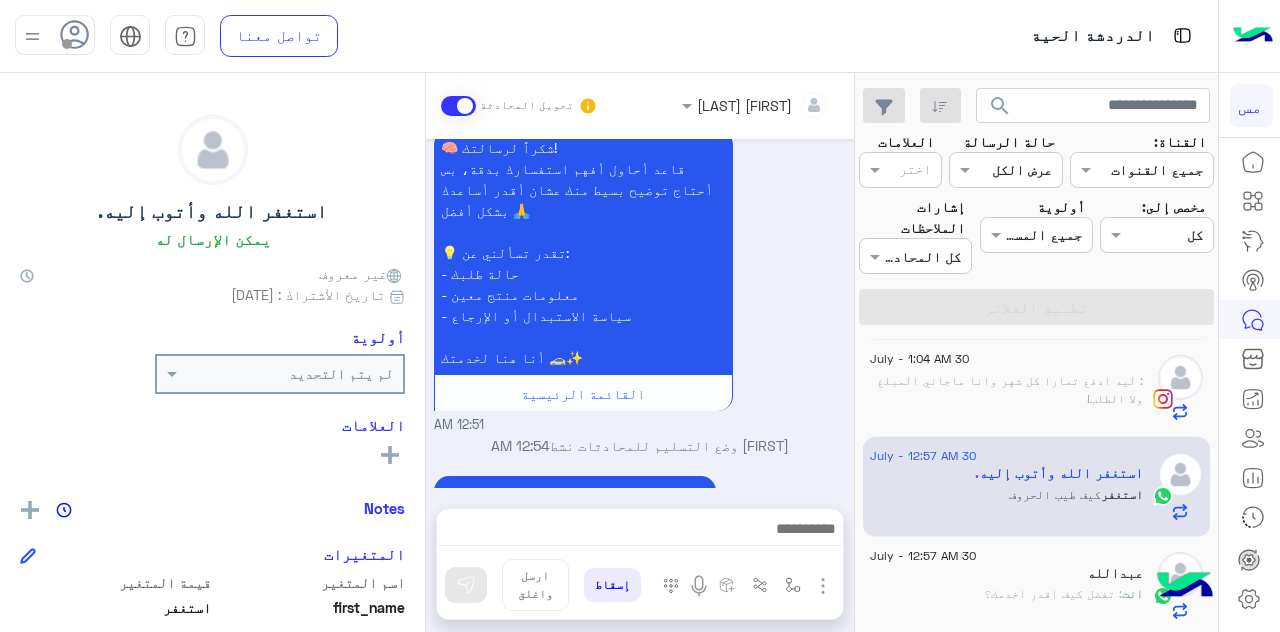 scroll, scrollTop: 700, scrollLeft: 0, axis: vertical 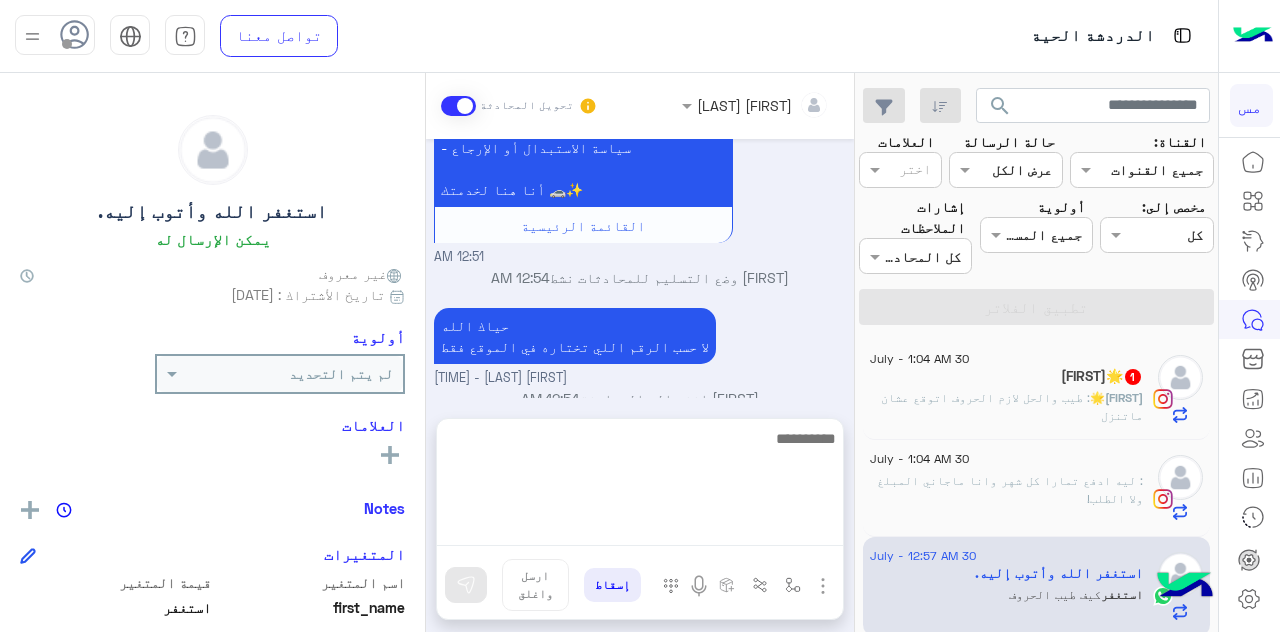 click at bounding box center (640, 486) 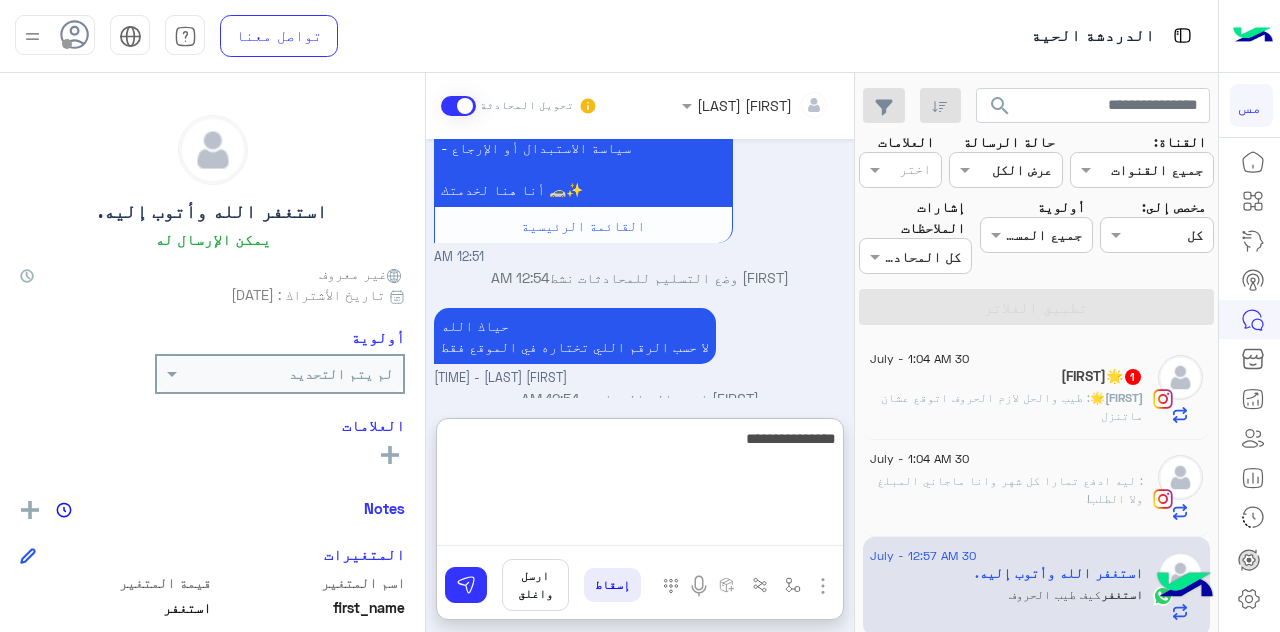 type on "**********" 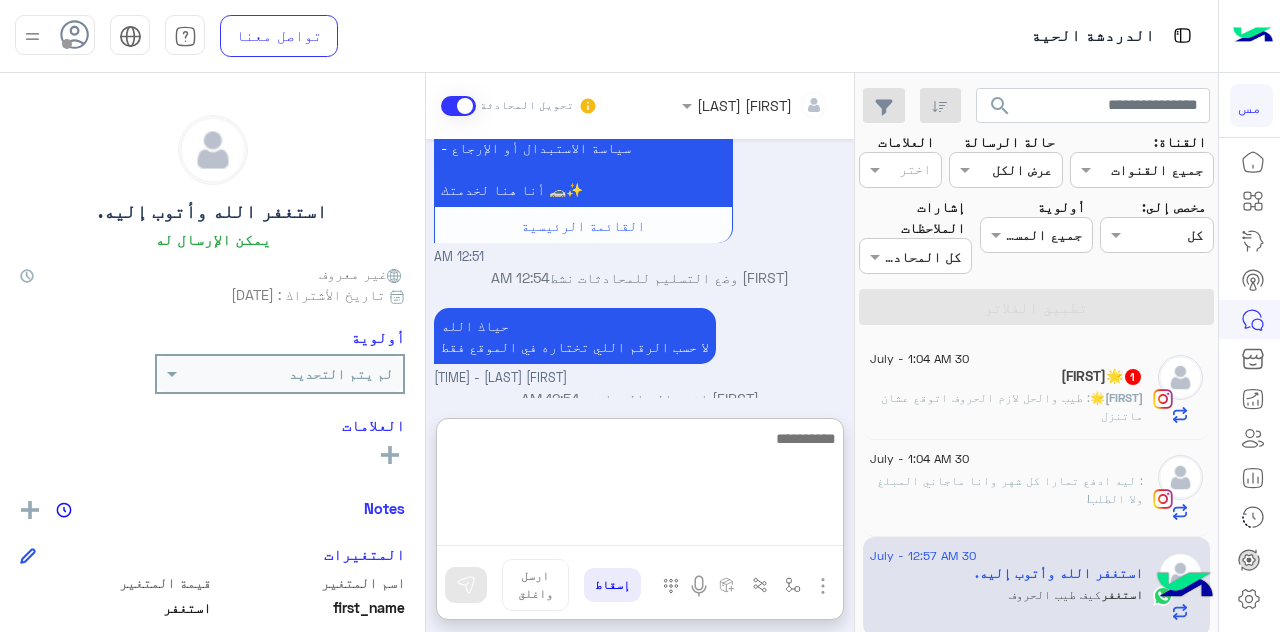 scroll, scrollTop: 854, scrollLeft: 0, axis: vertical 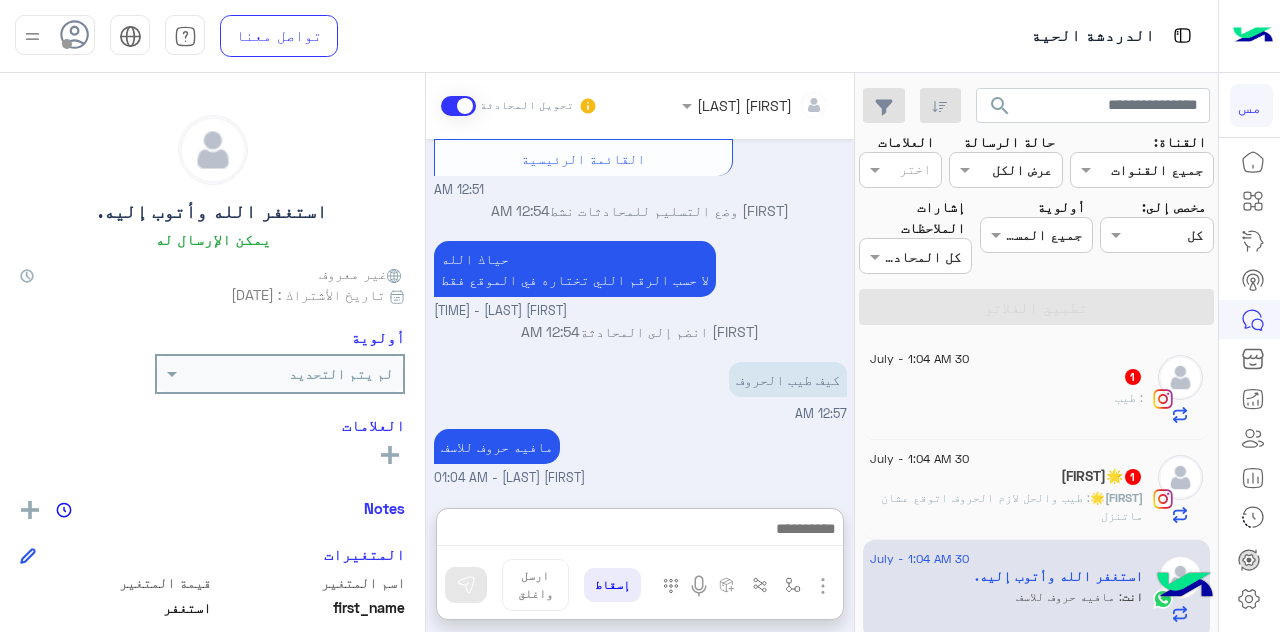 click on ": طيب والحل لازم الحروف اتوقع عشان ماتنزل" 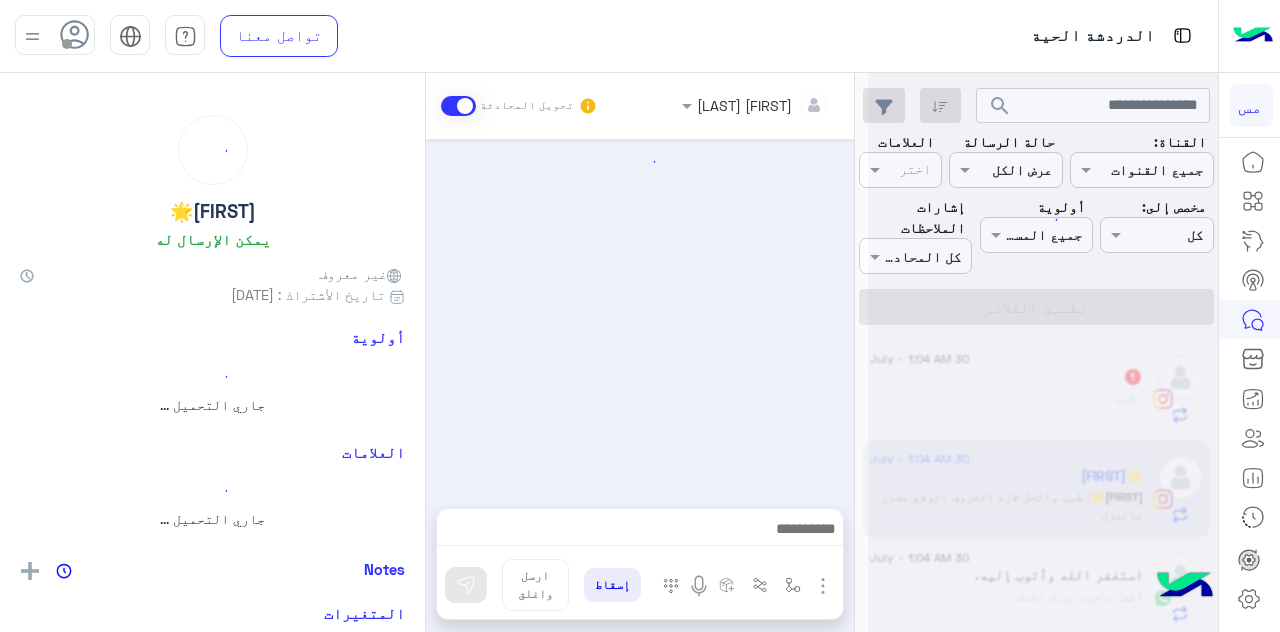 scroll, scrollTop: 0, scrollLeft: 0, axis: both 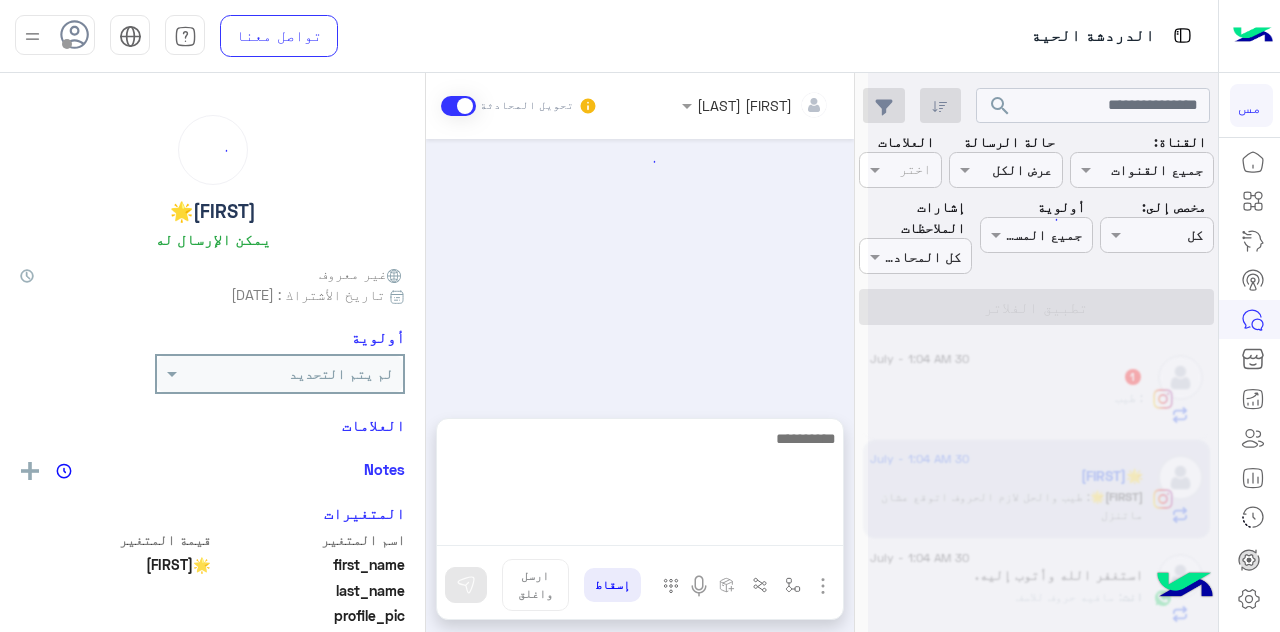 click at bounding box center (640, 486) 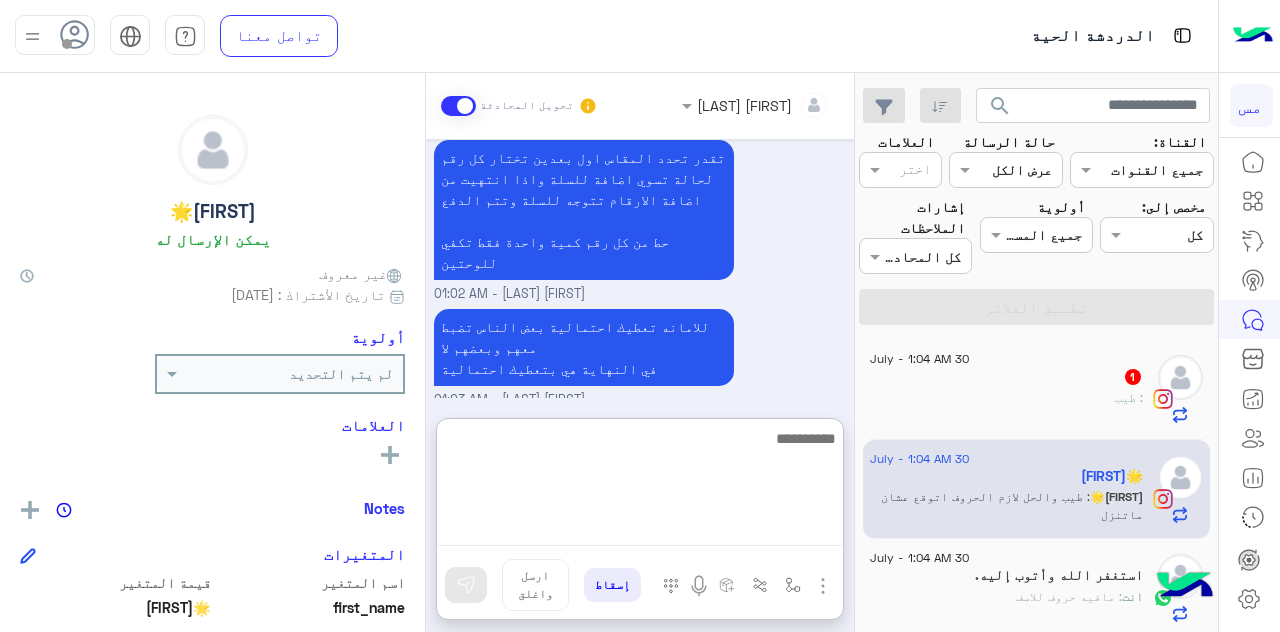 scroll, scrollTop: 586, scrollLeft: 0, axis: vertical 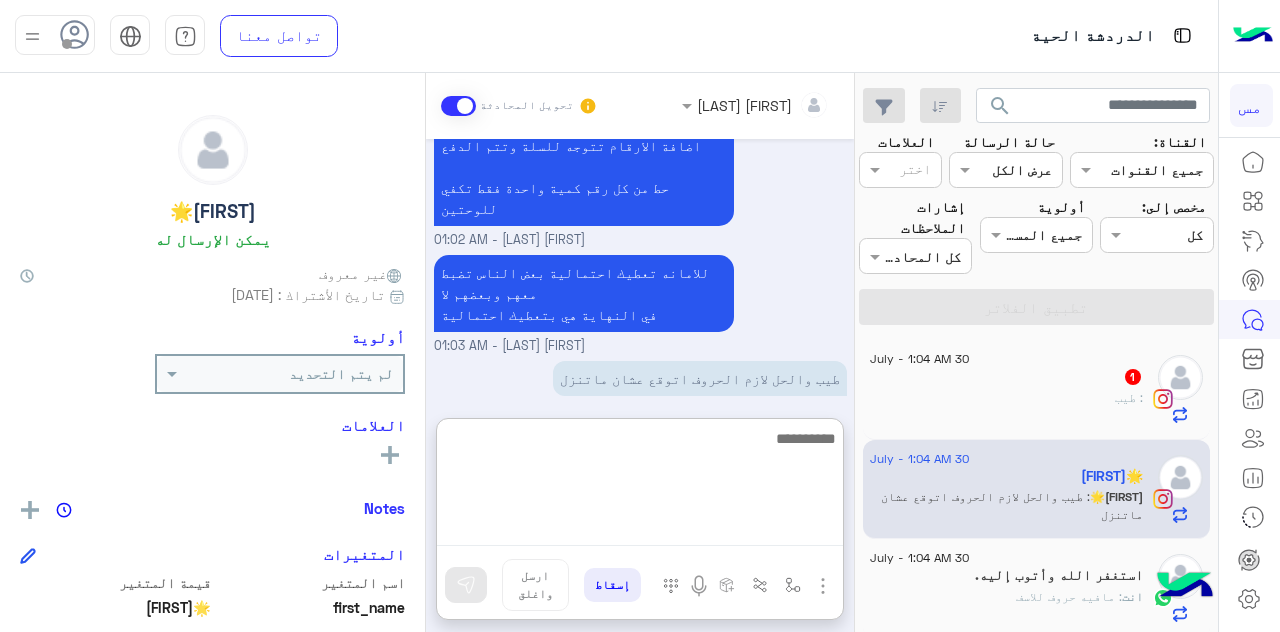 click at bounding box center [640, 486] 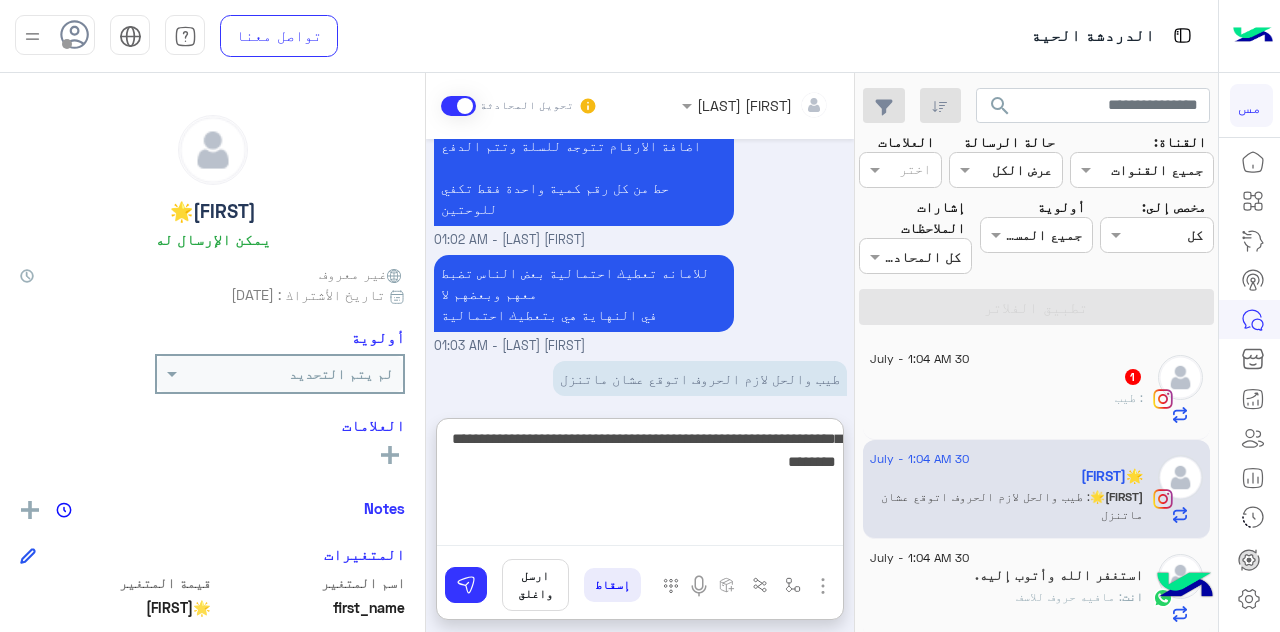 type on "**********" 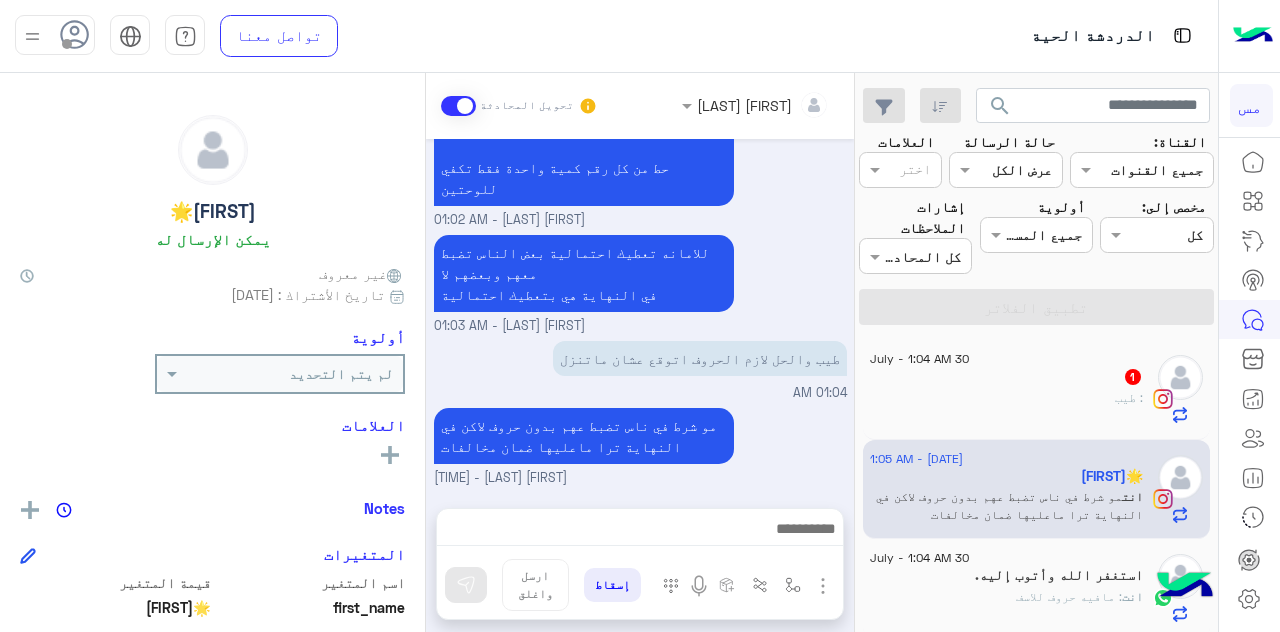 scroll, scrollTop: 581, scrollLeft: 0, axis: vertical 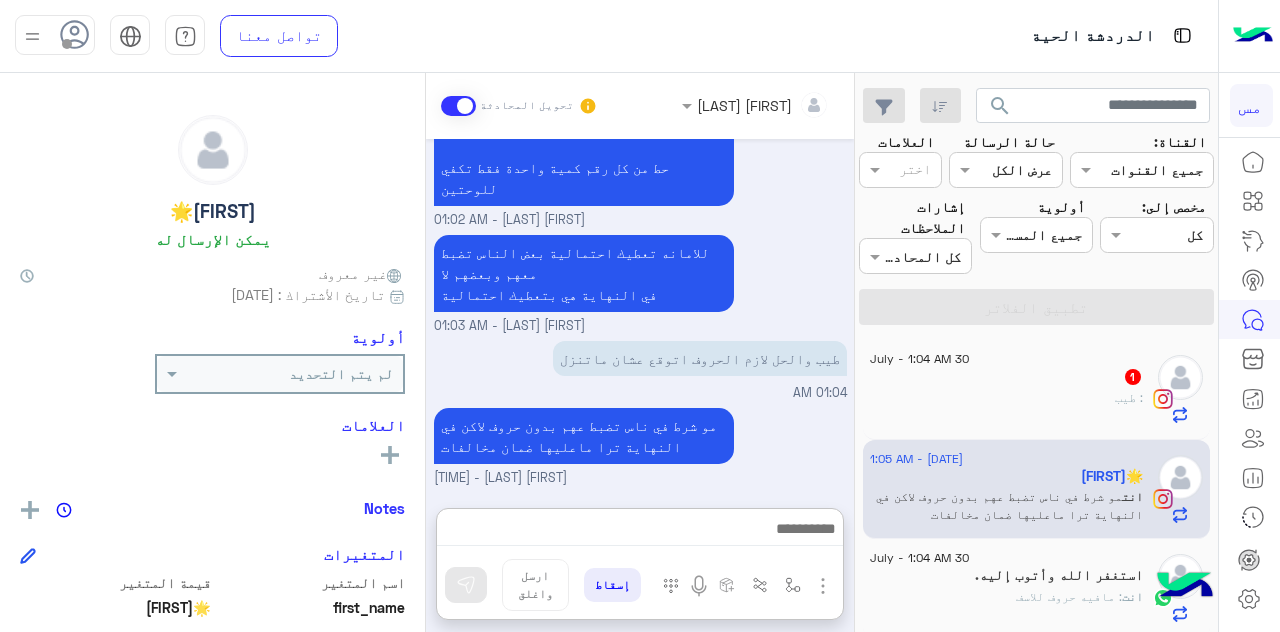 click on "30 July - 1:04 AM" 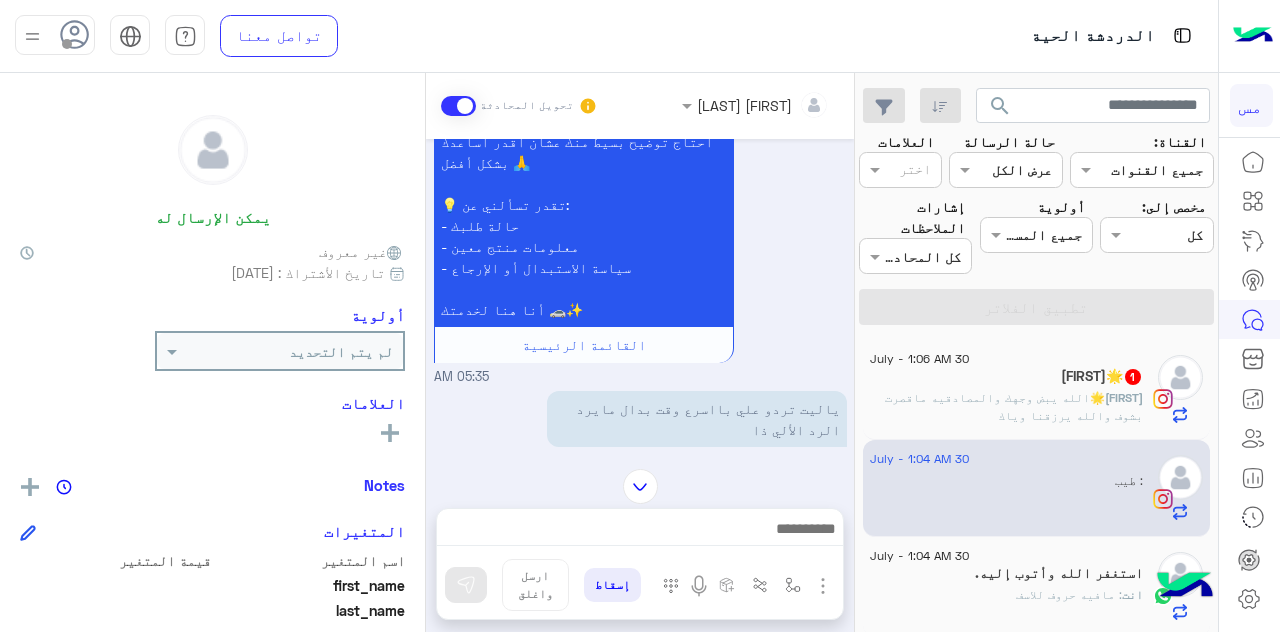scroll, scrollTop: 0, scrollLeft: 0, axis: both 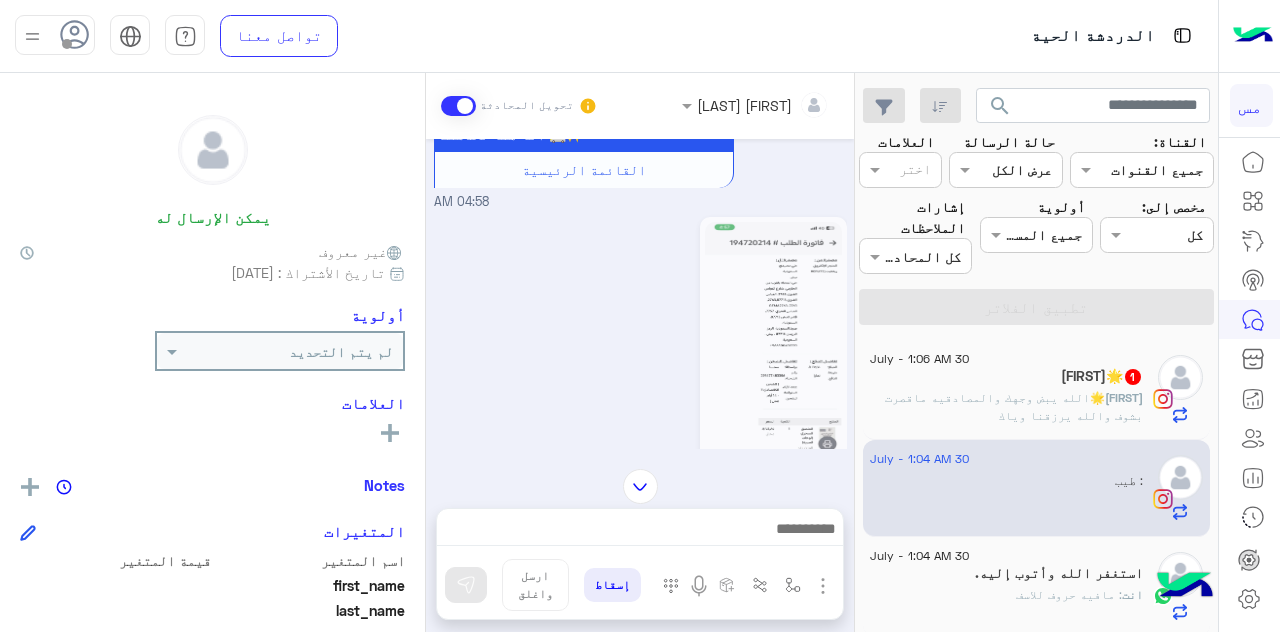 click 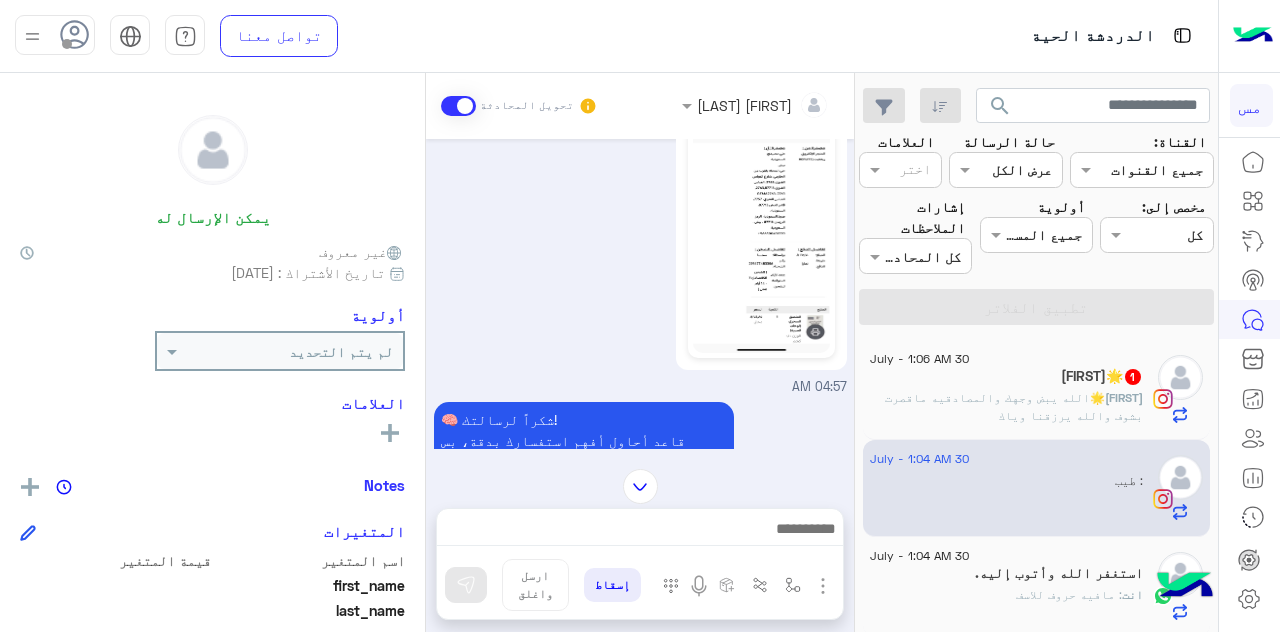 scroll, scrollTop: 386, scrollLeft: 0, axis: vertical 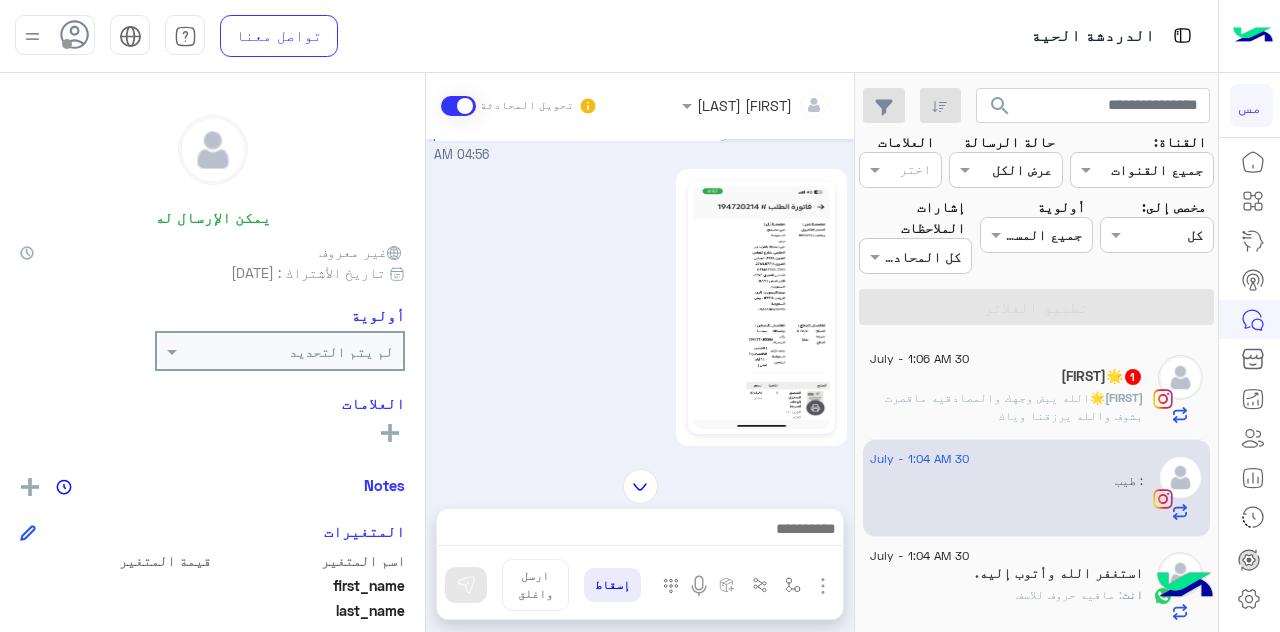 click 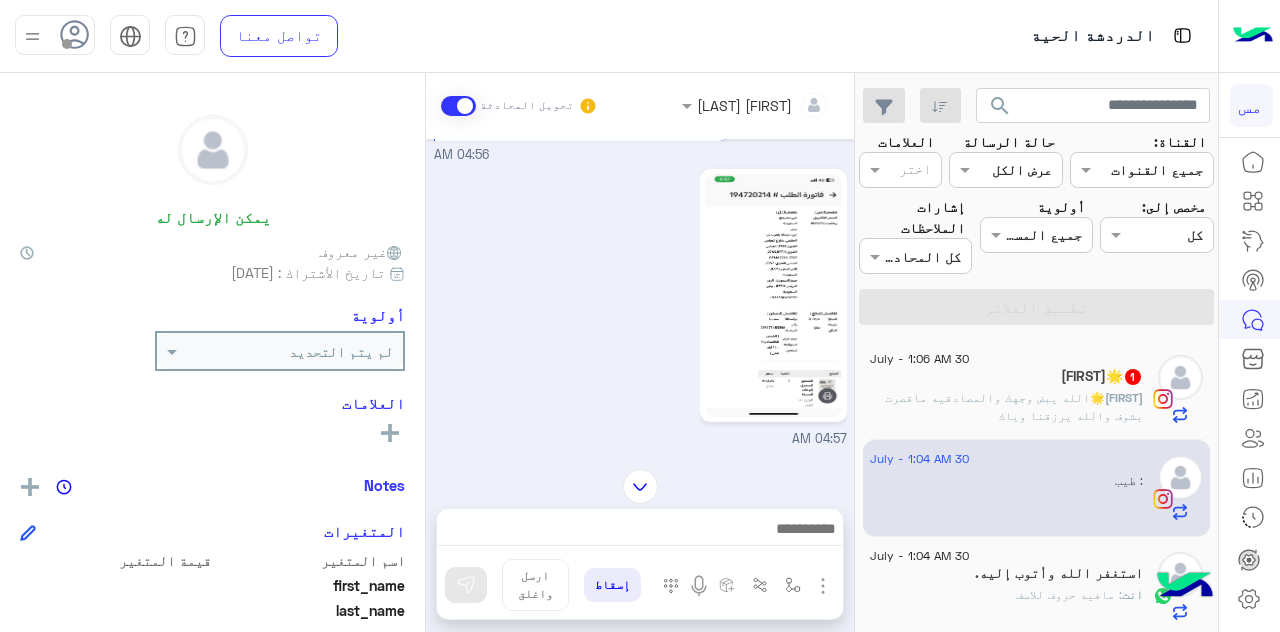 click at bounding box center [640, 486] 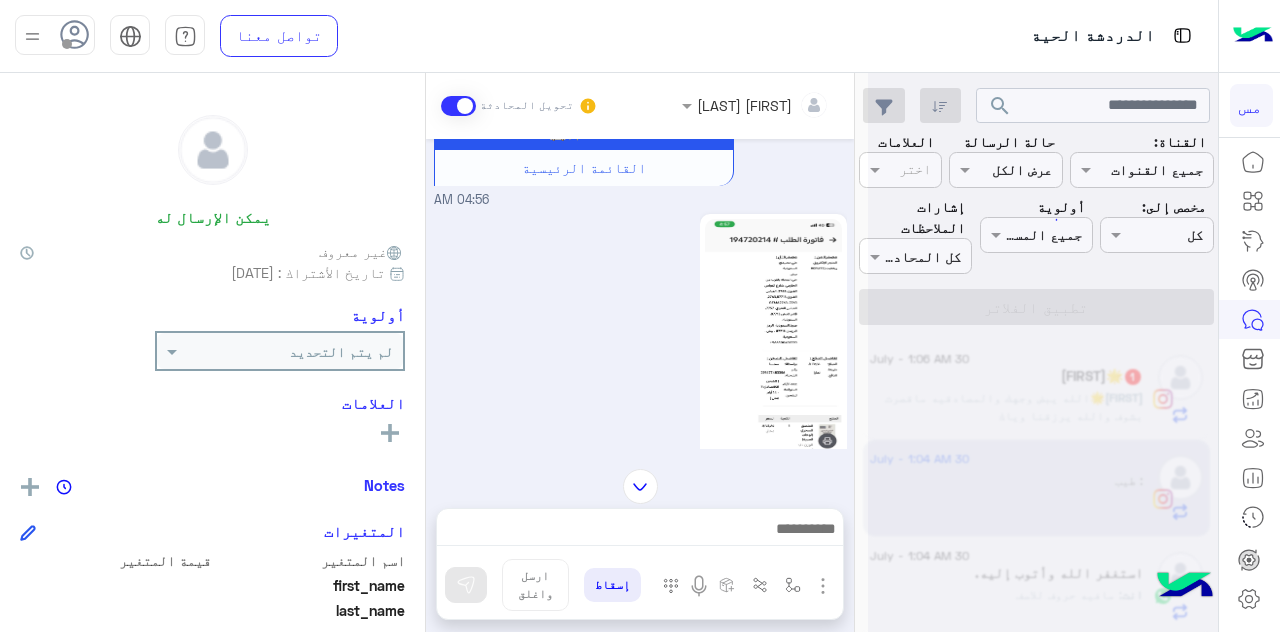scroll, scrollTop: 432, scrollLeft: 0, axis: vertical 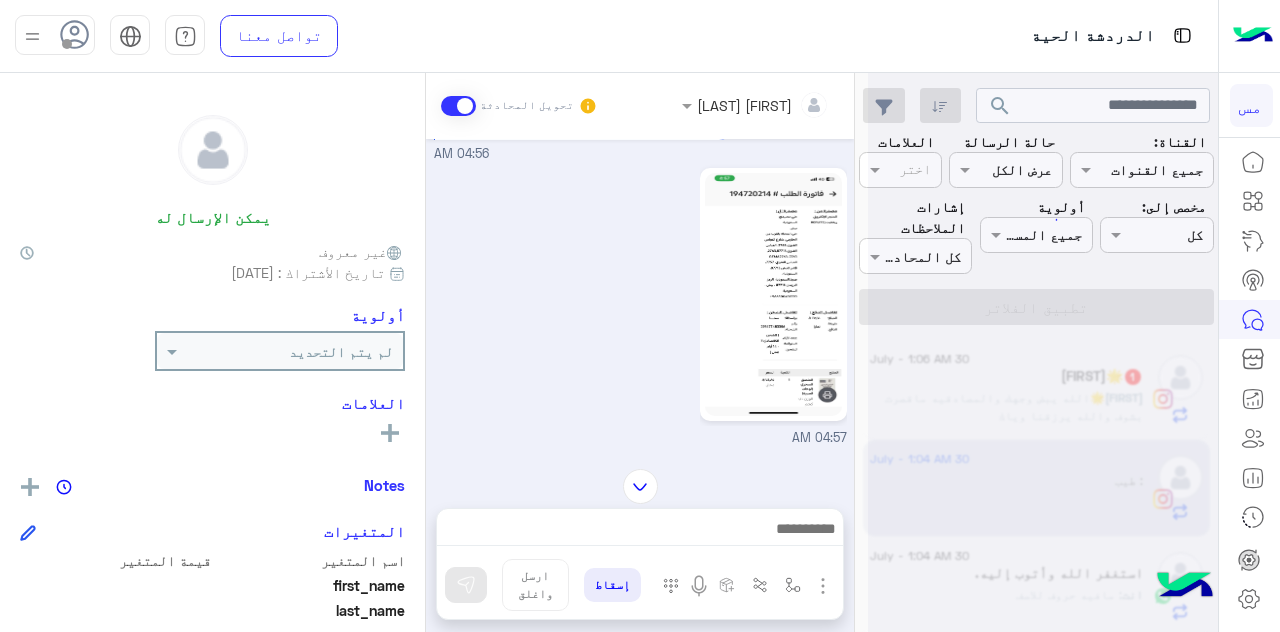 click at bounding box center (640, 486) 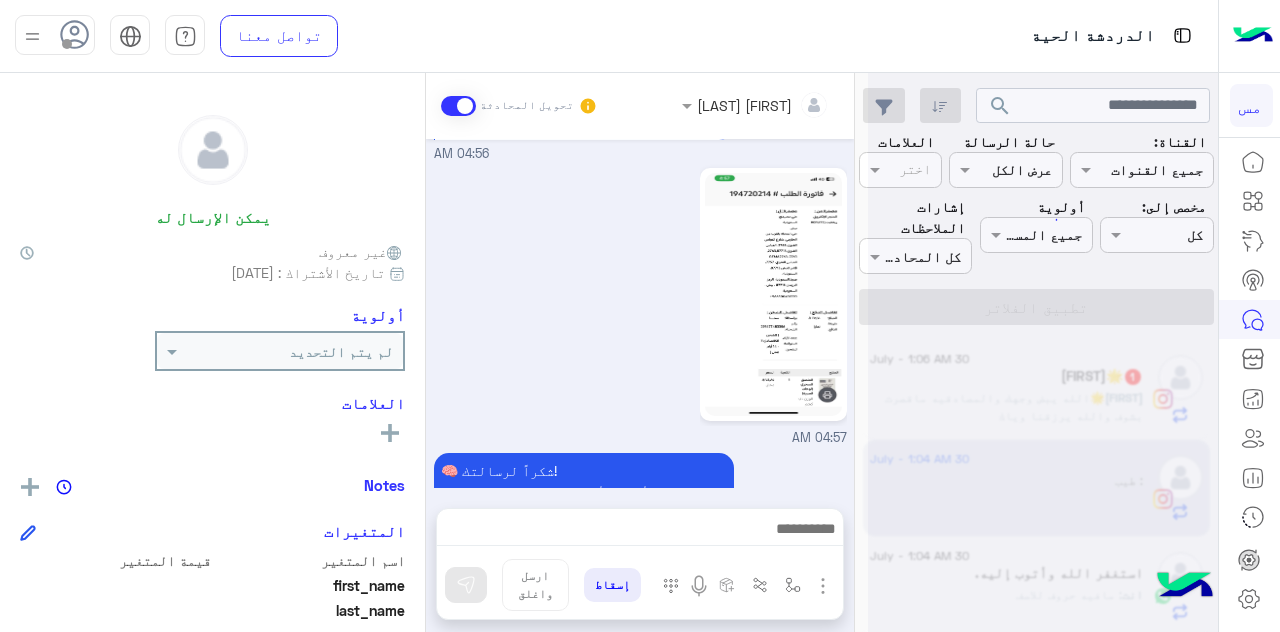 scroll, scrollTop: 4996, scrollLeft: 0, axis: vertical 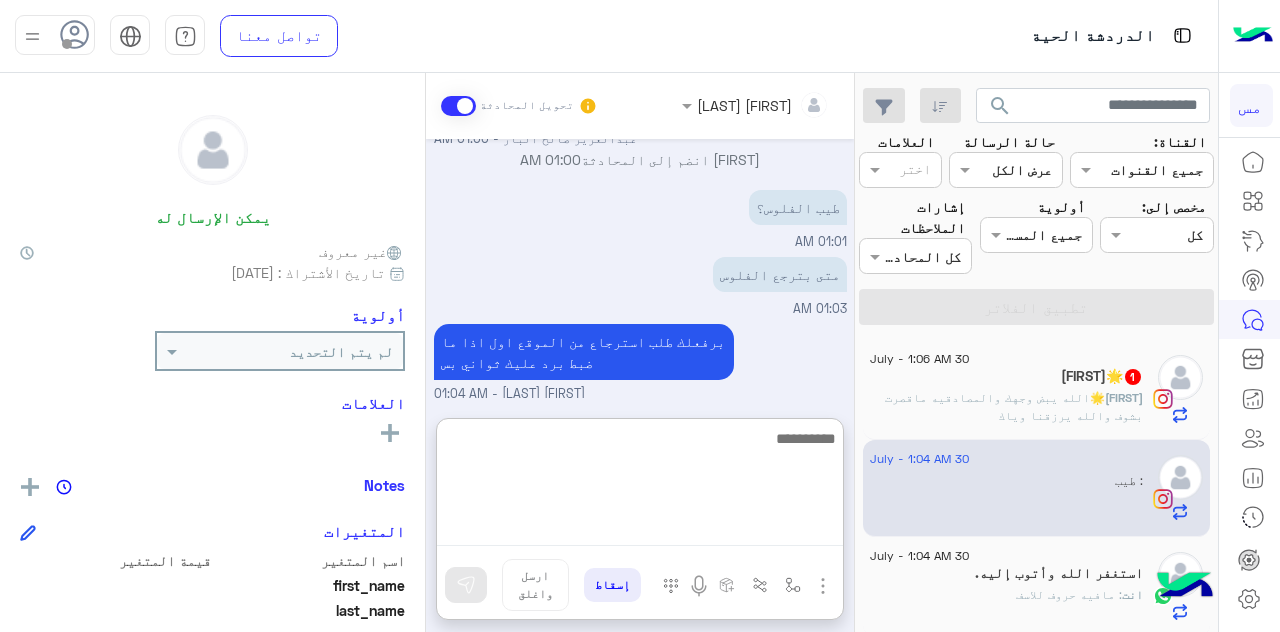 click at bounding box center (640, 486) 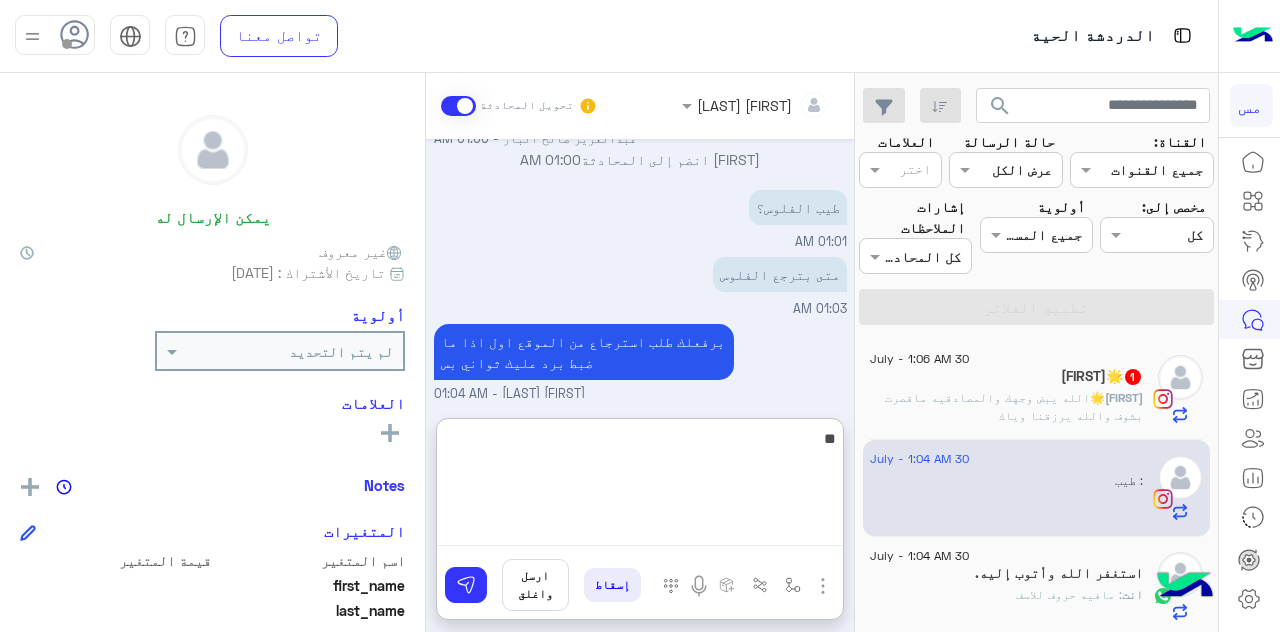 type on "*" 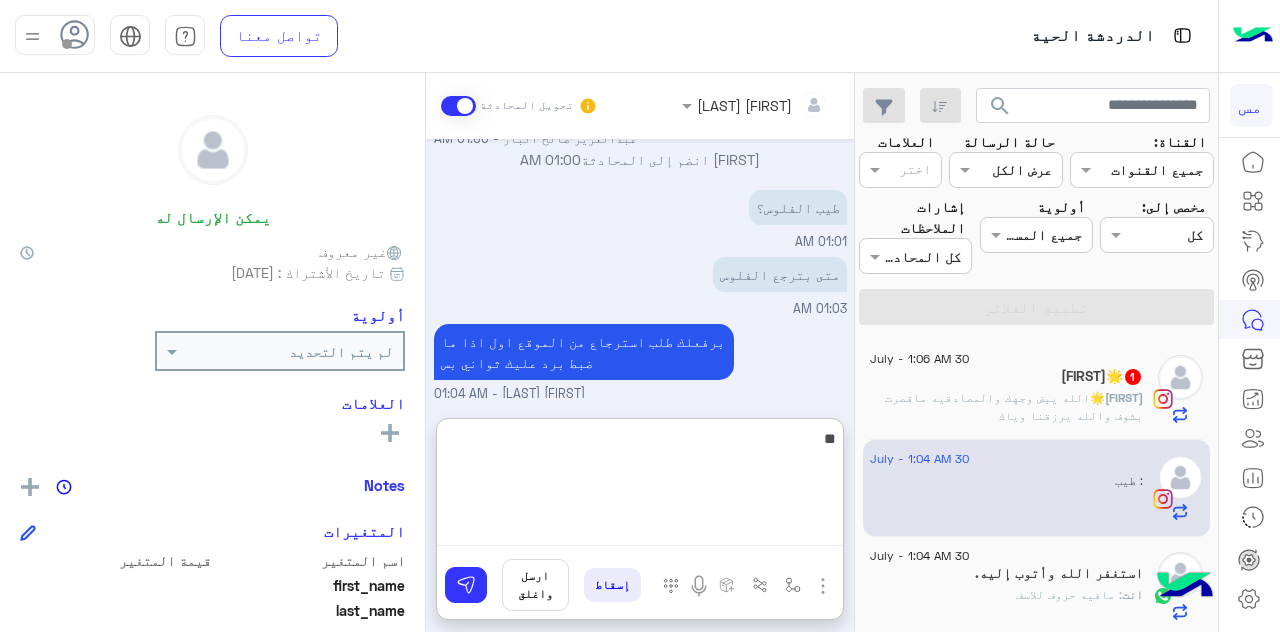 type on "*" 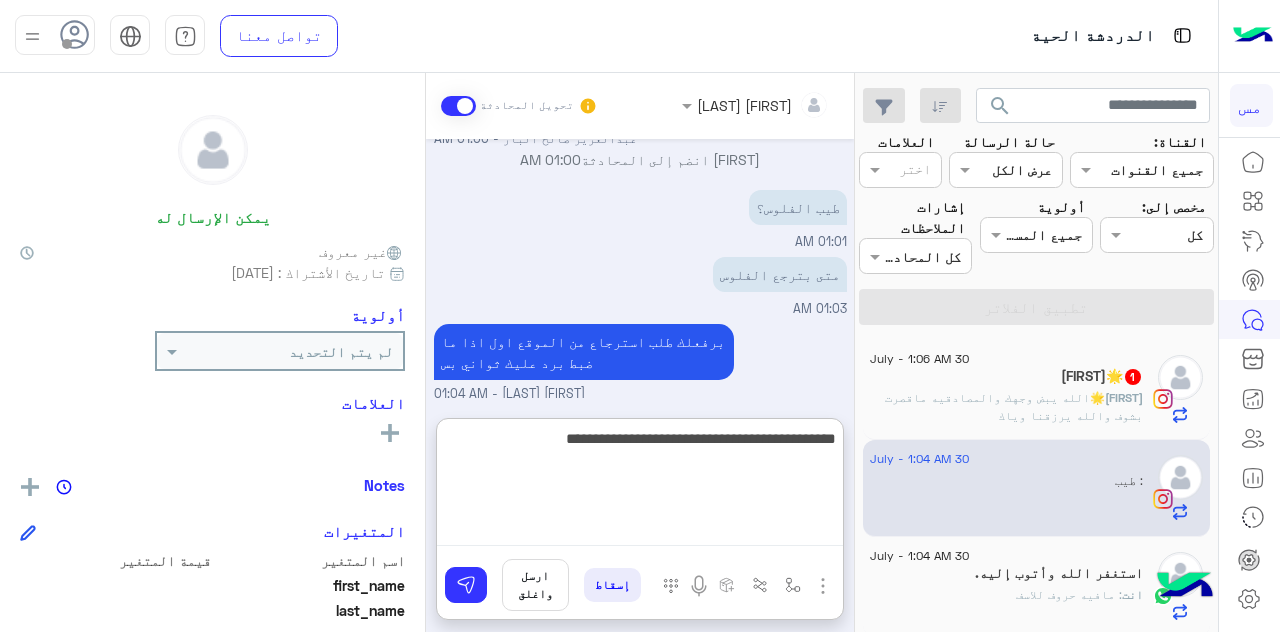 drag, startPoint x: 668, startPoint y: 443, endPoint x: 678, endPoint y: 445, distance: 10.198039 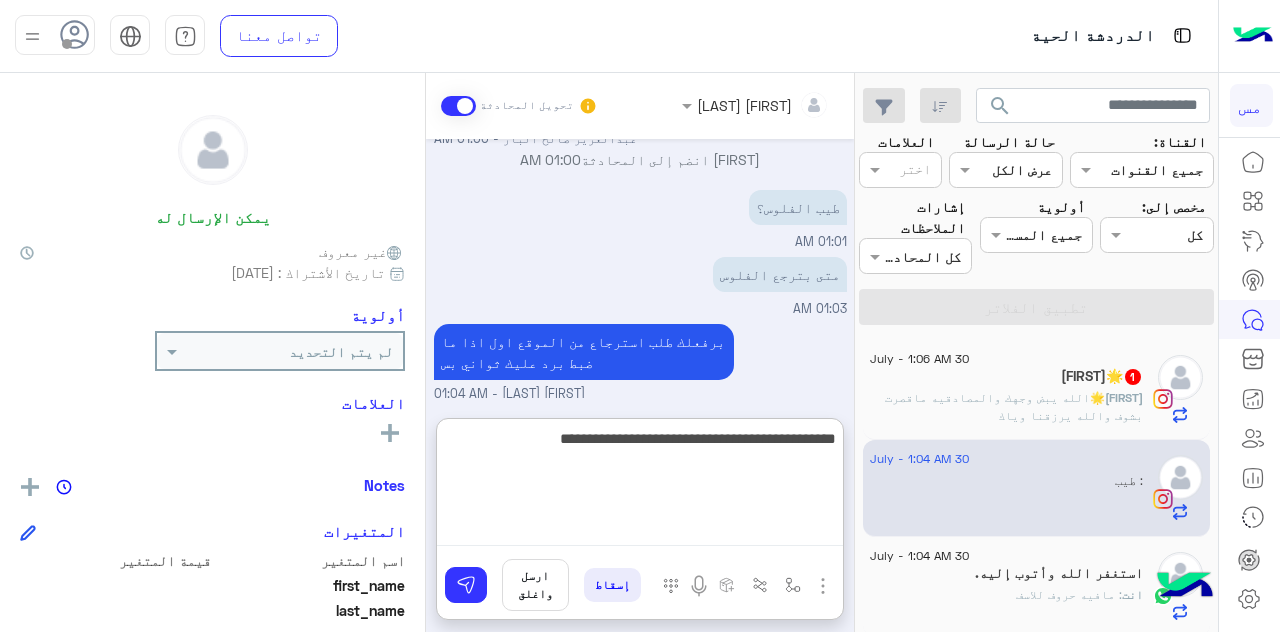 click on "**********" at bounding box center (640, 486) 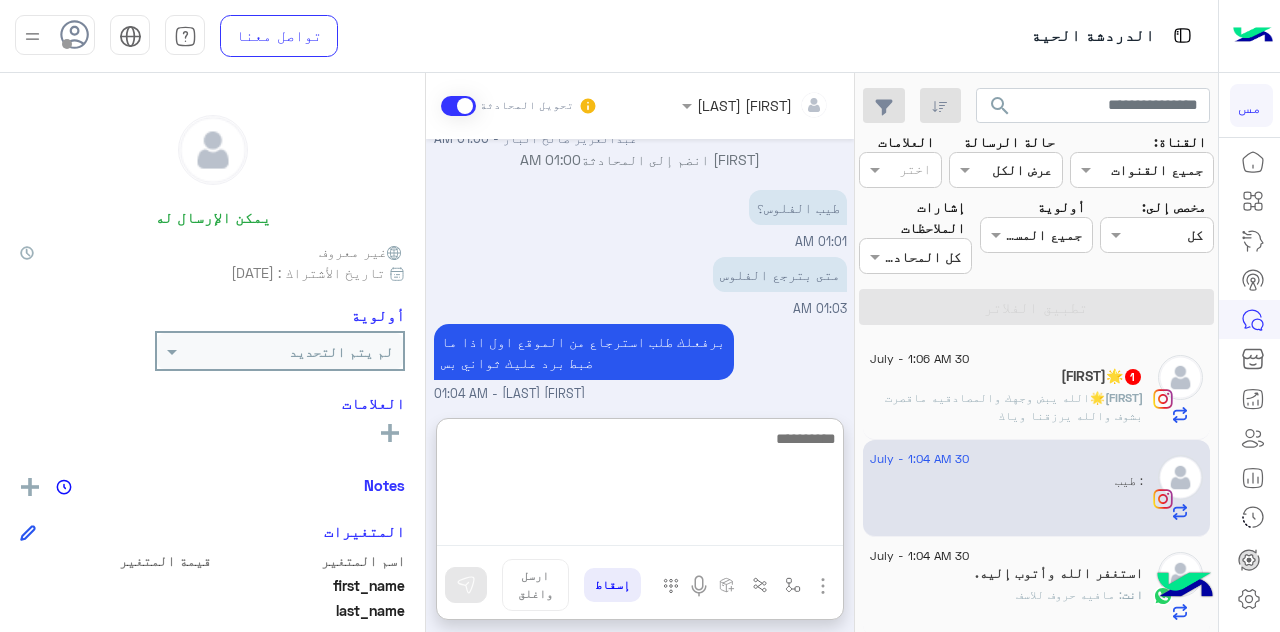 scroll, scrollTop: 5149, scrollLeft: 0, axis: vertical 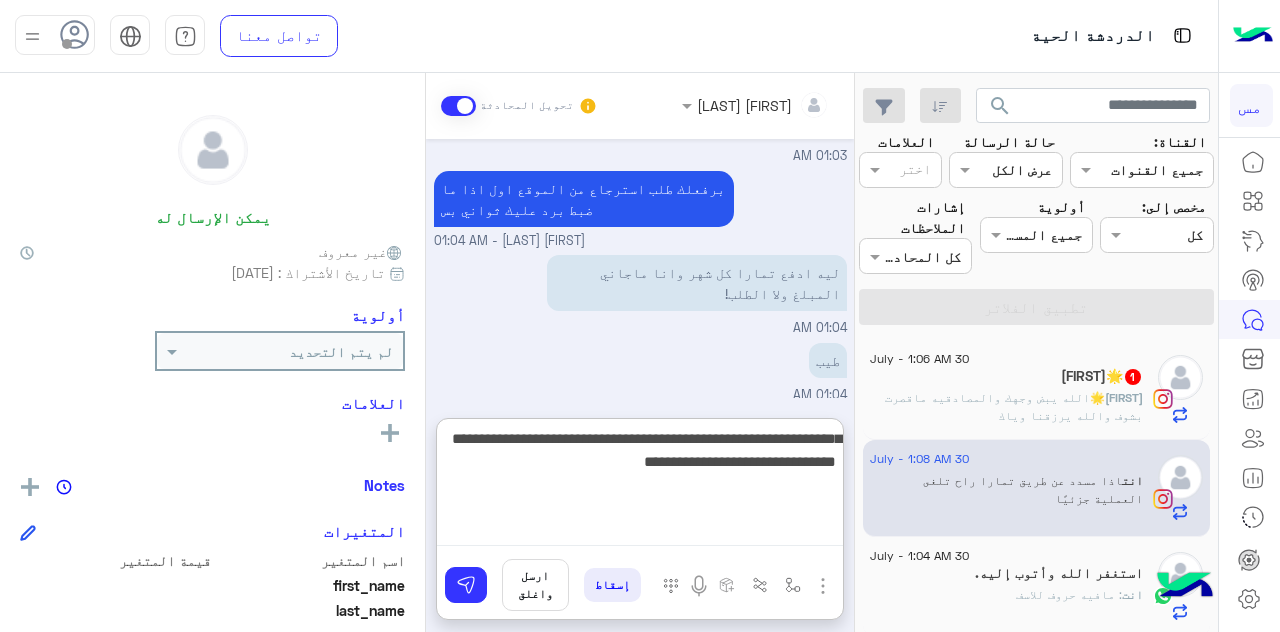 type on "**********" 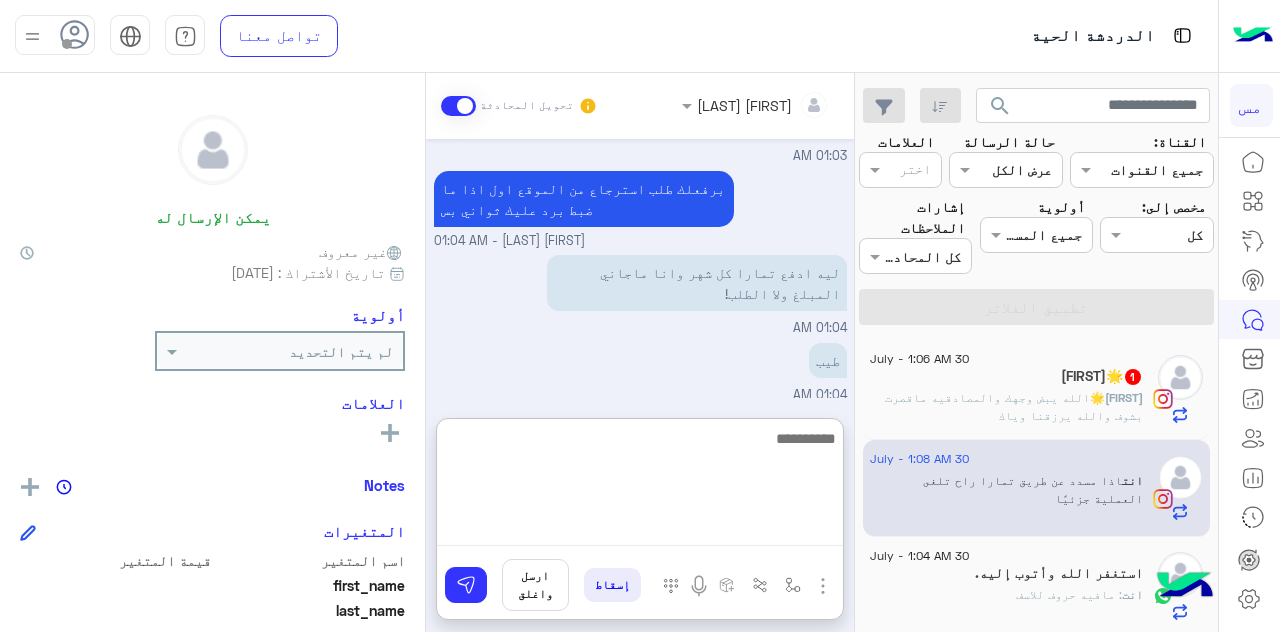scroll, scrollTop: 5255, scrollLeft: 0, axis: vertical 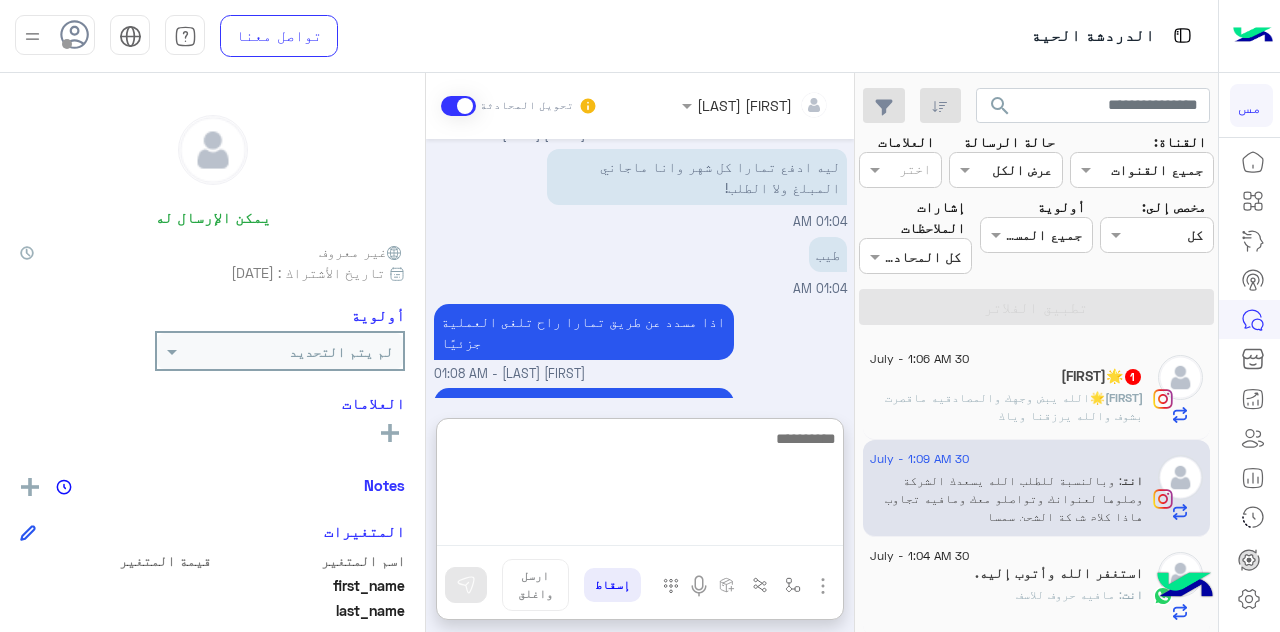 click at bounding box center (640, 486) 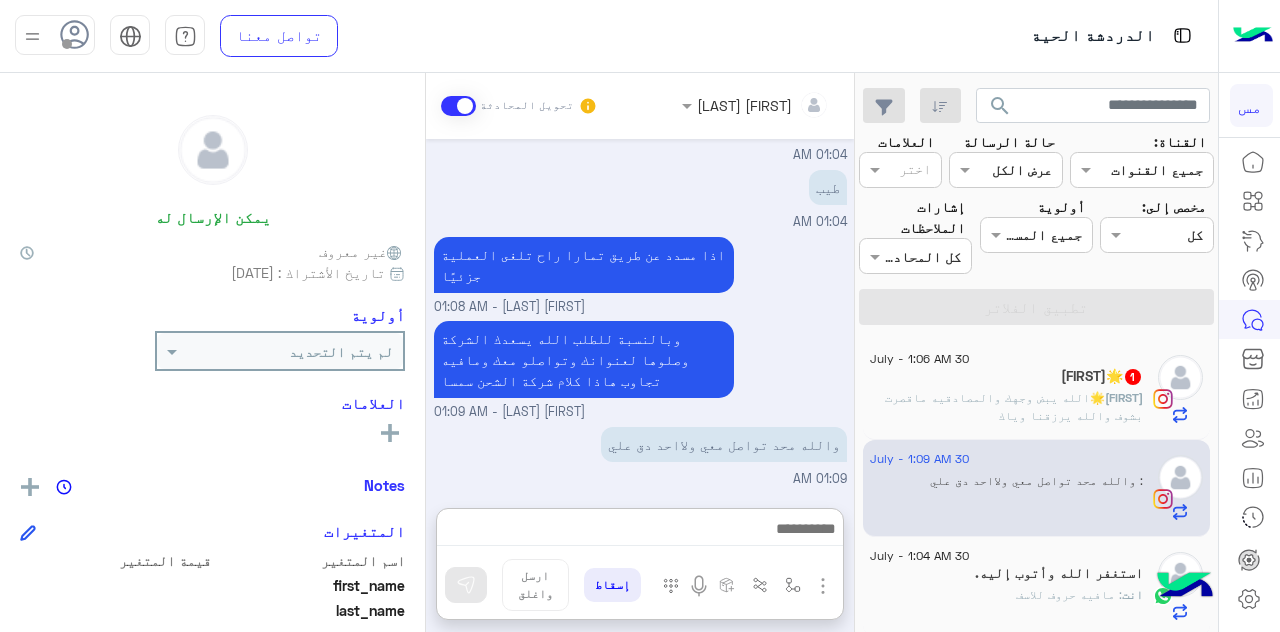 click on ": الله يبض وجهك والمصادقيه ماقصرت بشوف والله يرزقنا وياك" 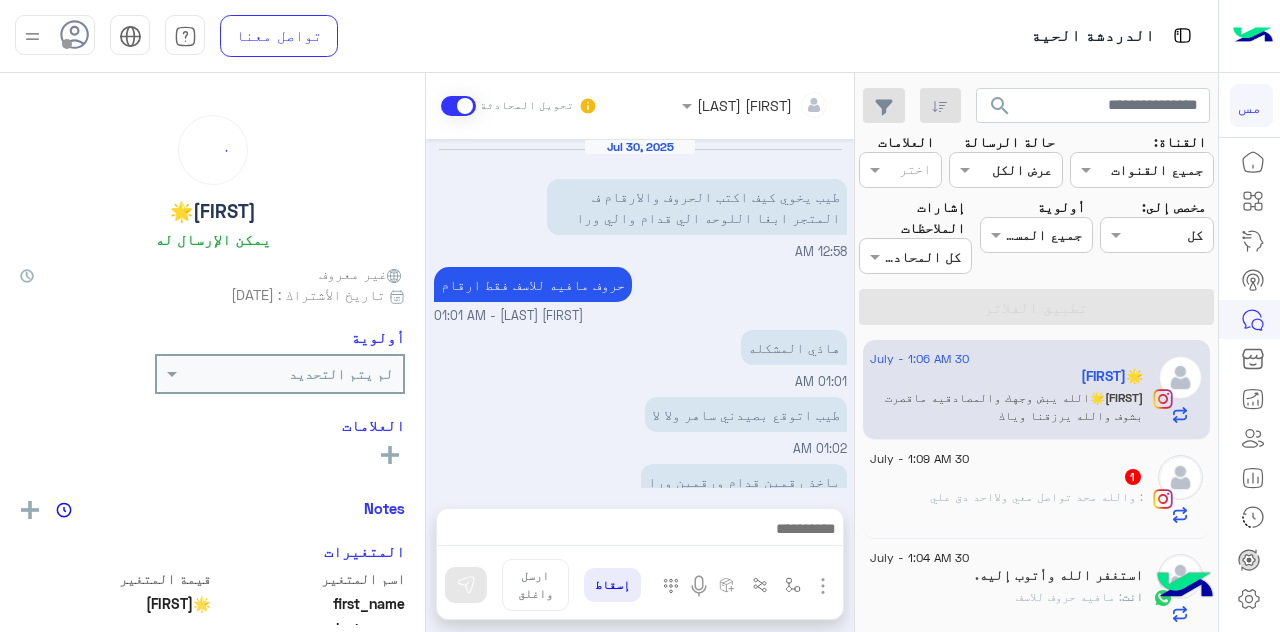 scroll, scrollTop: 526, scrollLeft: 0, axis: vertical 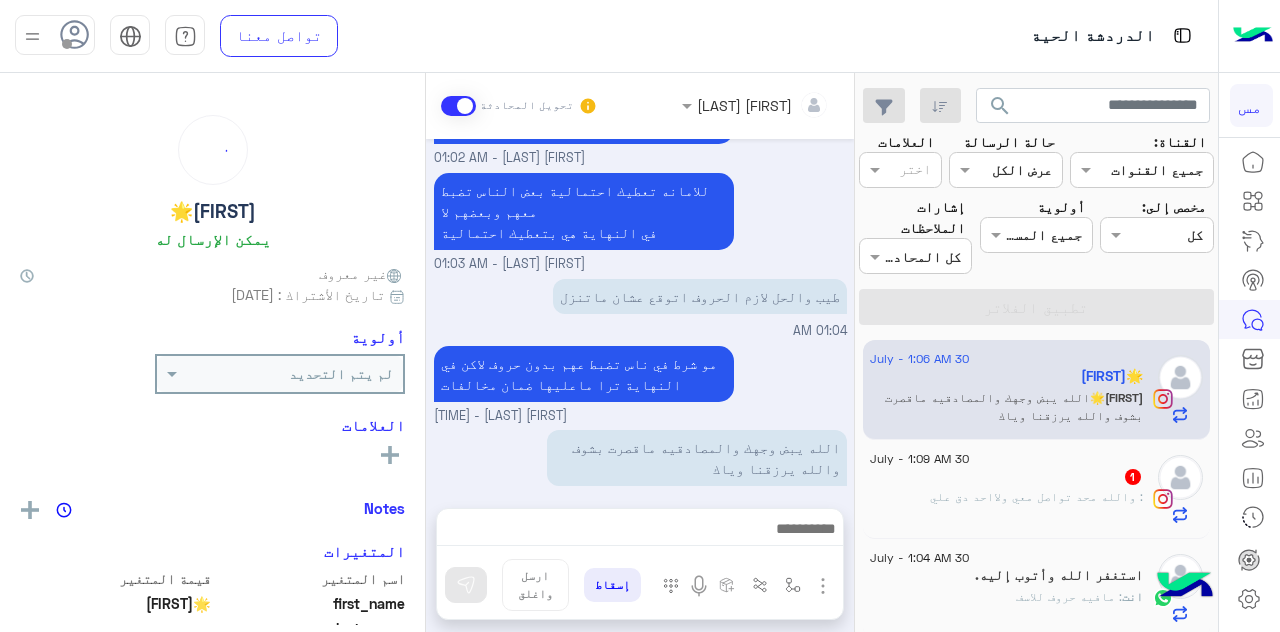 click on "عبدالعزيز صالح الباز  تحويل المحادثة     Jul 30, 2025  طيب يخوي كيف اكتب الحروف والارقام ف المتجر ابغا اللوحه الي قدام والي ورا   12:58 AM  حروف مافيه للاسف فقط ارقام  عبدالعزيز صالح الباز  -  01:01 AM  هاذي المشكله   01:01 AM  طيب اتوقع بصيدني ساهر ولا لا   01:02 AM  باخذ رقمين قدام ورقمين ورا   01:02 AM  تقدر تحدد المقاس اول بعدين تختار كل رقم لحالة تسوي اضافة للسلة واذا انتهيت من اضافة الارقام تتوجه للسلة وتتم الدفع حط من كل رقم كمية واحدة فقط تكفي للوحتين  عبدالعزيز صالح الباز  -  01:02 AM  للامانه تعطيك احتمالية بعض الناس تضبط معهم وبعضهم لا في النهاية هي بتعطيك احتمالية   01:04 AM    01:06 AM   إسقاط" at bounding box center [640, 356] 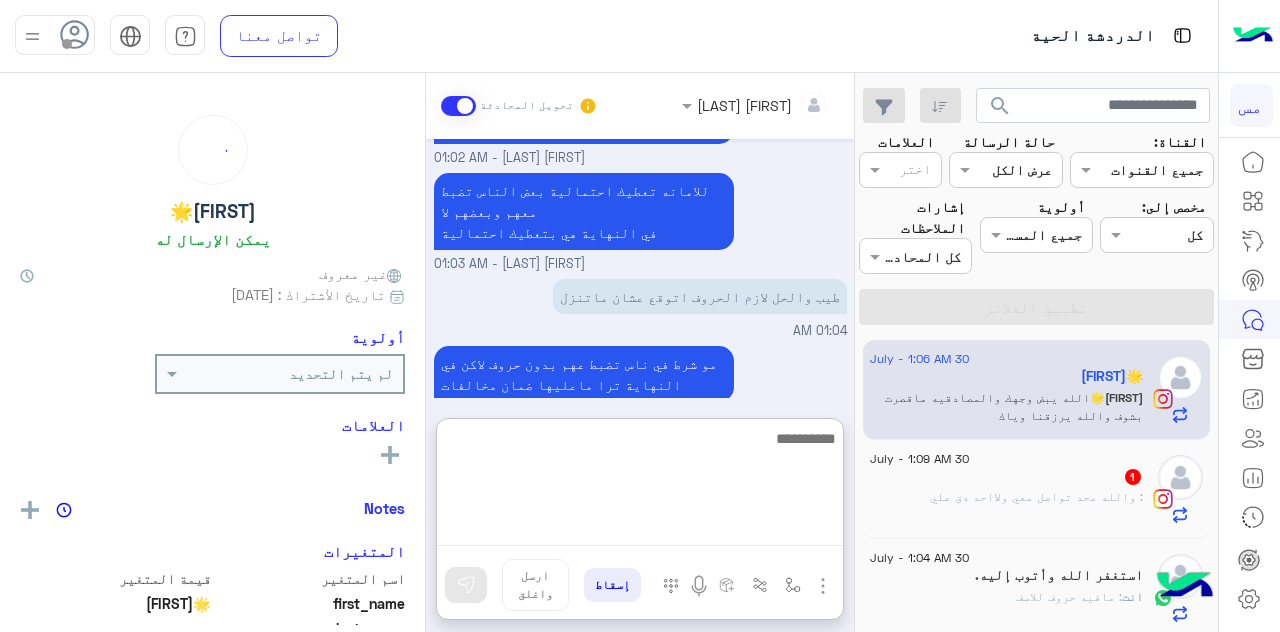 click at bounding box center (640, 486) 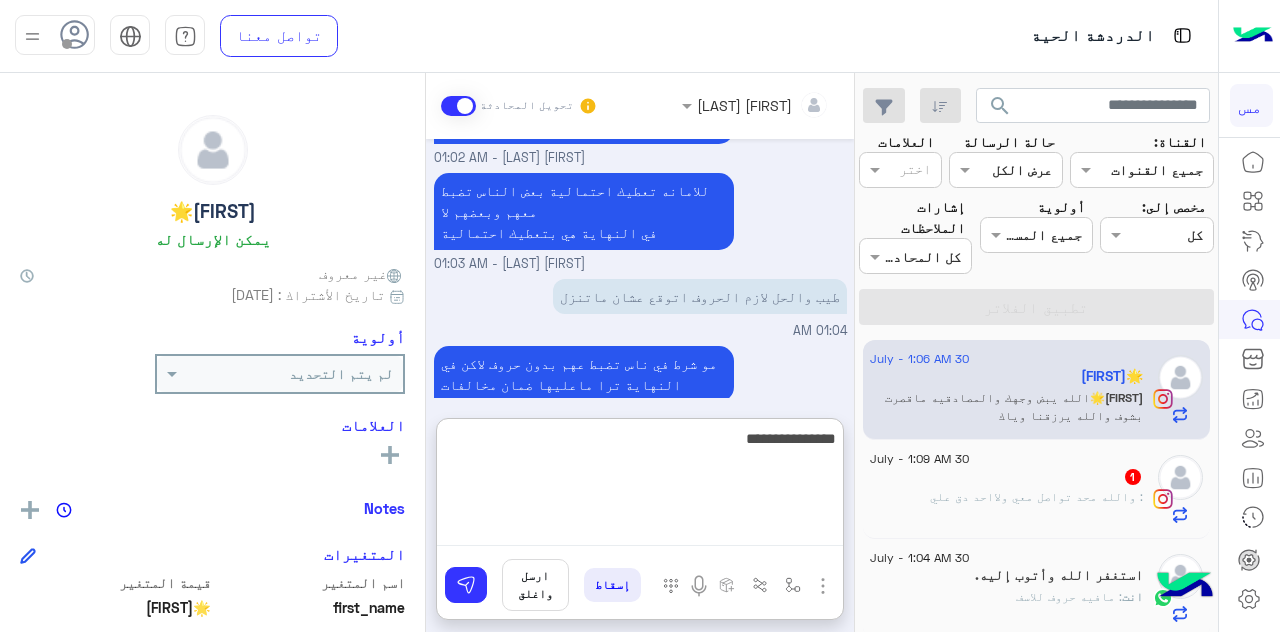 scroll, scrollTop: 616, scrollLeft: 0, axis: vertical 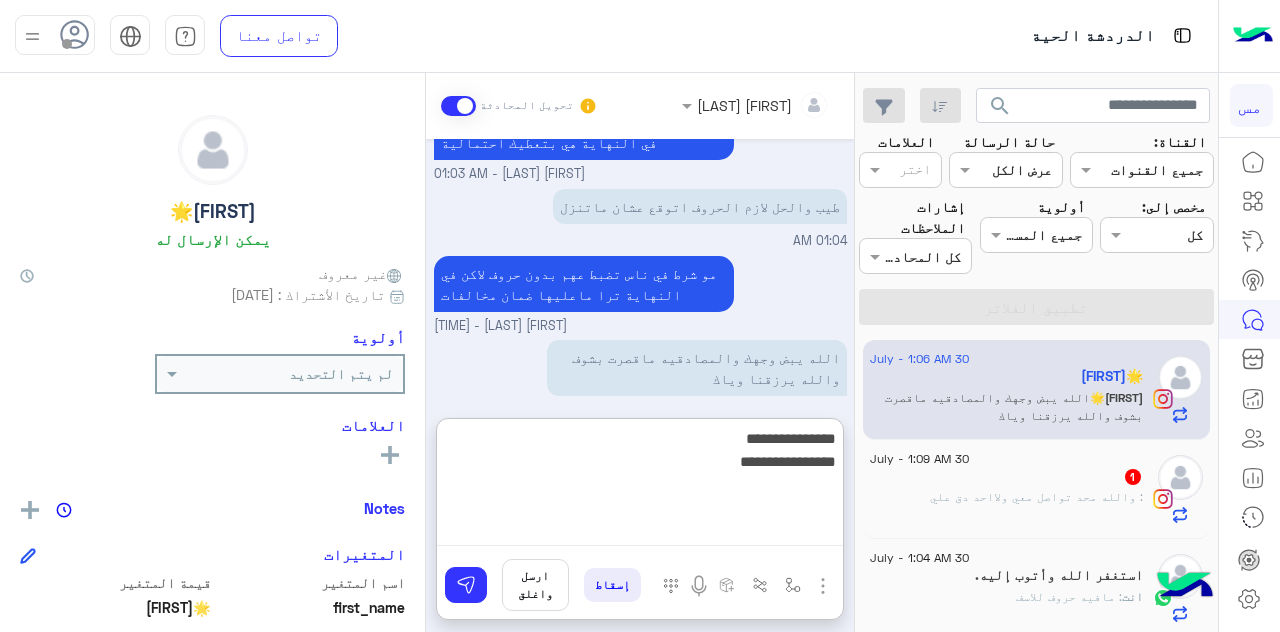 type on "**********" 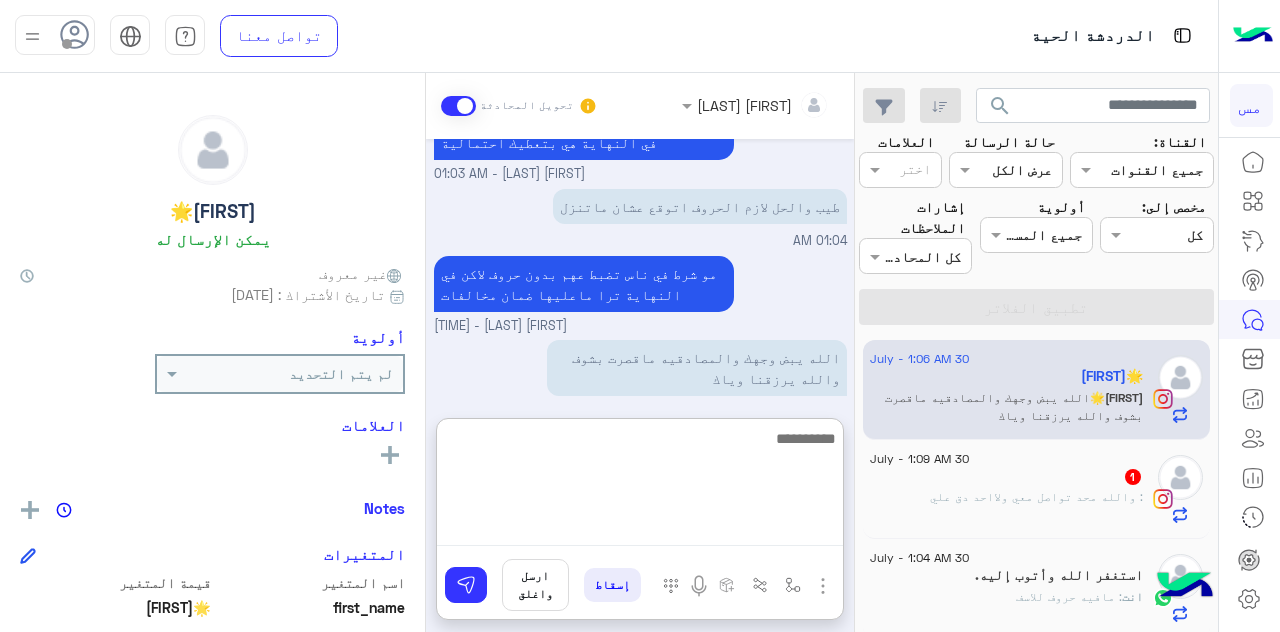 scroll, scrollTop: 701, scrollLeft: 0, axis: vertical 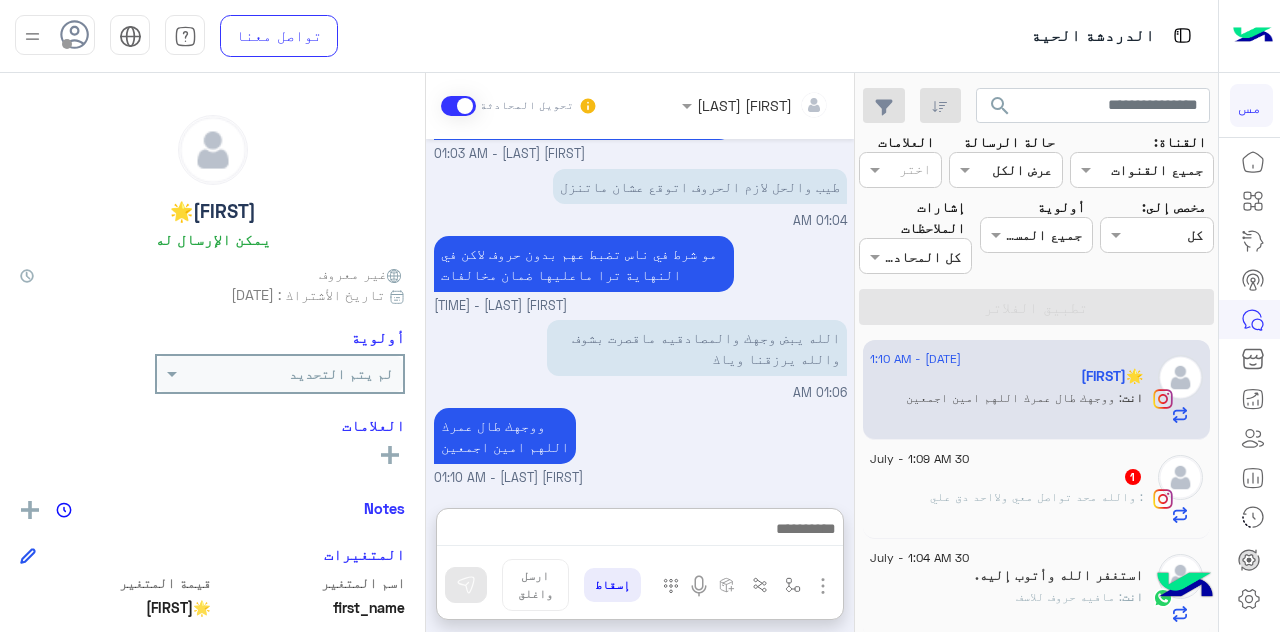 click at bounding box center (458, 106) 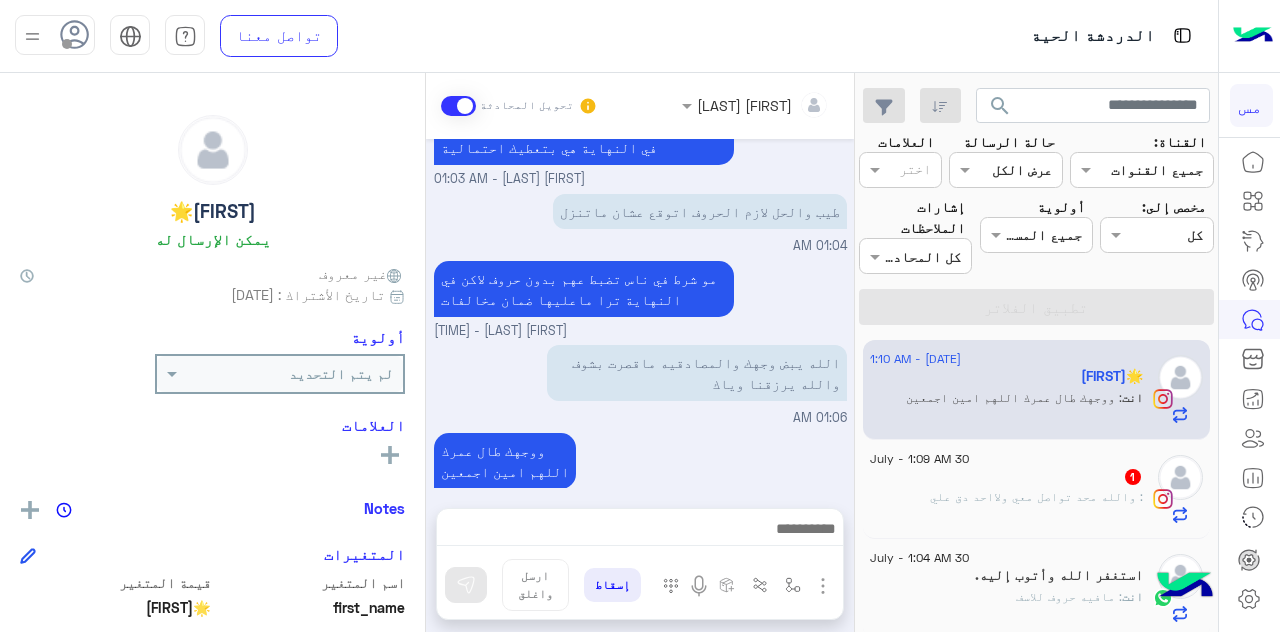 scroll, scrollTop: 632, scrollLeft: 0, axis: vertical 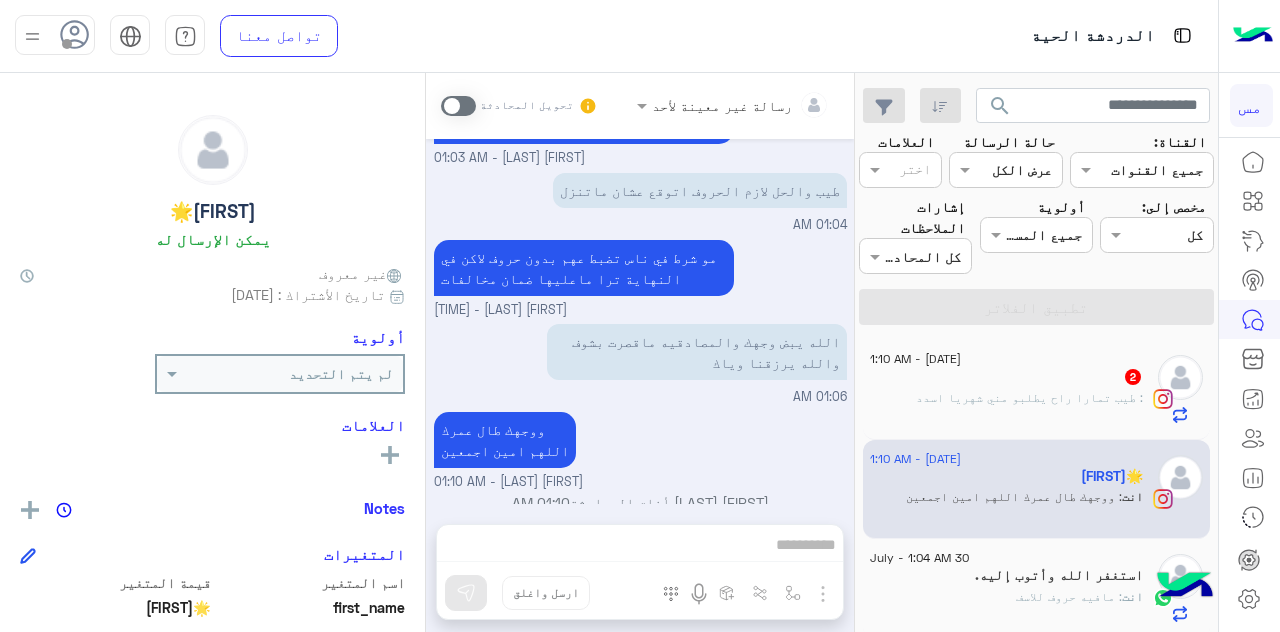 click on ": طيب تمارا راح يطلبو مني شهريا اسدد" 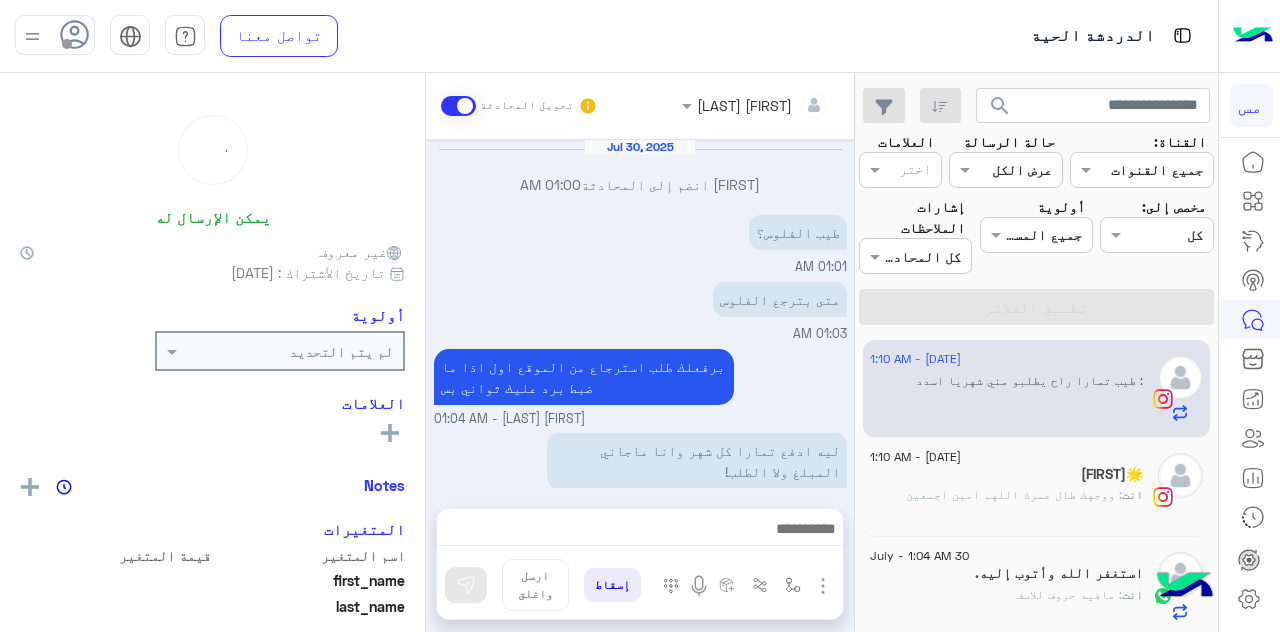 scroll, scrollTop: 394, scrollLeft: 0, axis: vertical 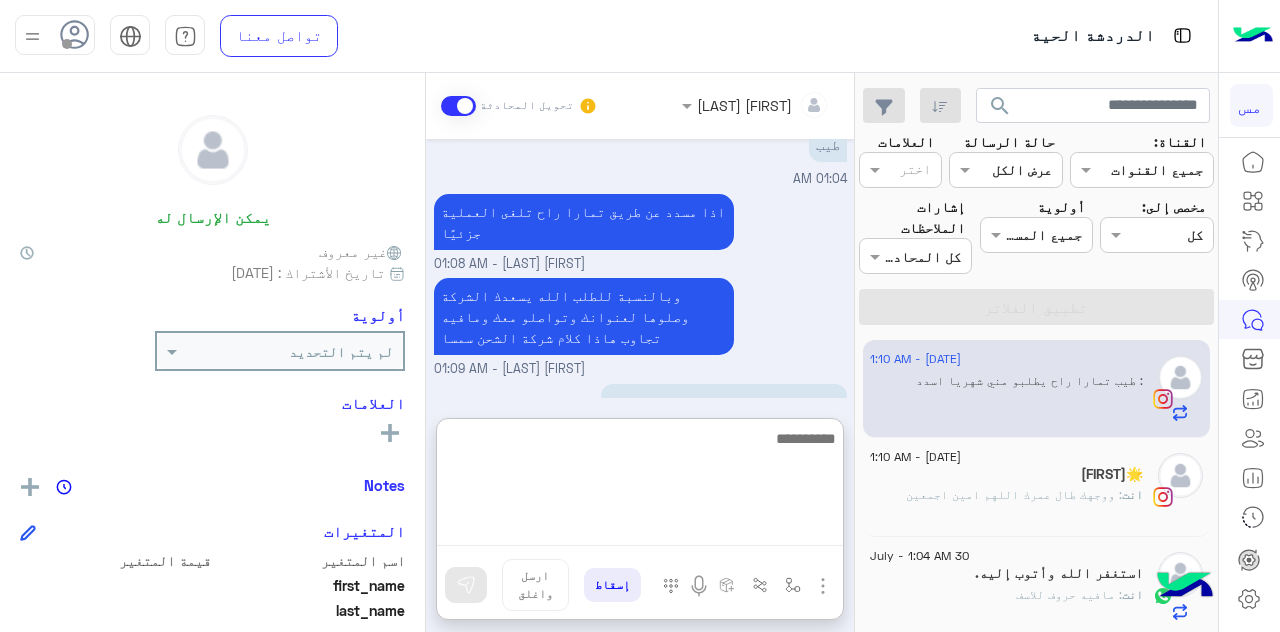 click at bounding box center (640, 486) 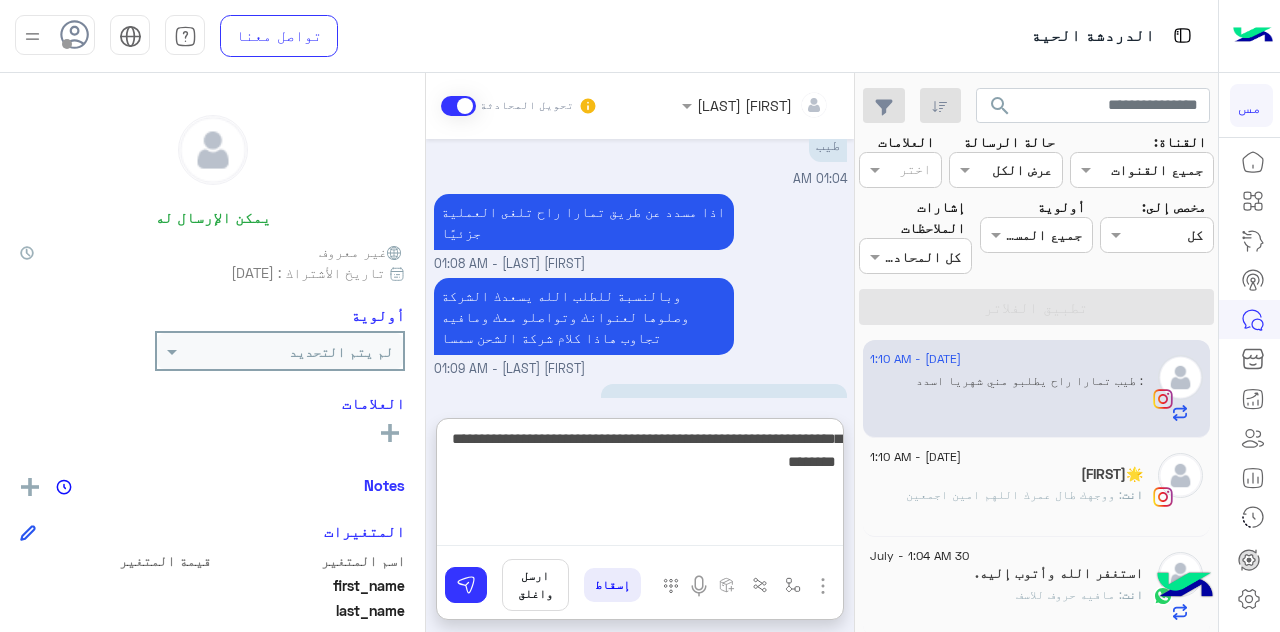 type on "**********" 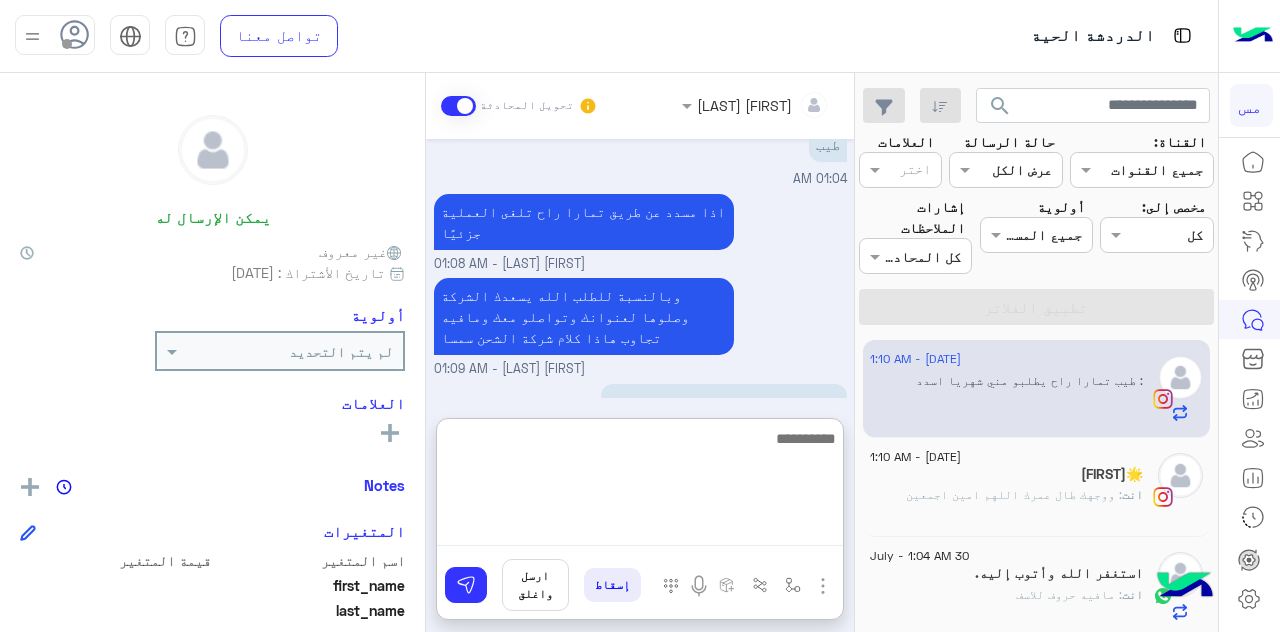 scroll, scrollTop: 568, scrollLeft: 0, axis: vertical 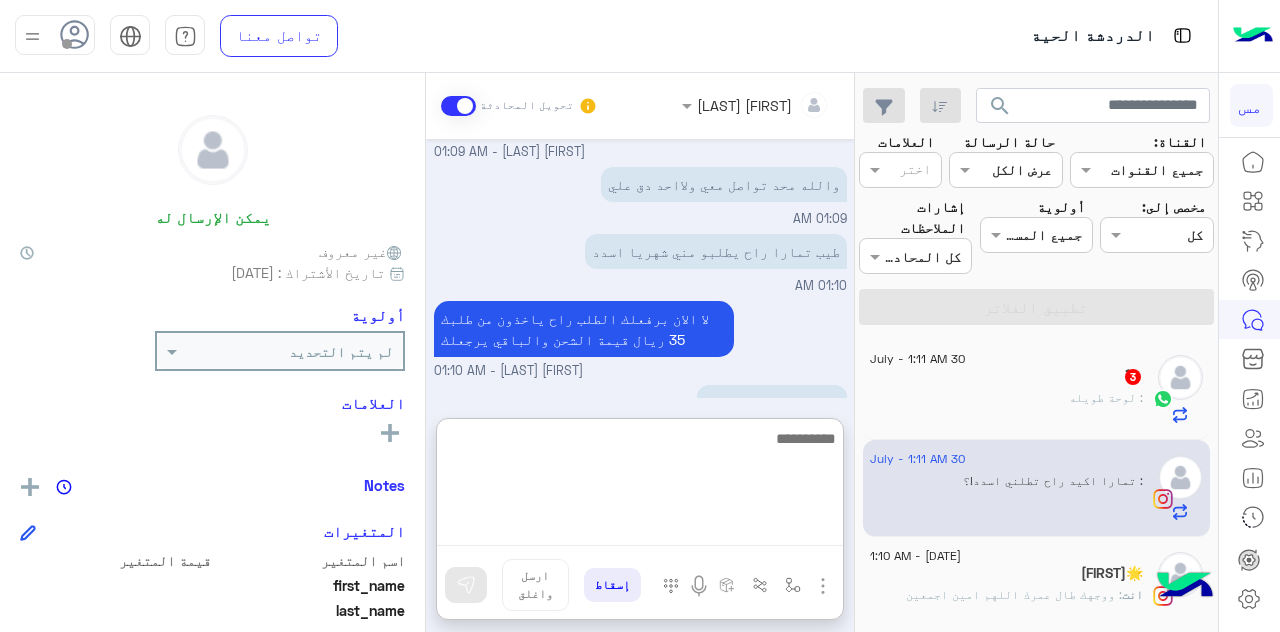 click at bounding box center [640, 486] 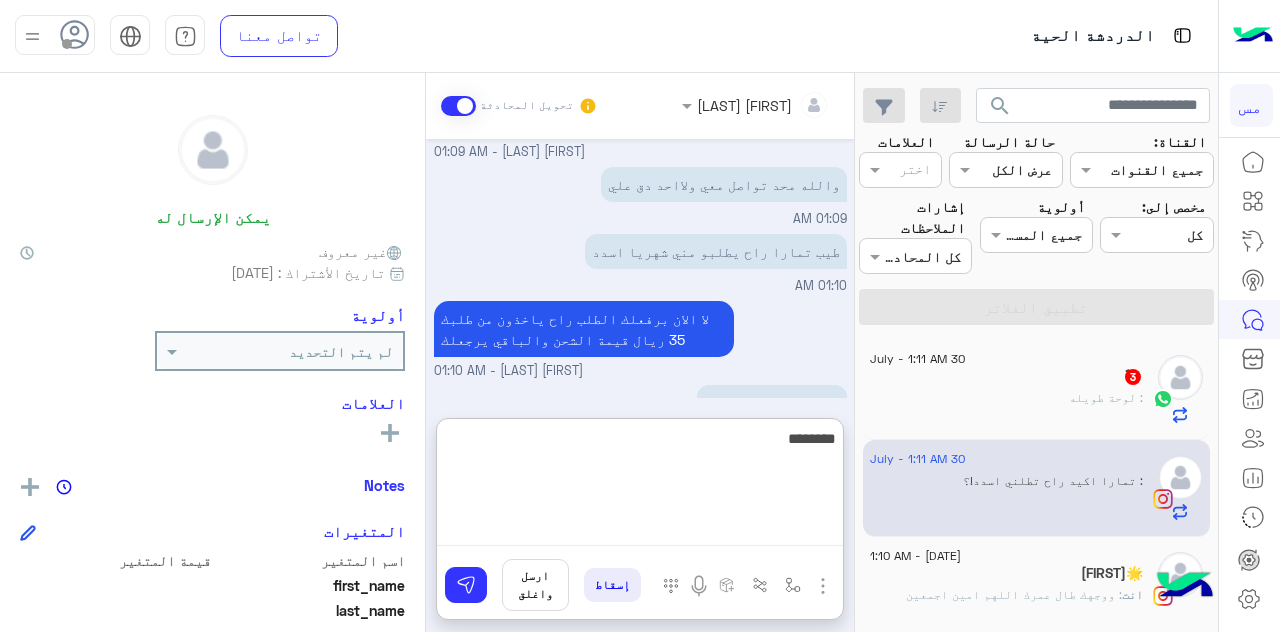type on "*********" 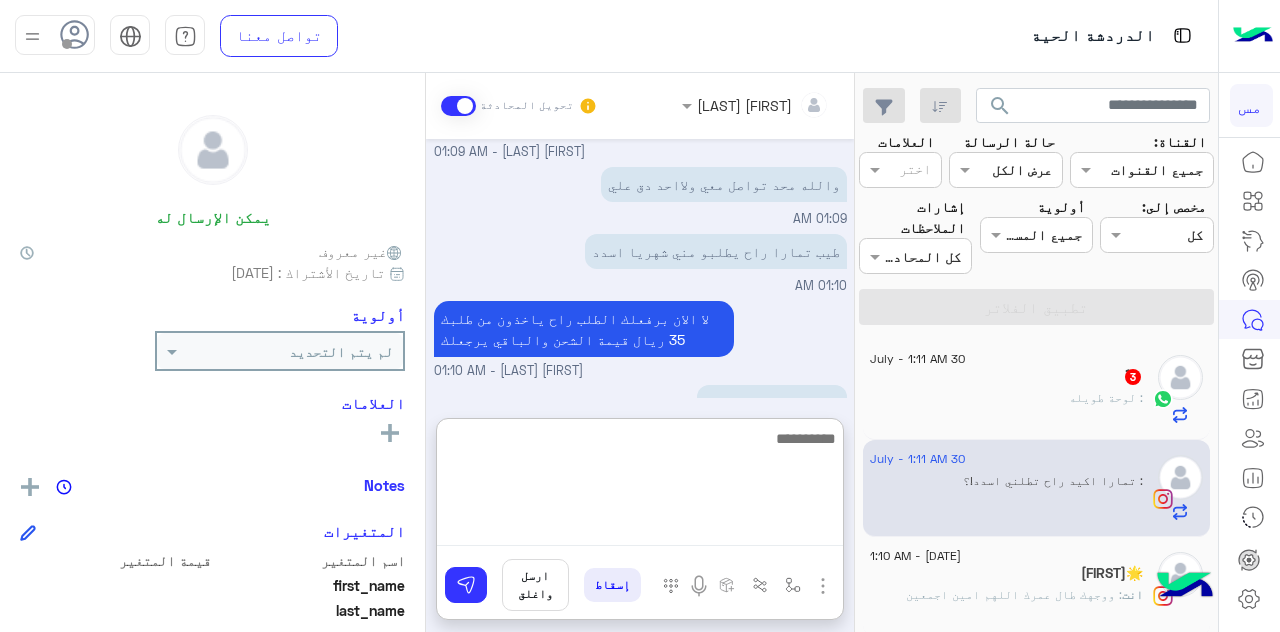 scroll, scrollTop: 765, scrollLeft: 0, axis: vertical 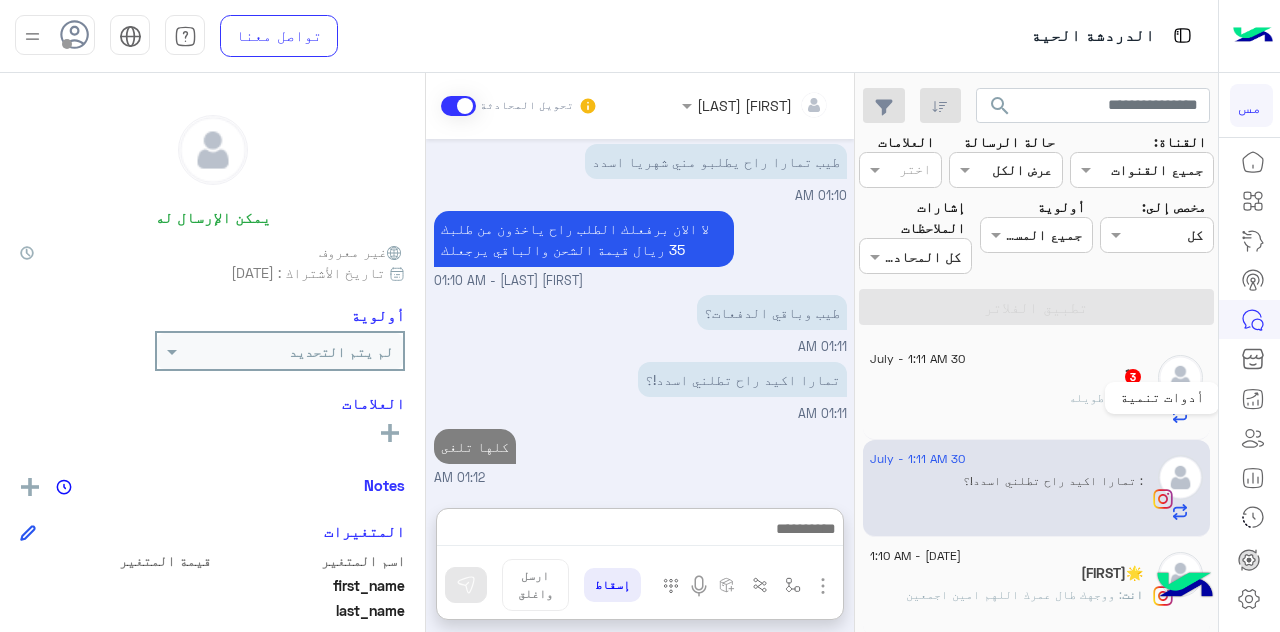 click on "أدوات تنمية" at bounding box center [1162, 398] 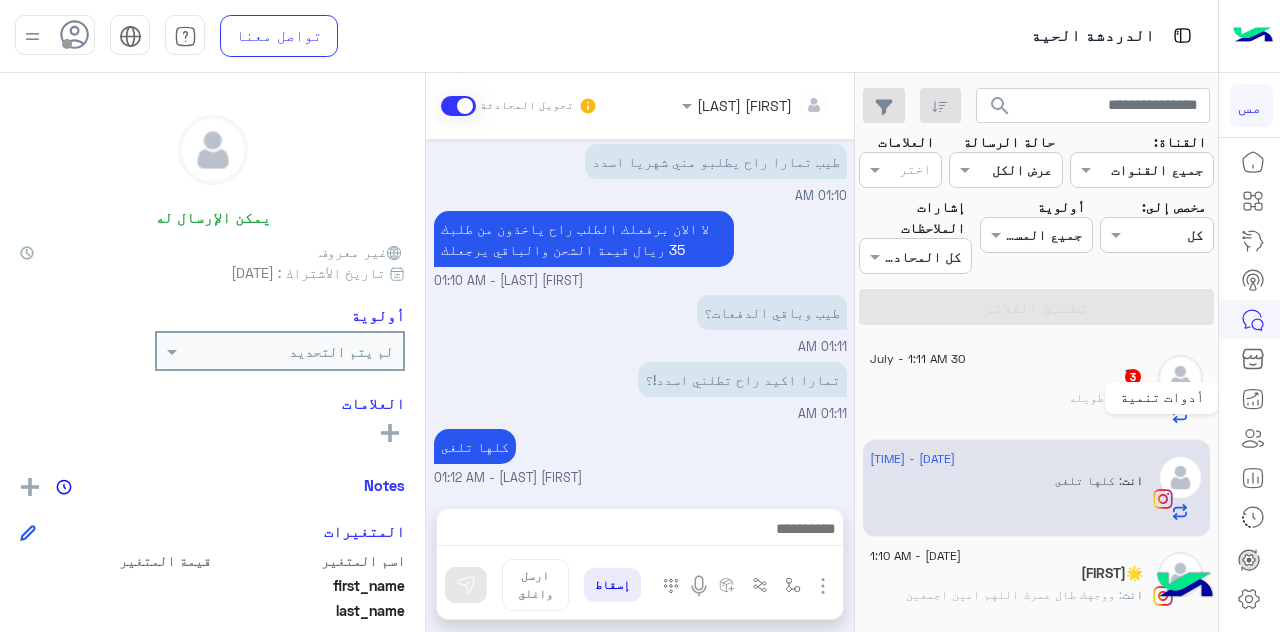 scroll, scrollTop: 675, scrollLeft: 0, axis: vertical 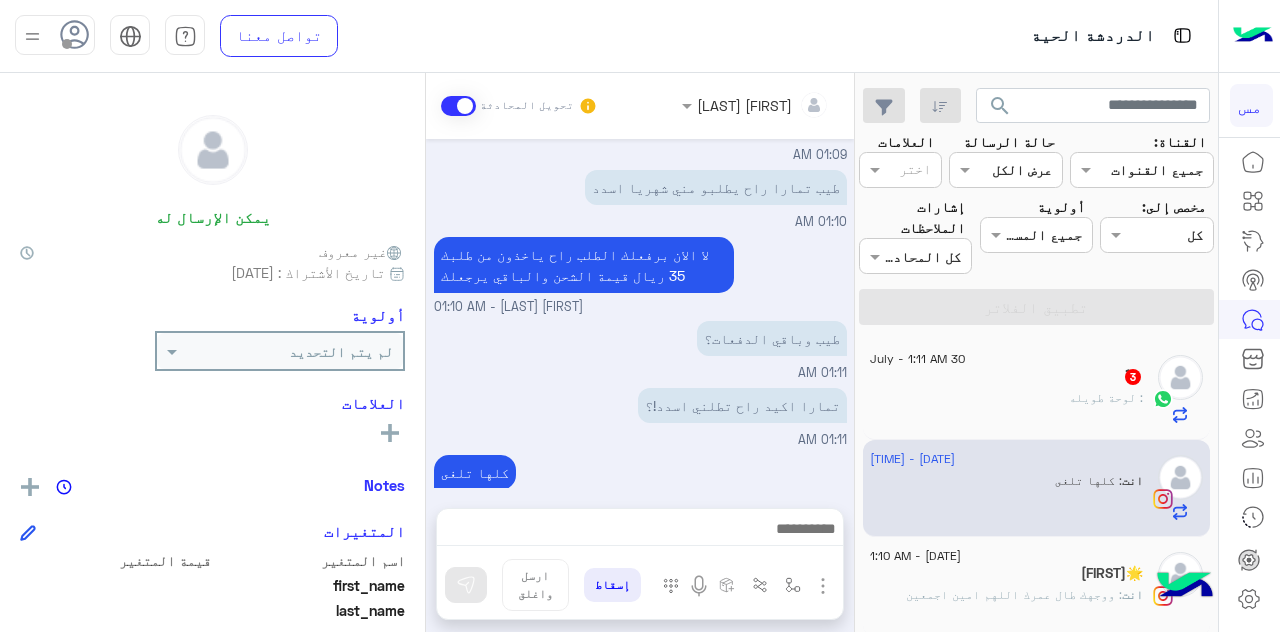 click on "ً : لوحة طويله" 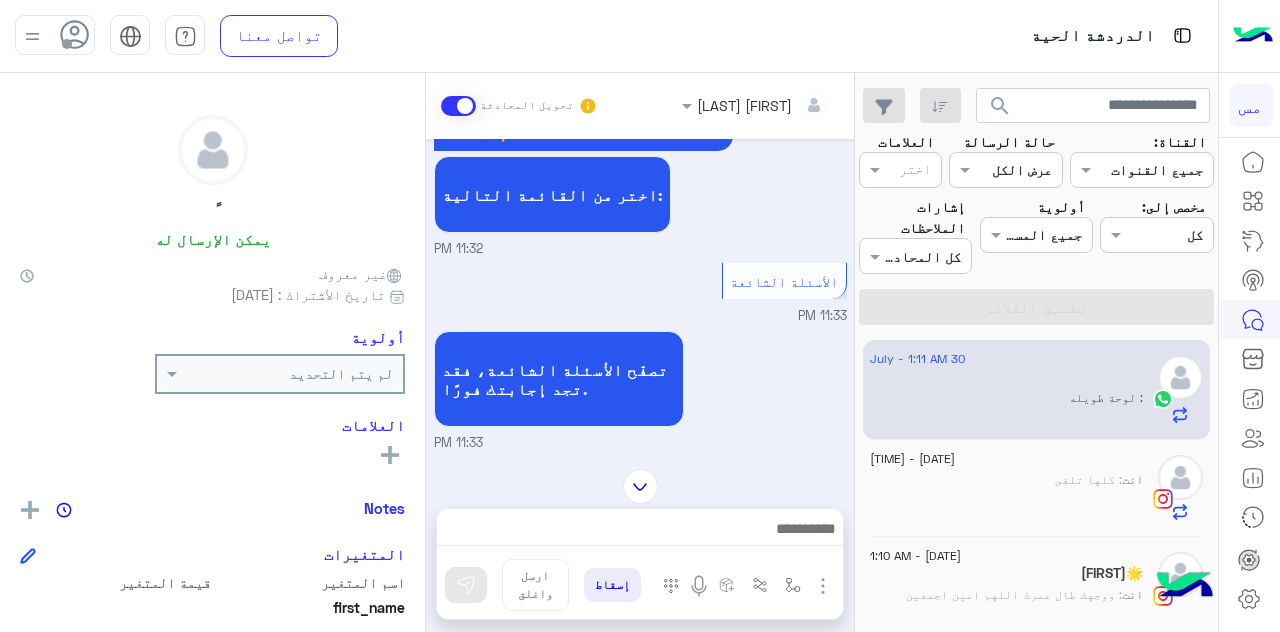 scroll, scrollTop: 546, scrollLeft: 0, axis: vertical 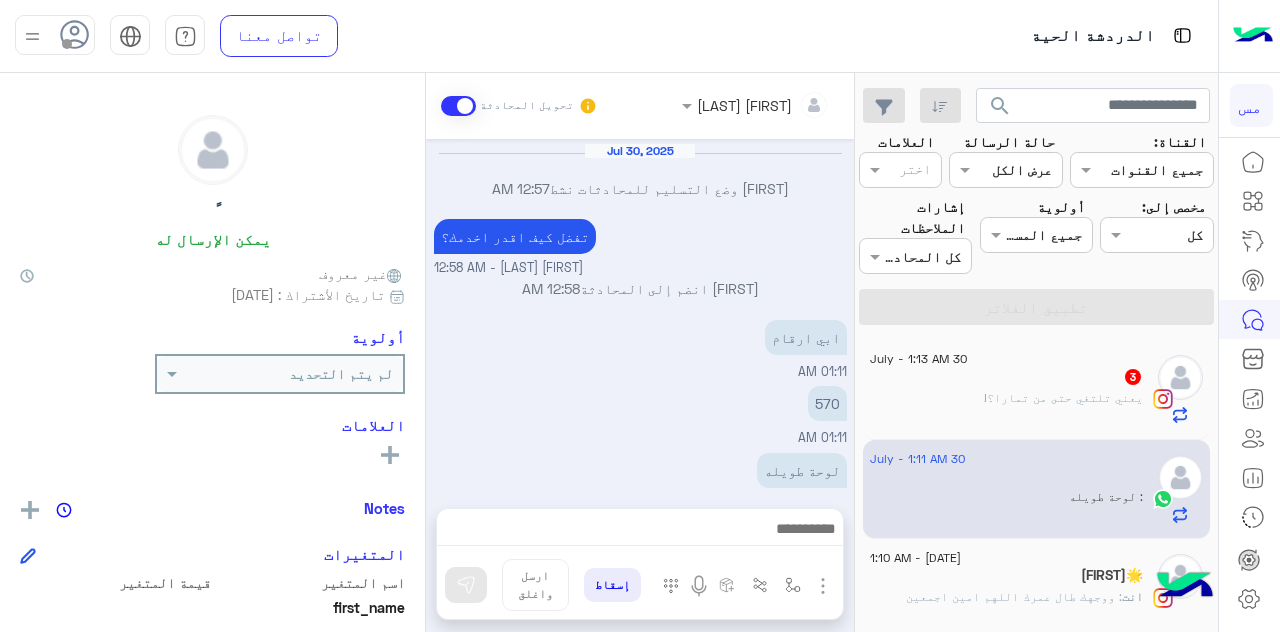 click on ": يعني تلتغي حتى من تمارا؟!" 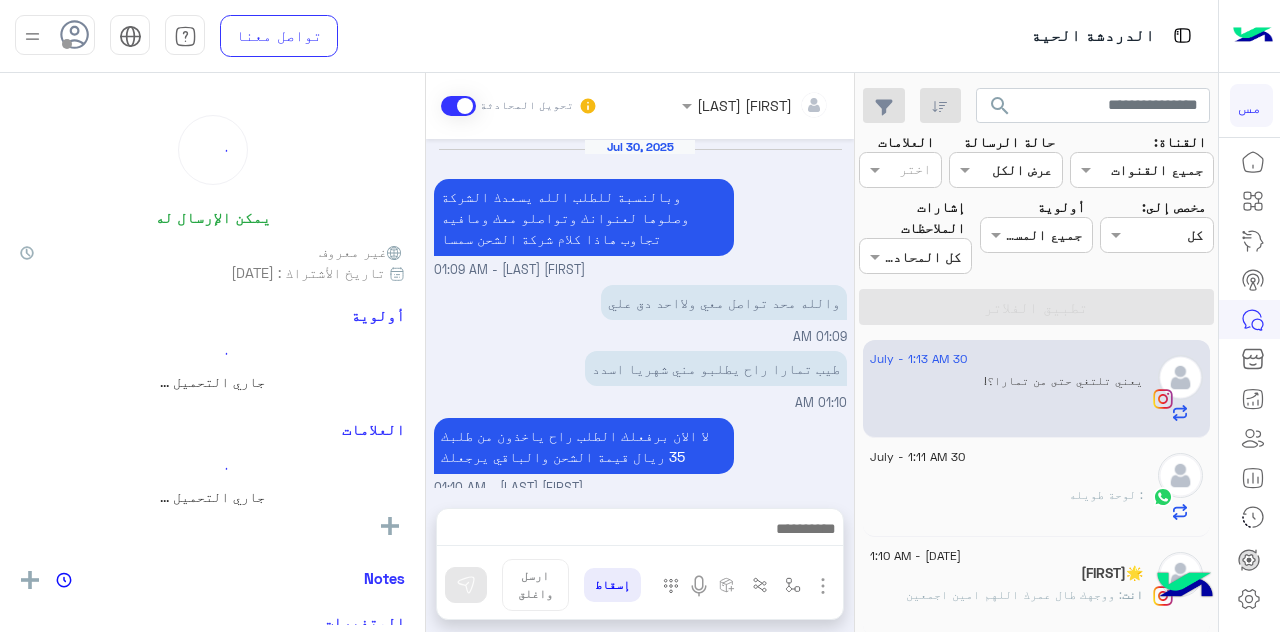 scroll, scrollTop: 403, scrollLeft: 0, axis: vertical 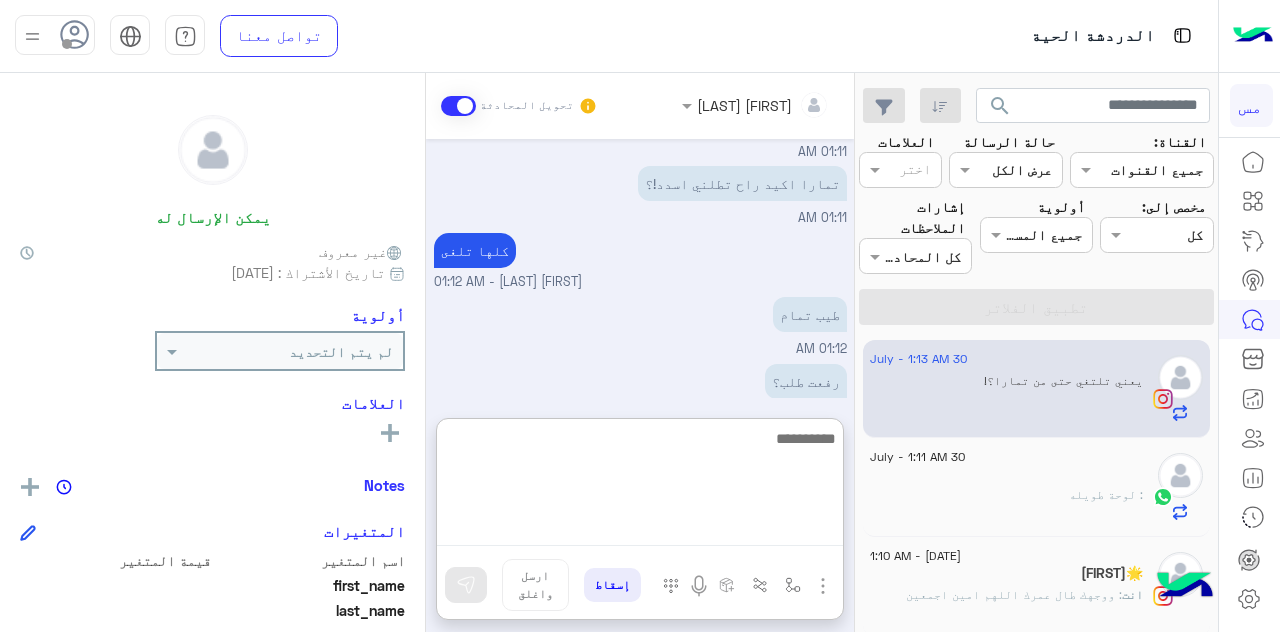 click at bounding box center (640, 486) 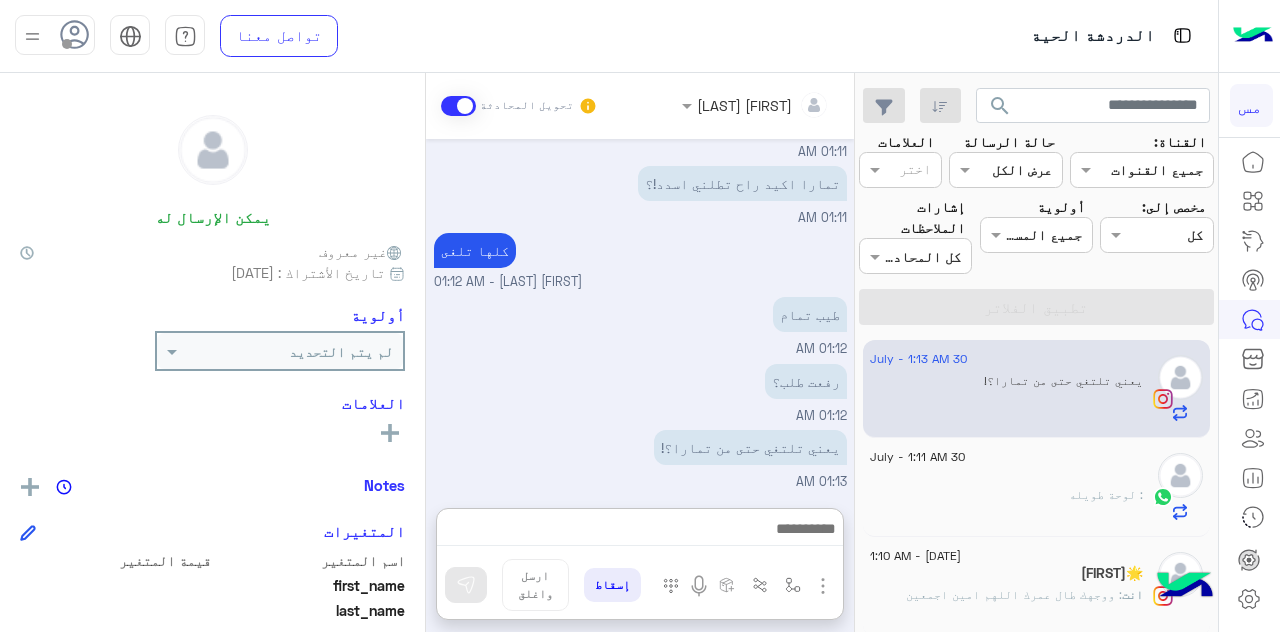 click at bounding box center (823, 586) 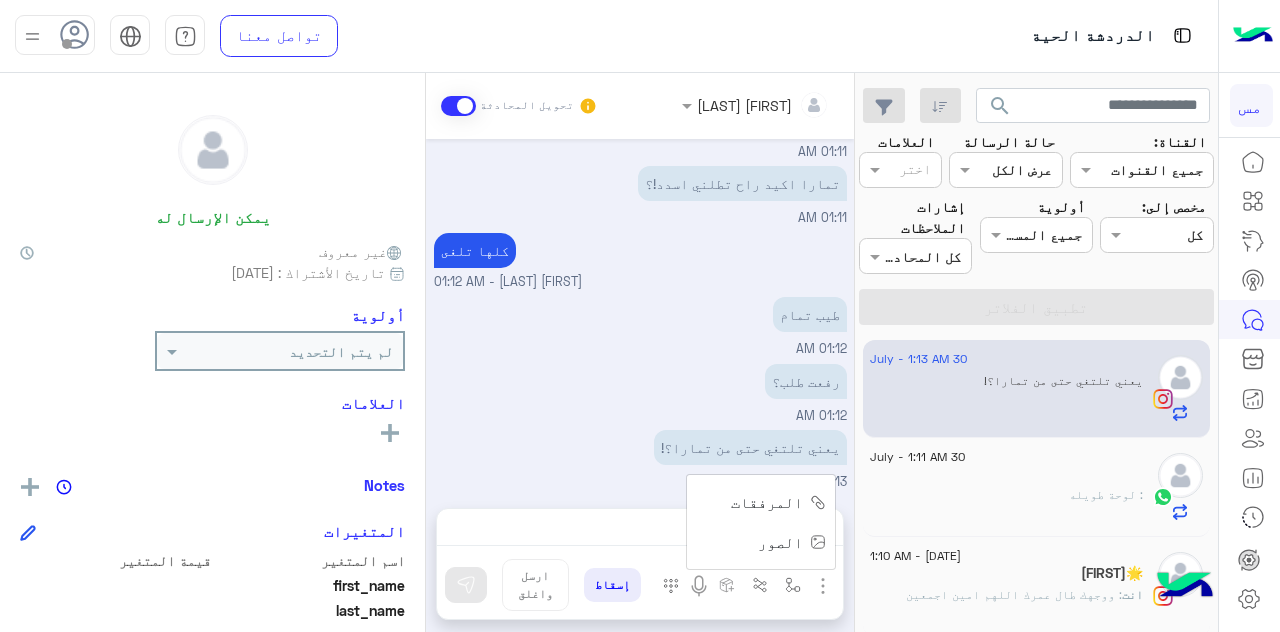 click on "المرفقات" at bounding box center [775, 502] 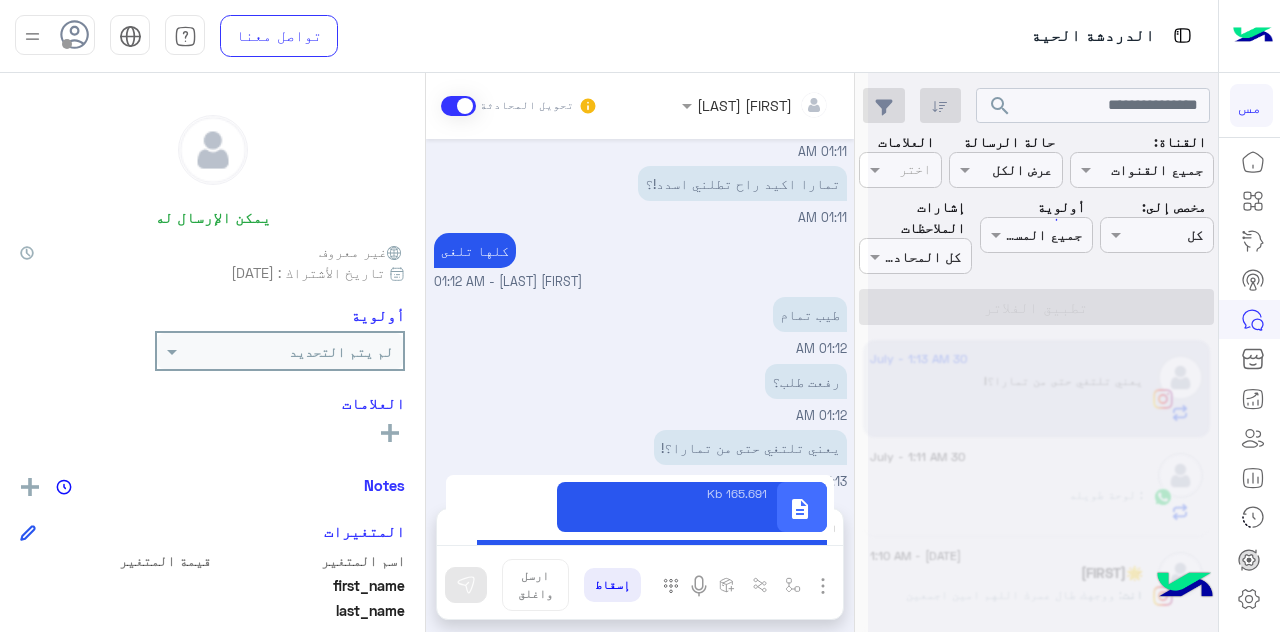 type on "**********" 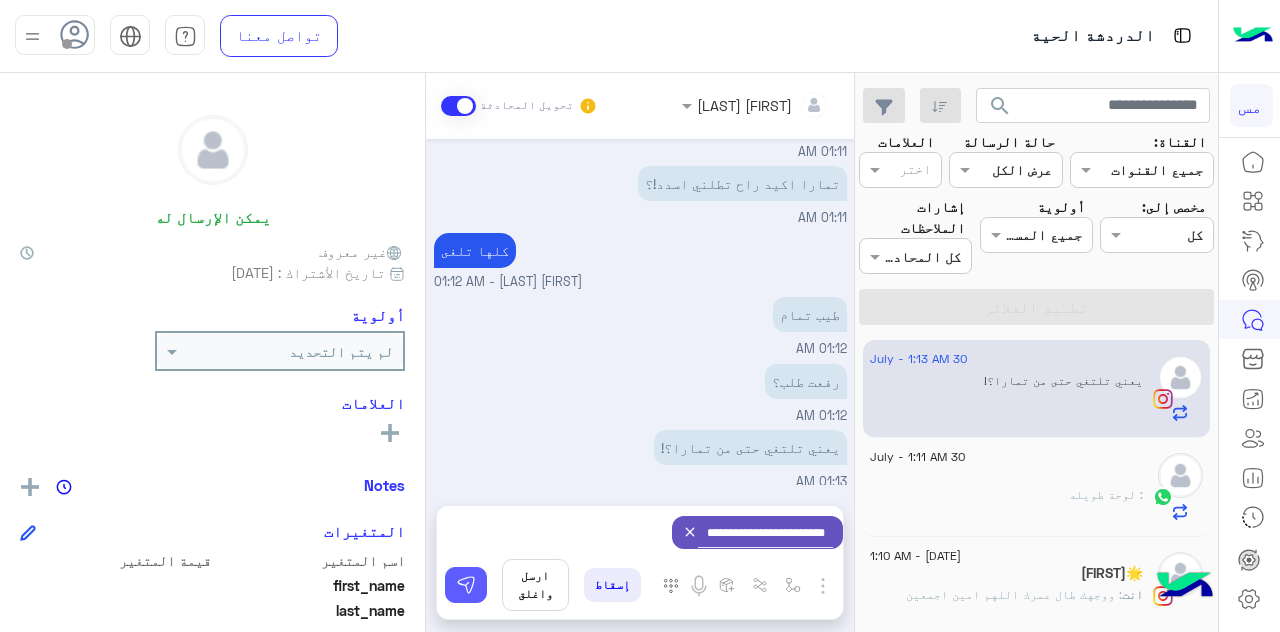 click at bounding box center [466, 585] 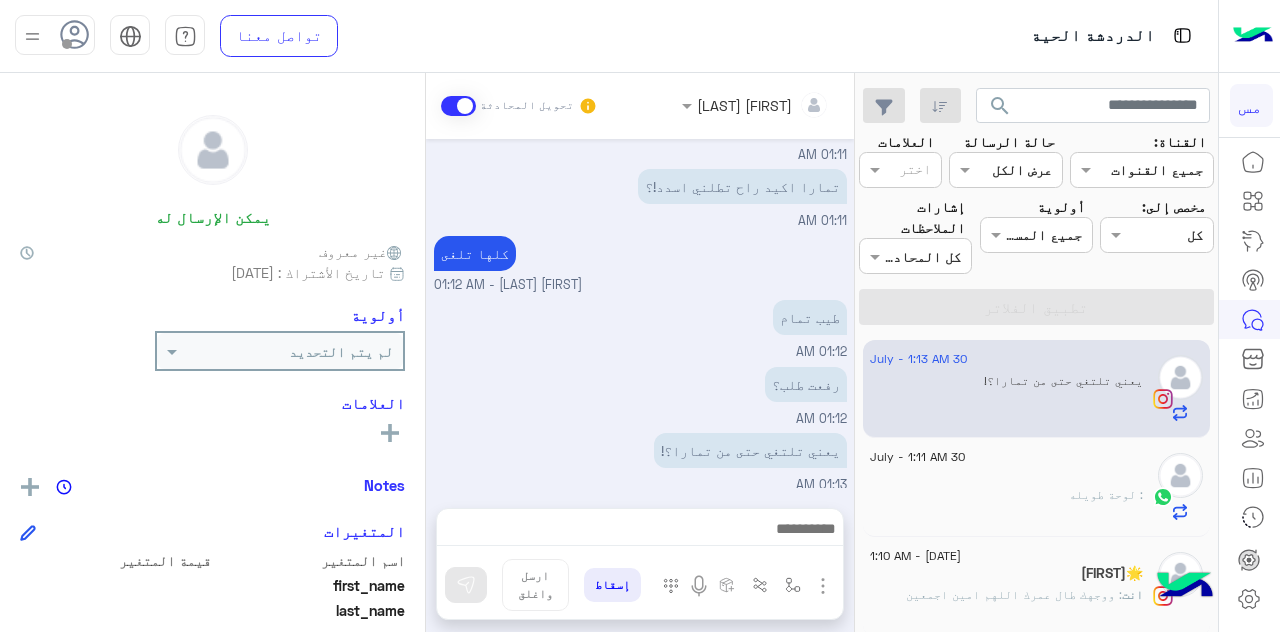 scroll, scrollTop: 403, scrollLeft: 0, axis: vertical 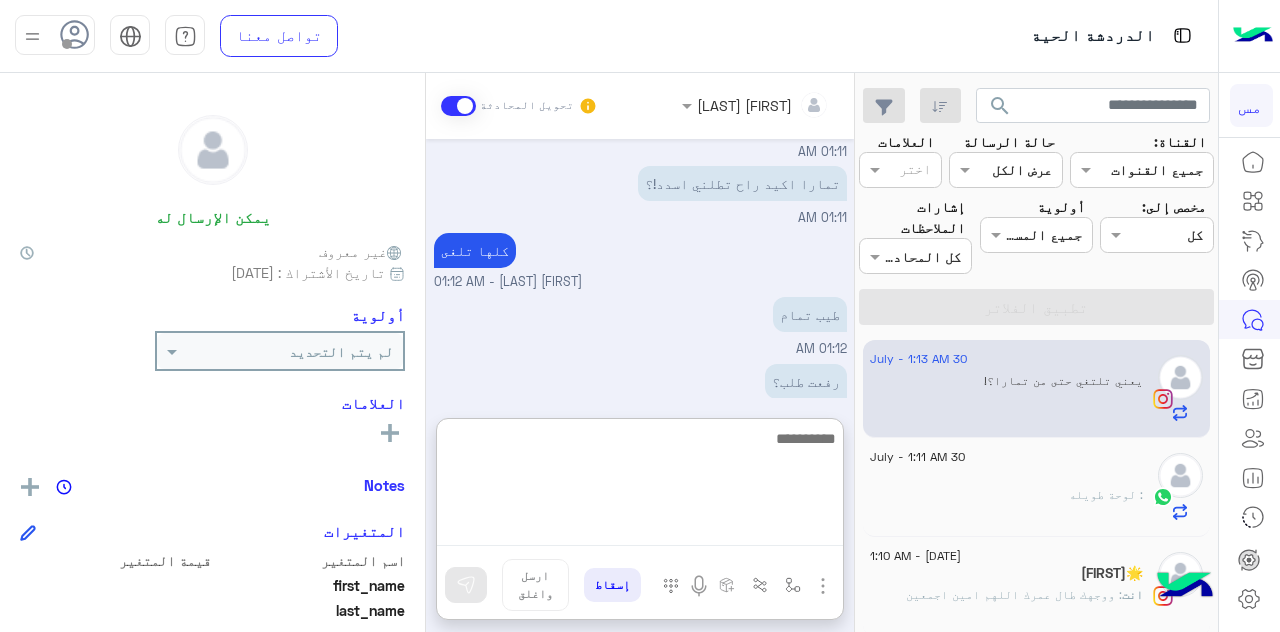 click at bounding box center (640, 486) 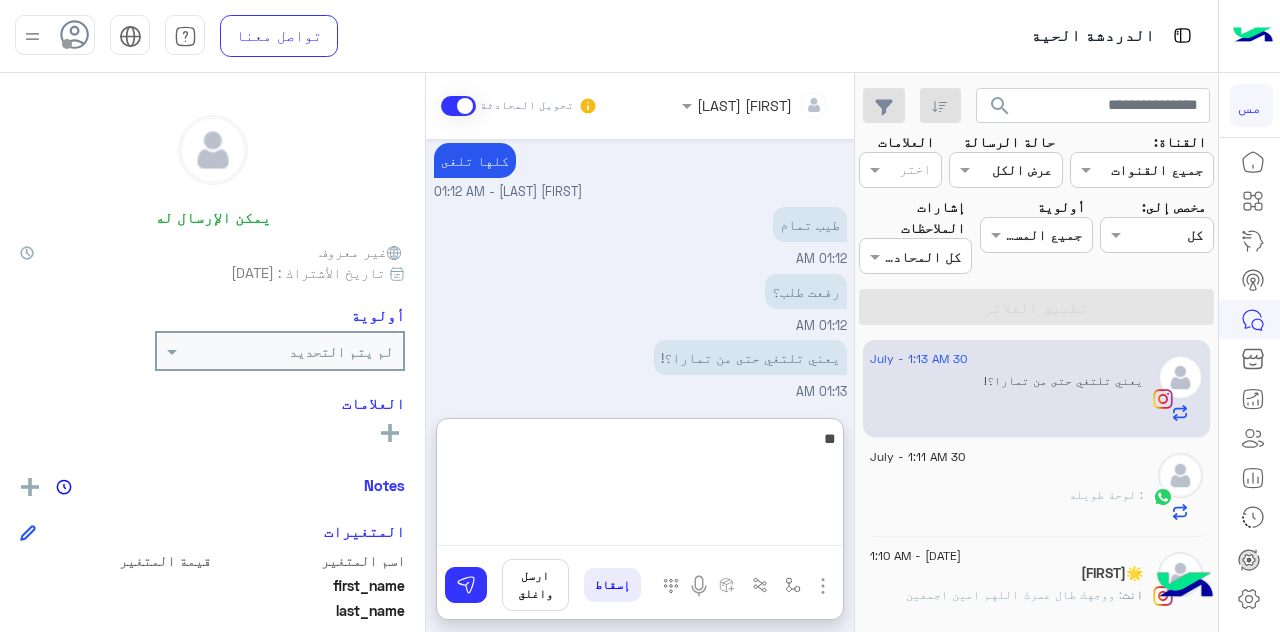 scroll, scrollTop: 576, scrollLeft: 0, axis: vertical 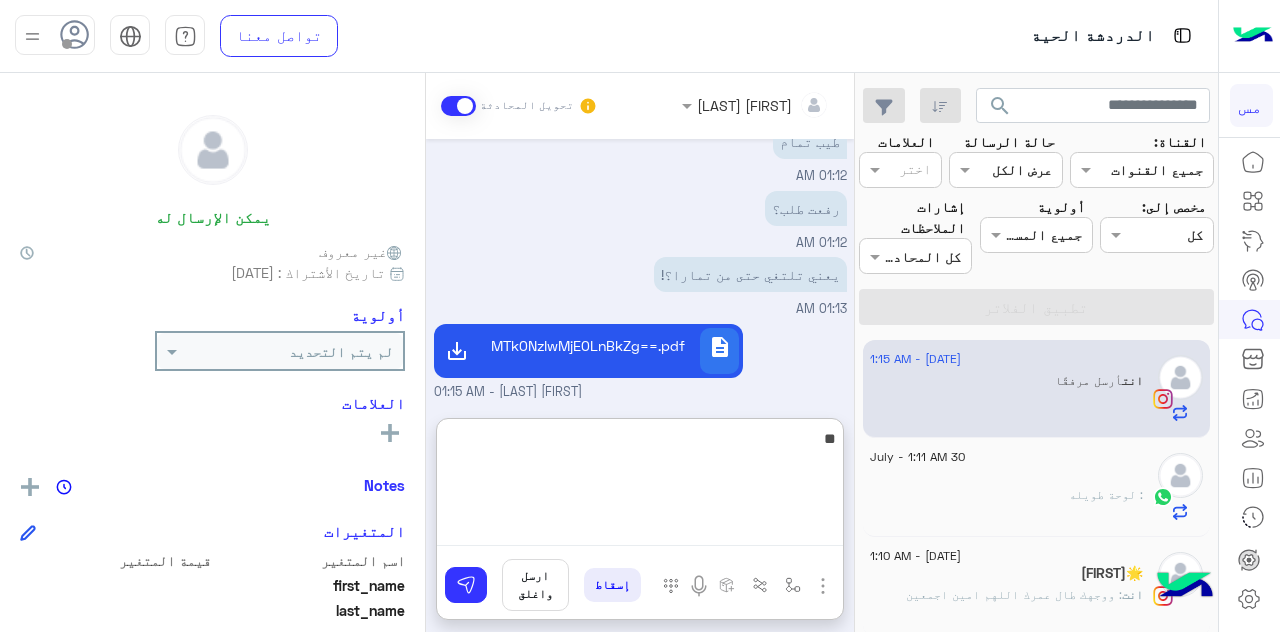 type on "*" 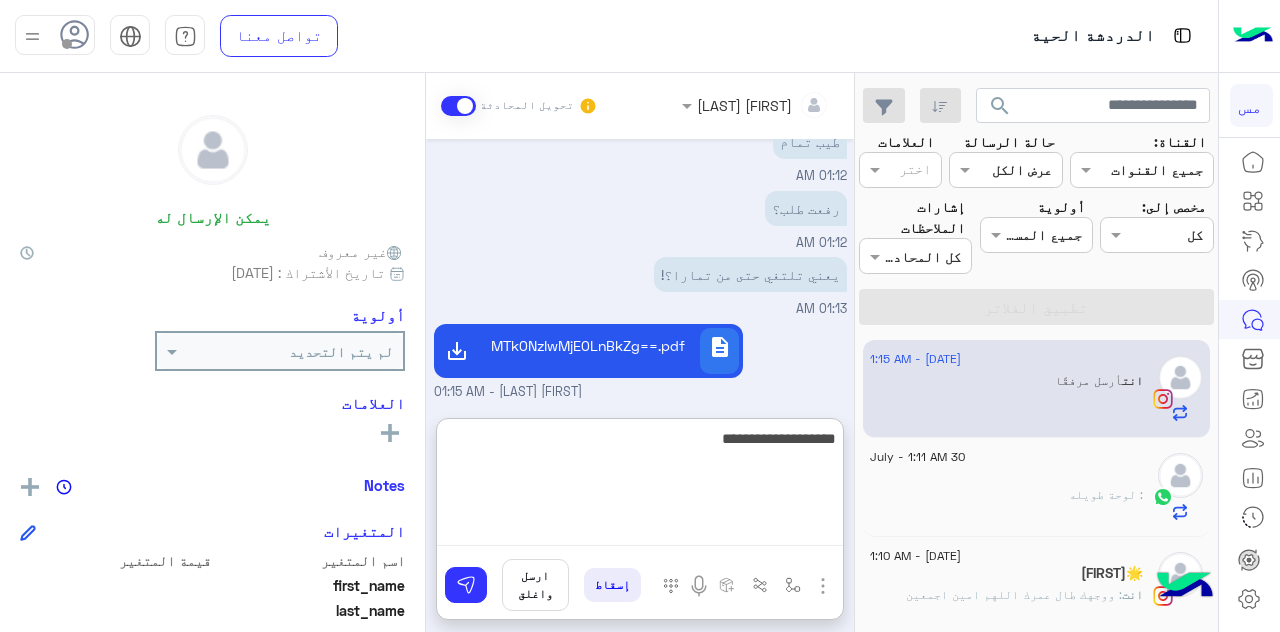 type on "**********" 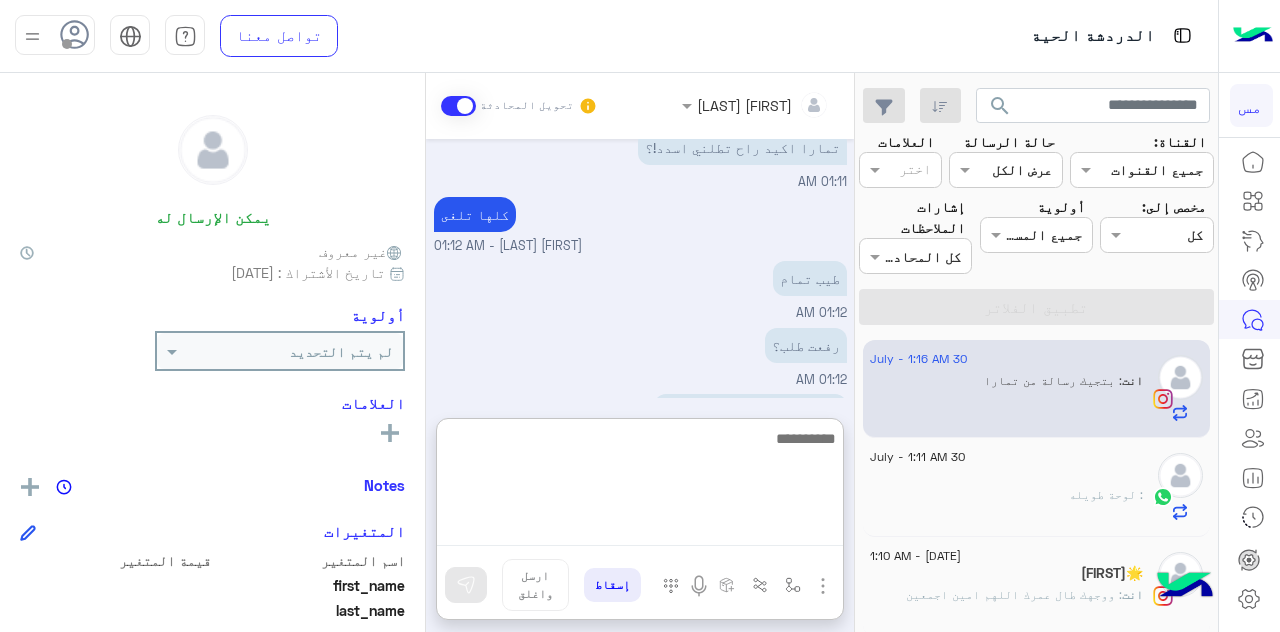 scroll, scrollTop: 639, scrollLeft: 0, axis: vertical 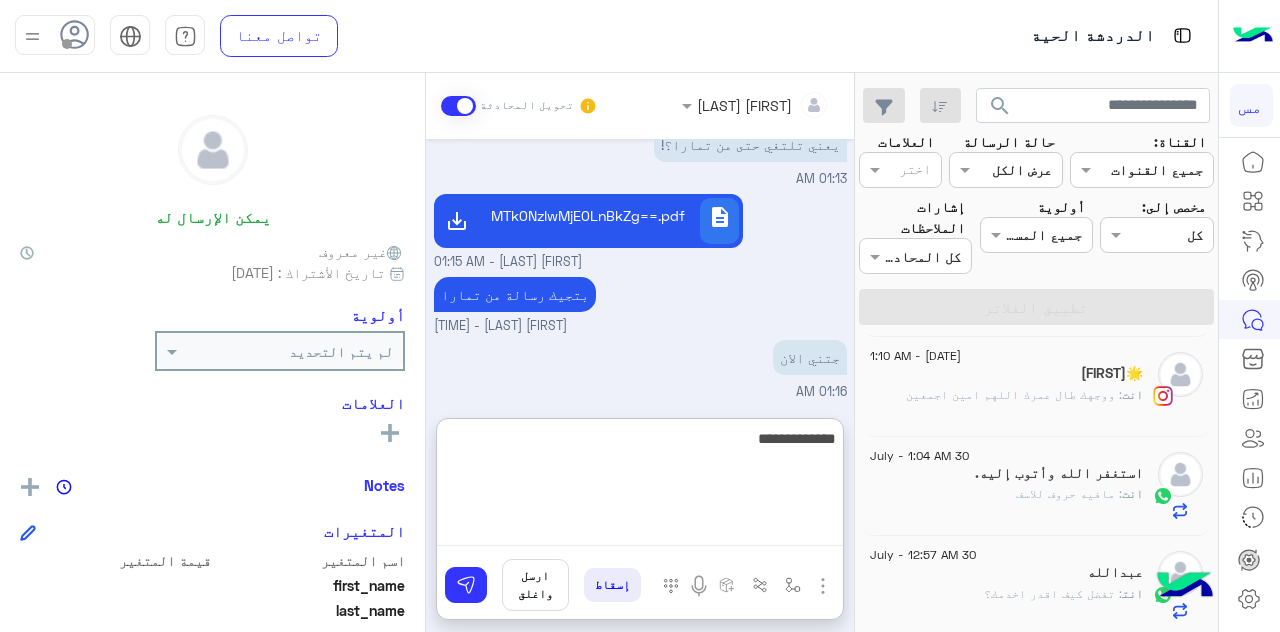 paste on "**********" 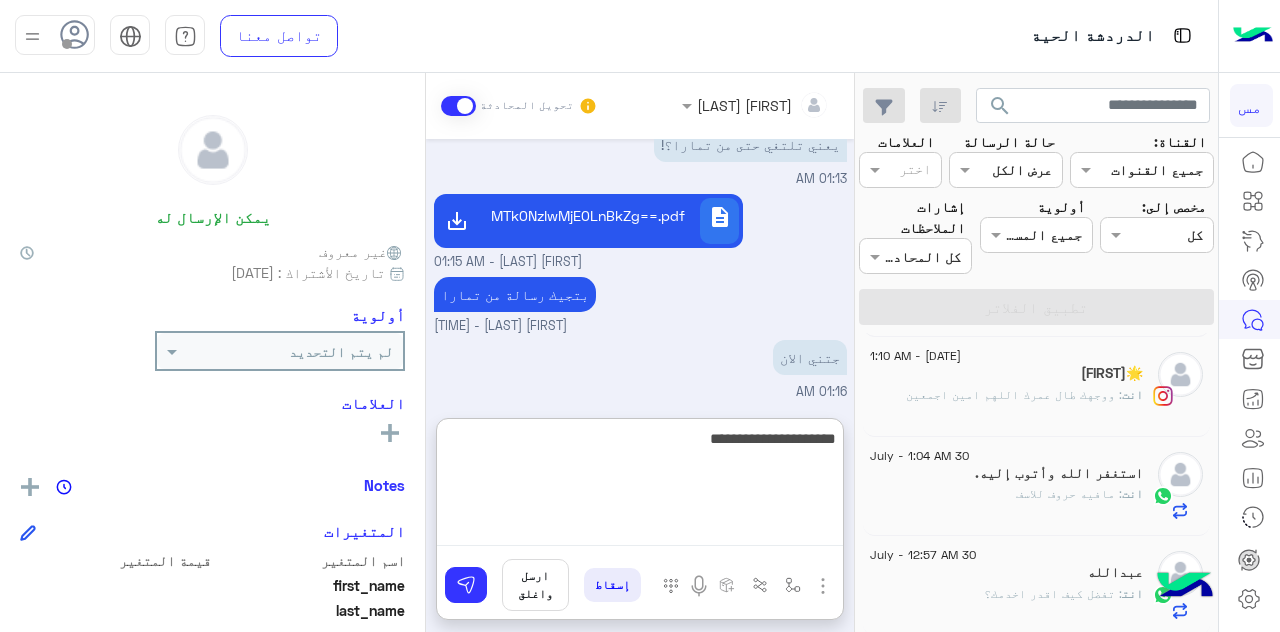 type on "**********" 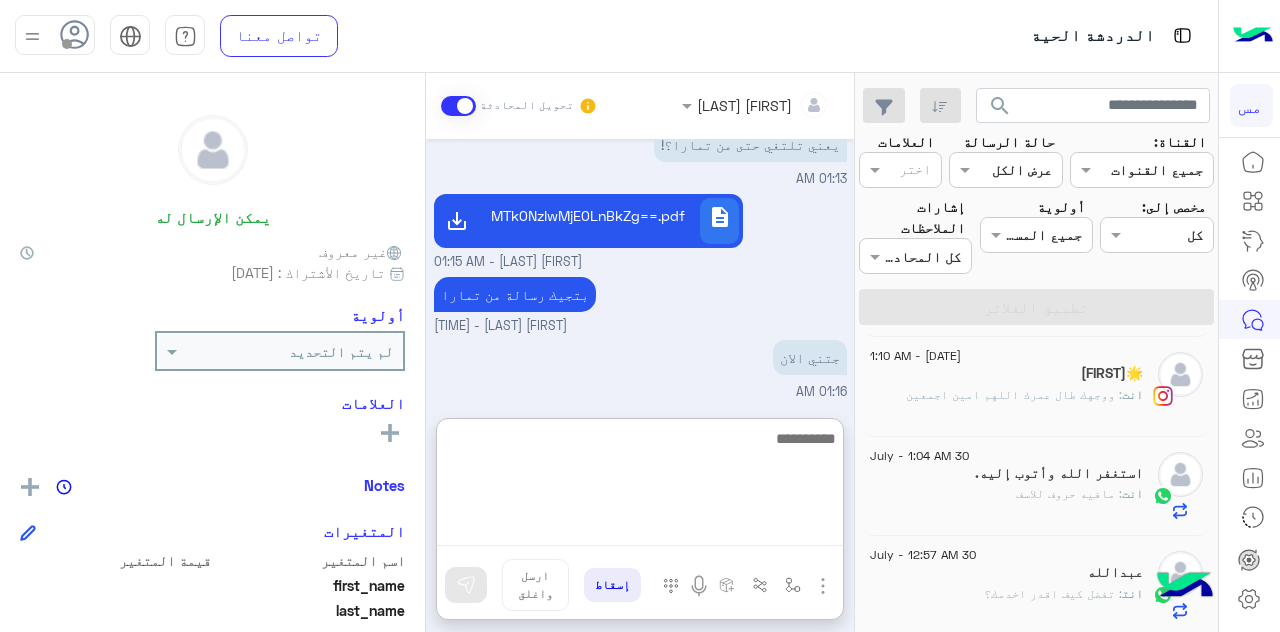scroll, scrollTop: 769, scrollLeft: 0, axis: vertical 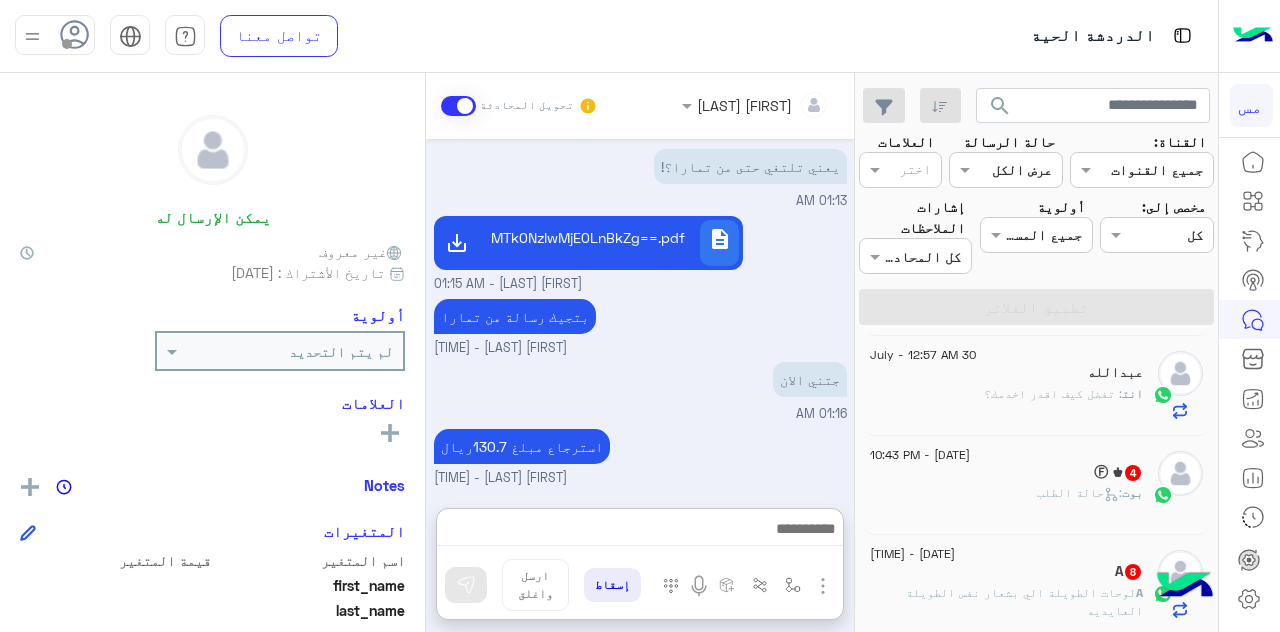 click on "بوت :   حالة الطلب" 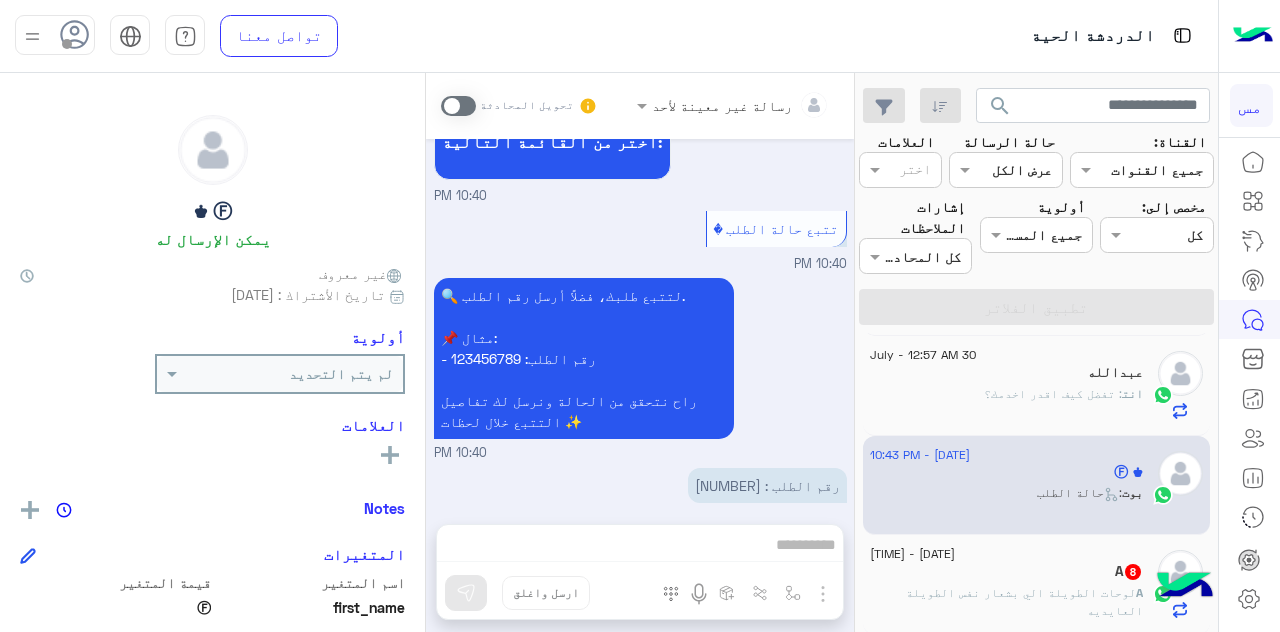 scroll, scrollTop: 751, scrollLeft: 0, axis: vertical 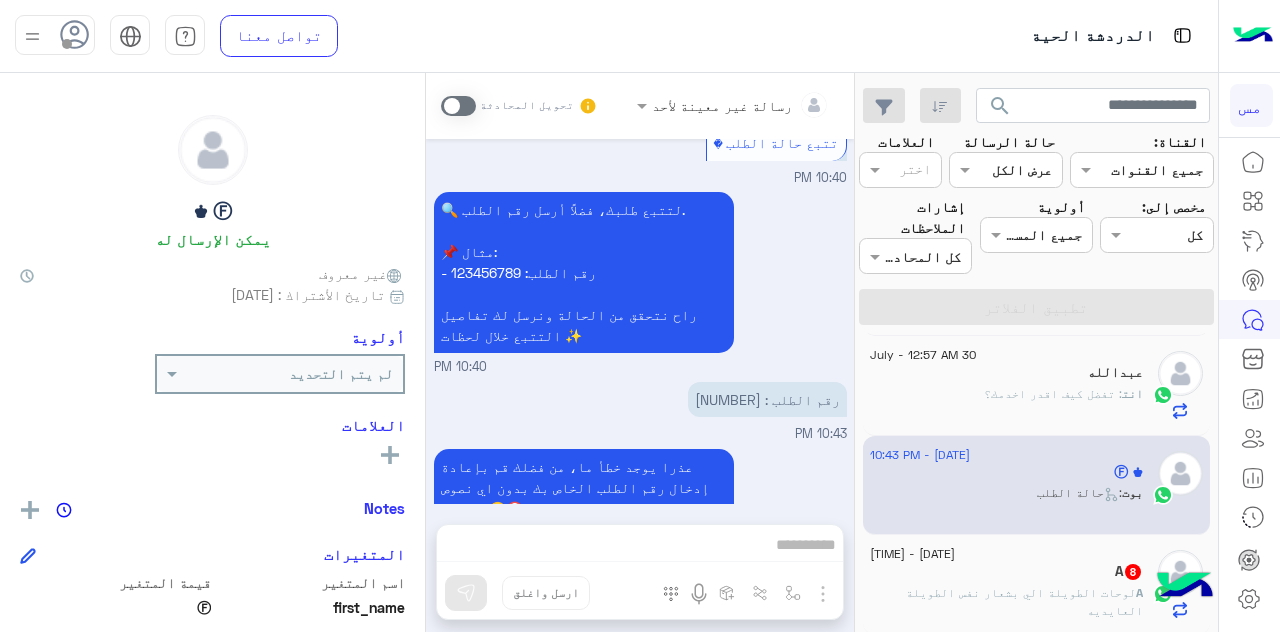 click at bounding box center (458, 106) 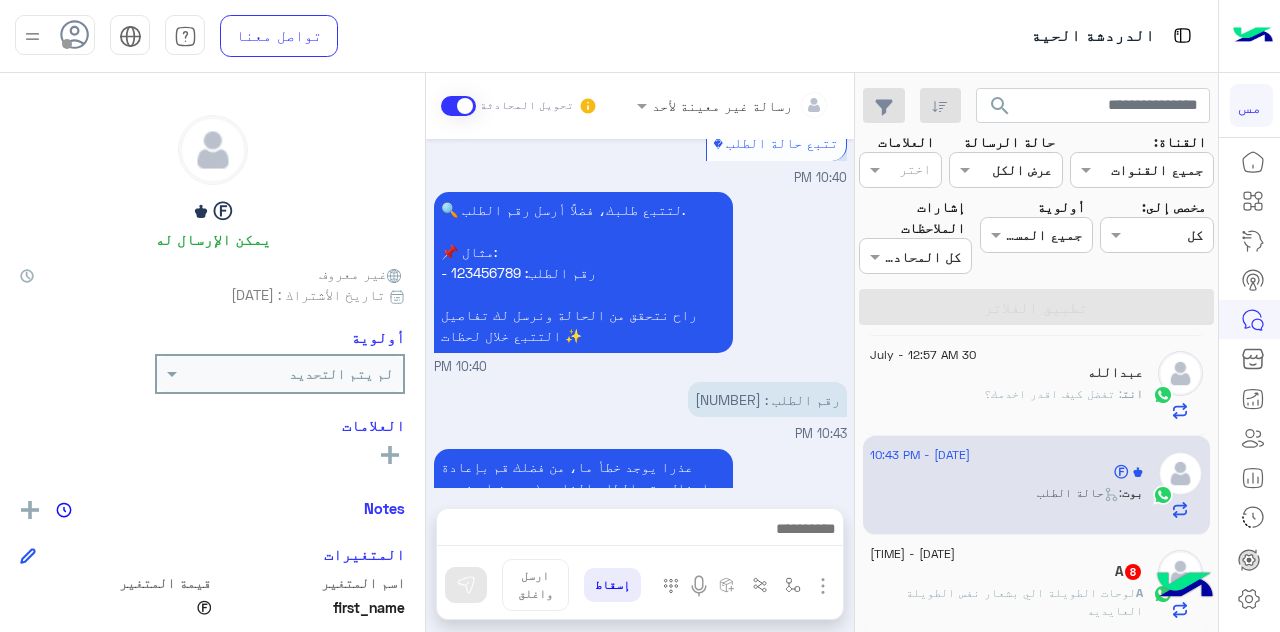 scroll, scrollTop: 859, scrollLeft: 0, axis: vertical 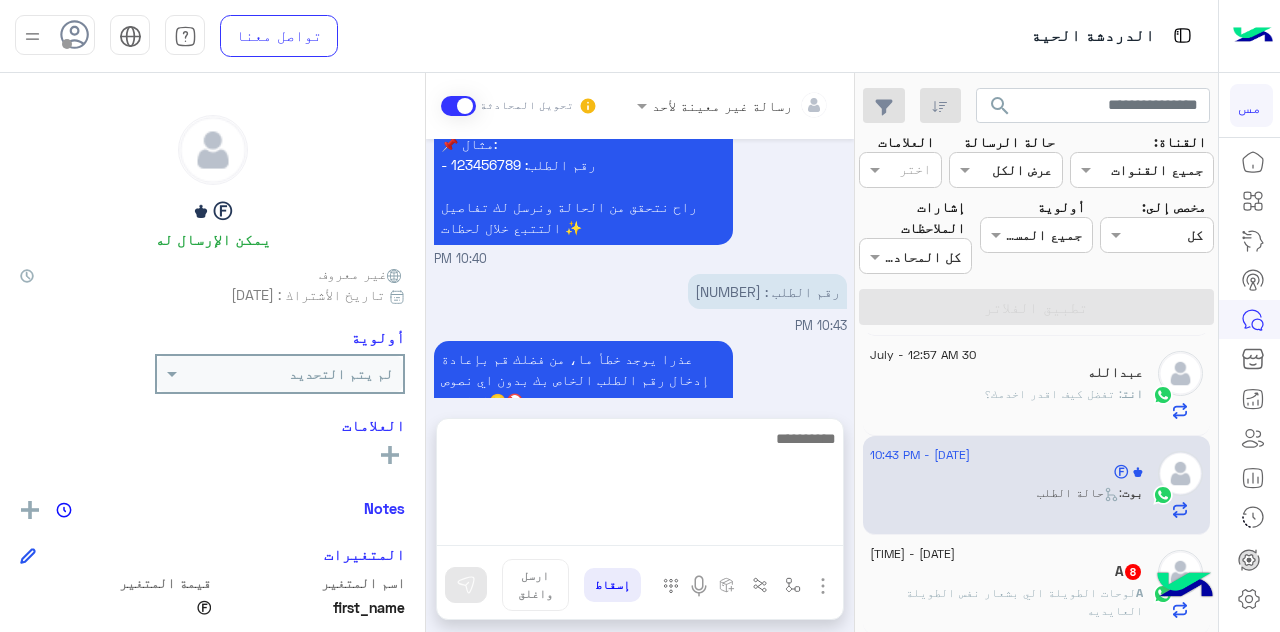 click at bounding box center (640, 486) 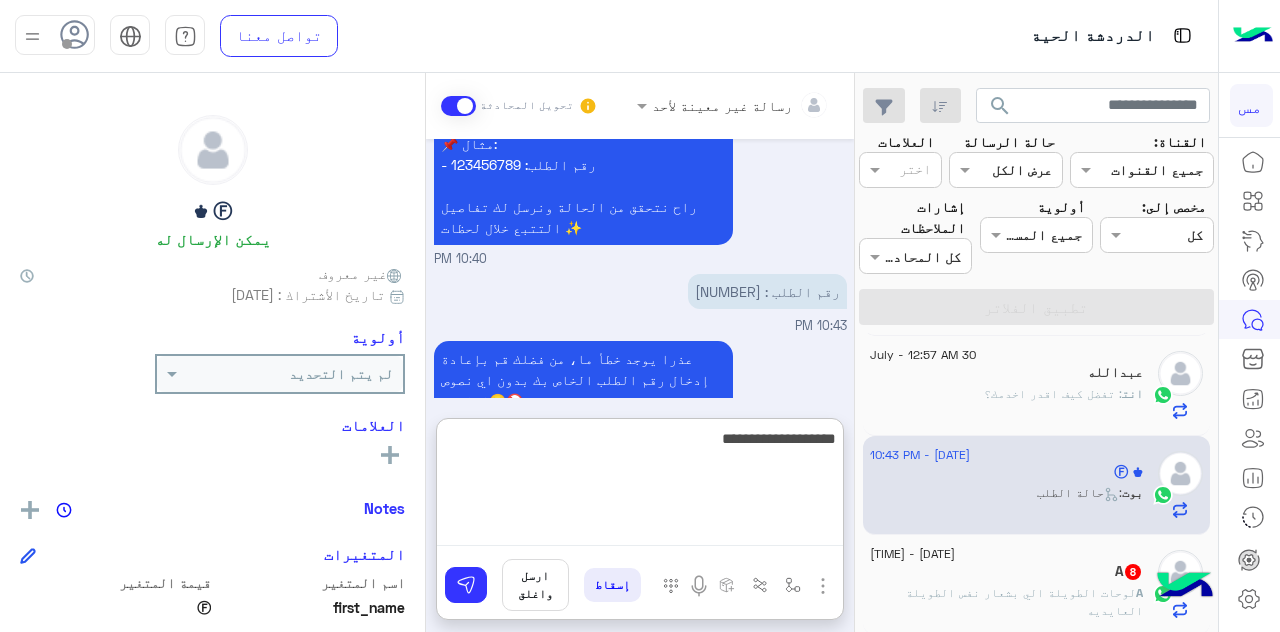type on "**********" 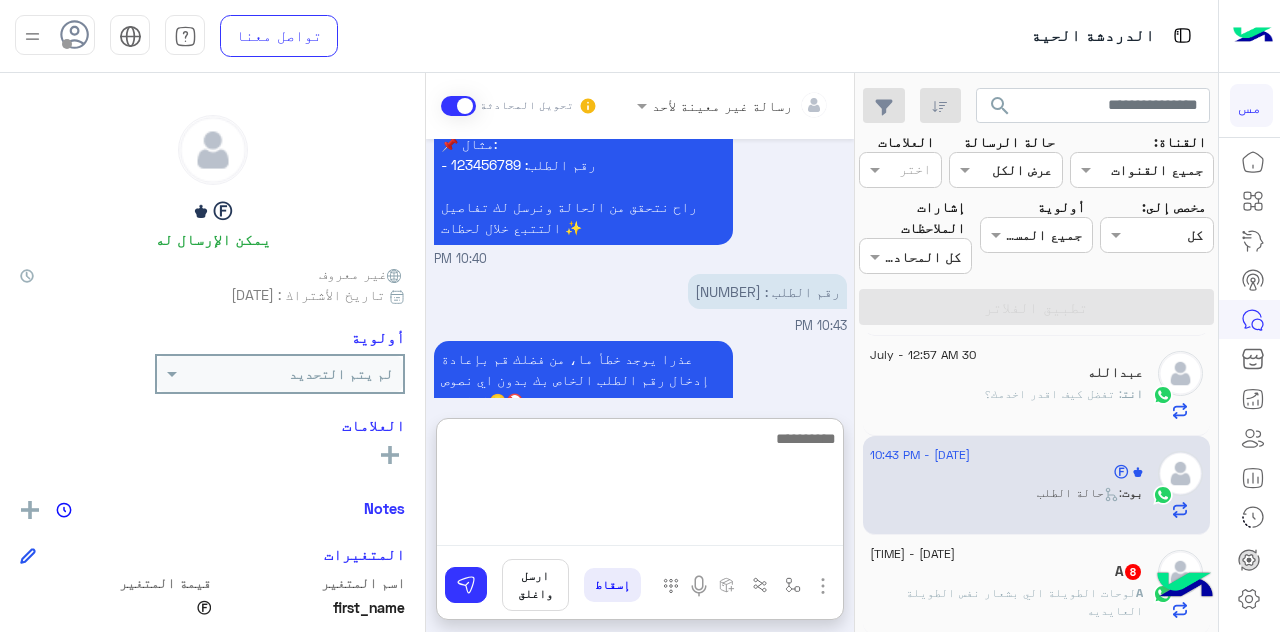scroll, scrollTop: 1013, scrollLeft: 0, axis: vertical 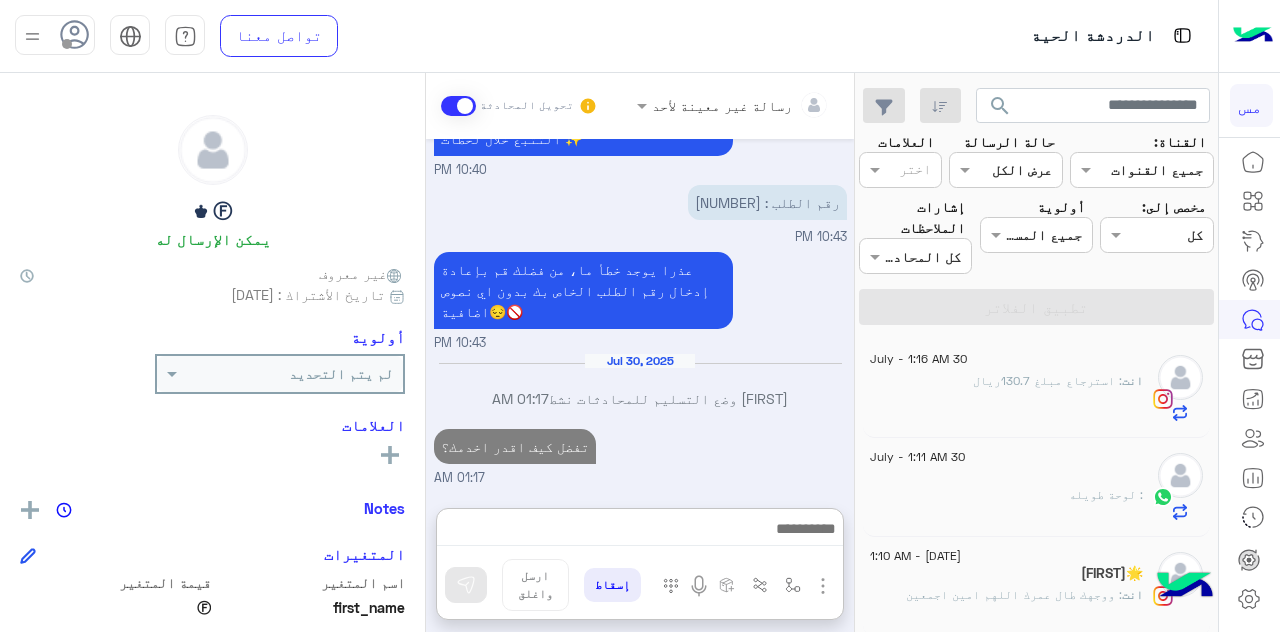 click on "ً : لوحة طويله" 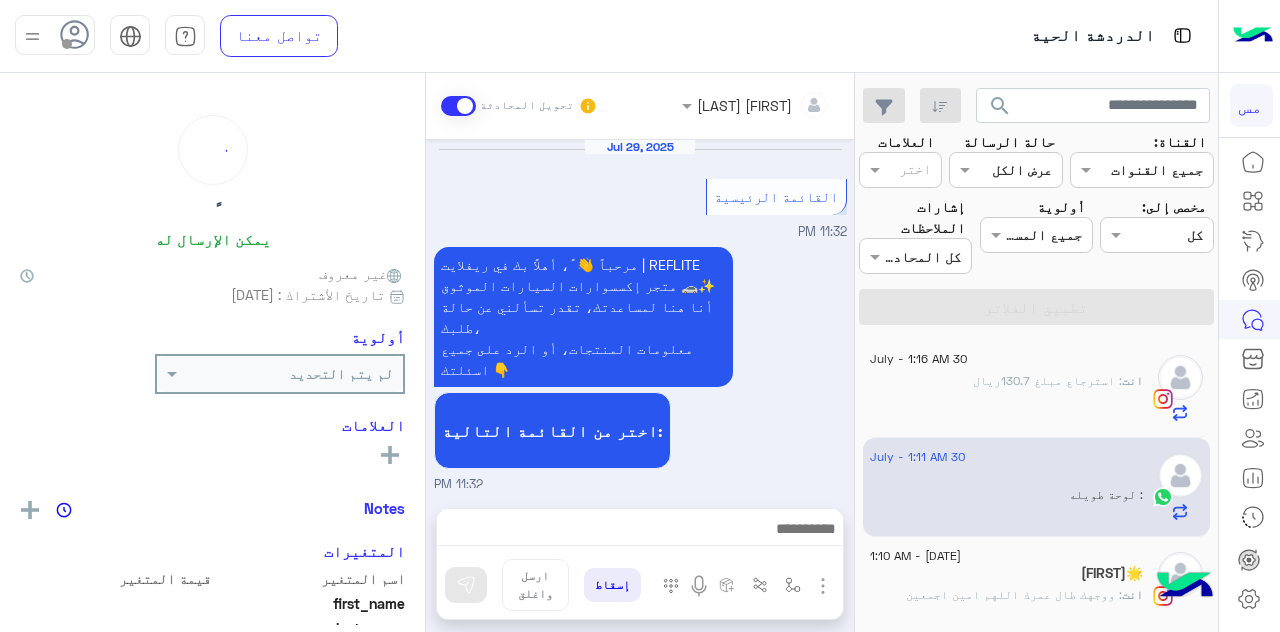 scroll, scrollTop: 546, scrollLeft: 0, axis: vertical 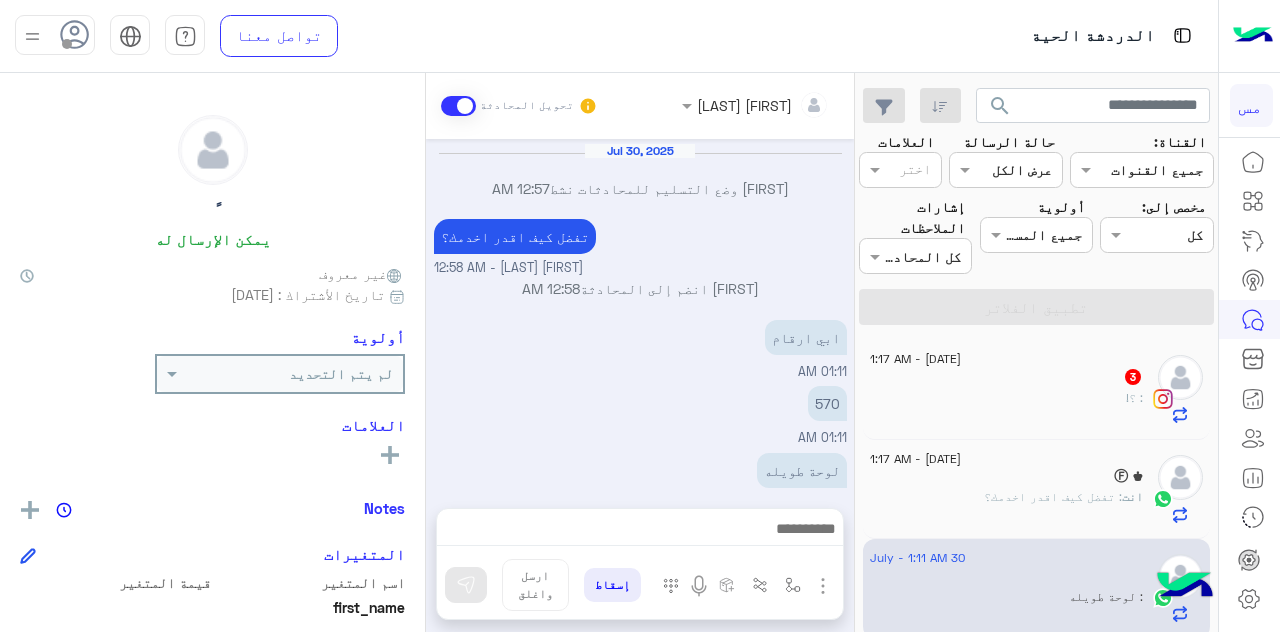 click on "3" 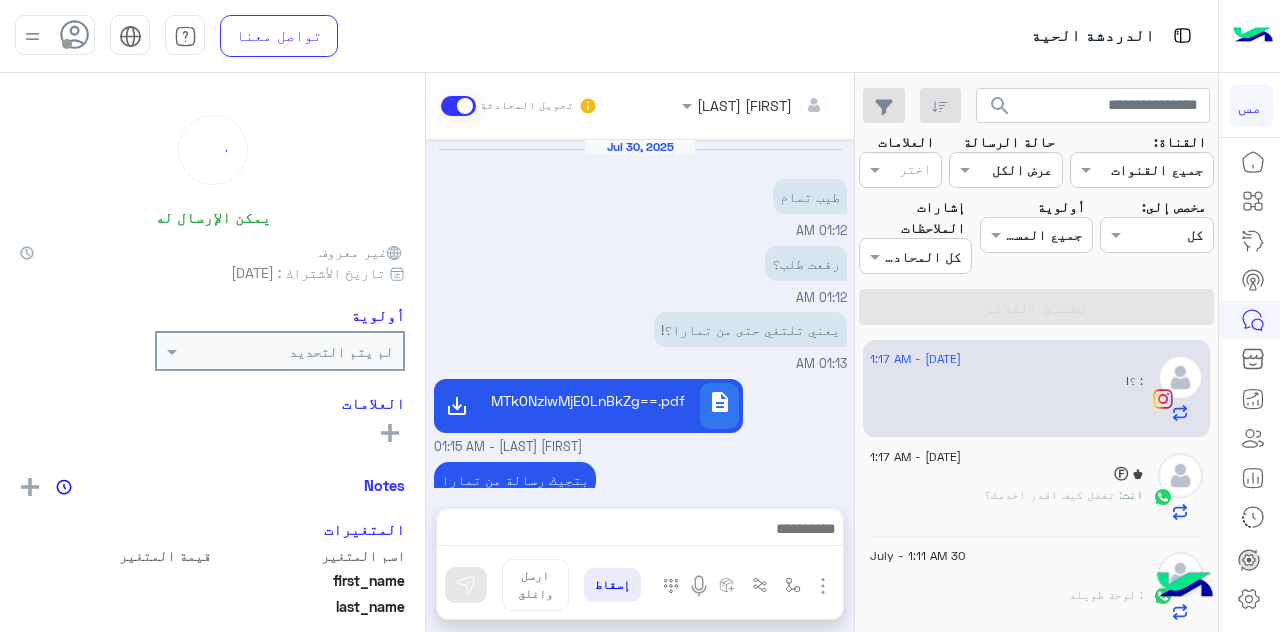 scroll, scrollTop: 359, scrollLeft: 0, axis: vertical 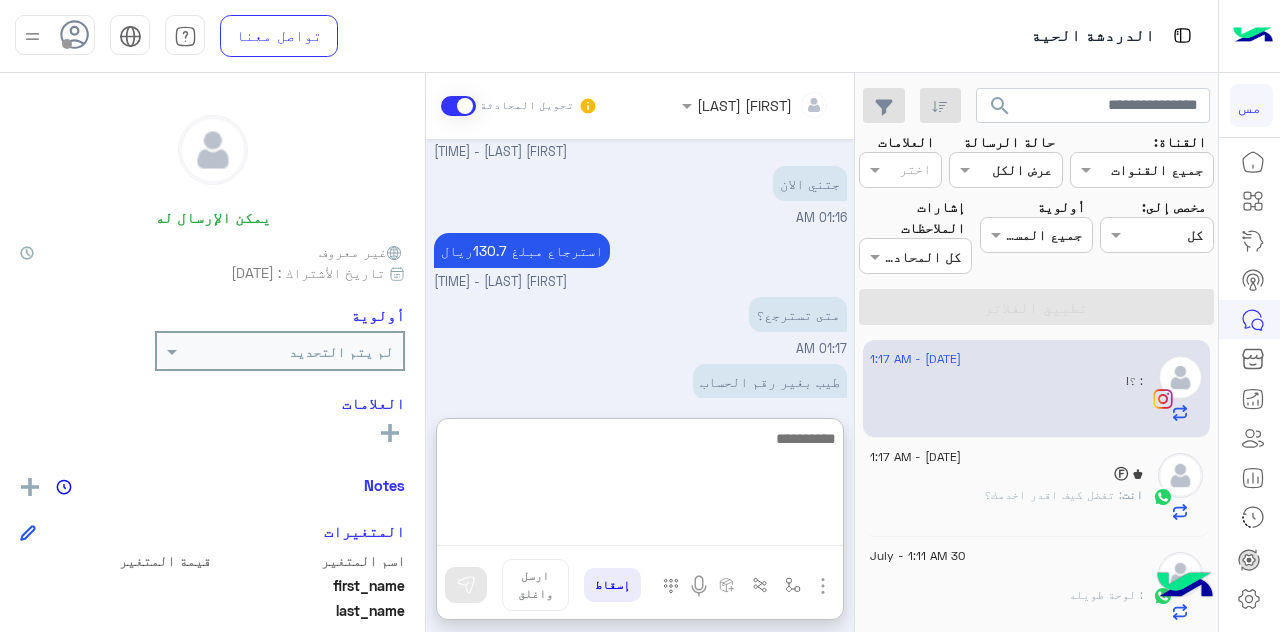 click at bounding box center (640, 486) 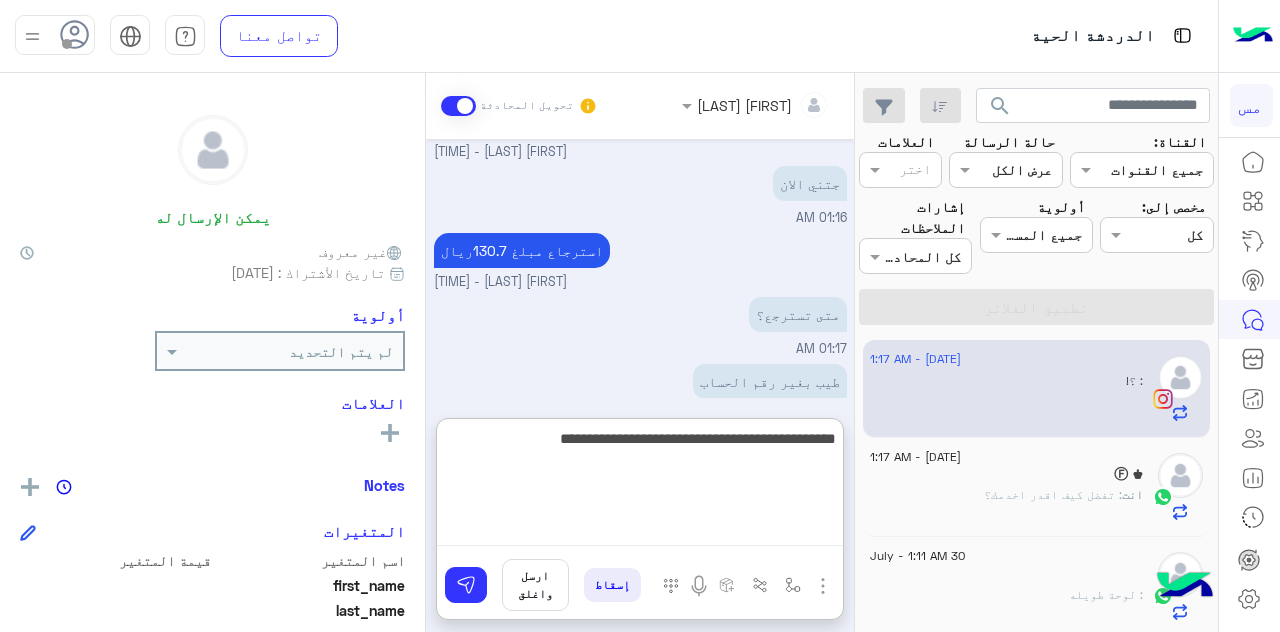 type on "**********" 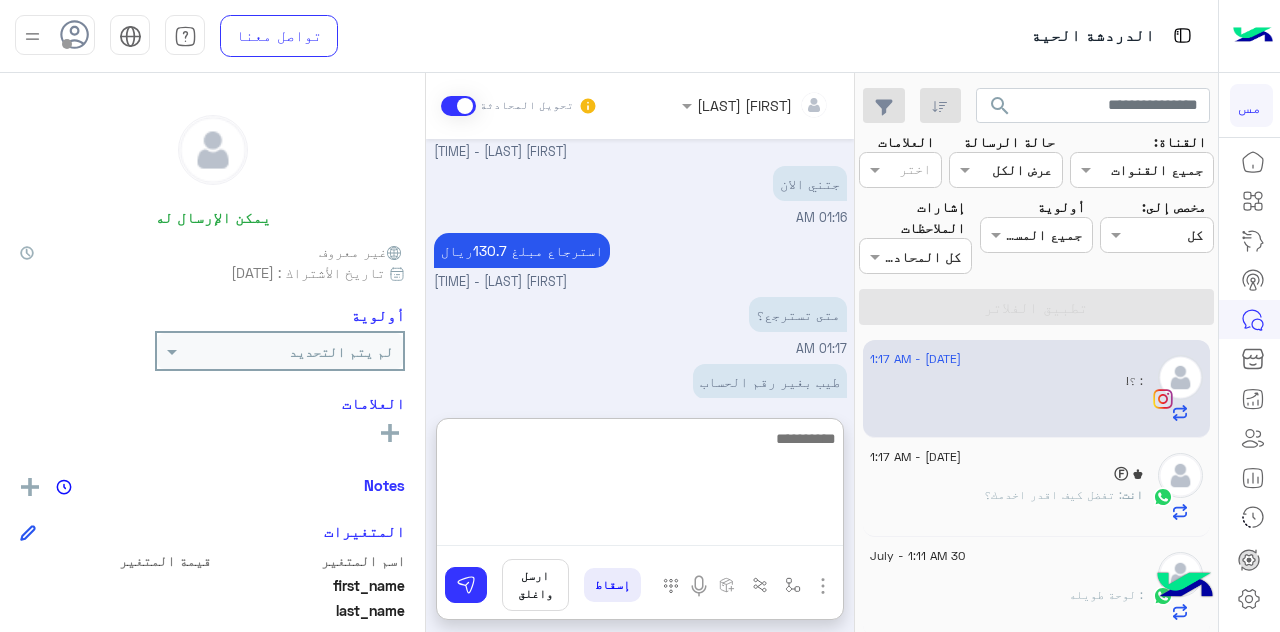 scroll, scrollTop: 534, scrollLeft: 0, axis: vertical 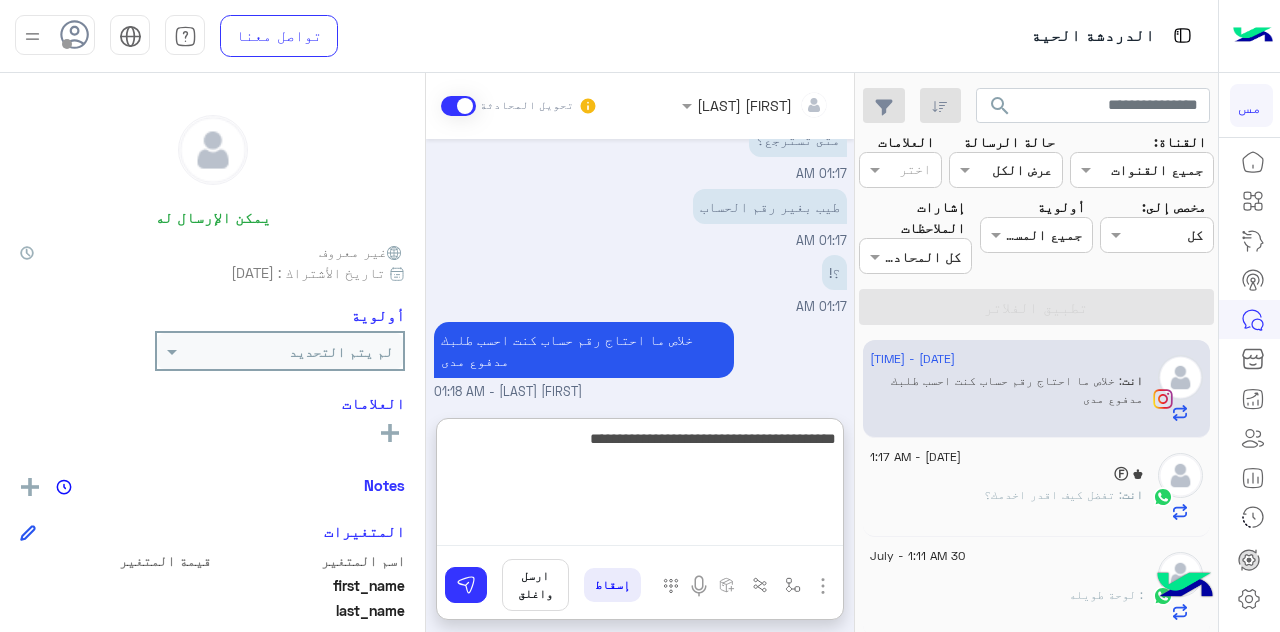 type on "**********" 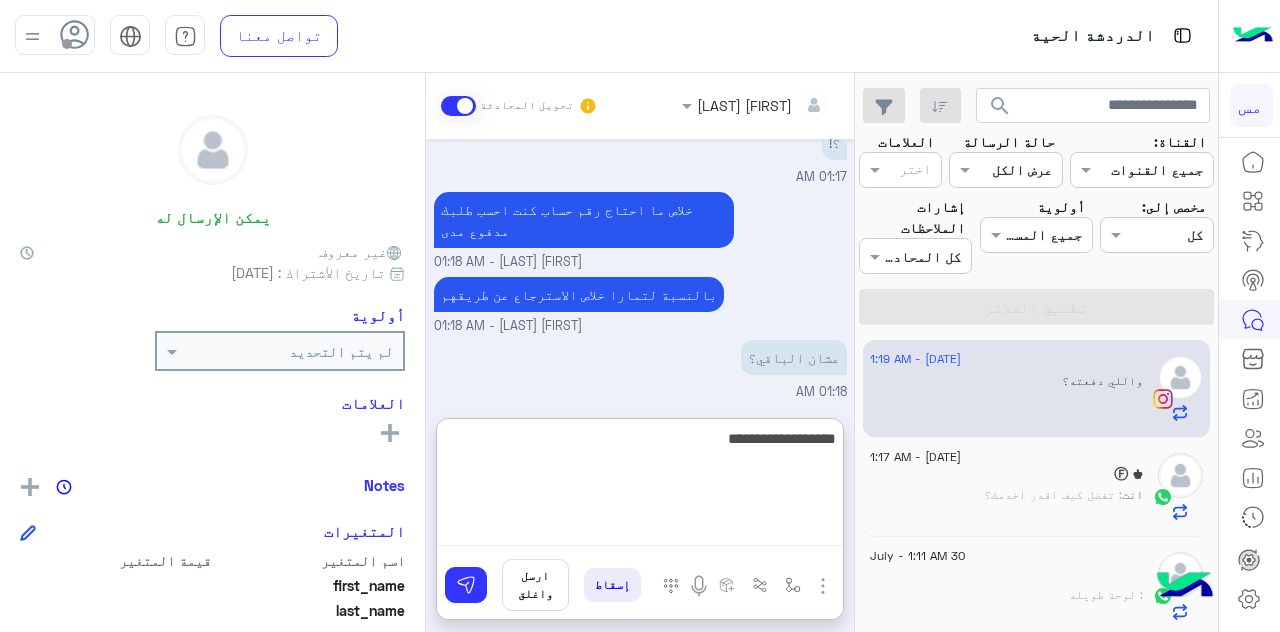scroll, scrollTop: 730, scrollLeft: 0, axis: vertical 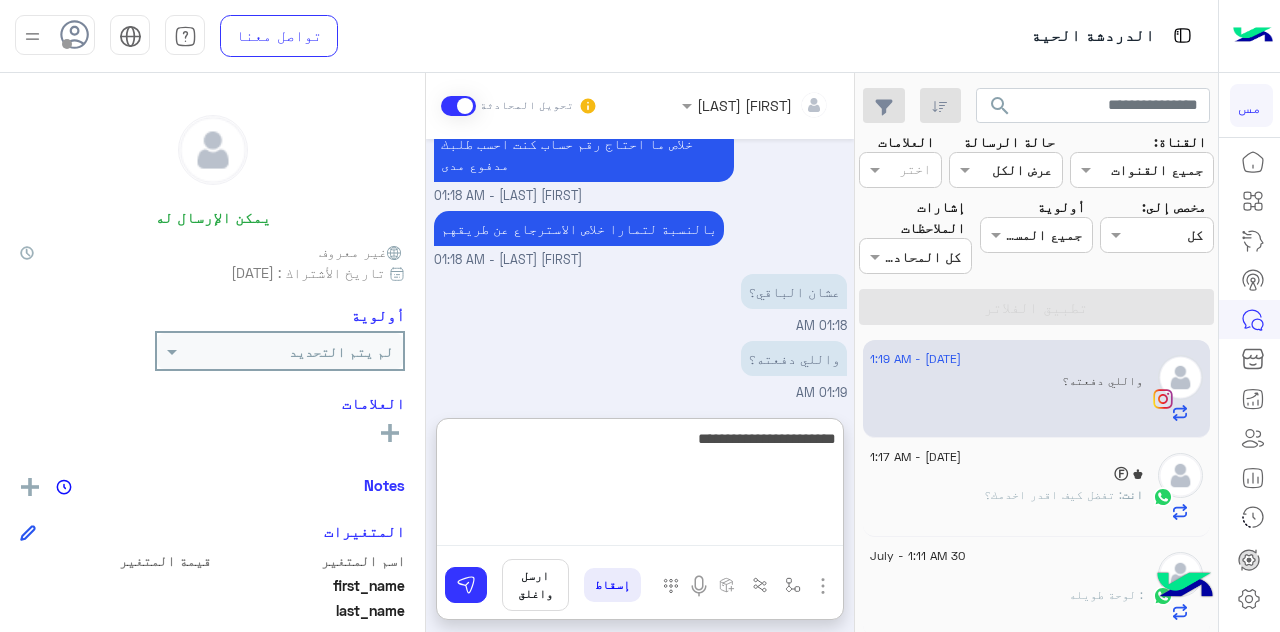 type on "**********" 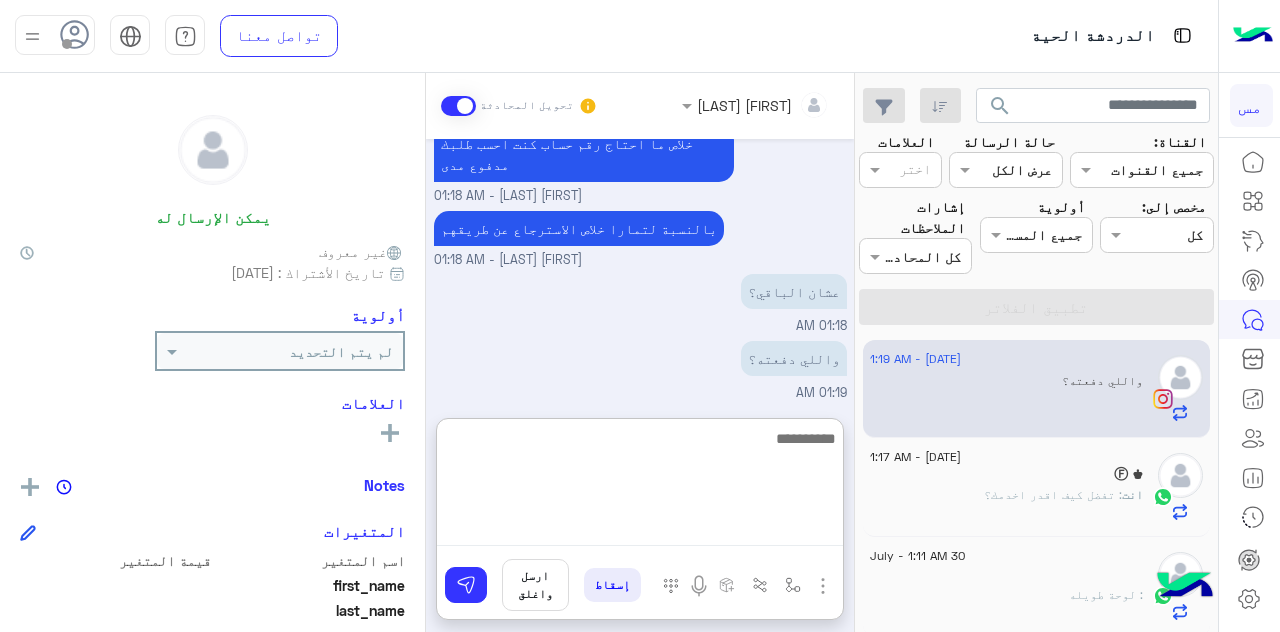 scroll, scrollTop: 794, scrollLeft: 0, axis: vertical 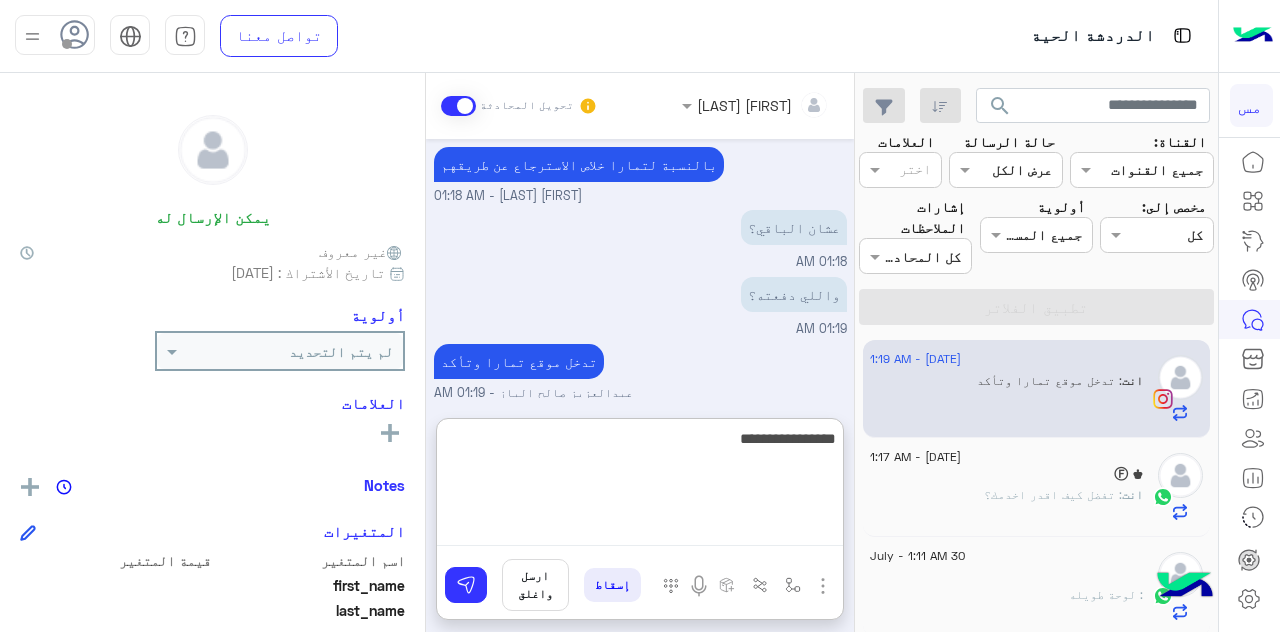 type on "**********" 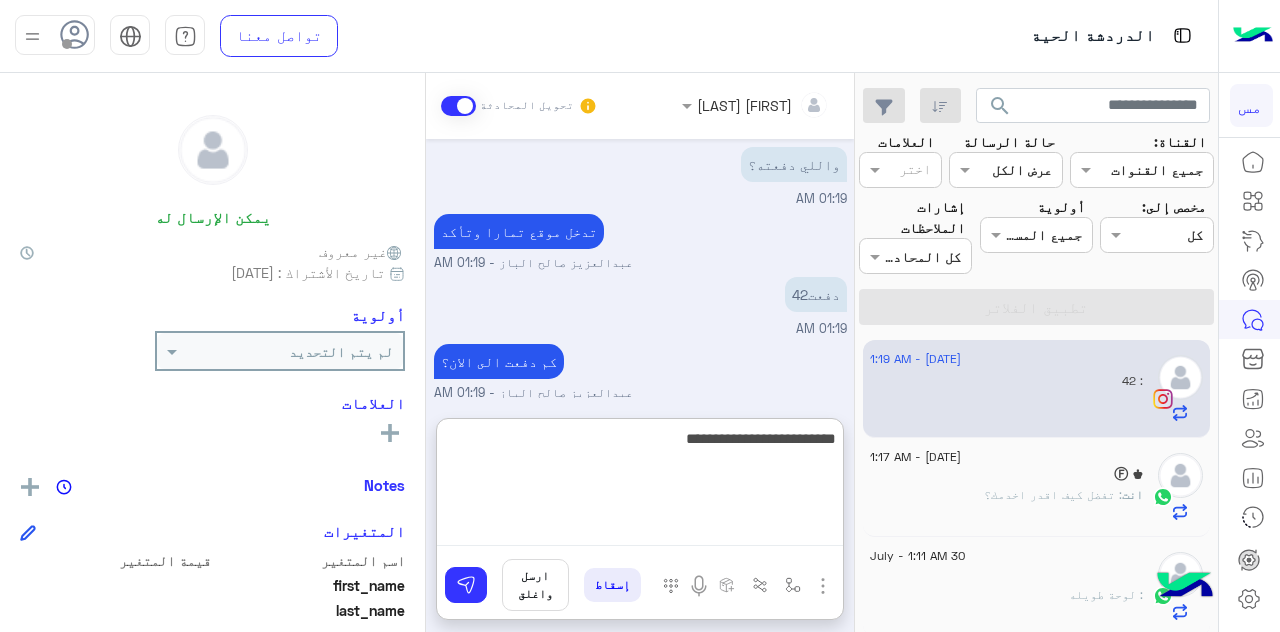 scroll, scrollTop: 990, scrollLeft: 0, axis: vertical 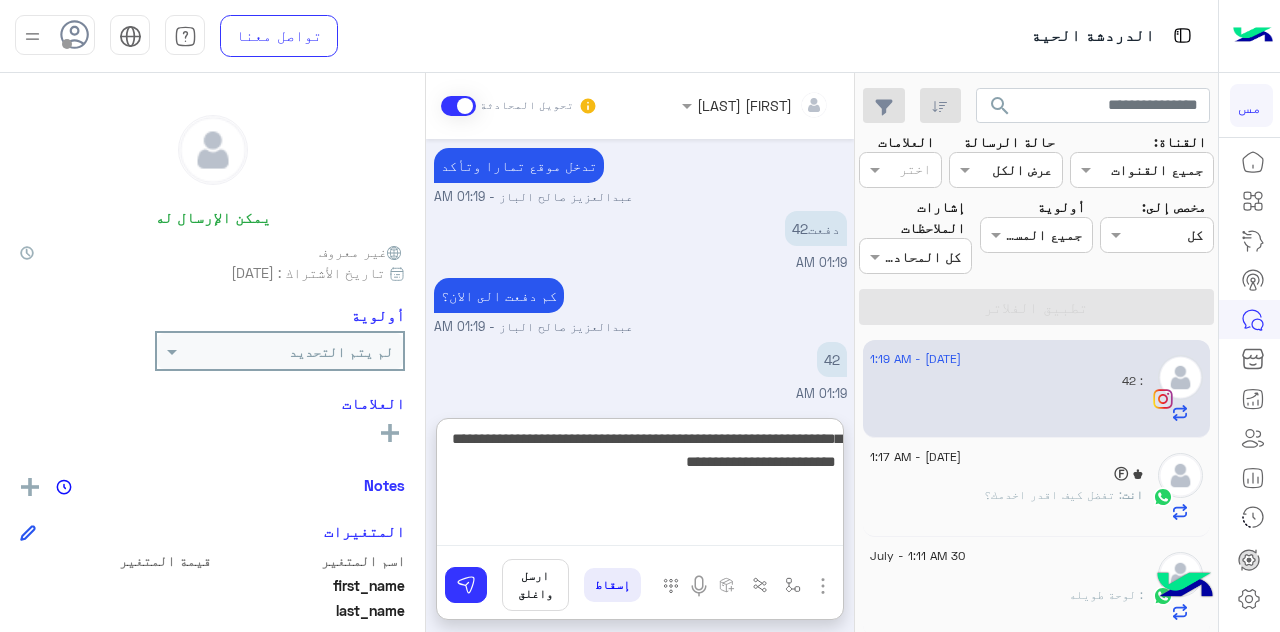 type on "**********" 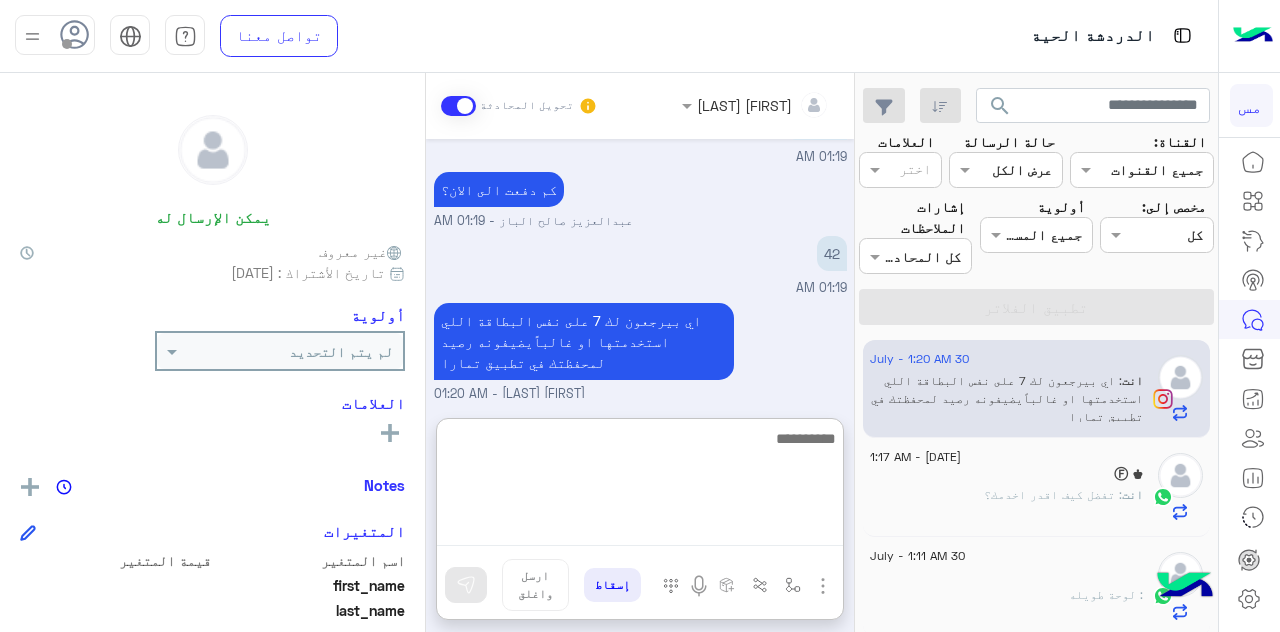 scroll, scrollTop: 1162, scrollLeft: 0, axis: vertical 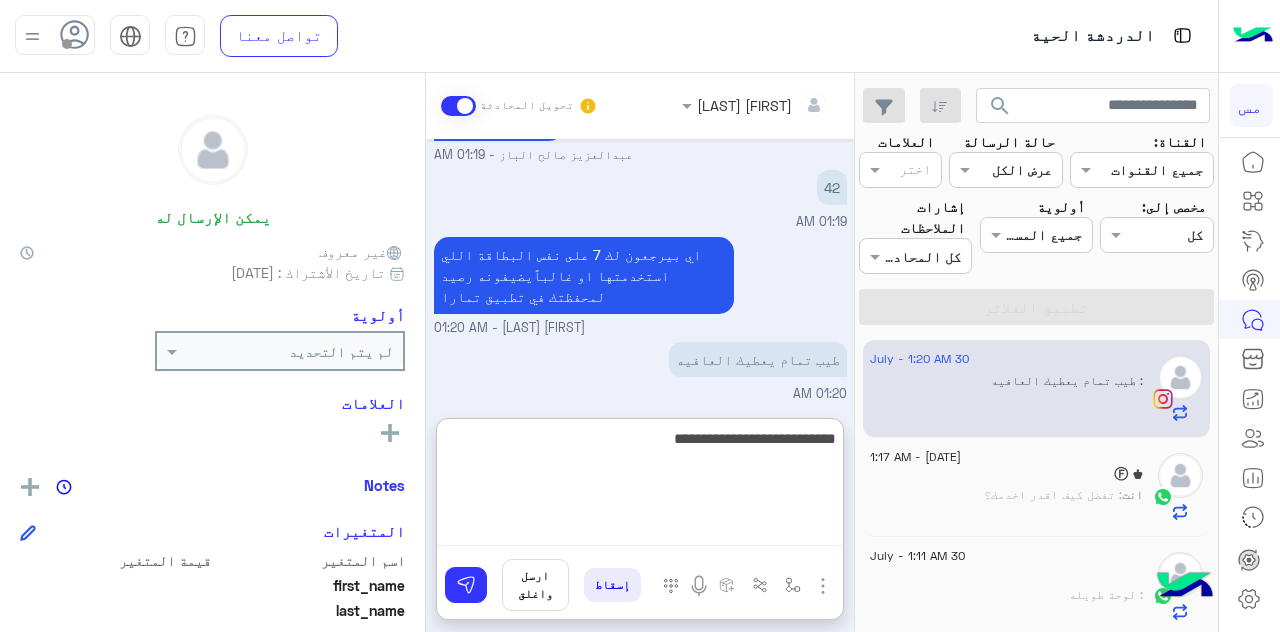 type on "**********" 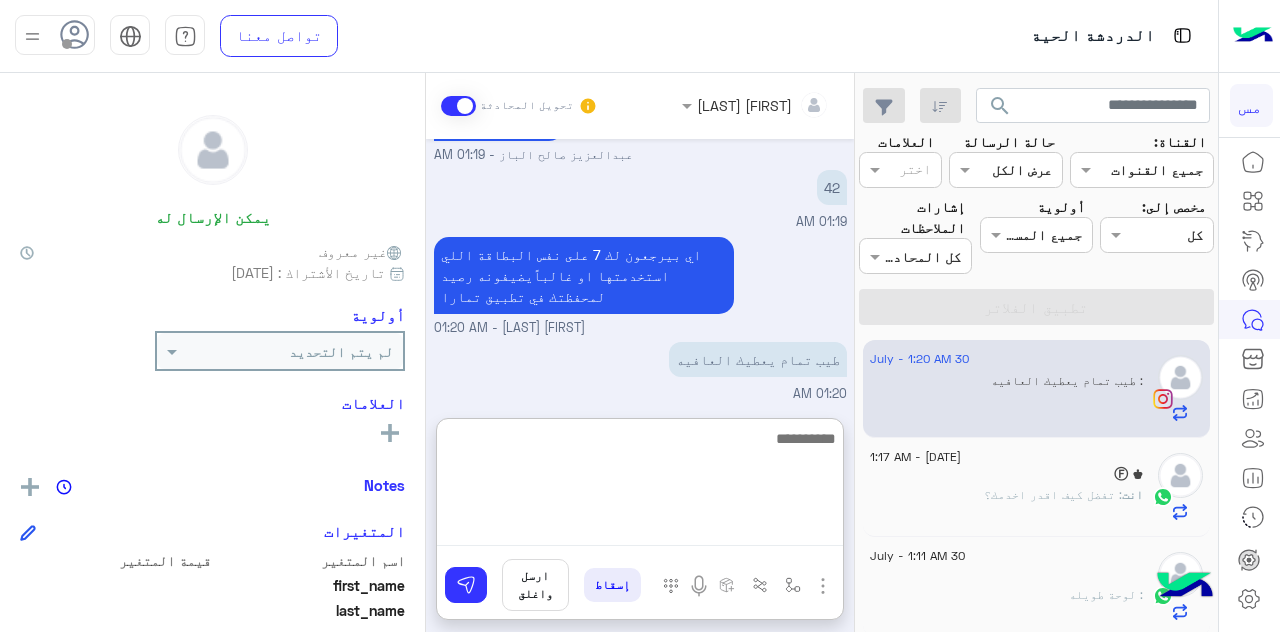 scroll, scrollTop: 1226, scrollLeft: 0, axis: vertical 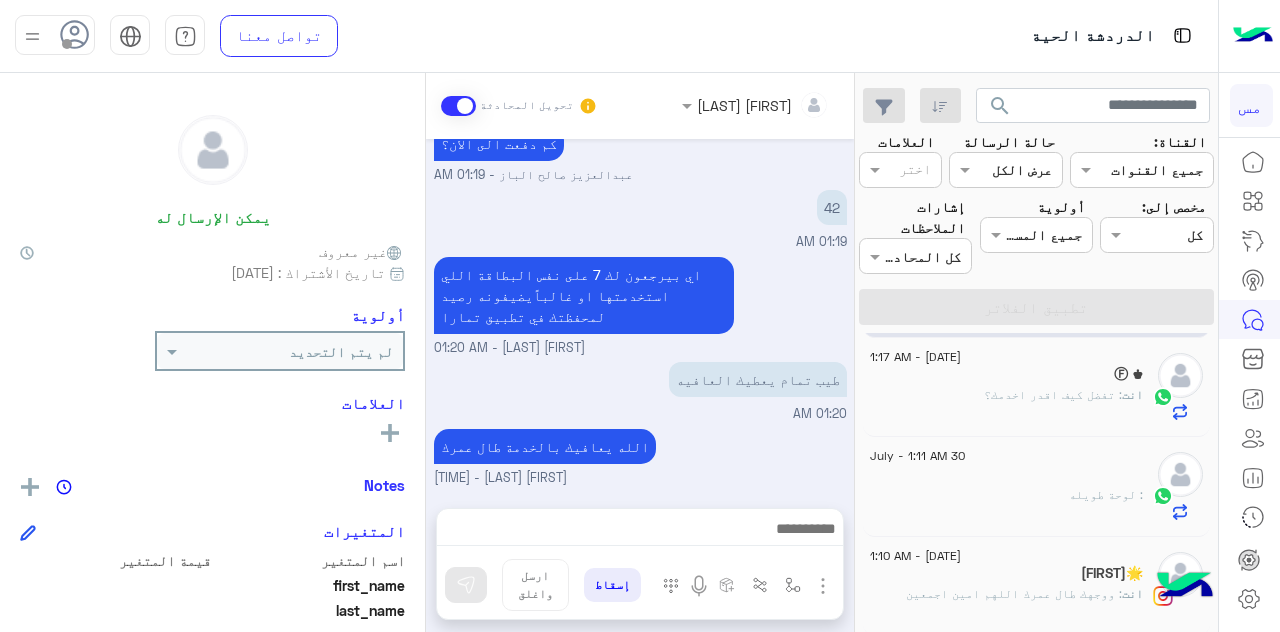 click on "انت  : تفضل كيف اقدر اخدمك؟" 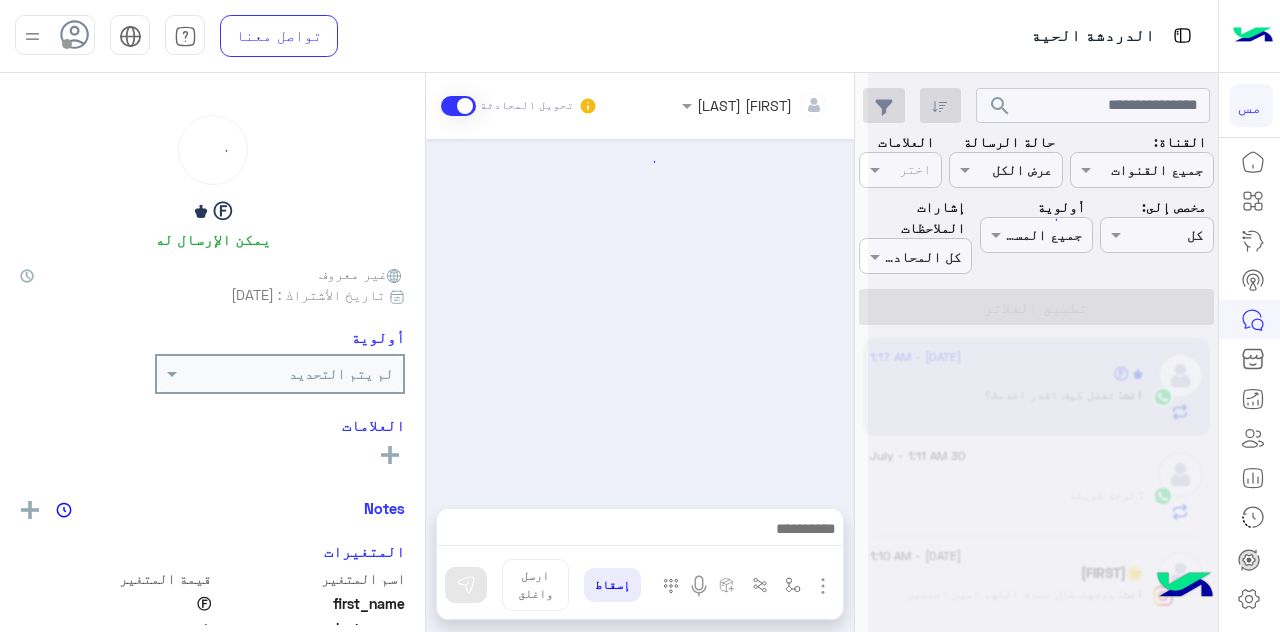 scroll, scrollTop: 893, scrollLeft: 0, axis: vertical 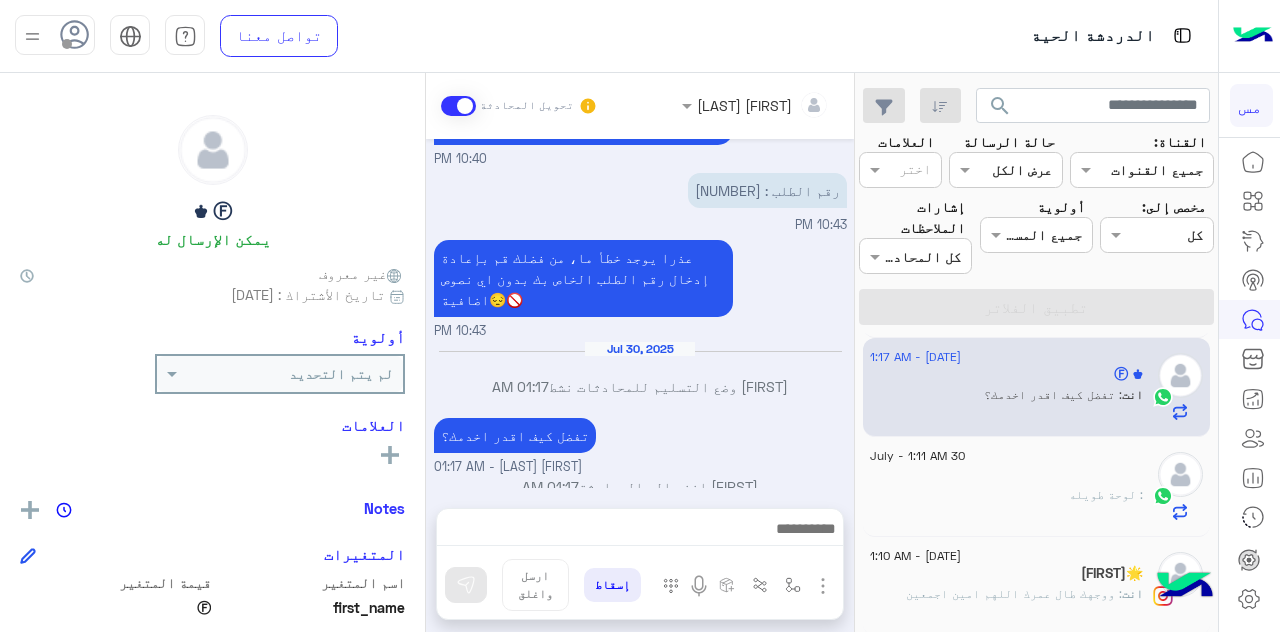 click on "ً : لوحة طويله" 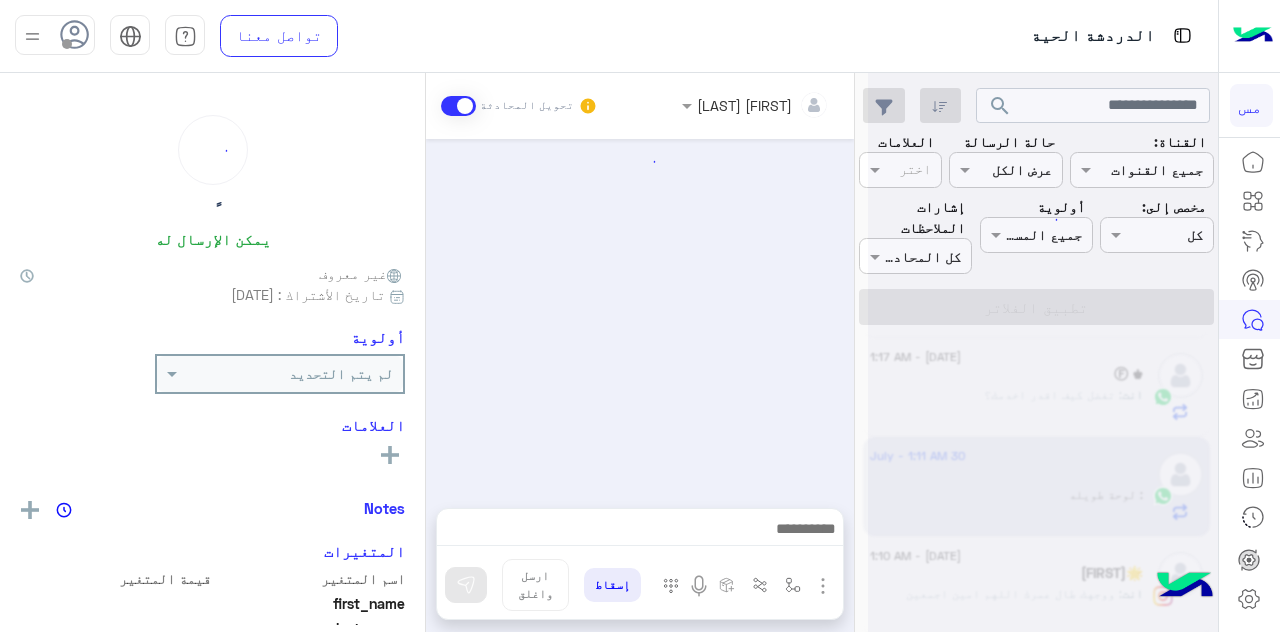 scroll, scrollTop: 546, scrollLeft: 0, axis: vertical 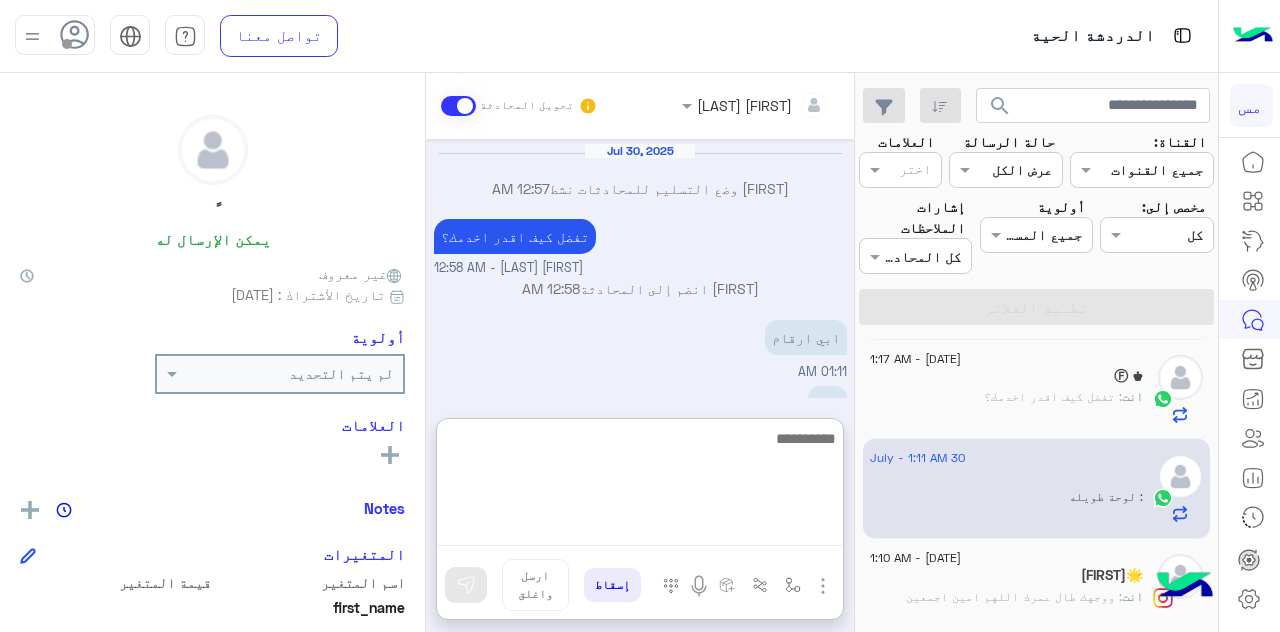 click at bounding box center (640, 486) 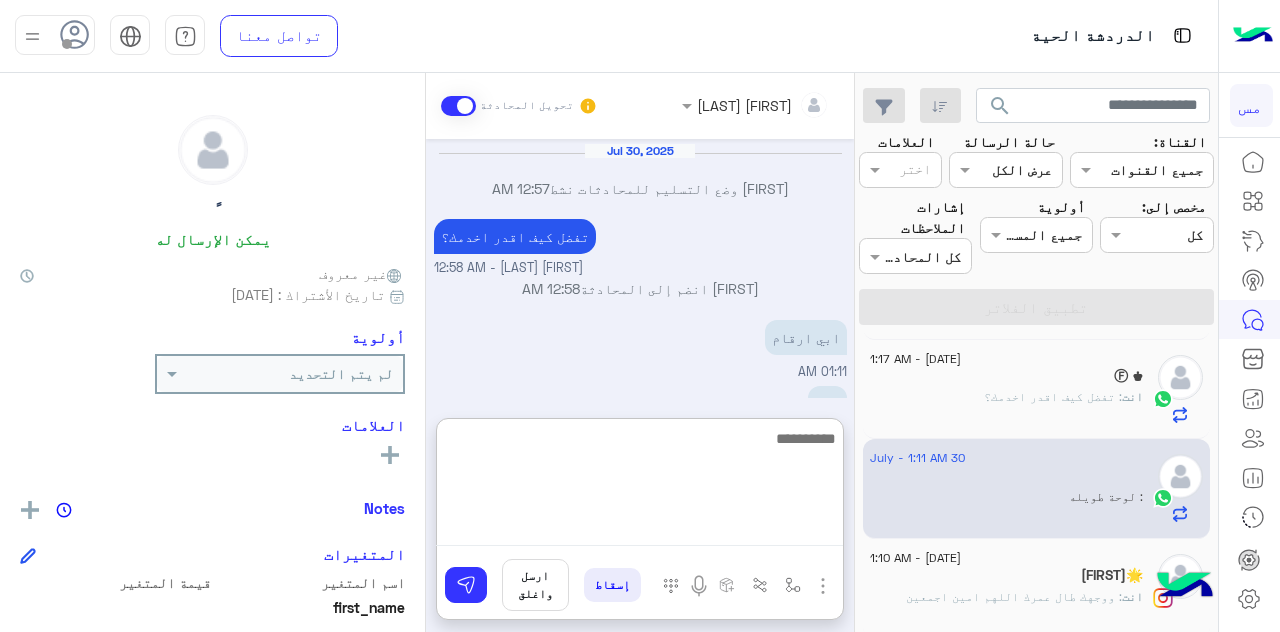 scroll, scrollTop: 0, scrollLeft: 0, axis: both 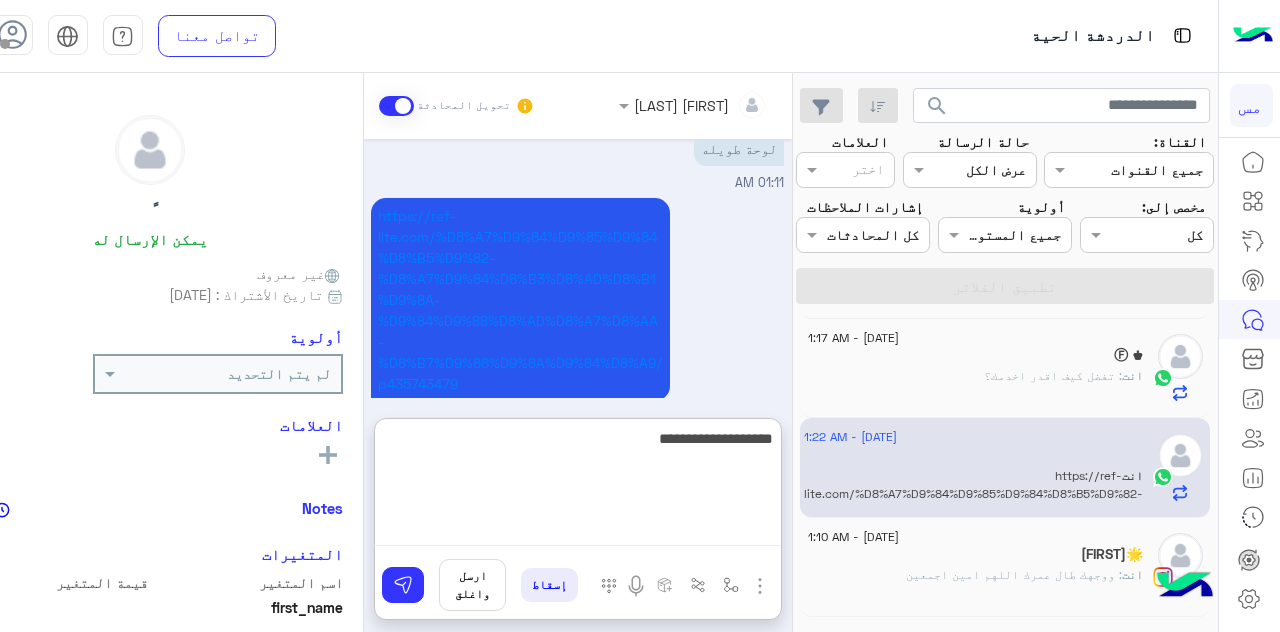 type on "**********" 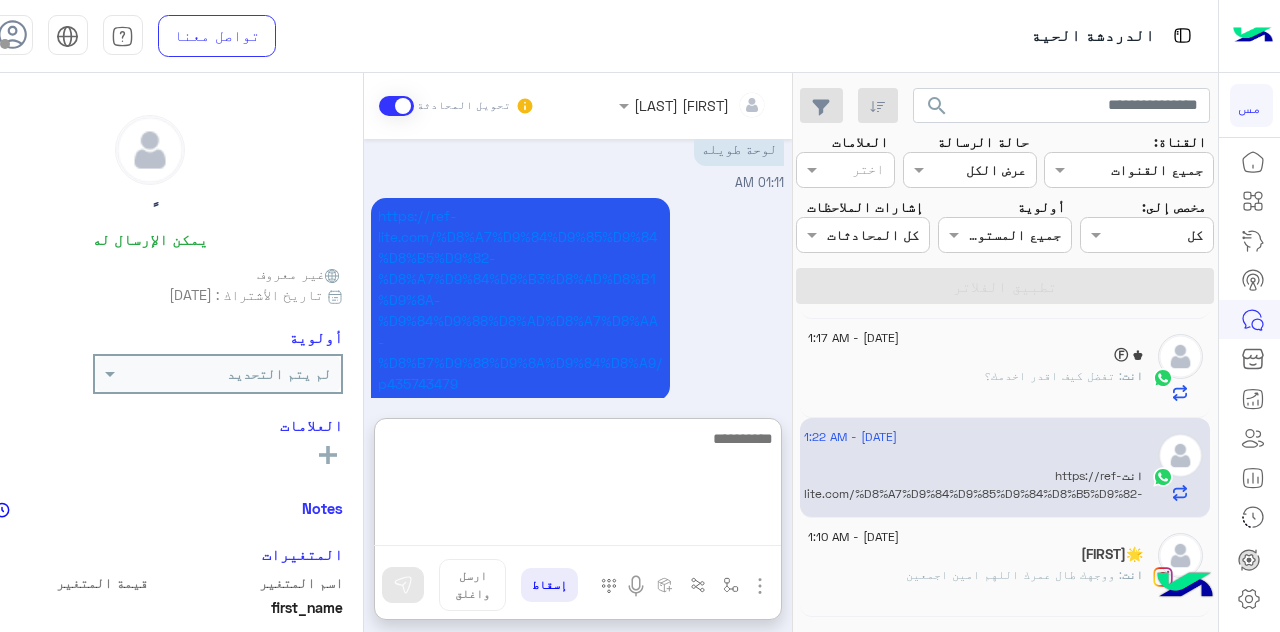 scroll, scrollTop: 932, scrollLeft: 0, axis: vertical 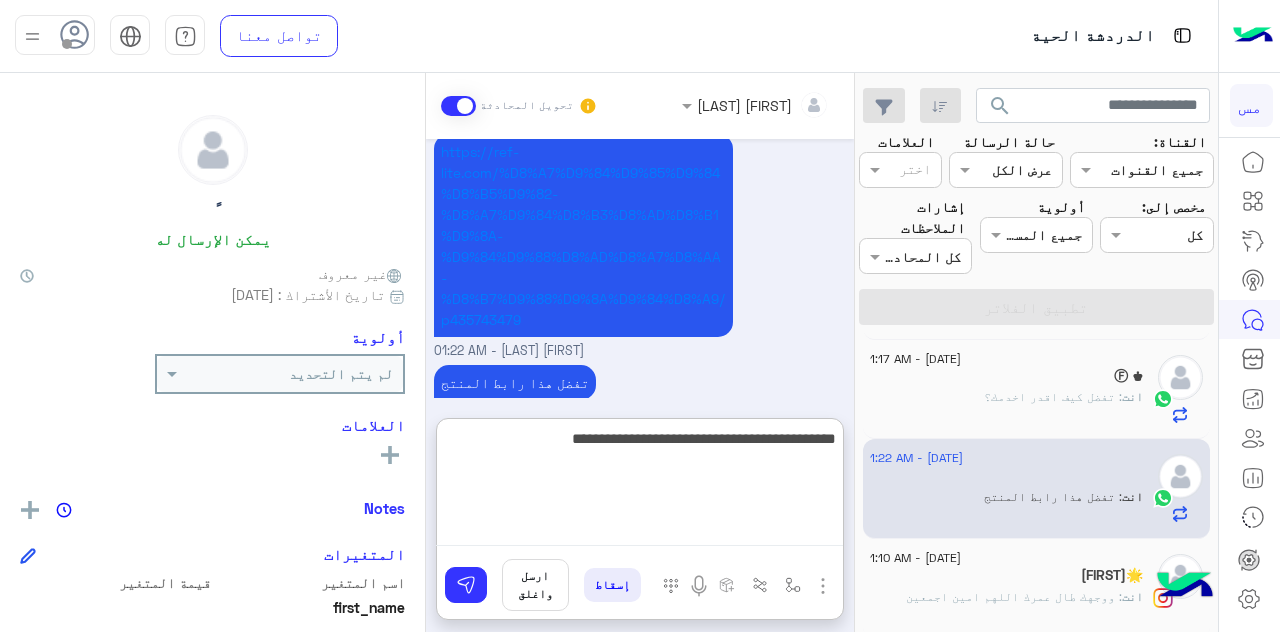type on "**********" 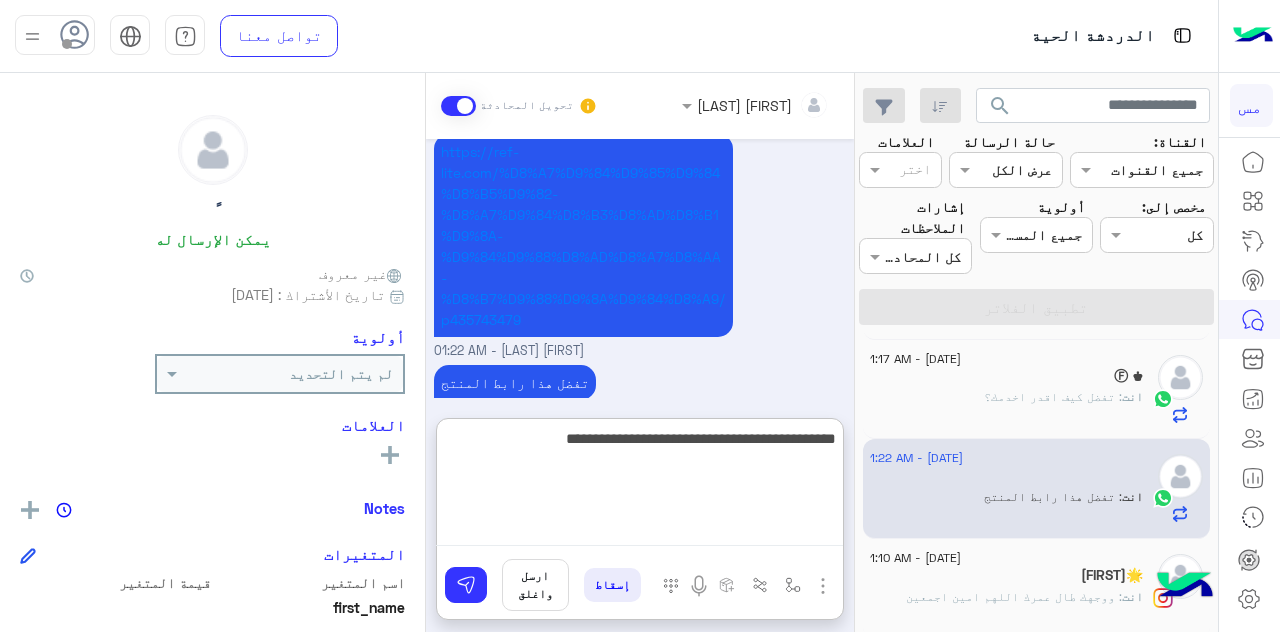 type 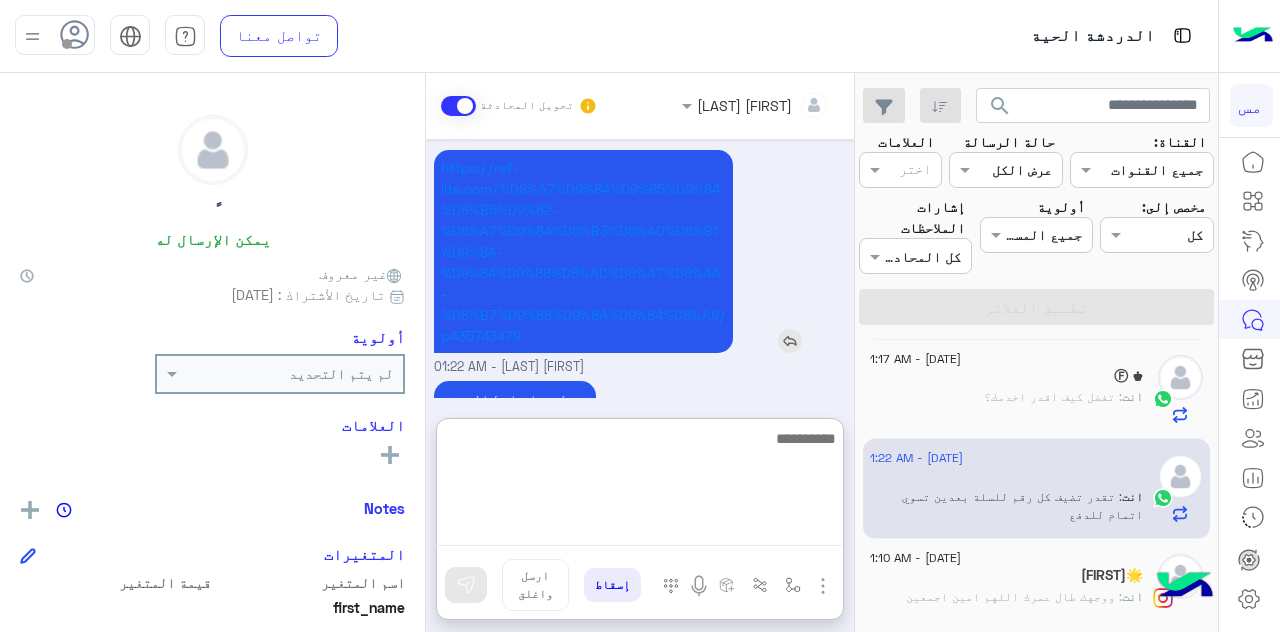 scroll, scrollTop: 1016, scrollLeft: 0, axis: vertical 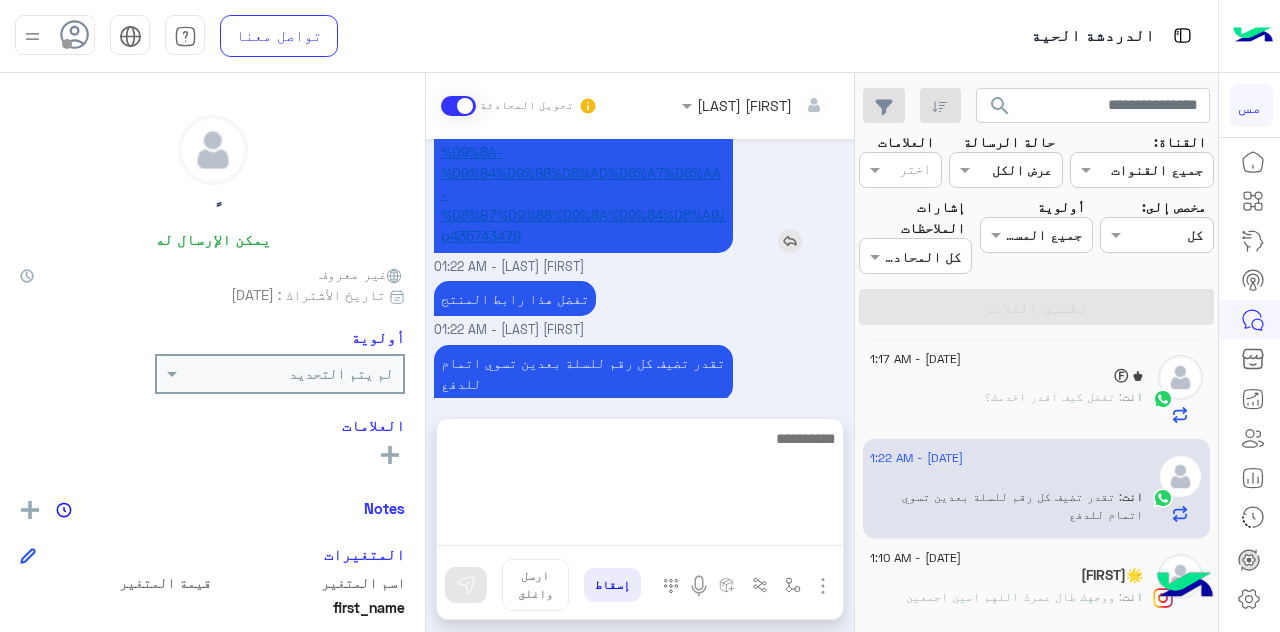click on "https://ref-lite.com/%D8%A7%D9%84%D9%85%D9%84%D8%B5%D9%82-%D8%A7%D9%84%D8%B3%D8%AD%D8%B1%D9%8A-%D9%84%D9%88%D8%AD%D8%A7%D8%AA-%D8%B7%D9%88%D9%8A%D9%84%D8%A9/p435743479" at bounding box center [583, 151] 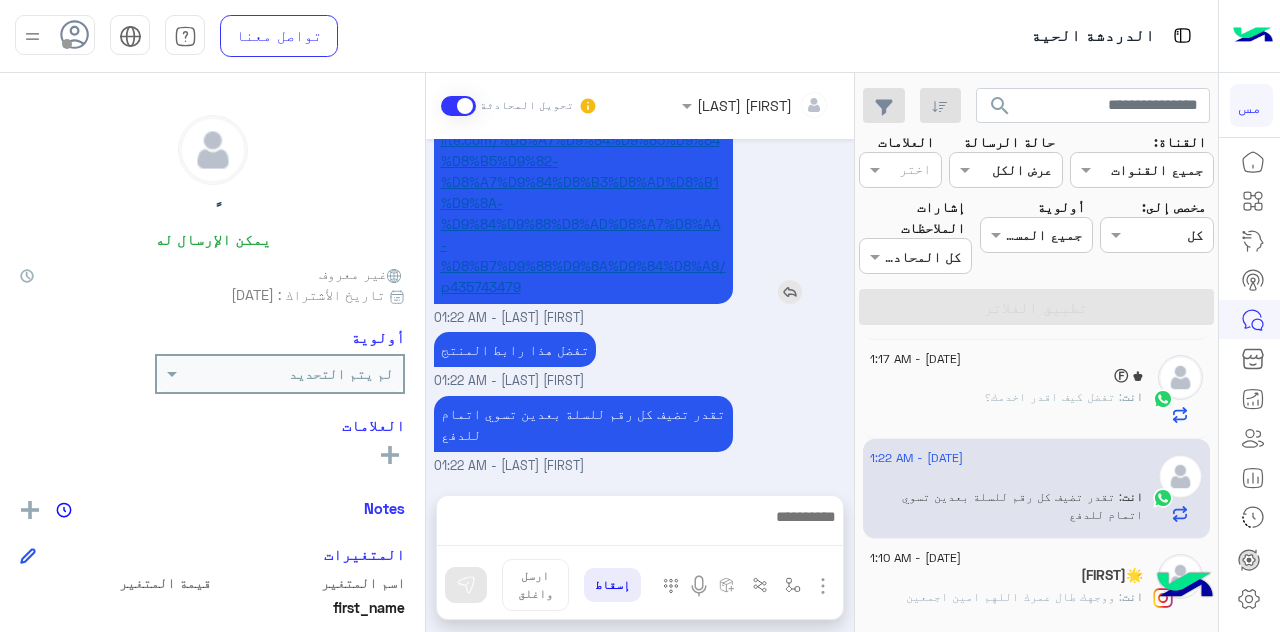scroll, scrollTop: 926, scrollLeft: 0, axis: vertical 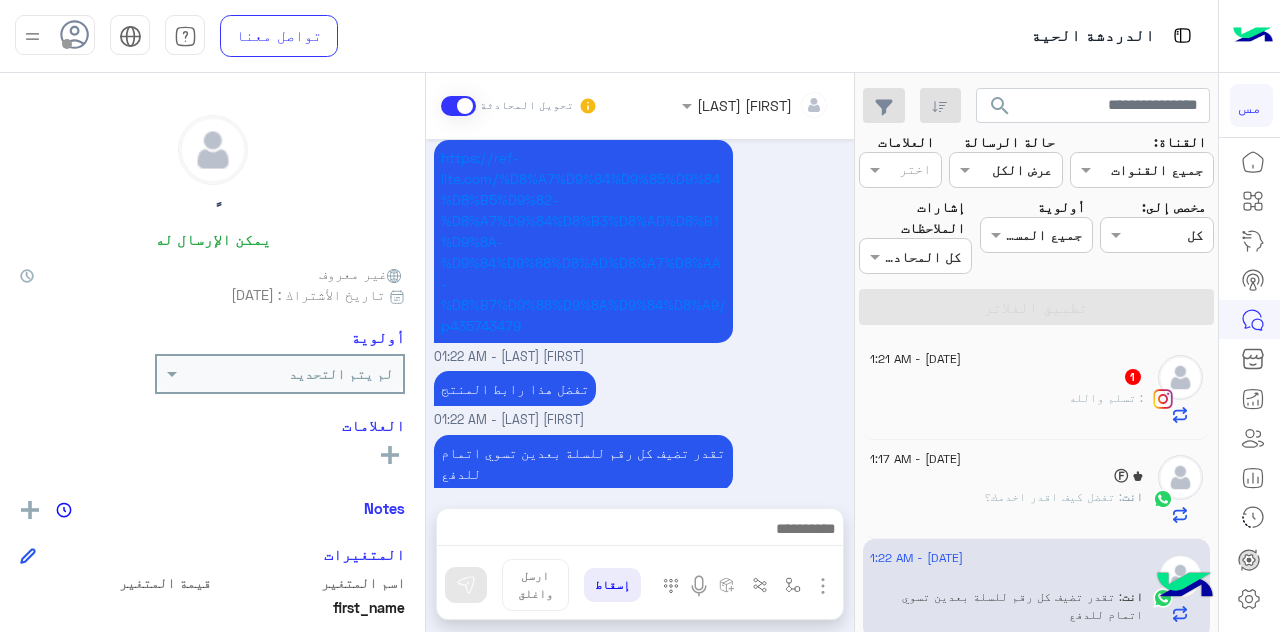 click on "1" 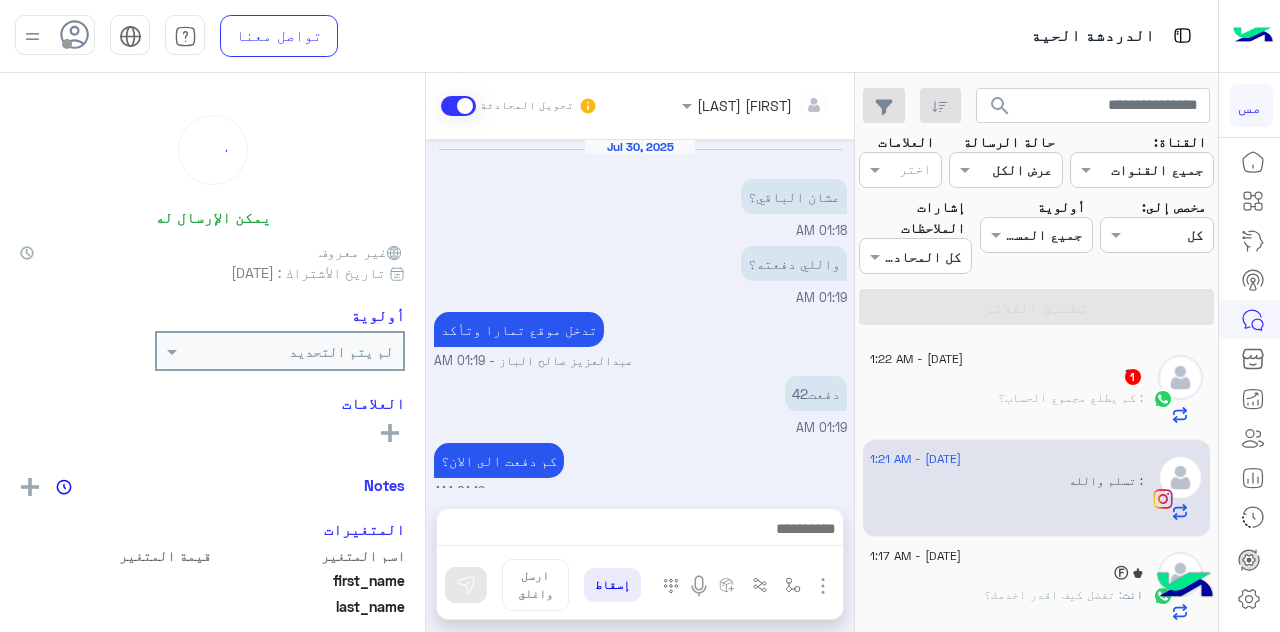 scroll, scrollTop: 379, scrollLeft: 0, axis: vertical 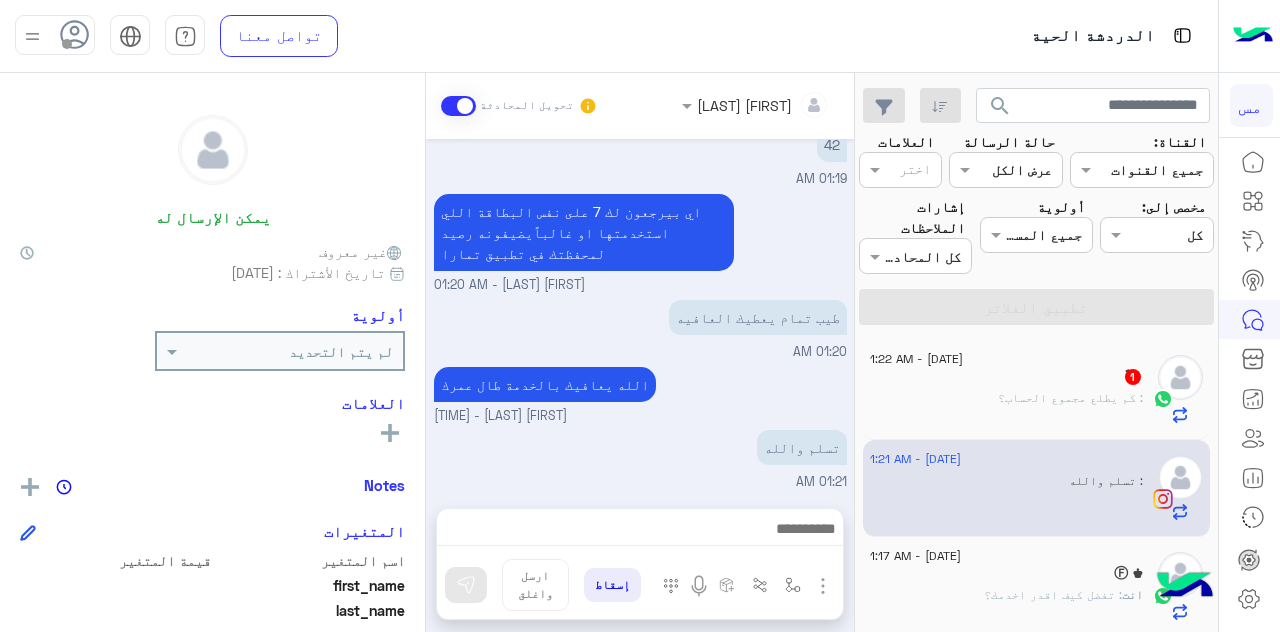 click at bounding box center [458, 106] 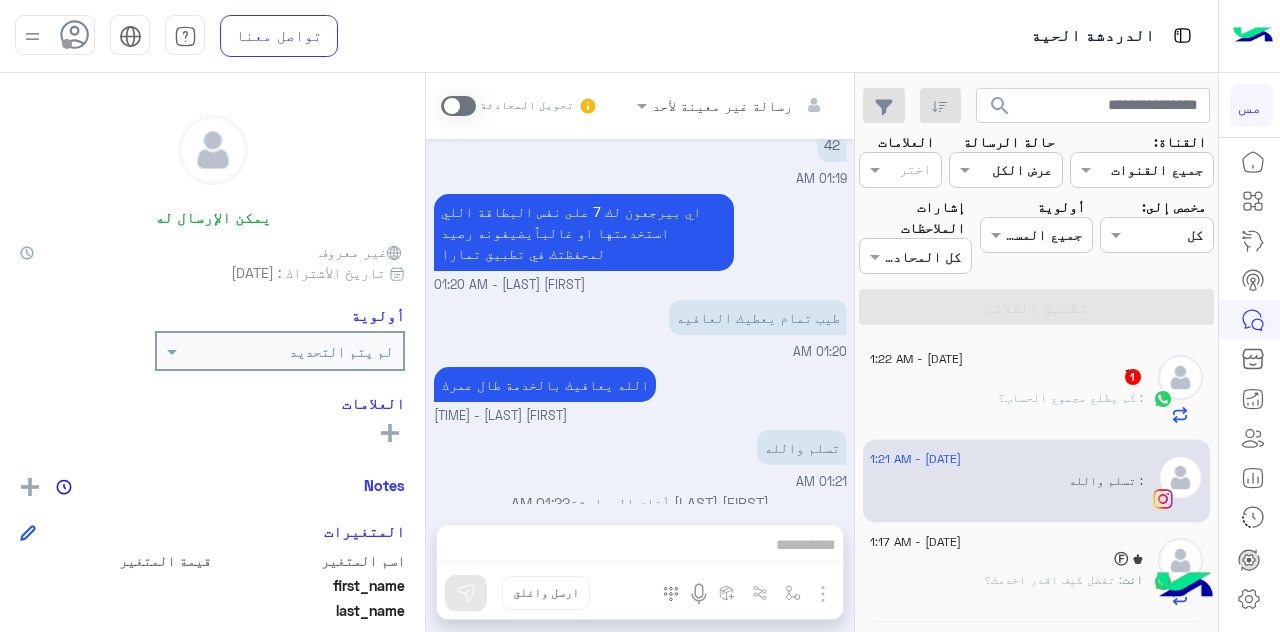 scroll, scrollTop: 400, scrollLeft: 0, axis: vertical 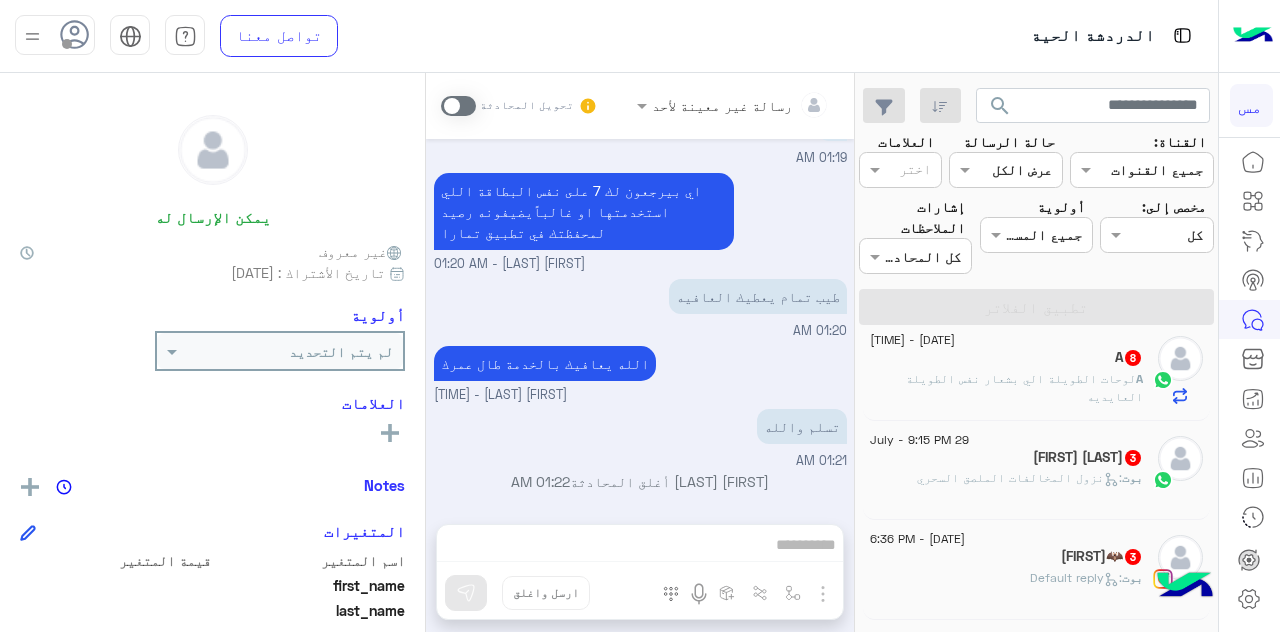 click on ": لوحات الطويلة الي بشعار نفس الطويلة العايديه" 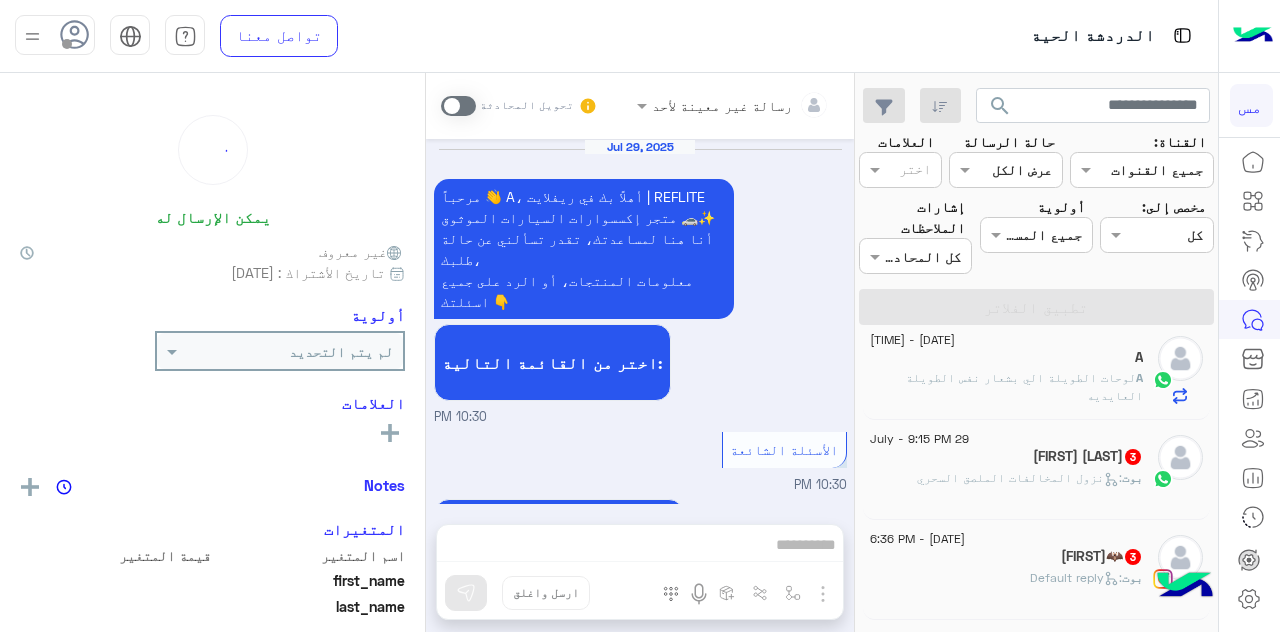 scroll, scrollTop: 882, scrollLeft: 0, axis: vertical 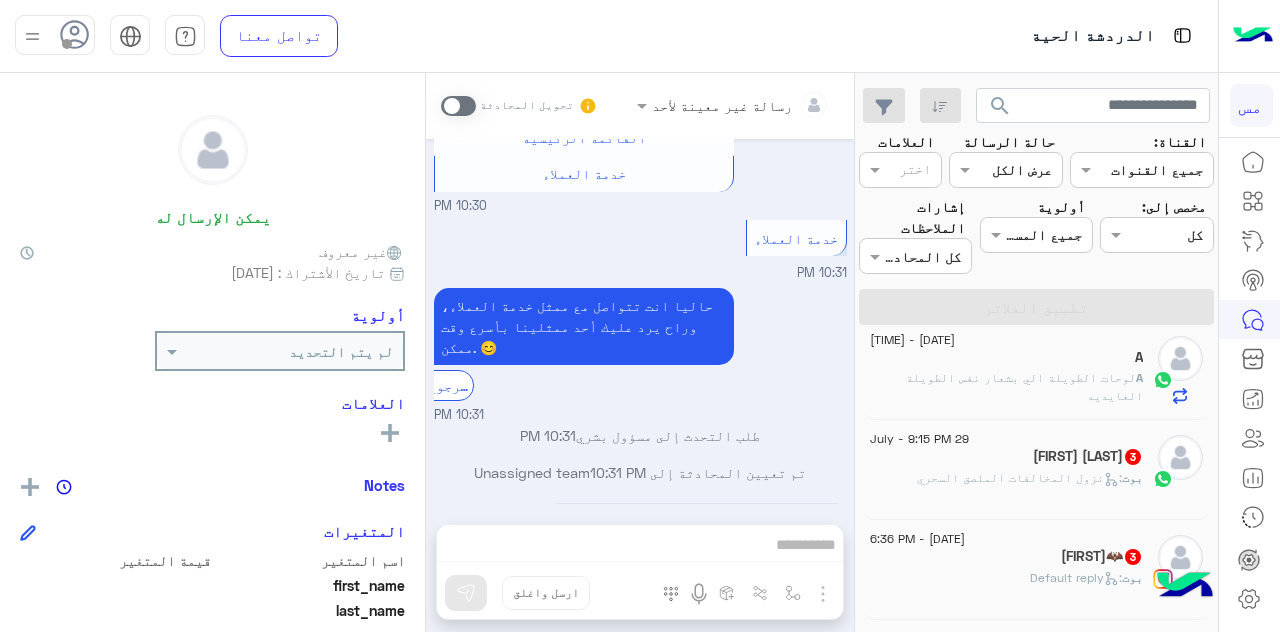 click at bounding box center [458, 106] 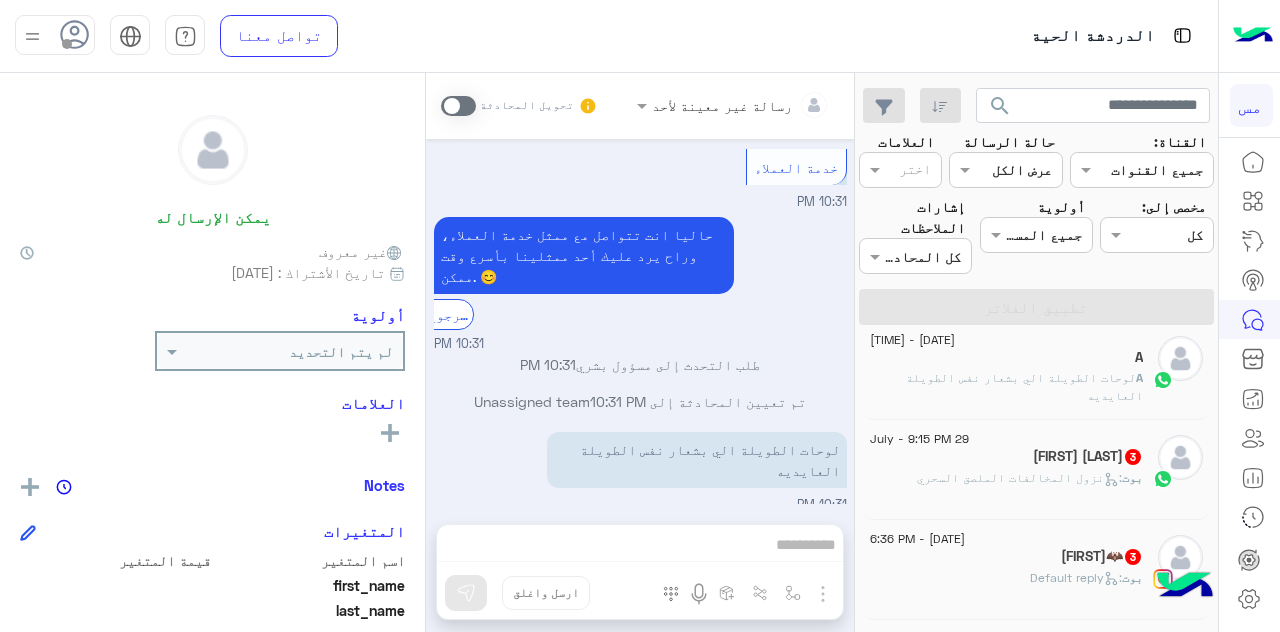 click at bounding box center (458, 106) 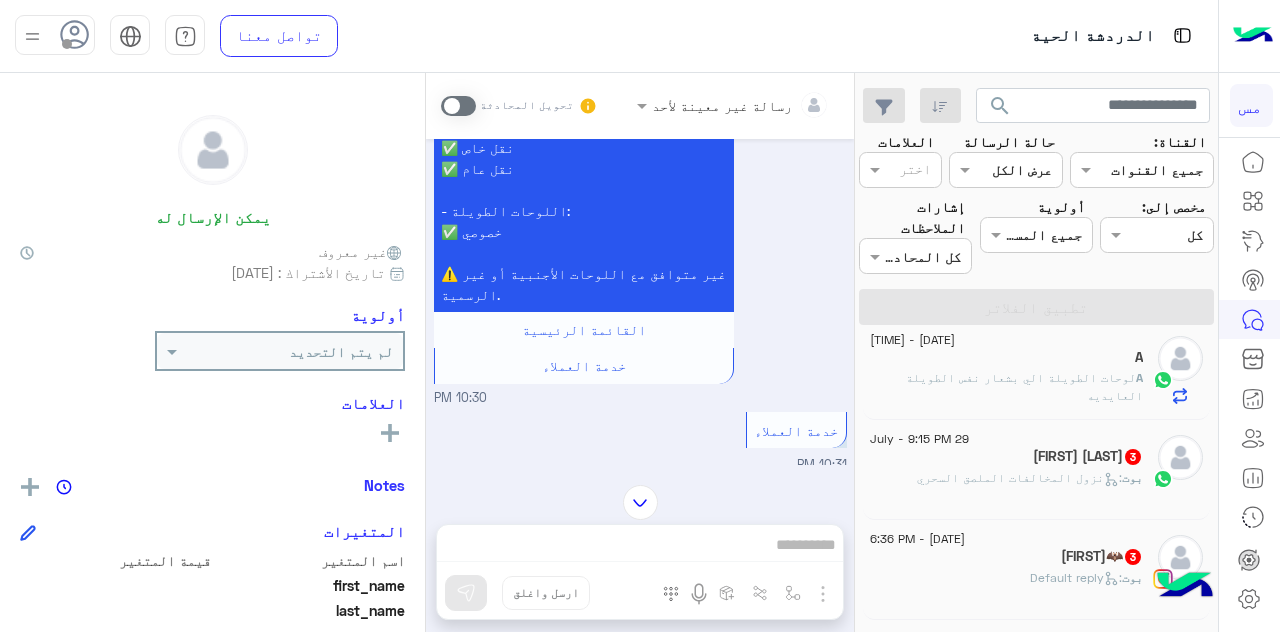scroll, scrollTop: 990, scrollLeft: 0, axis: vertical 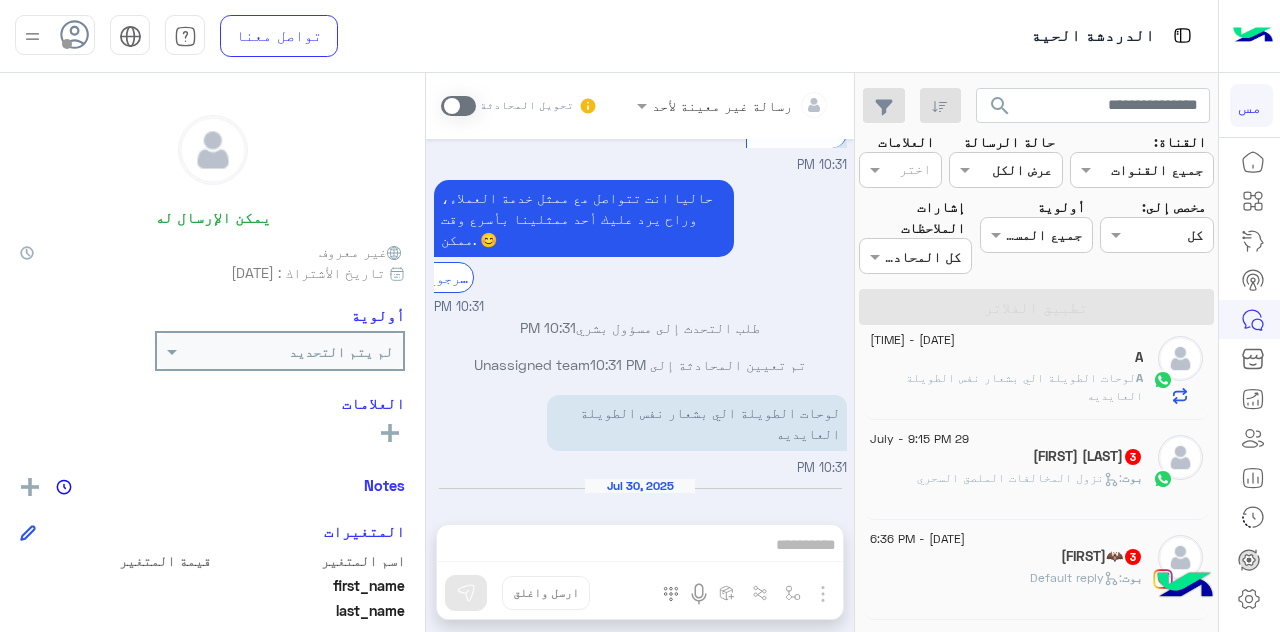 click at bounding box center (458, 106) 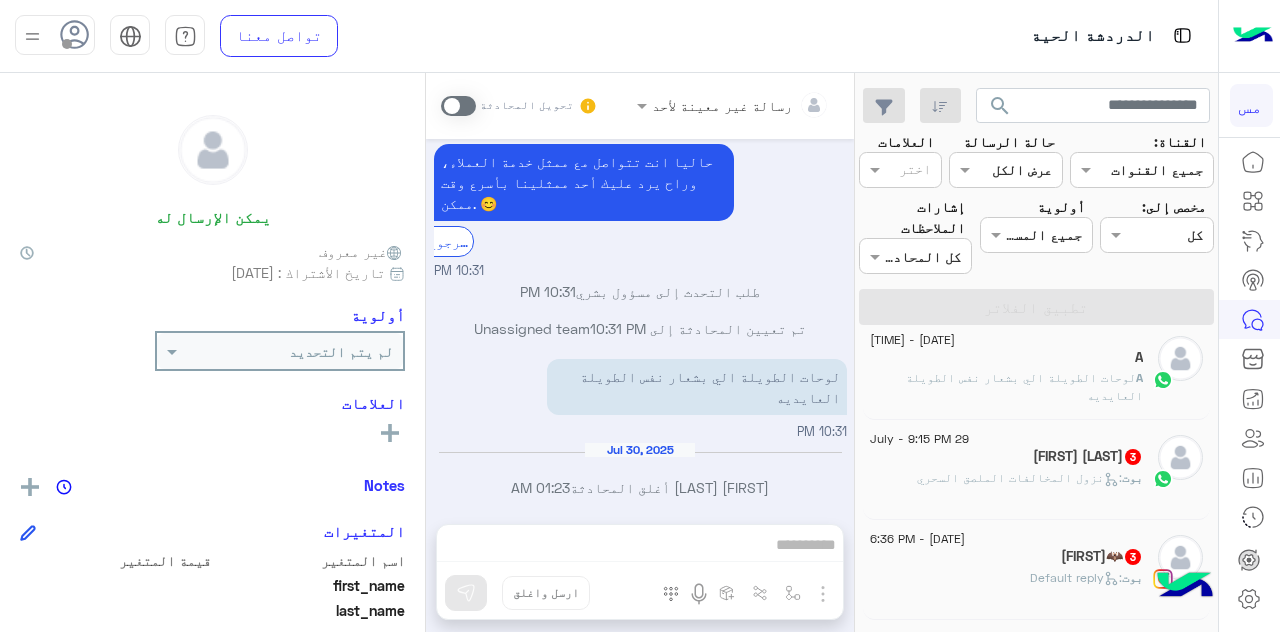 scroll, scrollTop: 1062, scrollLeft: 0, axis: vertical 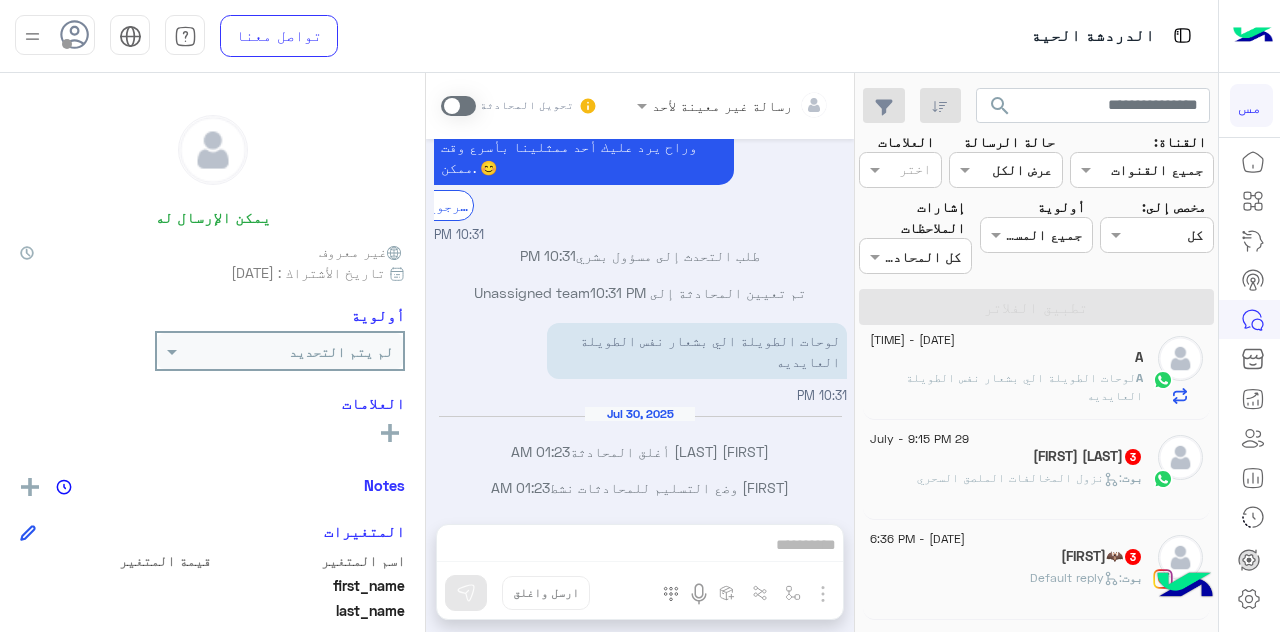 click on "رسالة غير معينة لأحد تحويل المحادثة     Jul 29, 2025  مرحباً 👋 A، أهلاً بك في ريفلايت | REFLITE  متجر إكسسوارات السيارات الموثوق 🚗✨   أنا هنا لمساعدتك، تقدر تسألني عن حالة طلبك،   معلومات المنتجات، أو الرد على جميع اسئلتك   👇 اختر من القائمة التالية:    10:30 PM   الأسئلة الشائعة    10:30 PM  تصفّح الأسئلة الشائعة، فقد تجد إجابتك فورًا.    10:30 PM   المقاسات المتوافقة     10:30 PM  الملصق السحري مصمم خصيصاً ليتوافق مع اللوحات السعودية فقط KSA 📌 المقاسات المدعومة: - اللوحات القصيرة:   ✅ خصوصي     ✅ نقل خاص     ✅ نقل عام - اللوحات الطويلة:   ✅ خصوصي  ⚠️ غير متوافق مع اللوحات الأجنبية أو غير الرسمية." at bounding box center [640, 356] 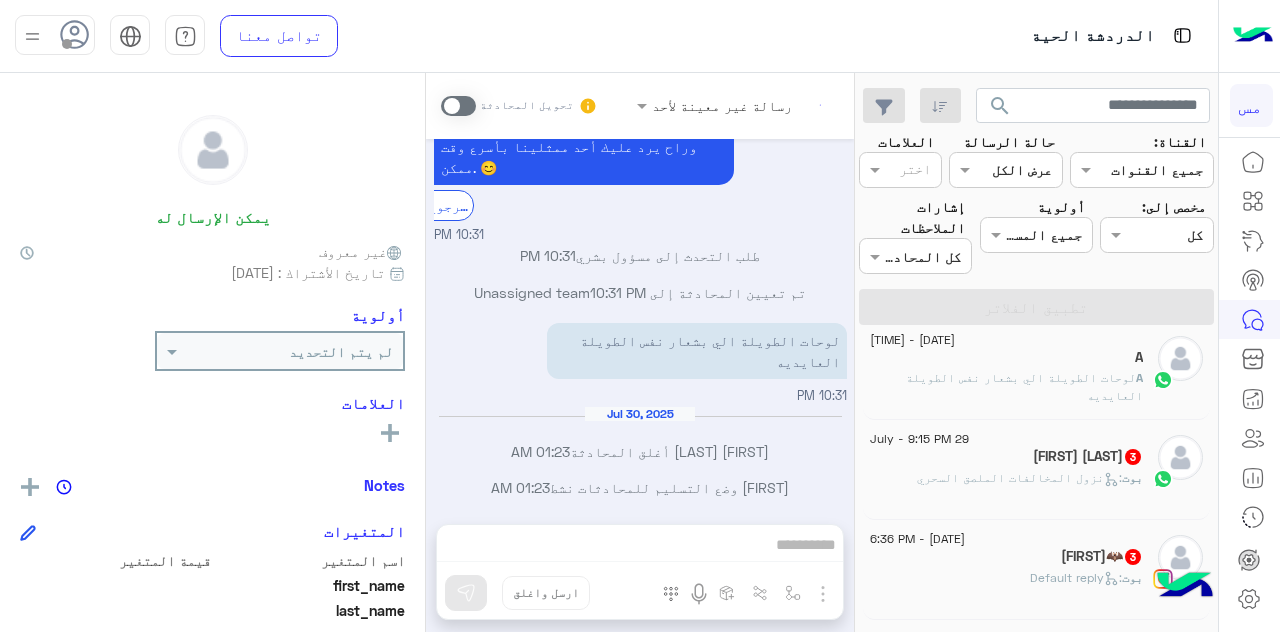 scroll, scrollTop: 1099, scrollLeft: 0, axis: vertical 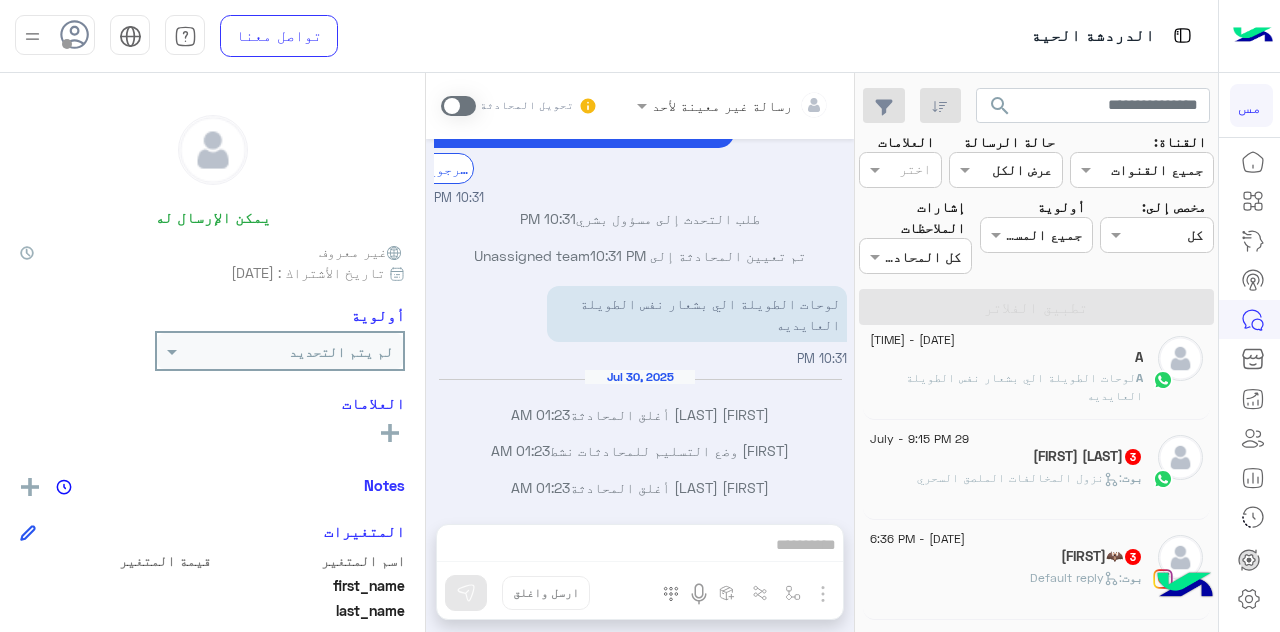 click on "رسالة غير معينة لأحد تحويل المحادثة     Jul 29, 2025  مرحباً 👋 A، أهلاً بك في ريفلايت | REFLITE  متجر إكسسوارات السيارات الموثوق 🚗✨   أنا هنا لمساعدتك، تقدر تسألني عن حالة طلبك،   معلومات المنتجات، أو الرد على جميع اسئلتك   👇 اختر من القائمة التالية:    10:30 PM   الأسئلة الشائعة    10:30 PM  تصفّح الأسئلة الشائعة، فقد تجد إجابتك فورًا.    10:30 PM   المقاسات المتوافقة     10:30 PM  الملصق السحري مصمم خصيصاً ليتوافق مع اللوحات السعودية فقط KSA 📌 المقاسات المدعومة: - اللوحات القصيرة:   ✅ خصوصي     ✅ نقل خاص     ✅ نقل عام - اللوحات الطويلة:   ✅ خصوصي  ⚠️ غير متوافق مع اللوحات الأجنبية أو غير الرسمية." at bounding box center (640, 356) 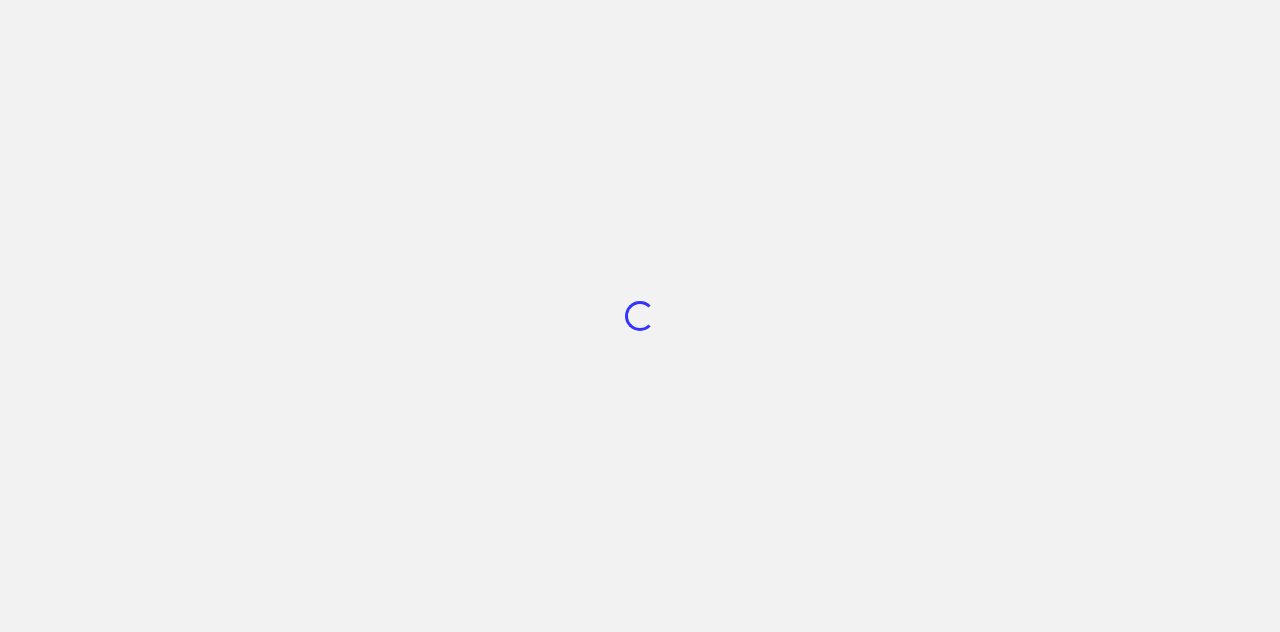 scroll, scrollTop: 0, scrollLeft: 0, axis: both 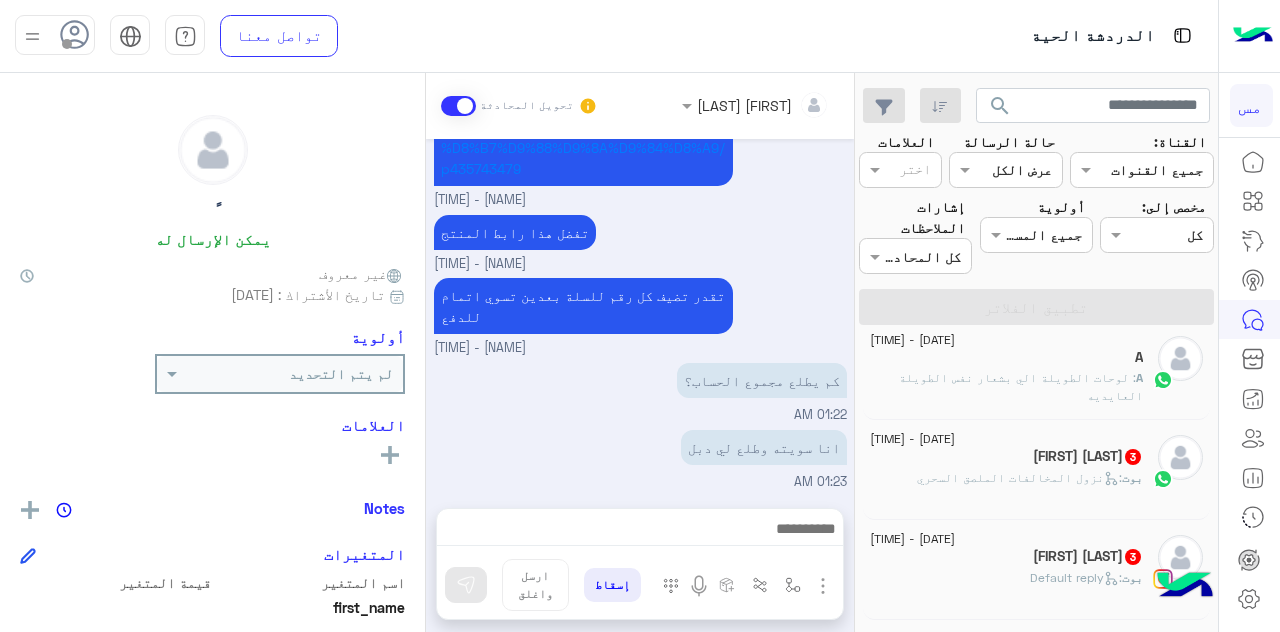 click on "لوحات الطويلة الي بشعار نفس الطويلة العايديه" 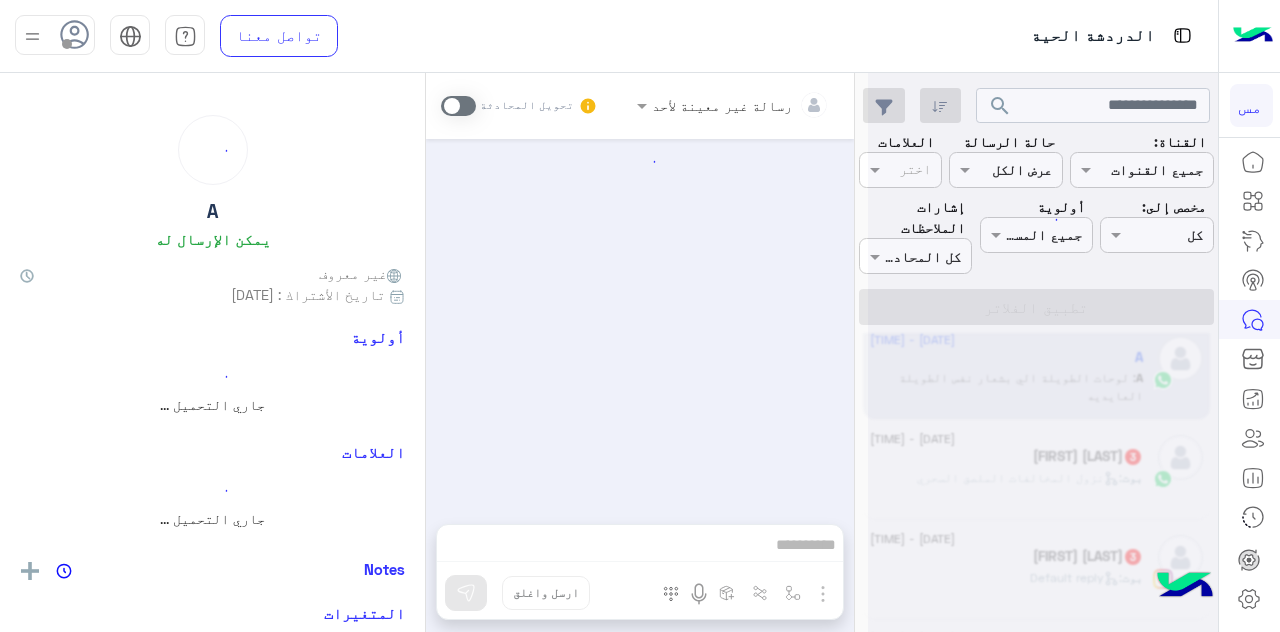 scroll, scrollTop: 212, scrollLeft: 0, axis: vertical 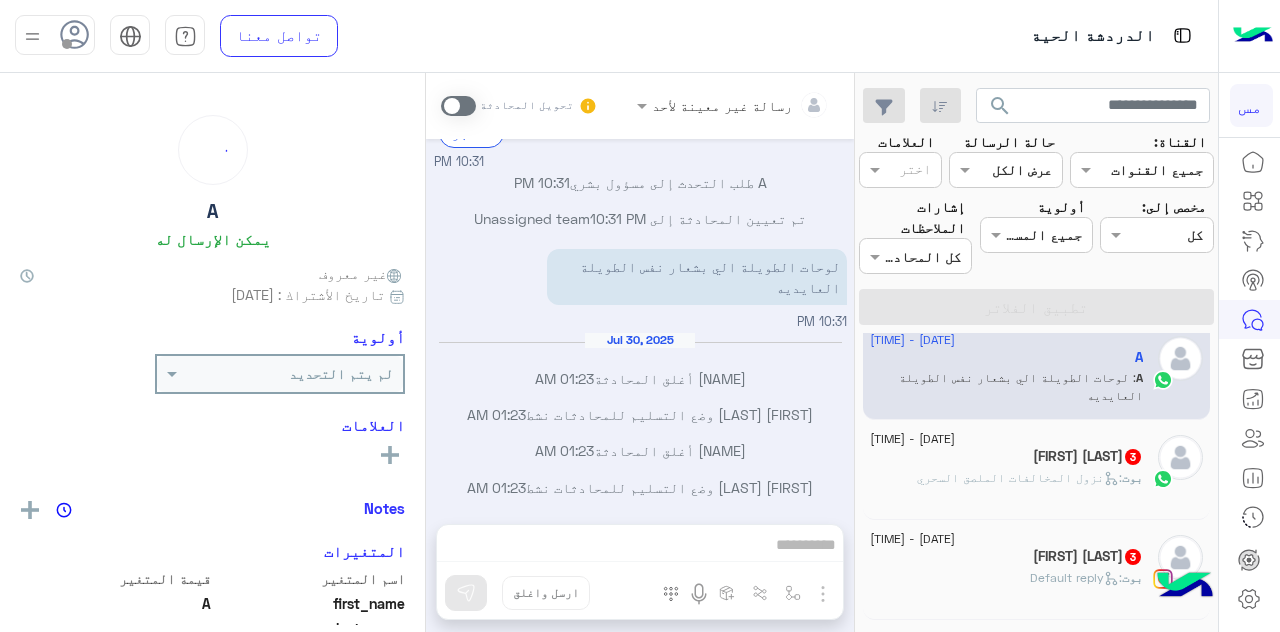 click on "رسالة غير معينة لأحد تحويل المحادثة     Jul 29, 2025   خدمة العملاء    10:31 PM  حاليا انت تتواصل مع ممثل خدمة العملاء، وراح يرد عليك أحد ممثلينا بأسرع وقت ممكن. 😊  الرجوع للبوت     10:31 PM   A  طلب التحدث إلى مسؤول بشري   10:31 PM       تم تعيين المحادثة إلى Unassigned team   10:31 PM      لوحات الطويلة الي بشعار نفس الطويلة العايديه   10:31 PM   Jul 30, 2025   عبدالعزيز صالح الباز  أغلق المحادثة   01:23 AM       عبدالعزيز صالح الباز  وضع التسليم للمحادثات نشط   01:23 AM       عبدالعزيز صالح الباز  أغلق المحادثة   01:23 AM       عبدالعزيز صالح الباز  وضع التسليم للمحادثات نشط   01:23 AM       عبدالعزيز صالح الباز  أغلق المحادثة   01:23 AM" at bounding box center [640, 356] 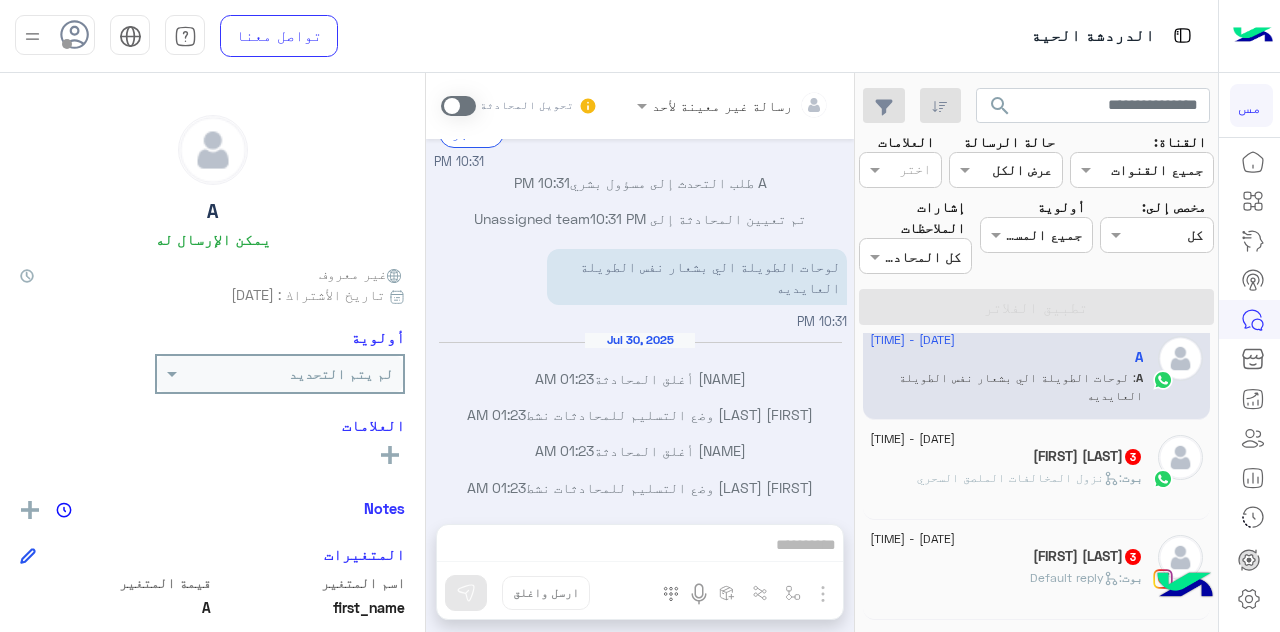 click at bounding box center [458, 106] 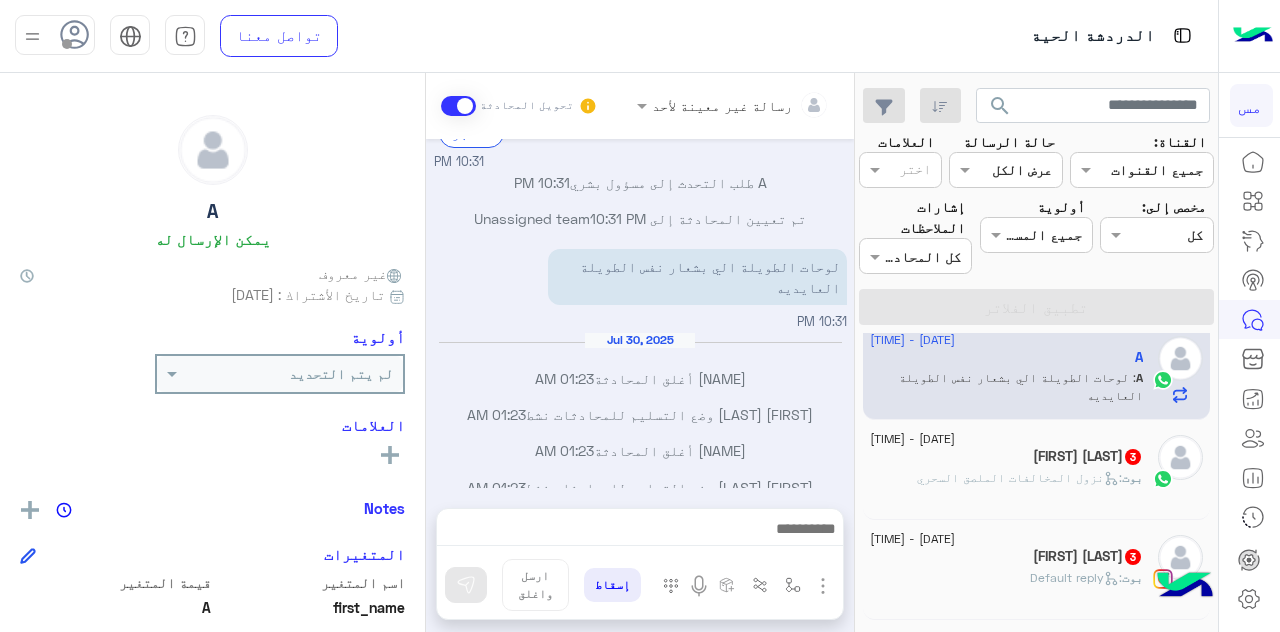 scroll, scrollTop: 264, scrollLeft: 0, axis: vertical 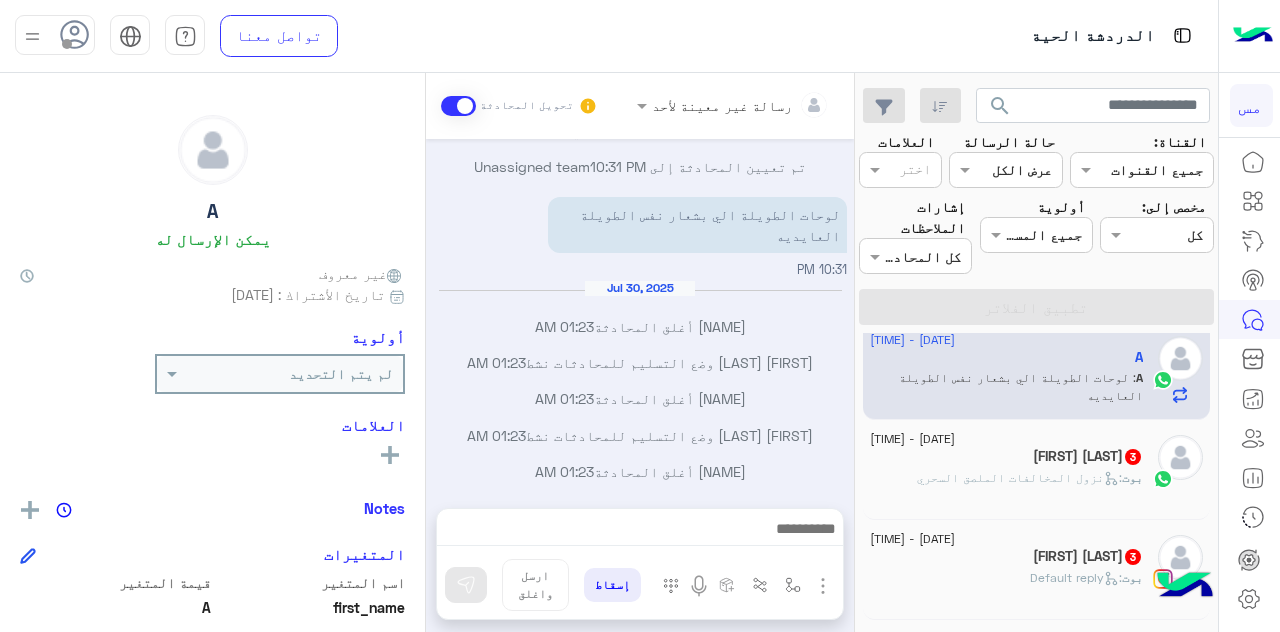 click at bounding box center (640, 534) 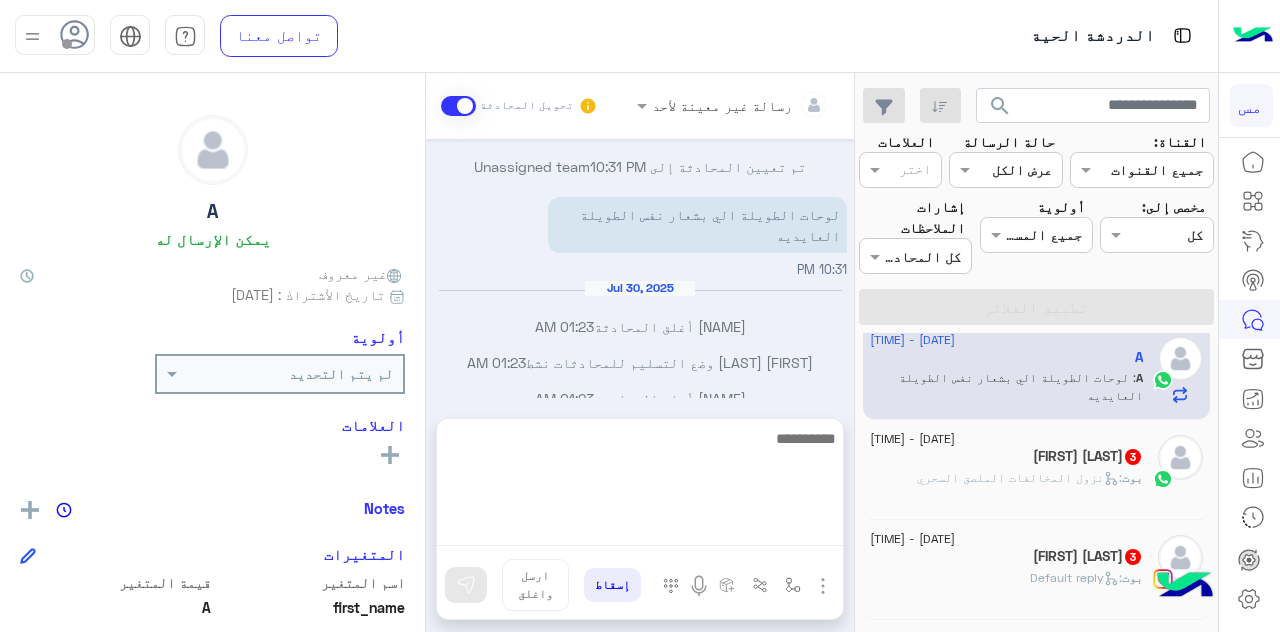 click at bounding box center (640, 486) 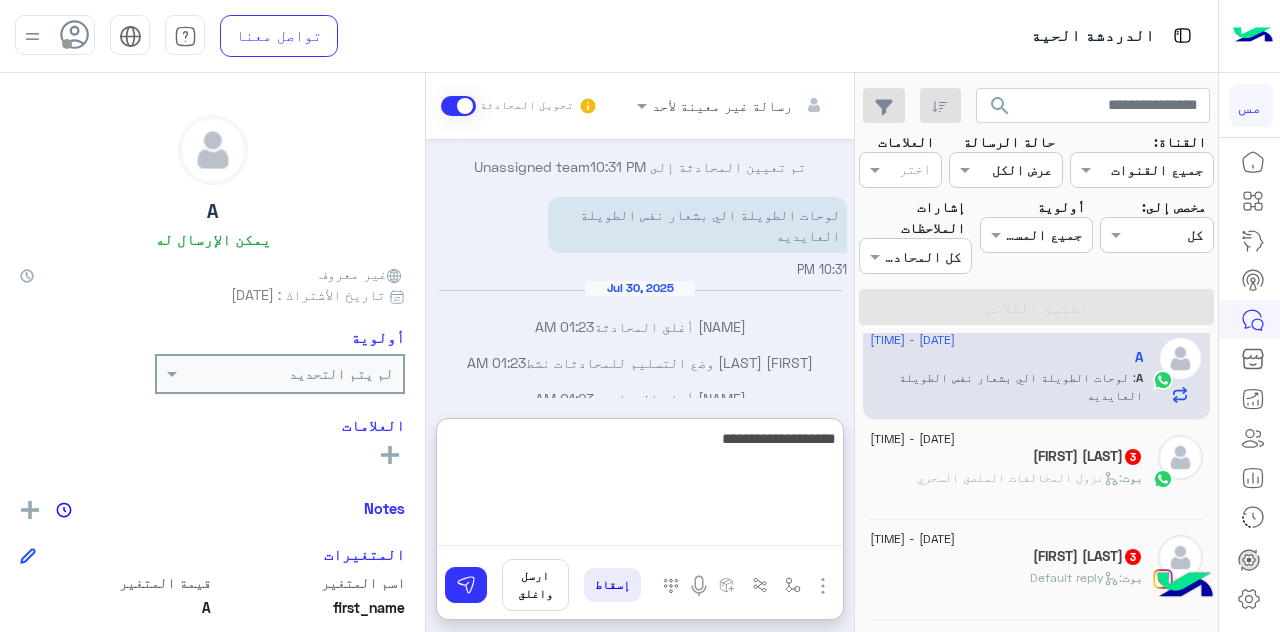 type on "**********" 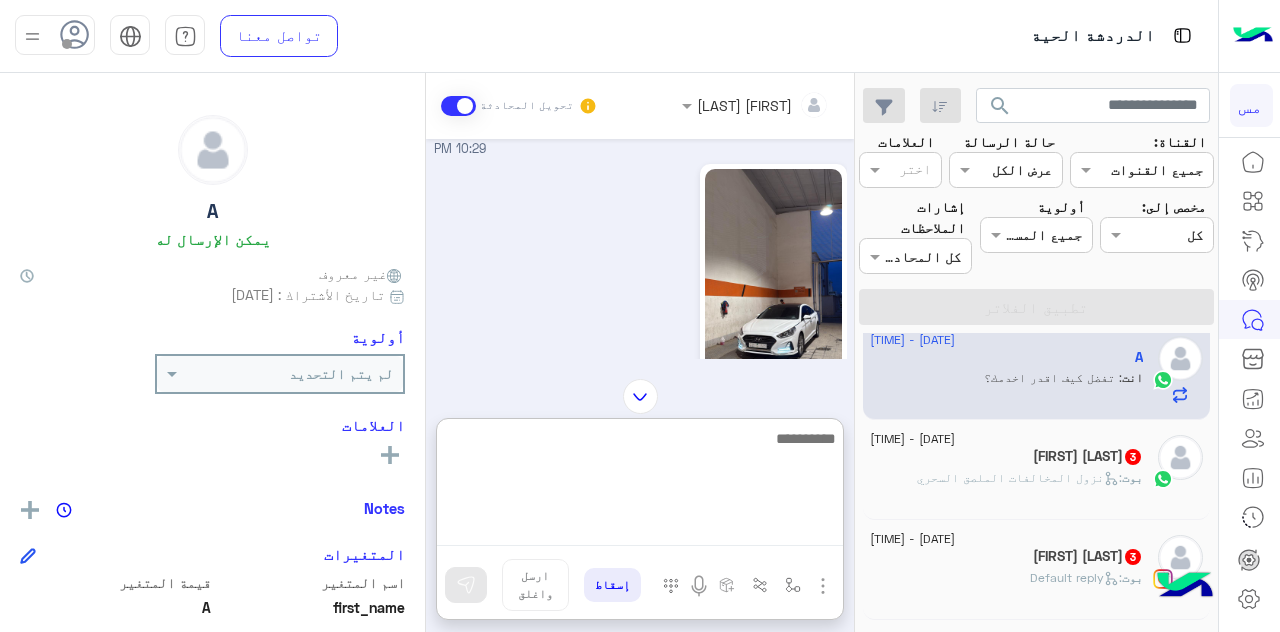 scroll, scrollTop: 891, scrollLeft: 0, axis: vertical 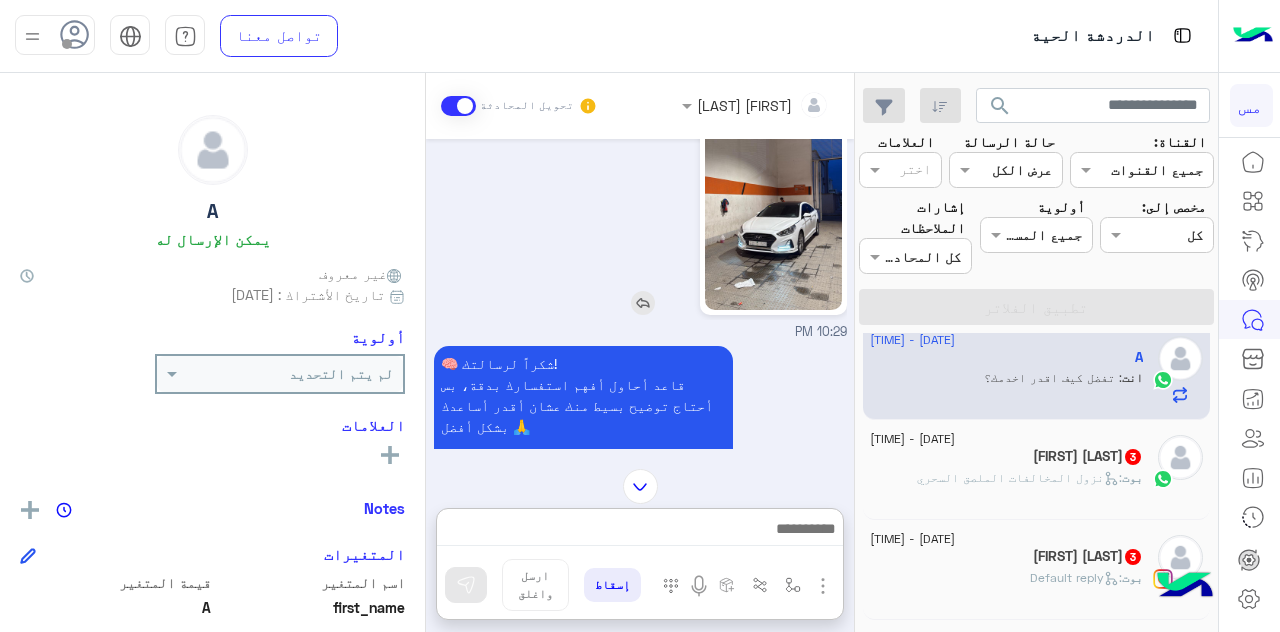 click 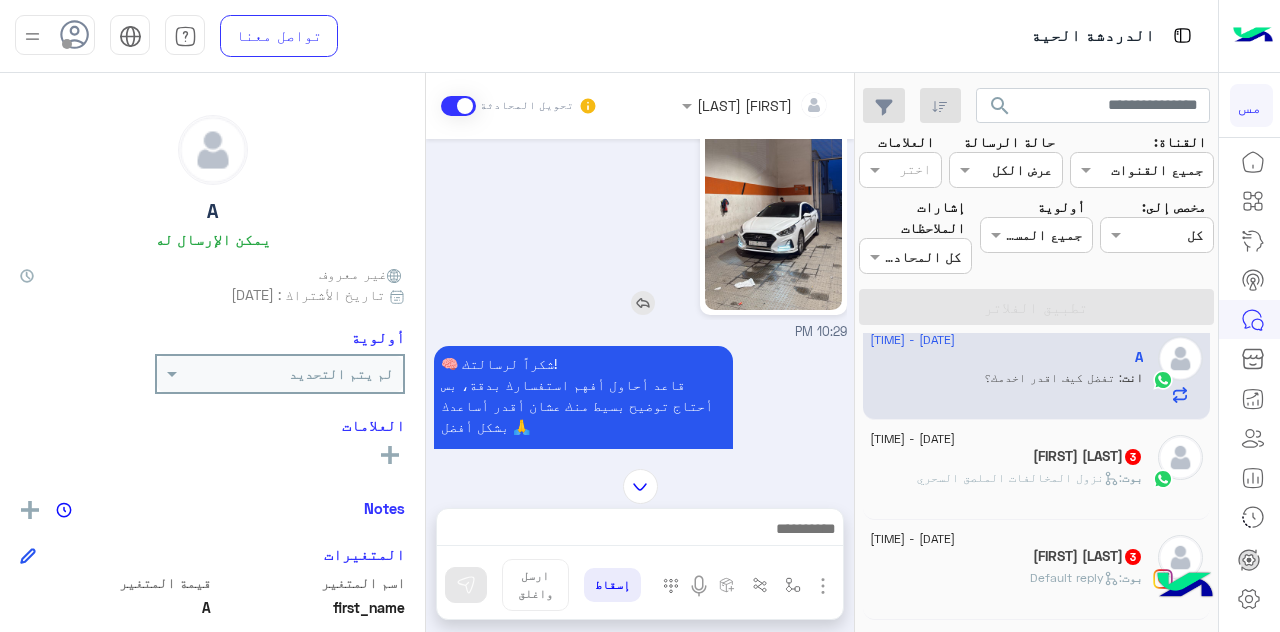 click 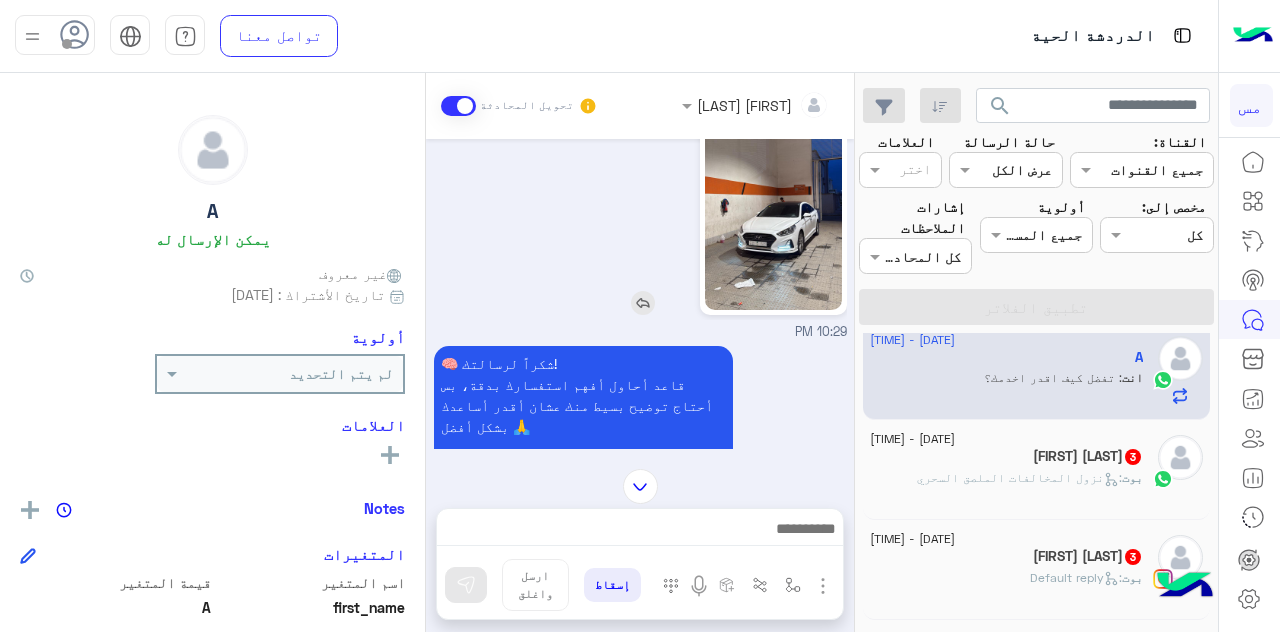 scroll, scrollTop: 600, scrollLeft: 0, axis: vertical 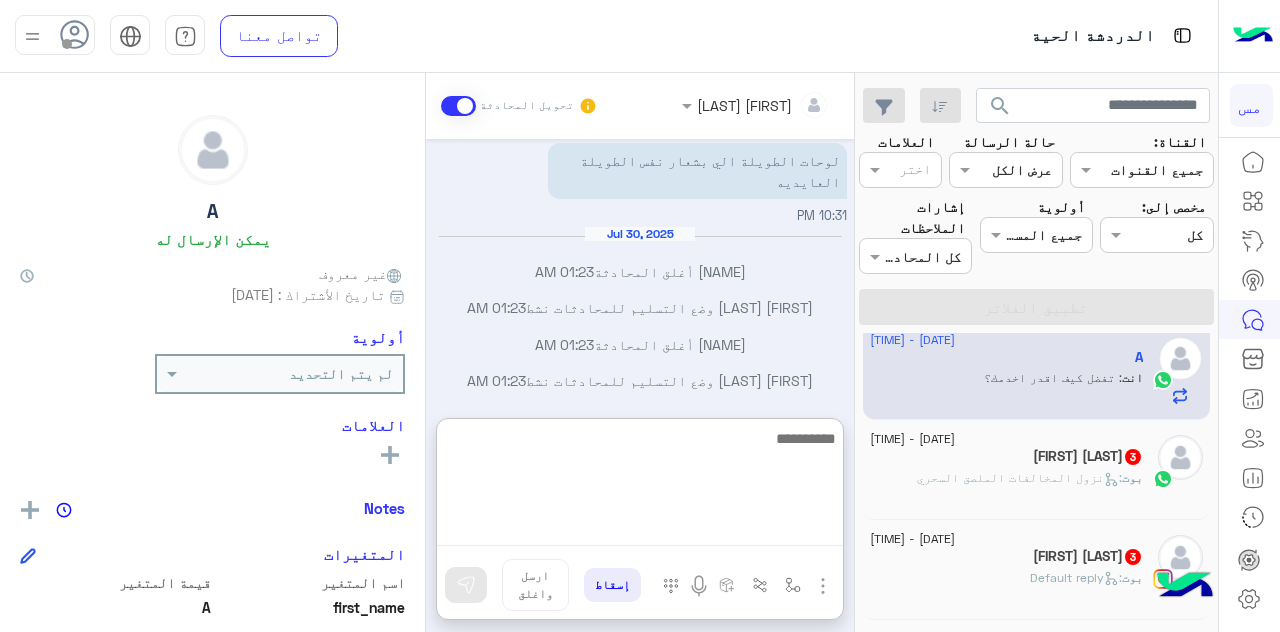 click at bounding box center (640, 486) 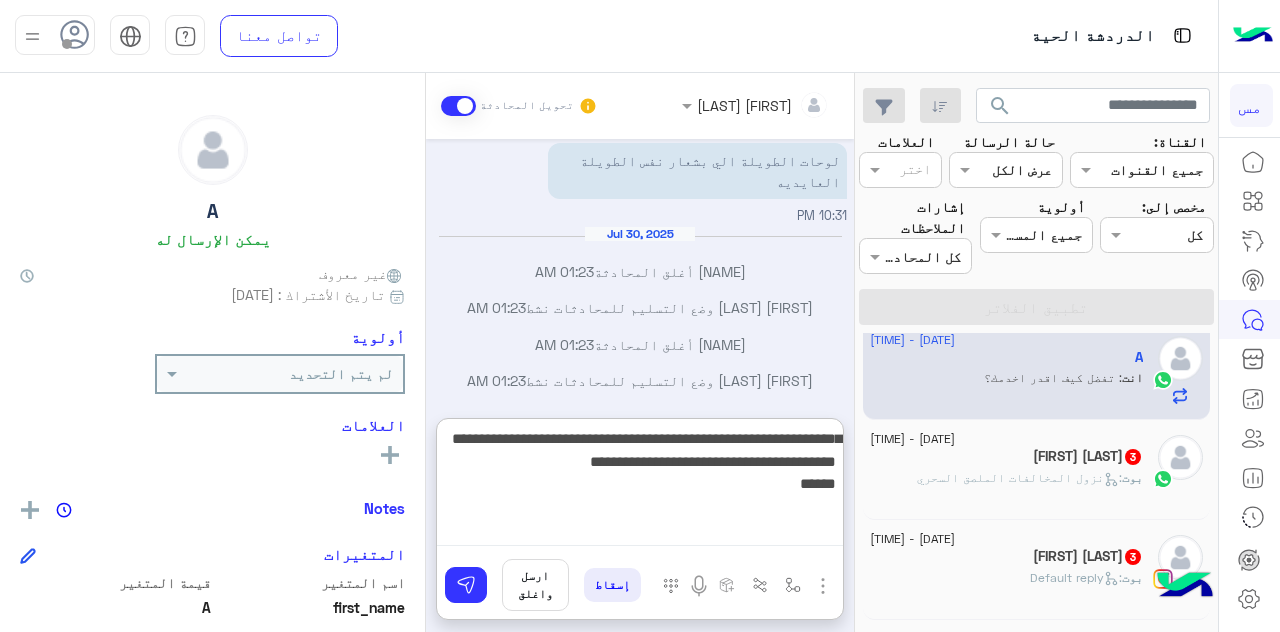 type on "**********" 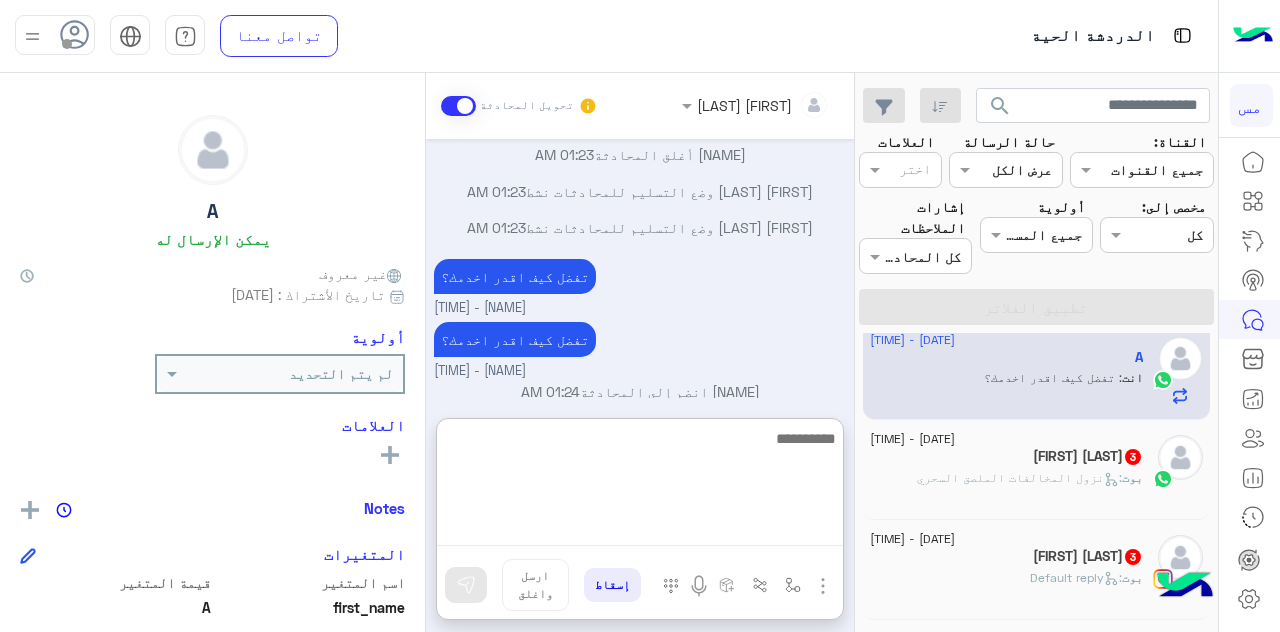 scroll, scrollTop: 3032, scrollLeft: 0, axis: vertical 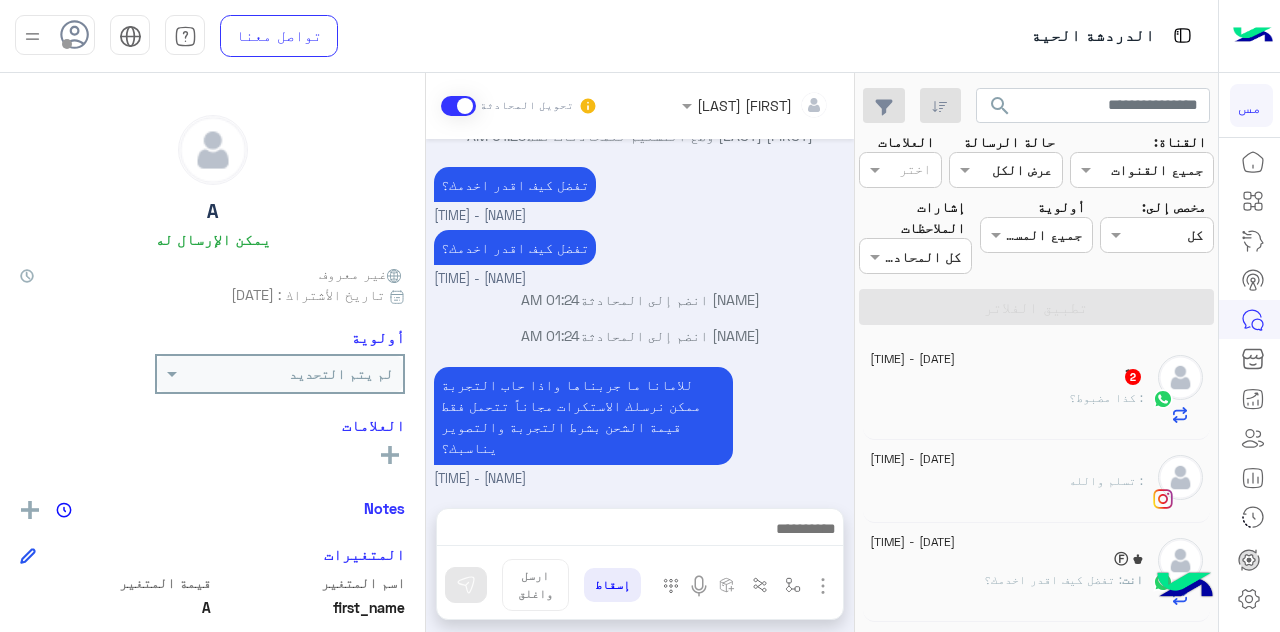 click on ": كذا مضبوط؟" 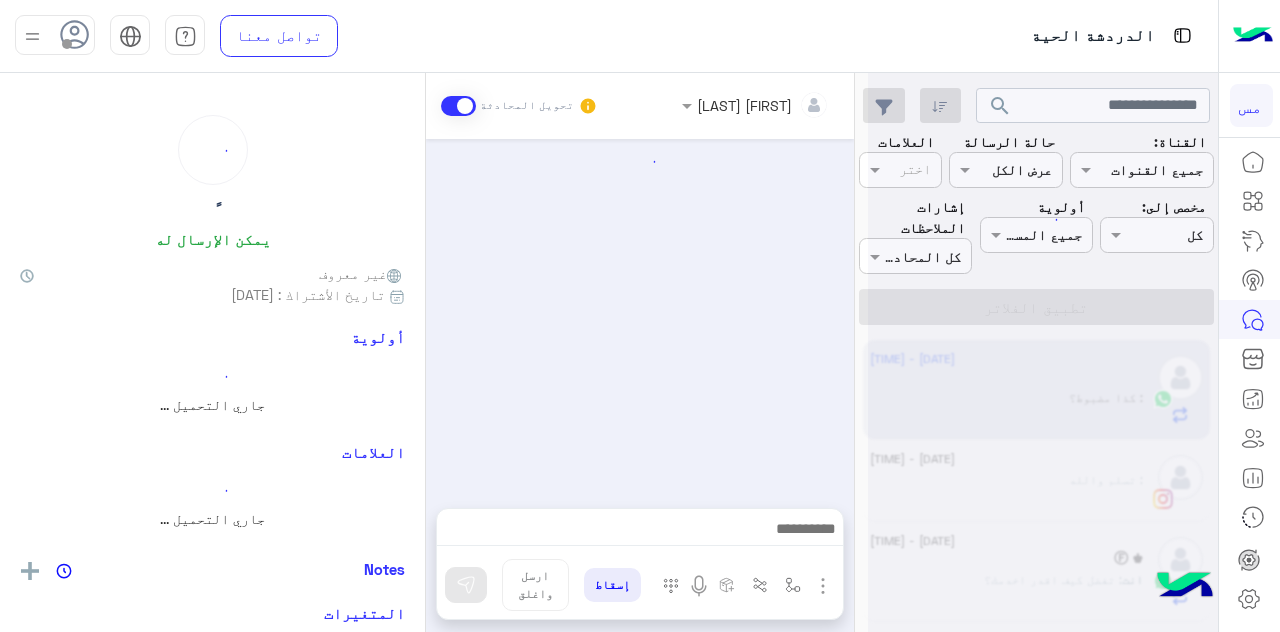 scroll, scrollTop: 747, scrollLeft: 0, axis: vertical 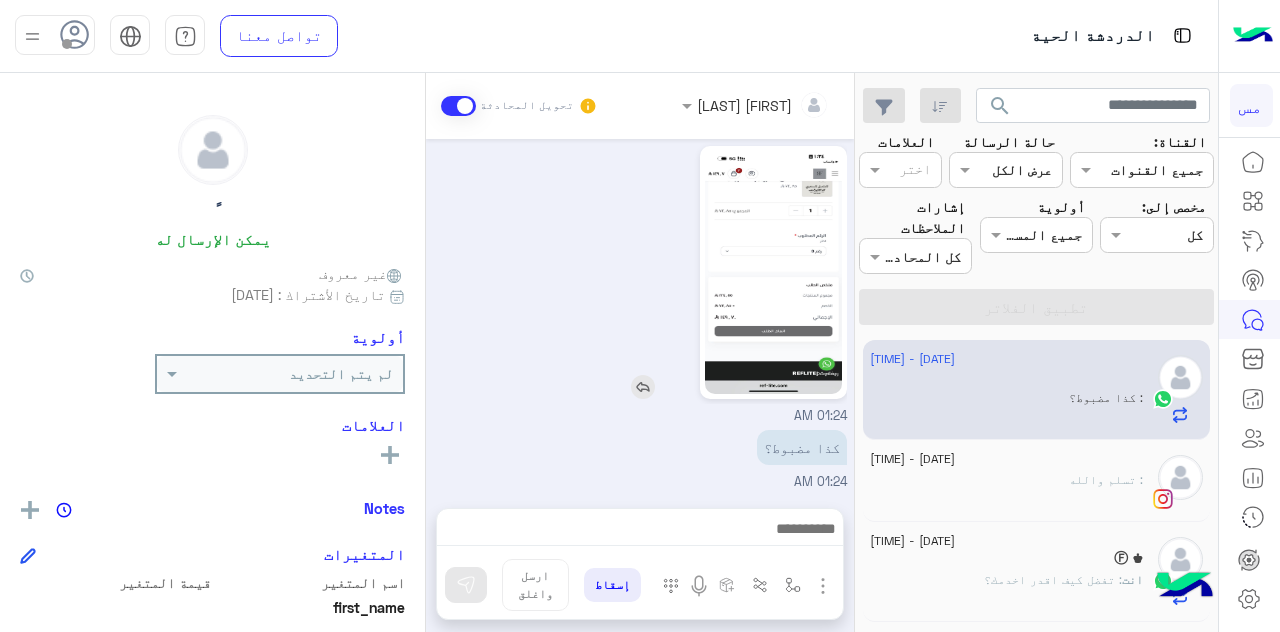 click 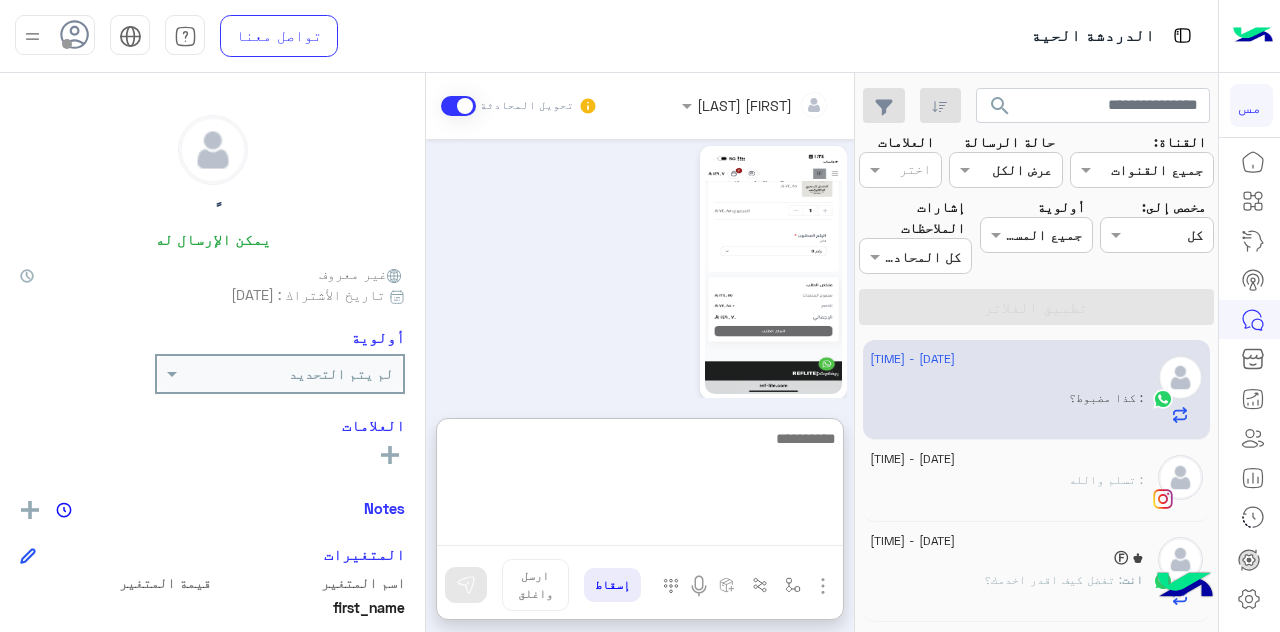 click at bounding box center [640, 486] 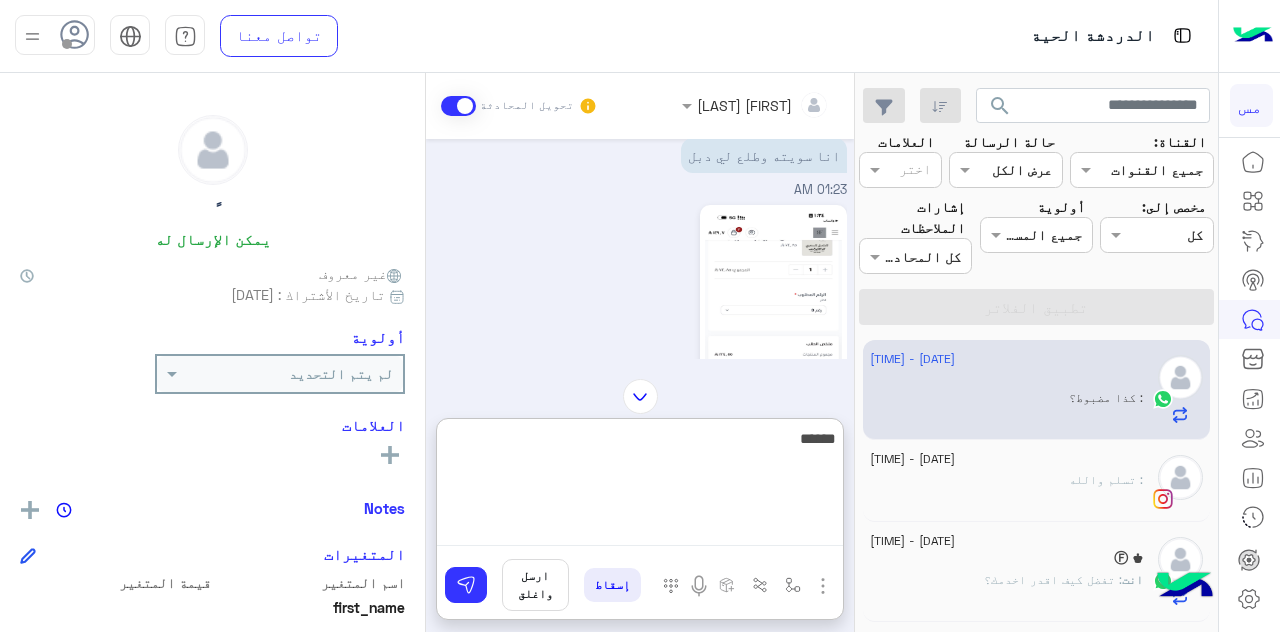 scroll, scrollTop: 837, scrollLeft: 0, axis: vertical 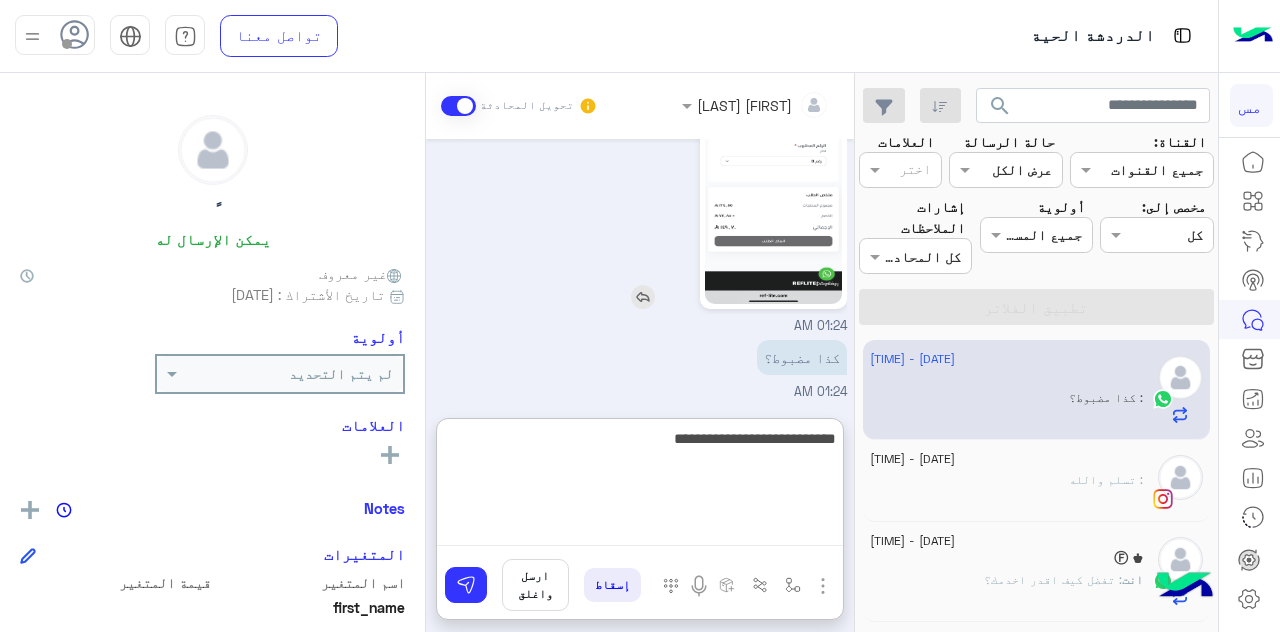 type on "**********" 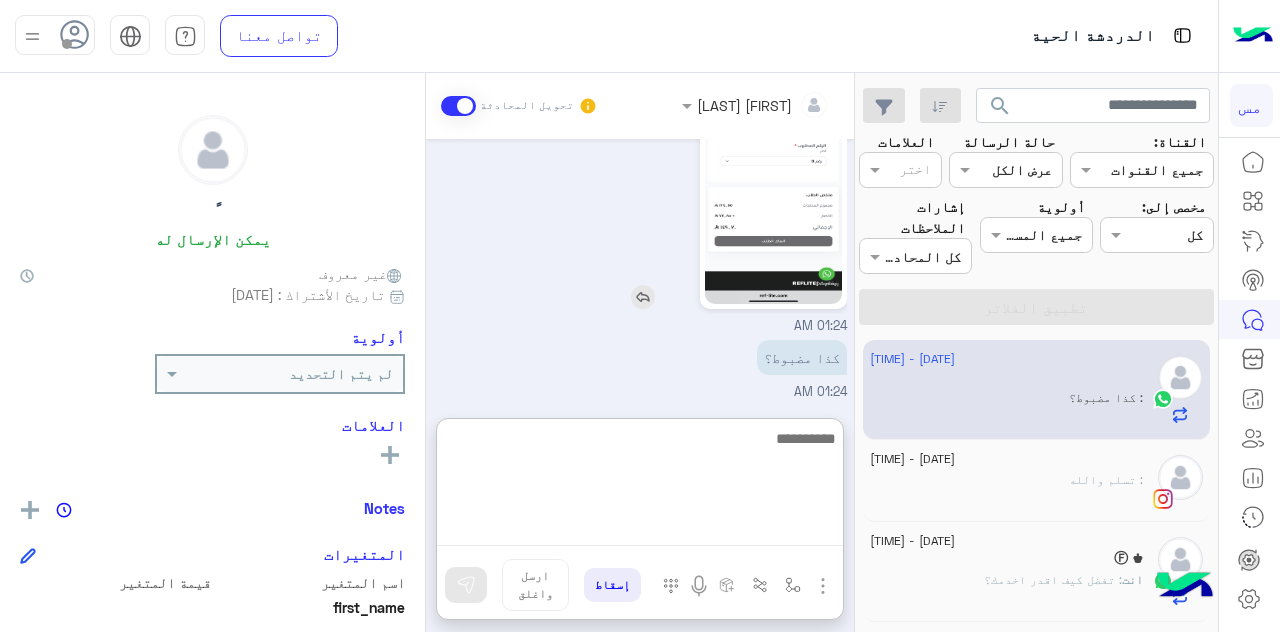 scroll, scrollTop: 900, scrollLeft: 0, axis: vertical 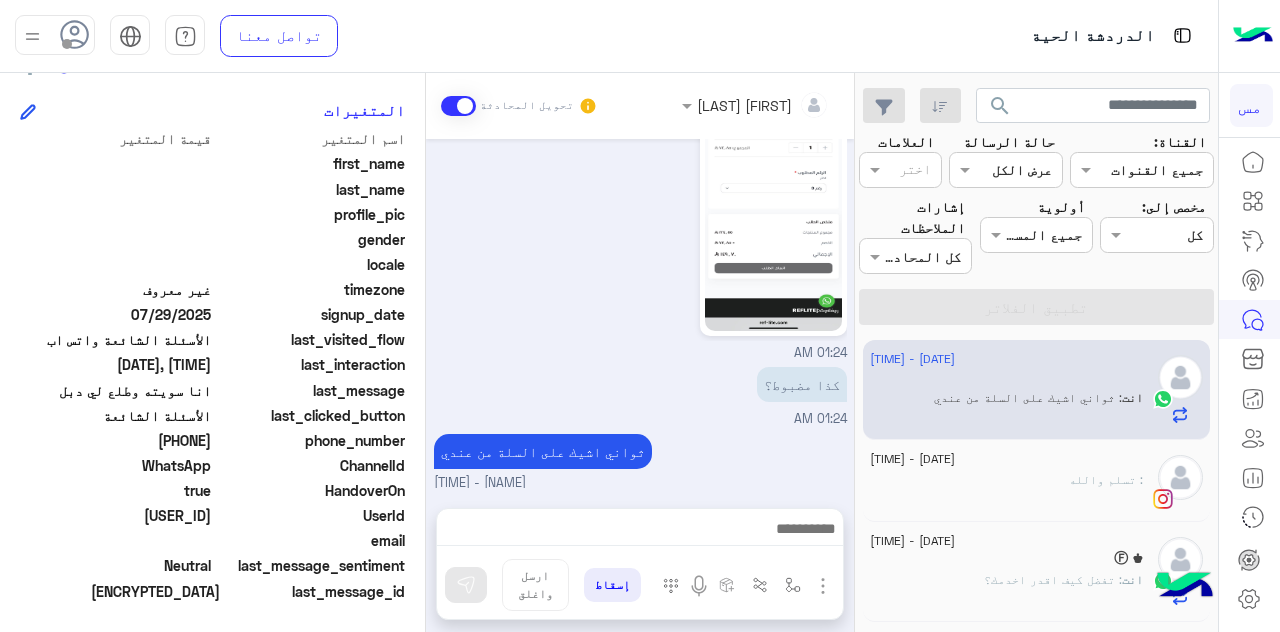 drag, startPoint x: 144, startPoint y: 437, endPoint x: 215, endPoint y: 434, distance: 71.063354 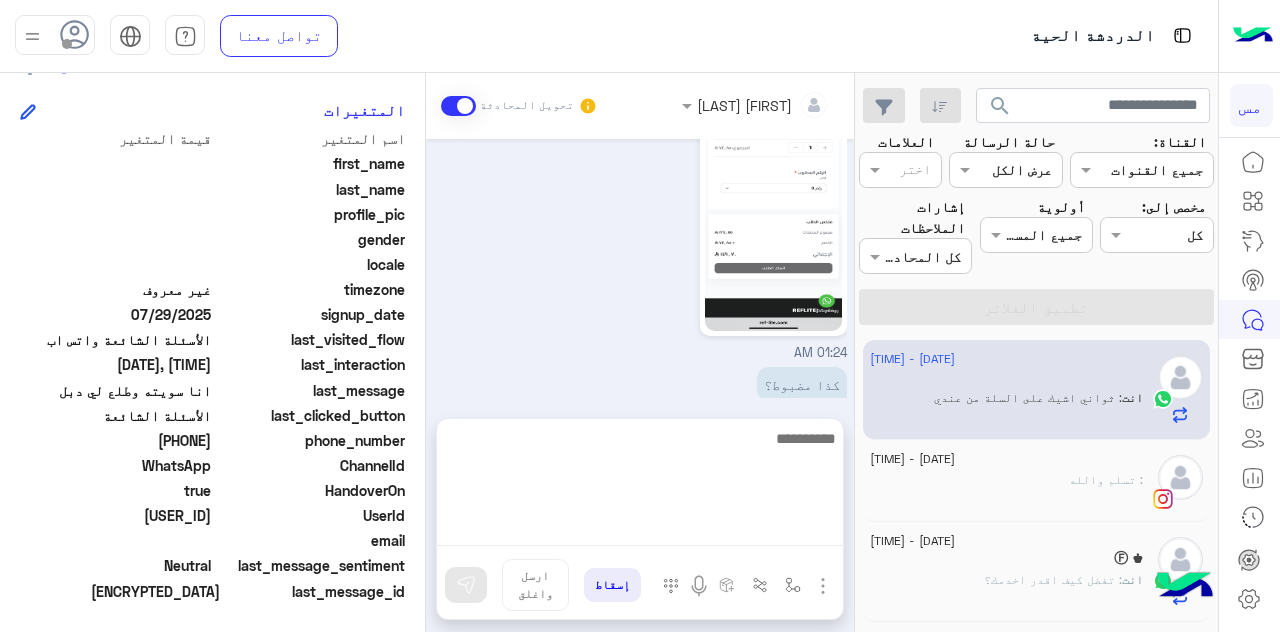 click at bounding box center (640, 489) 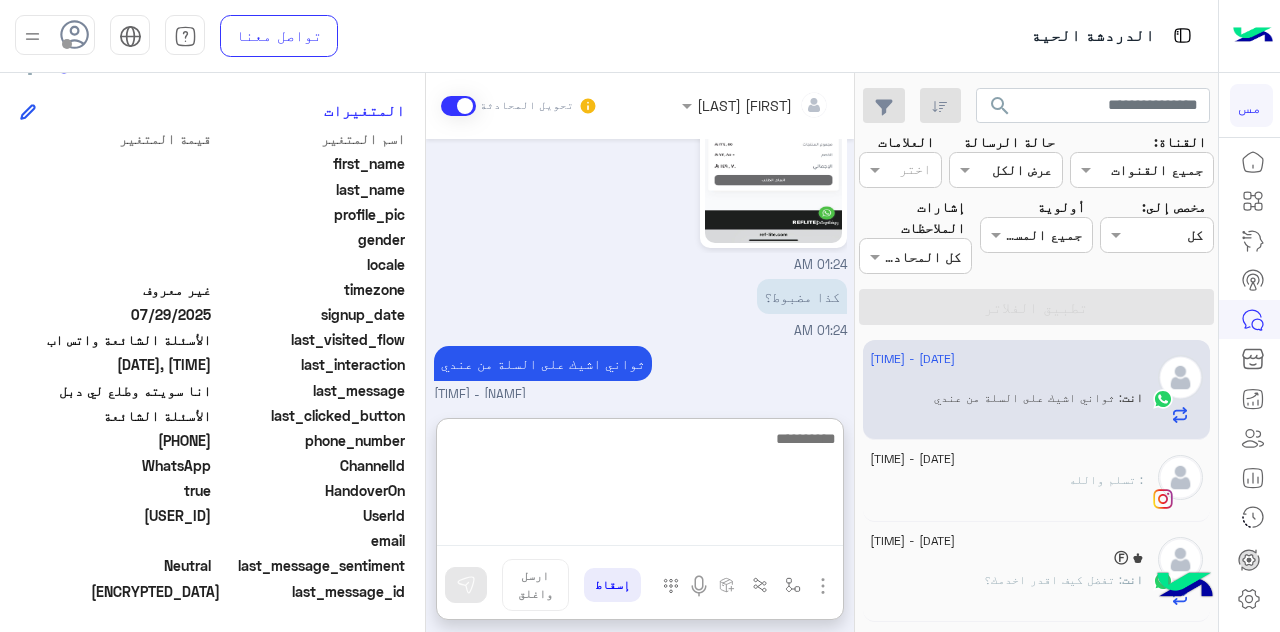 scroll, scrollTop: 900, scrollLeft: 0, axis: vertical 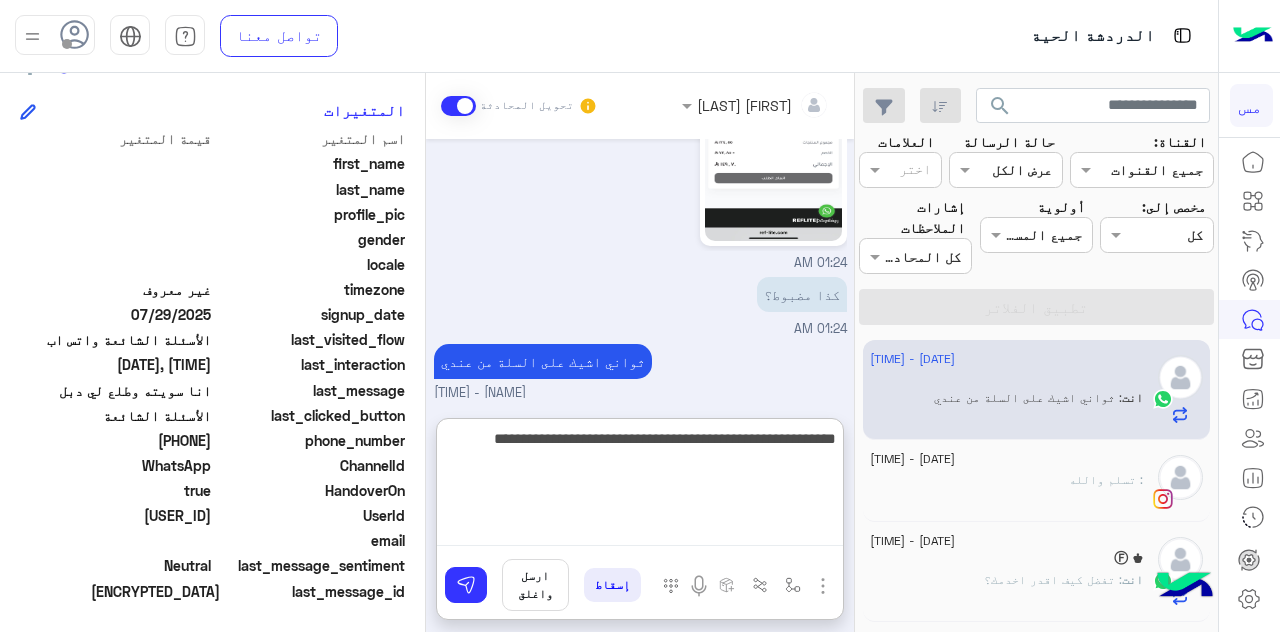 type on "**********" 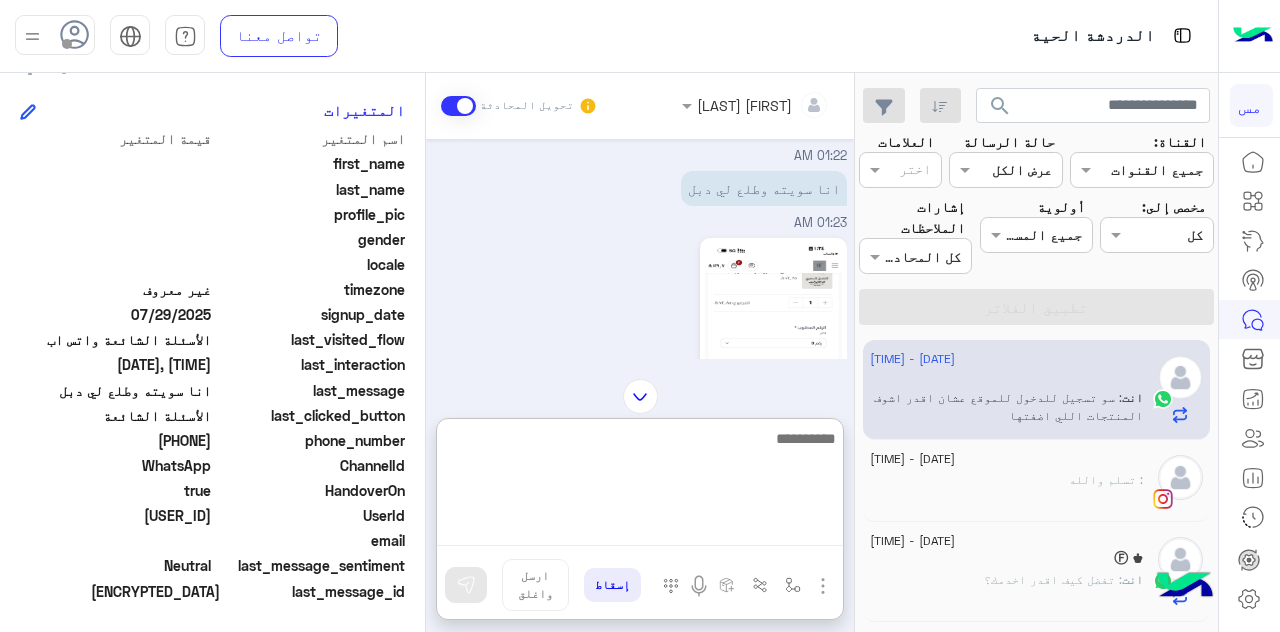 scroll, scrollTop: 685, scrollLeft: 0, axis: vertical 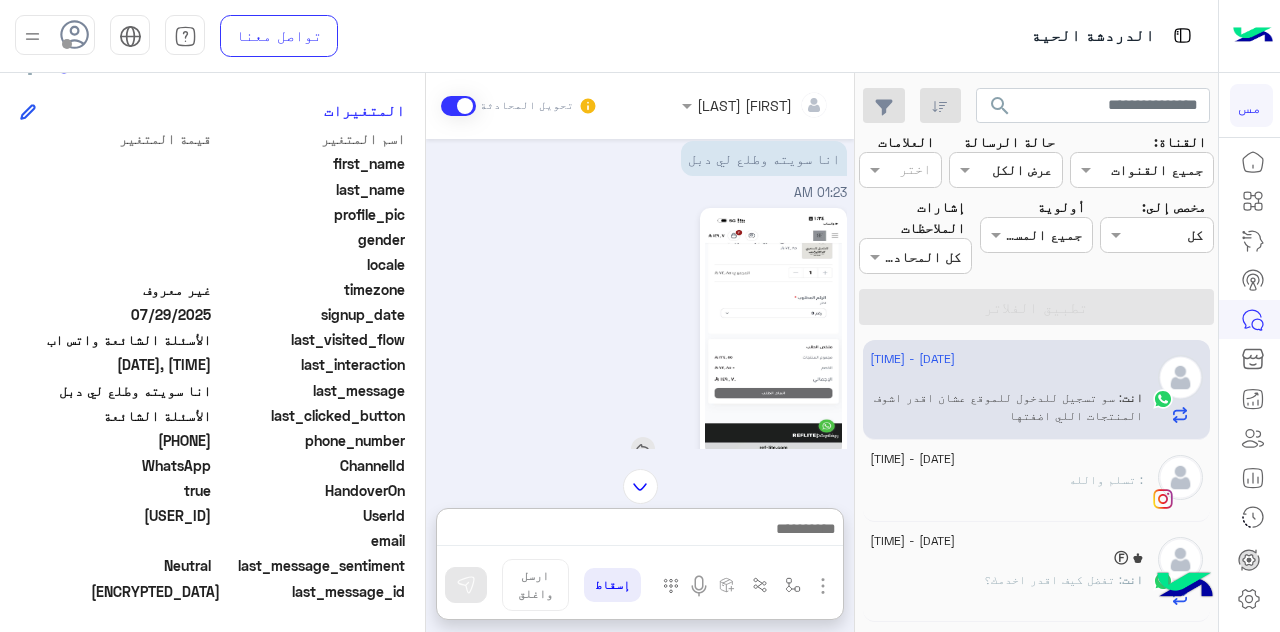 click 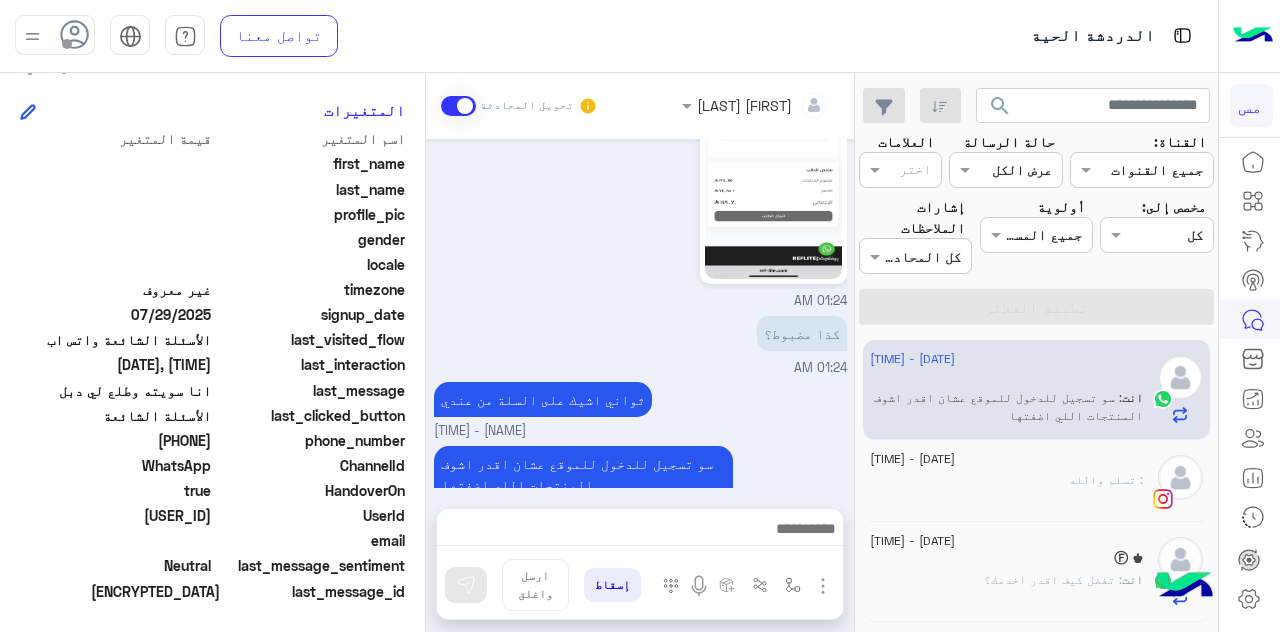 scroll, scrollTop: 4220, scrollLeft: 0, axis: vertical 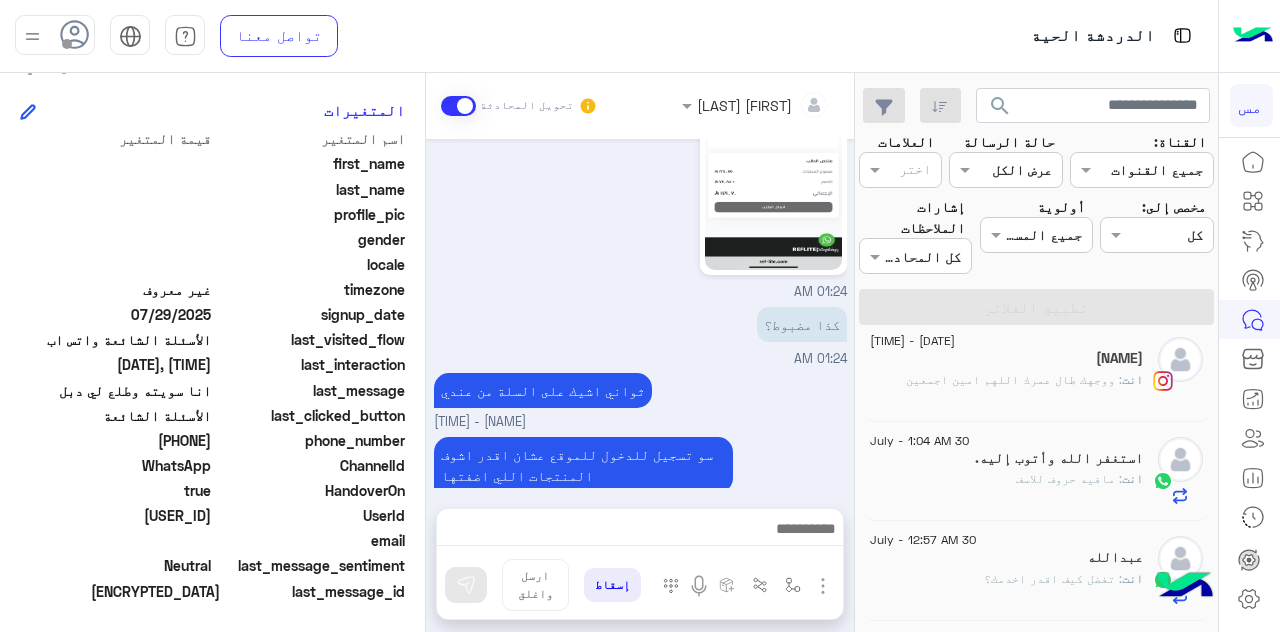 click on ": مافيه حروف للاسف" 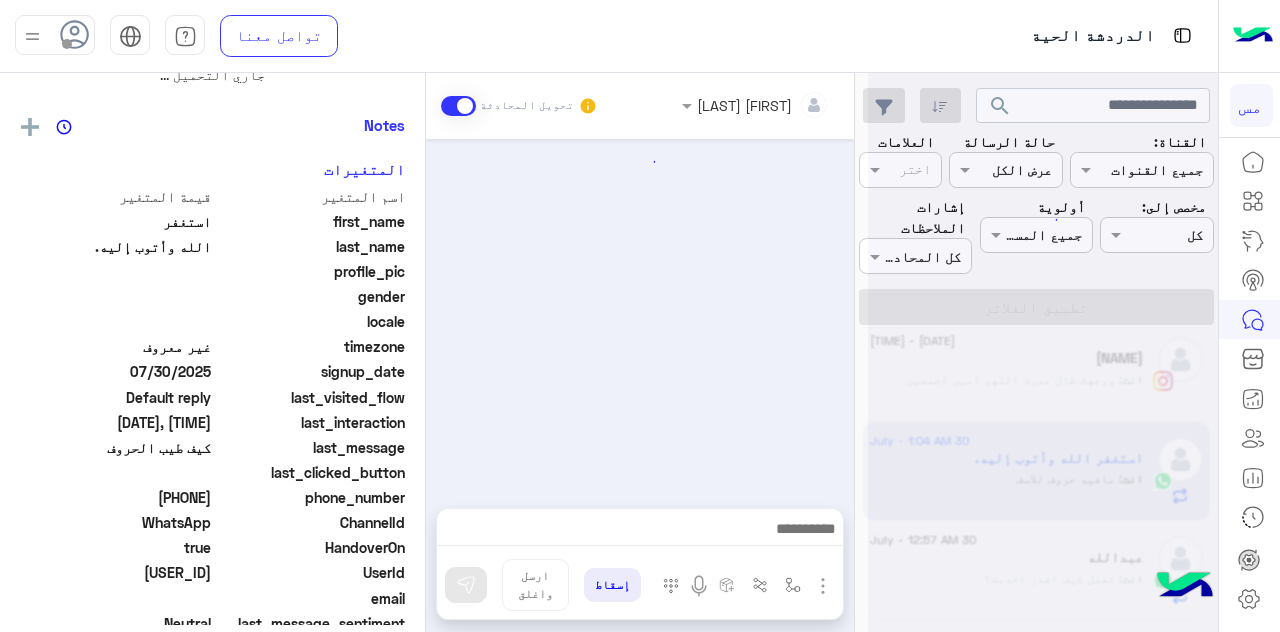 scroll, scrollTop: 0, scrollLeft: 0, axis: both 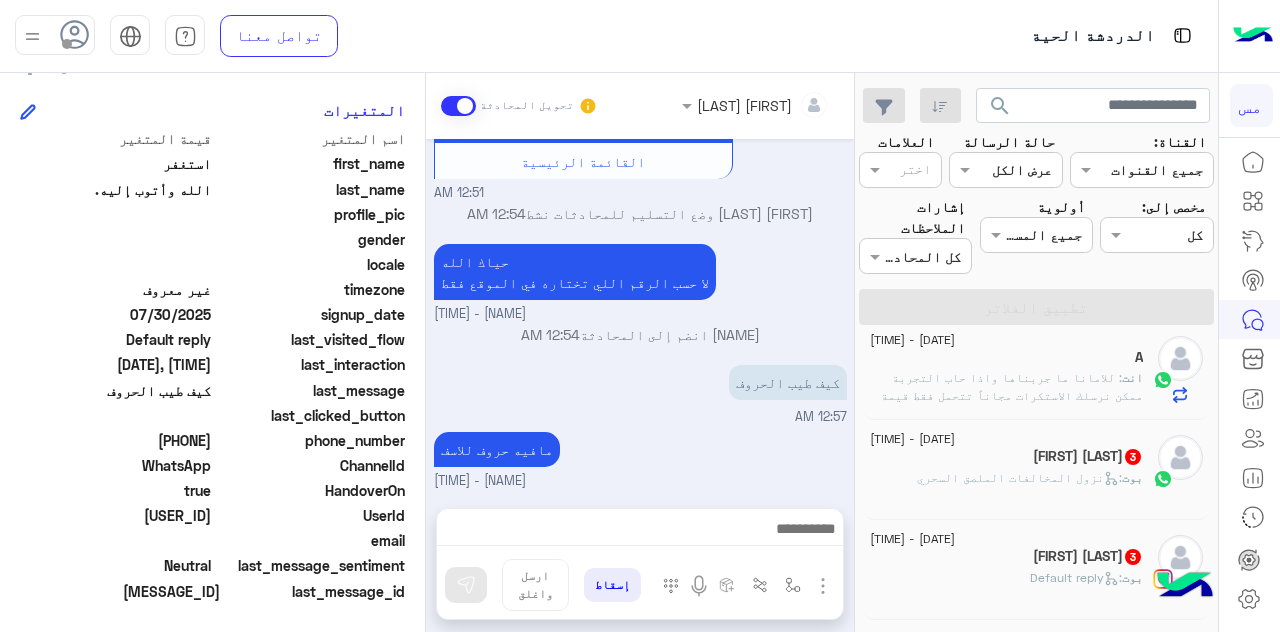 click on ": للامانا ما جربناها واذا حاب التجربة ممكن نرسلك الاستكرات مجاناً تتحمل فقط قيمة الشحن بشرط التجربة والتصوير
يناسبك؟" 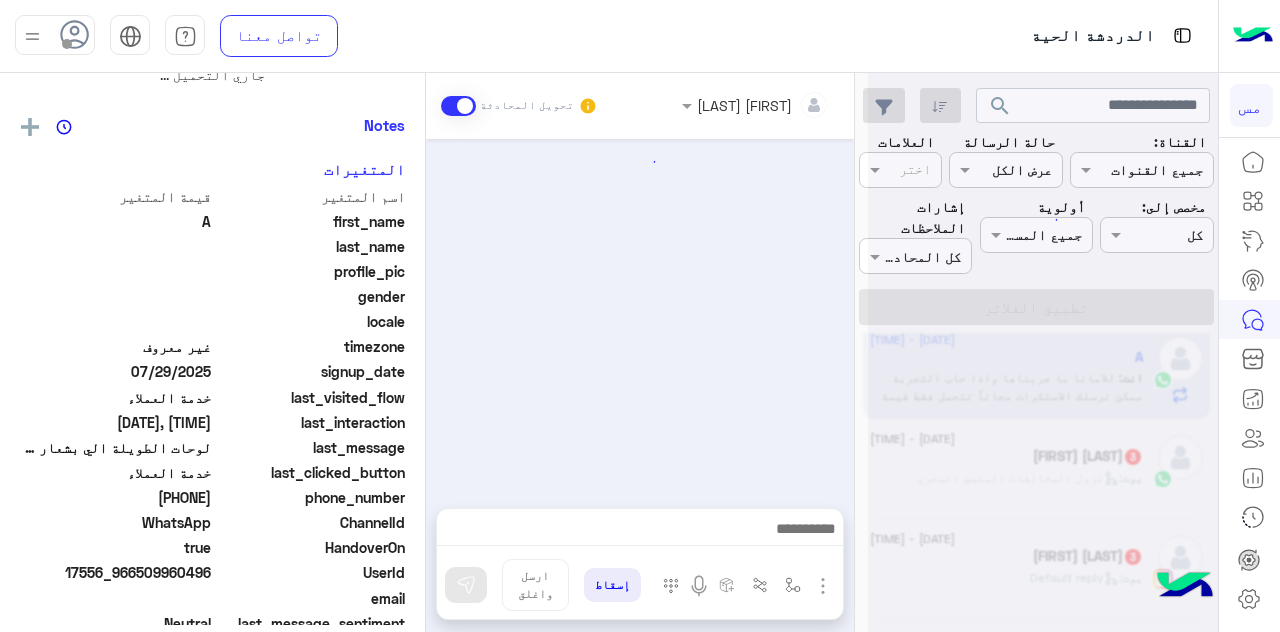 scroll, scrollTop: 0, scrollLeft: 0, axis: both 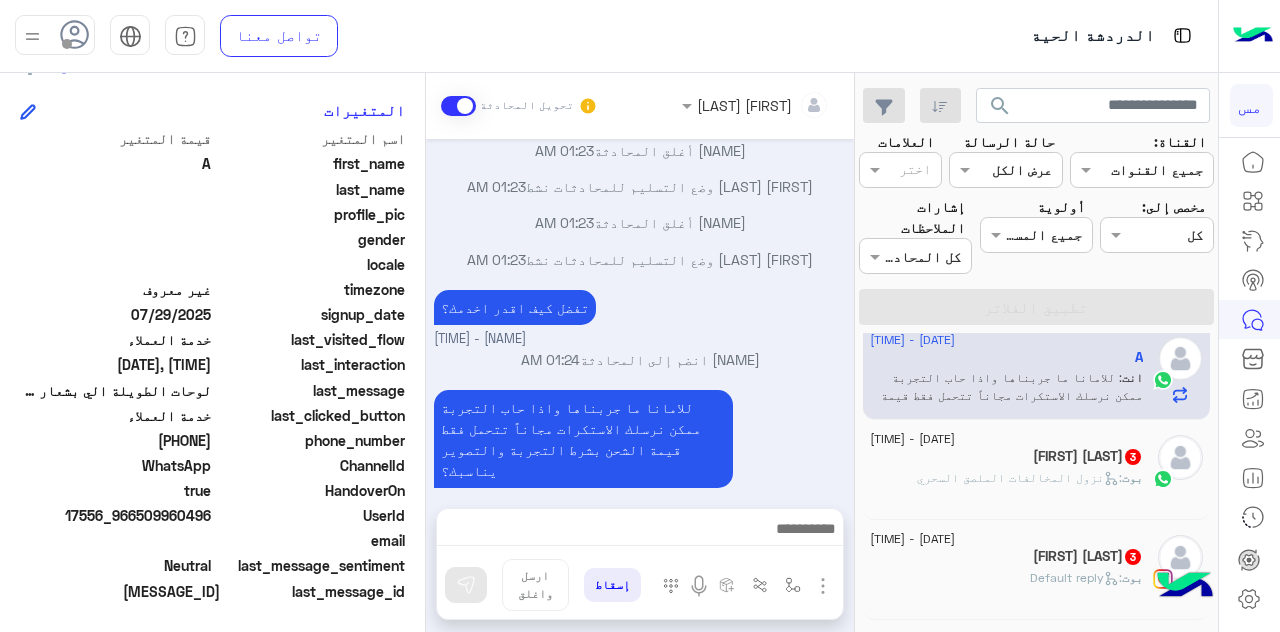 click 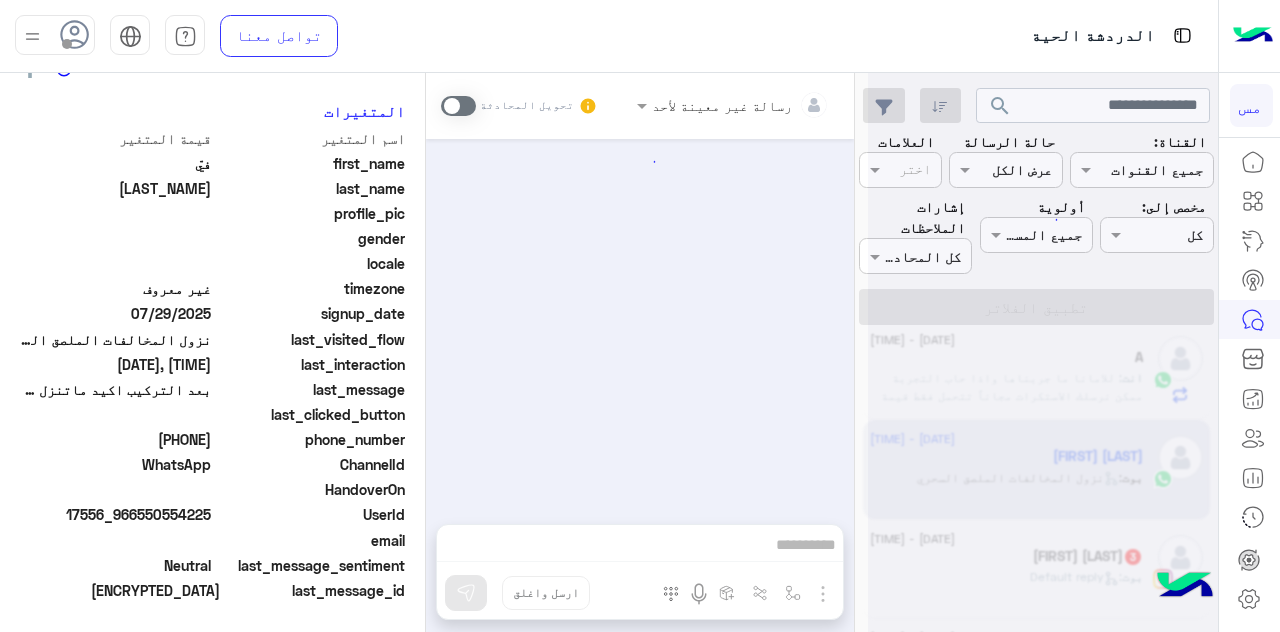 scroll, scrollTop: 1577, scrollLeft: 0, axis: vertical 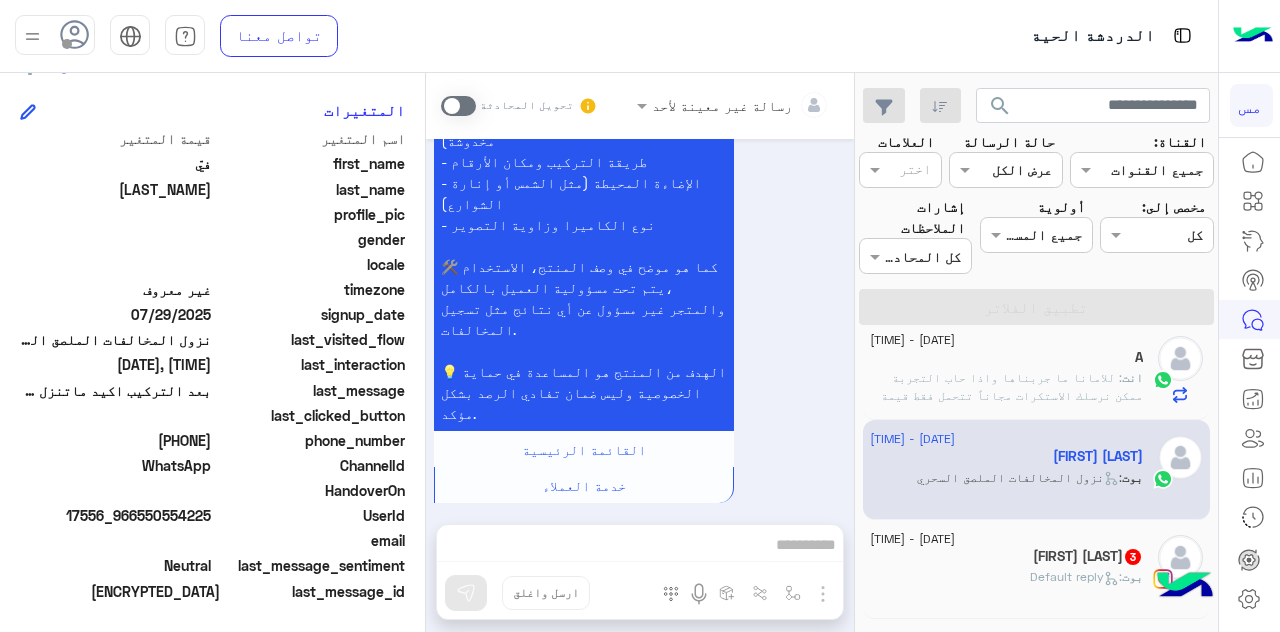 click at bounding box center (458, 106) 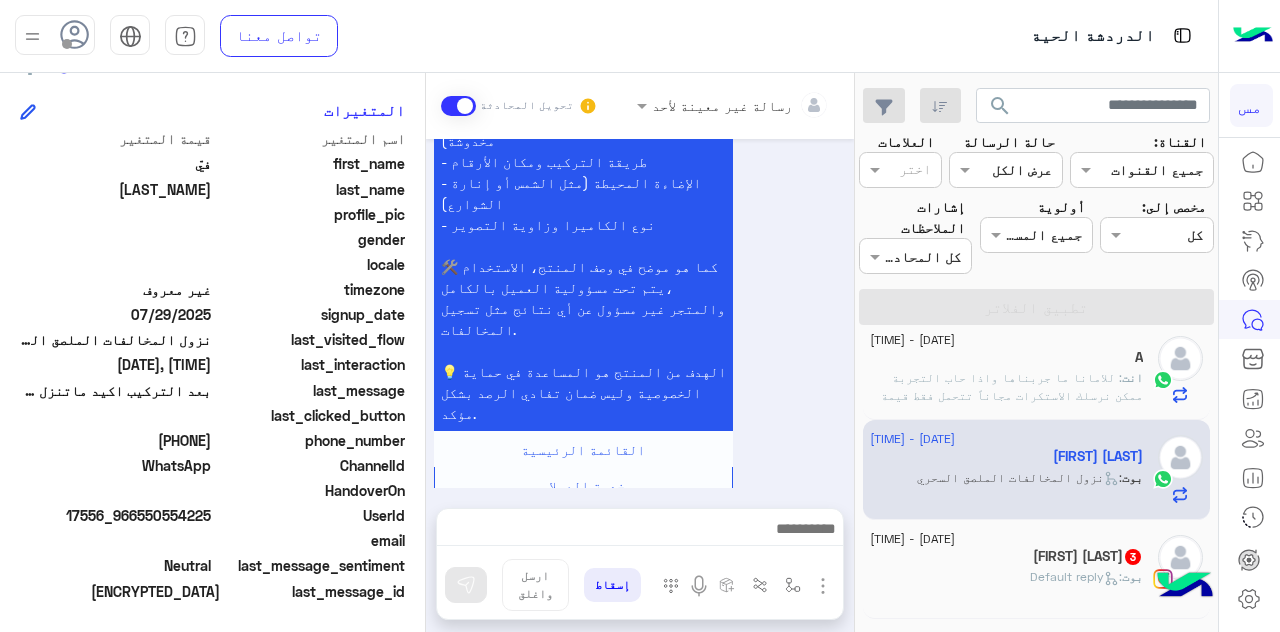 scroll, scrollTop: 1685, scrollLeft: 0, axis: vertical 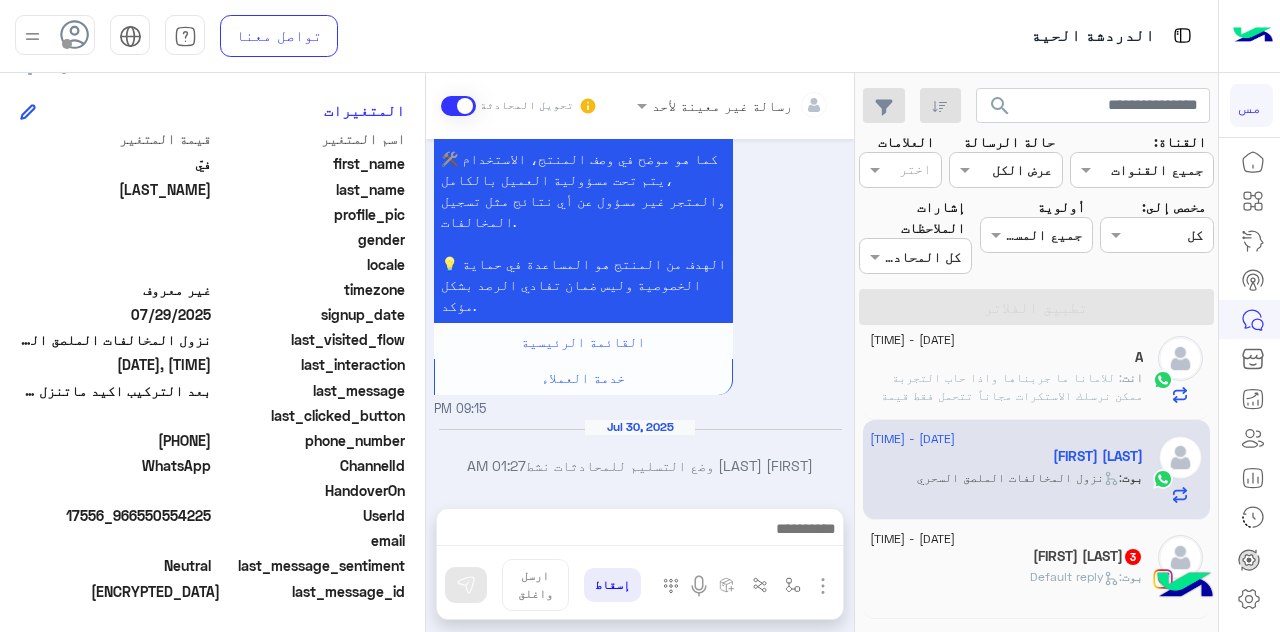 click at bounding box center (640, 534) 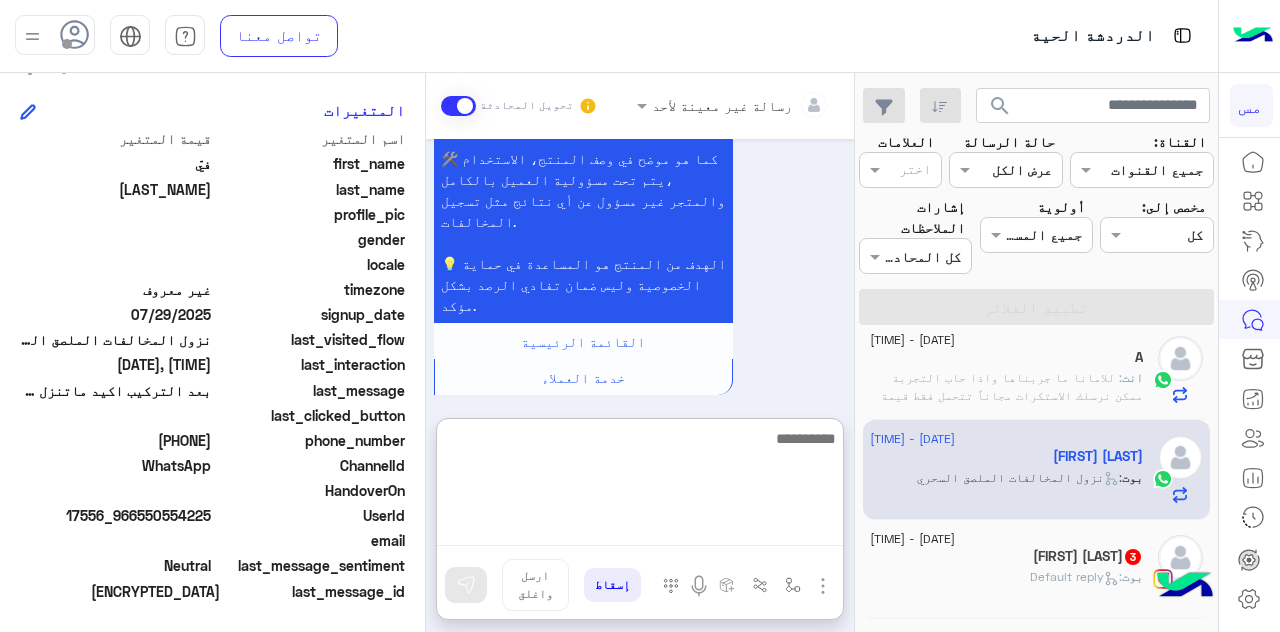 click at bounding box center [640, 486] 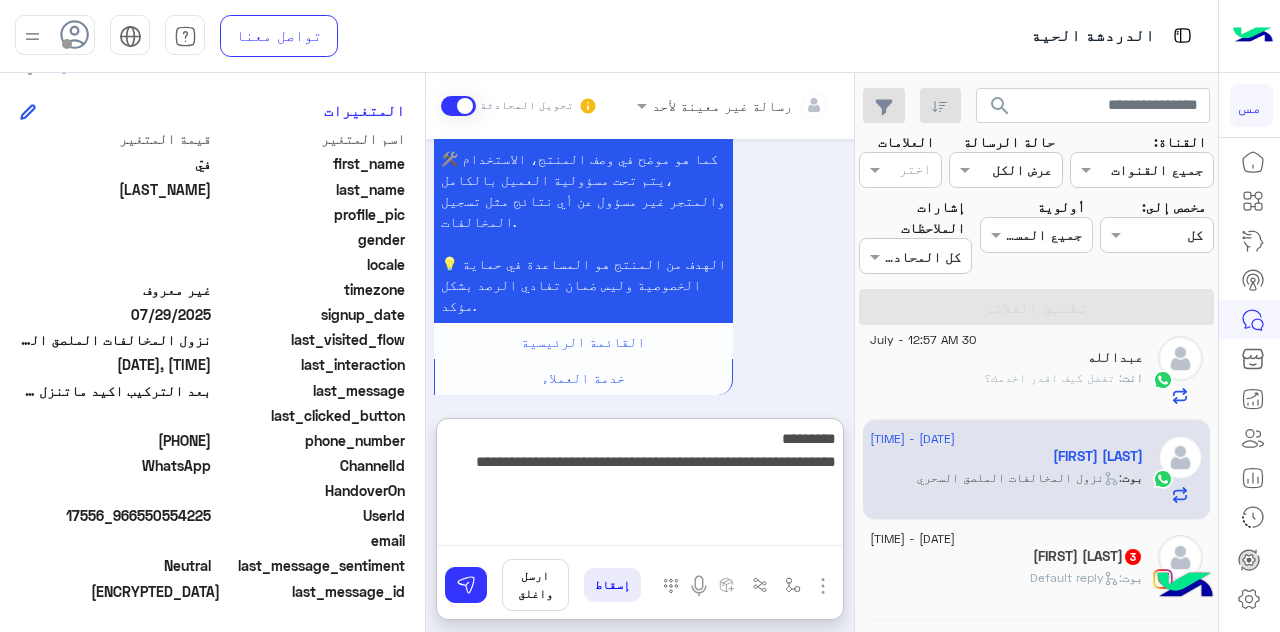 scroll, scrollTop: 601, scrollLeft: 0, axis: vertical 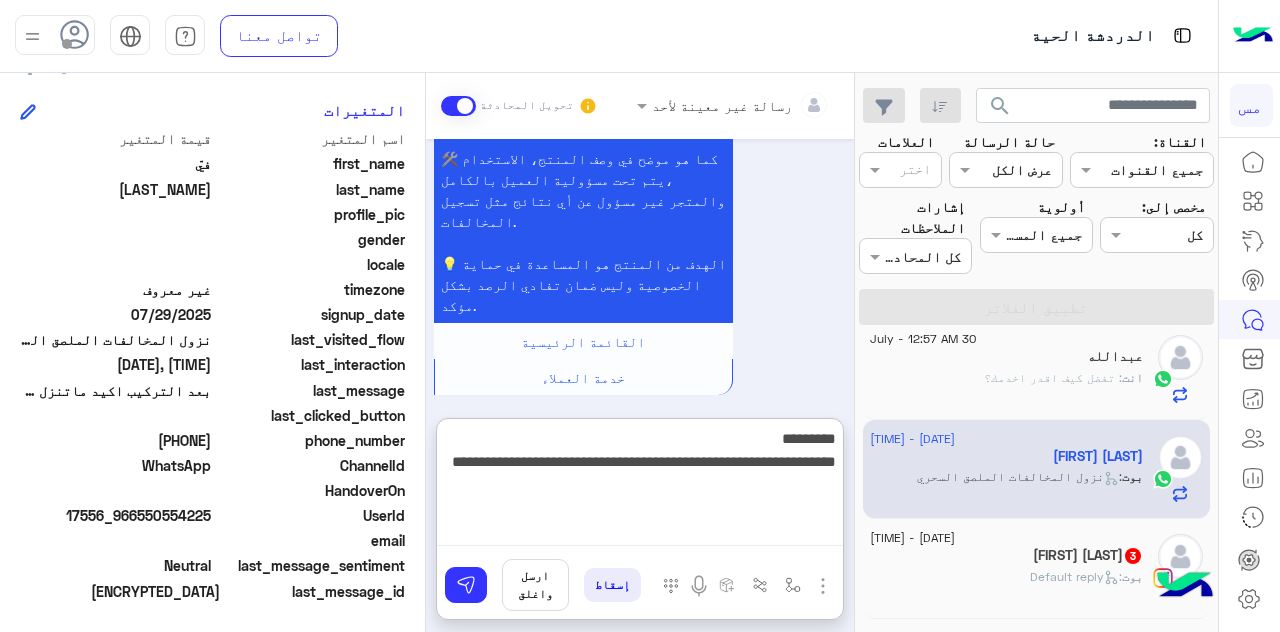 type on "**********" 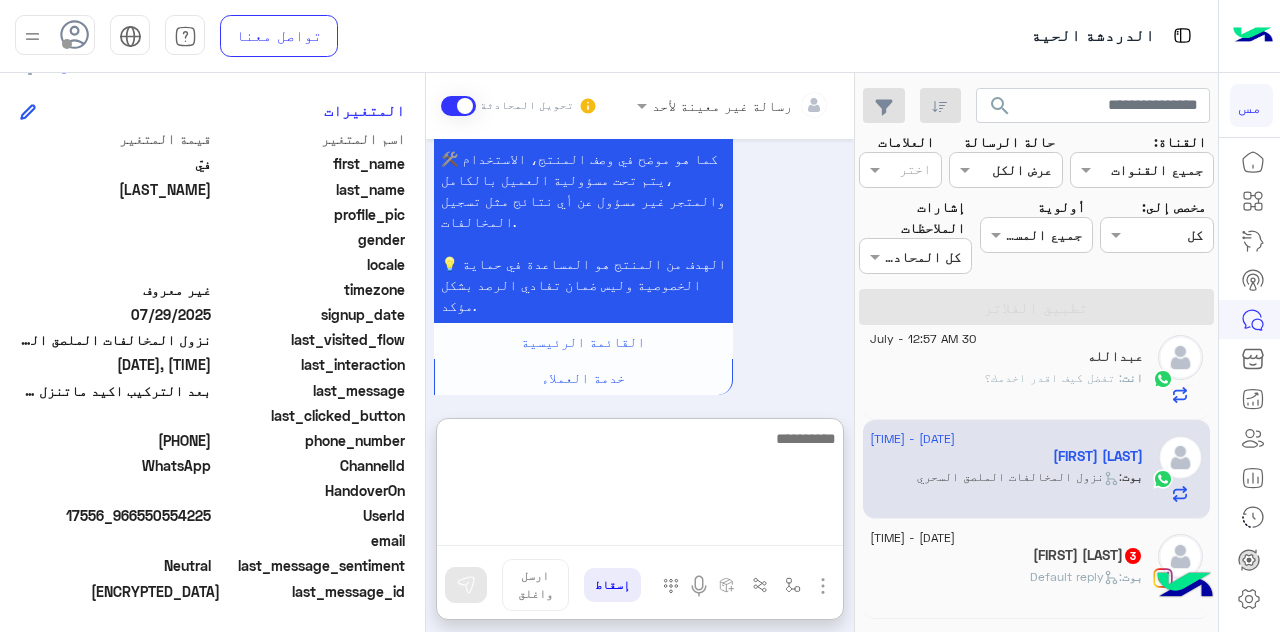 scroll, scrollTop: 1880, scrollLeft: 0, axis: vertical 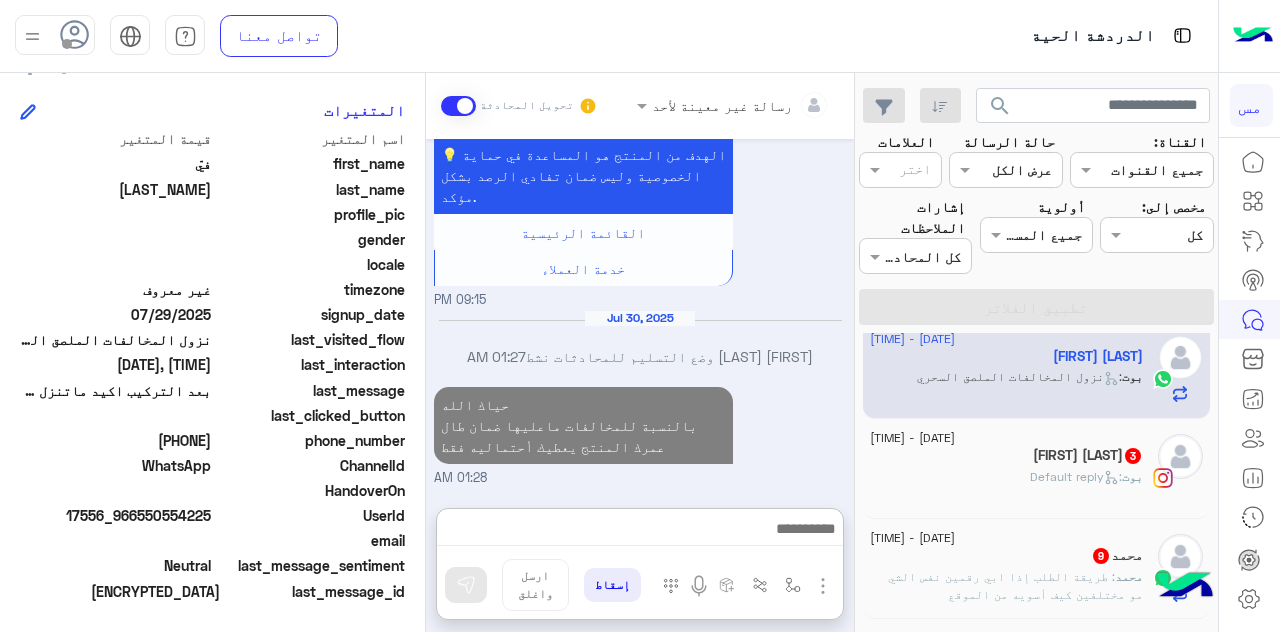 click on ":   Default reply" 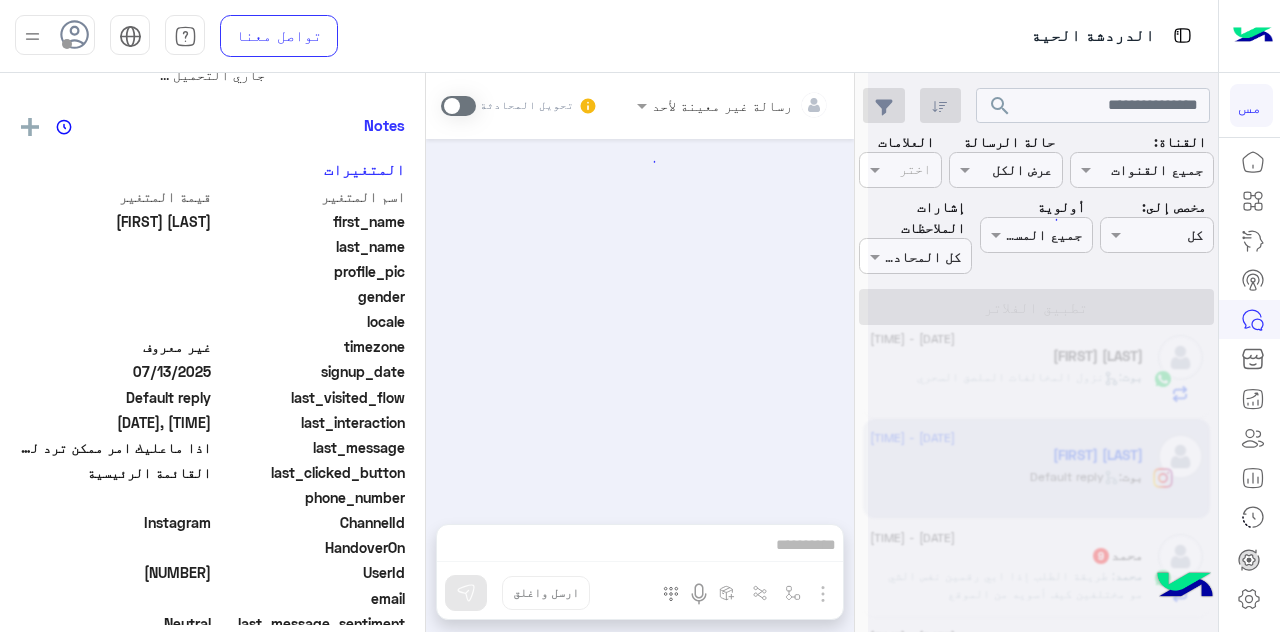 scroll, scrollTop: 0, scrollLeft: 0, axis: both 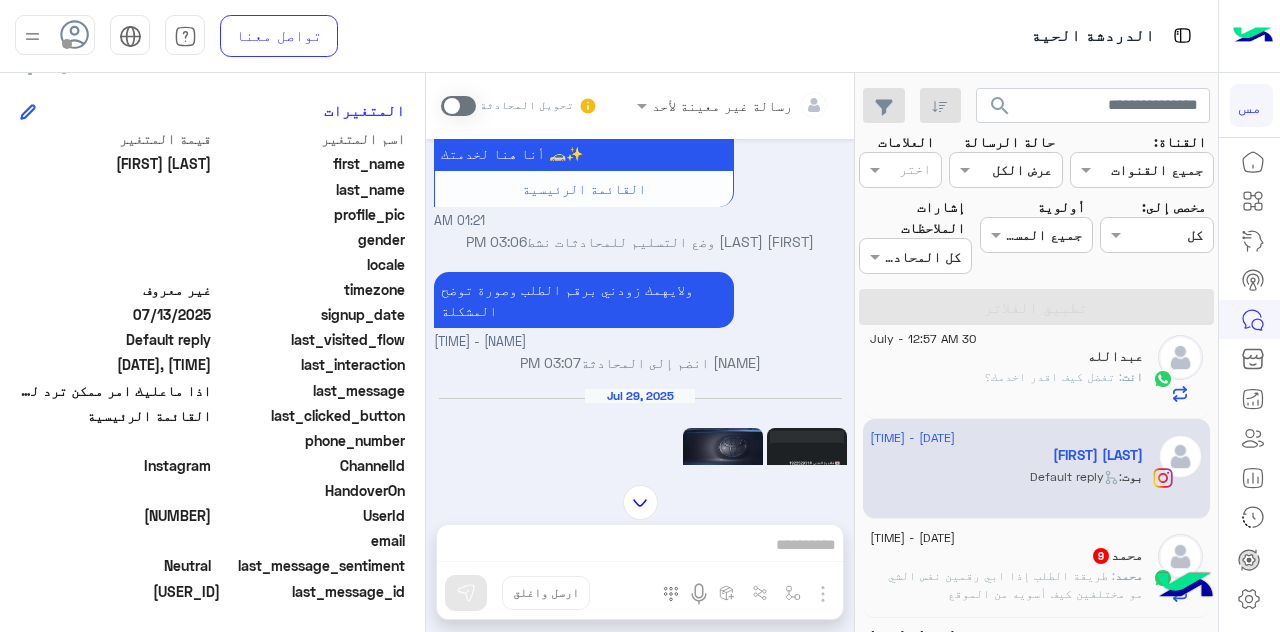click at bounding box center [458, 106] 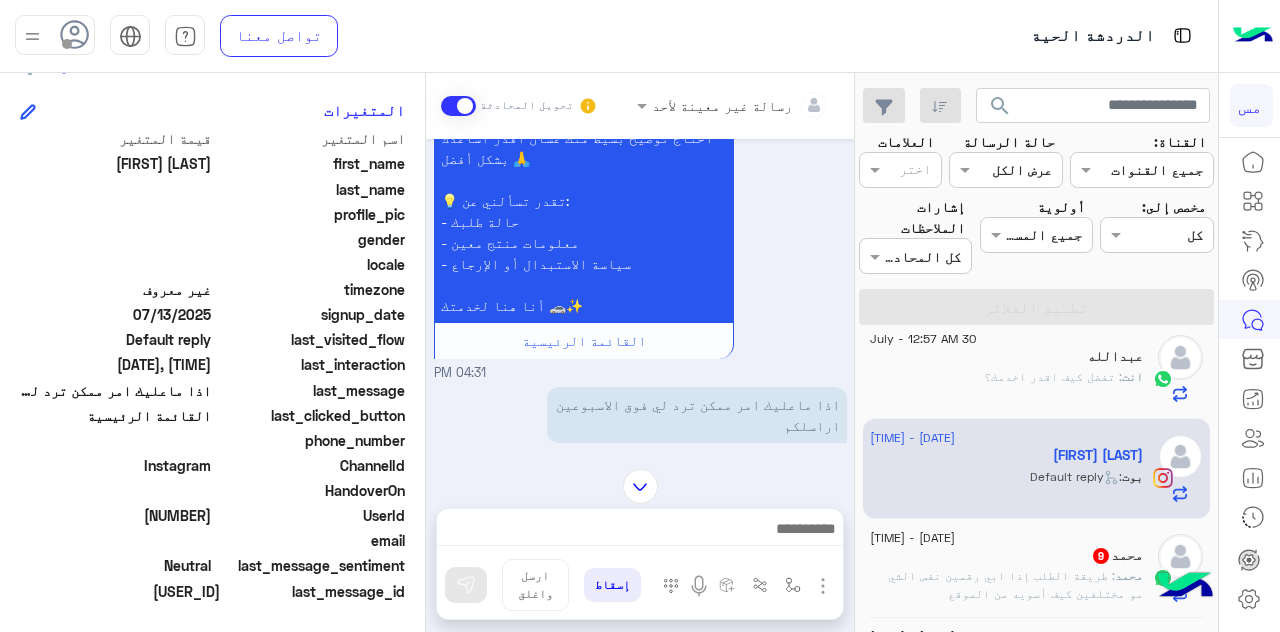 scroll, scrollTop: 940, scrollLeft: 0, axis: vertical 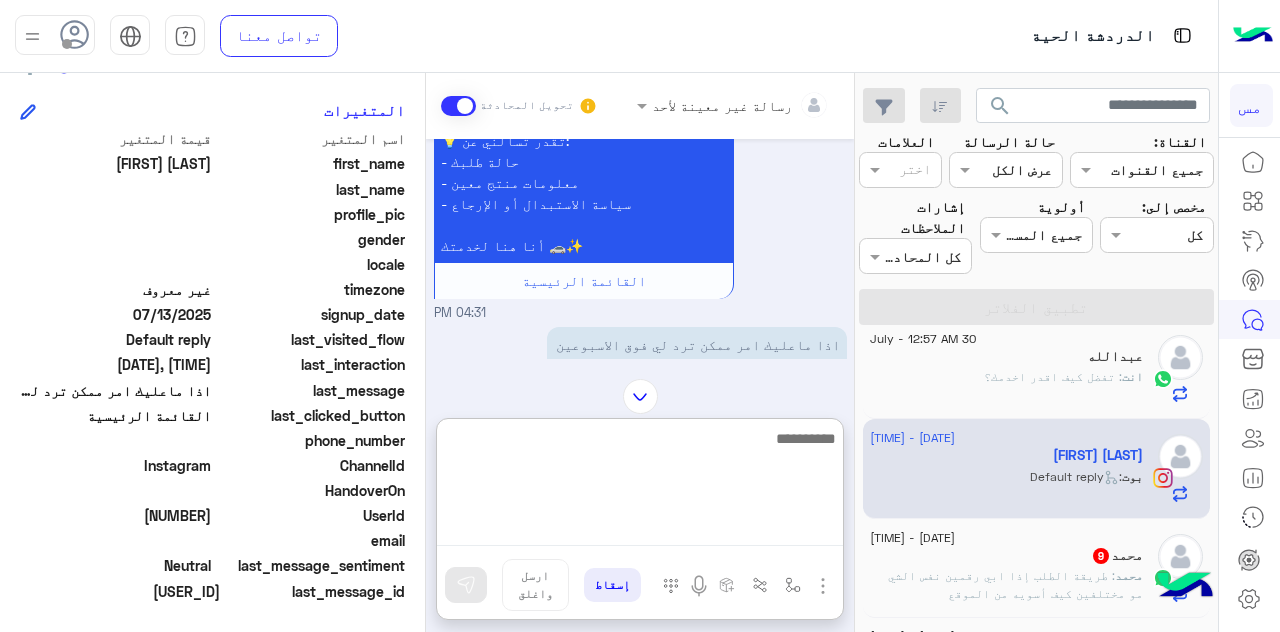 click at bounding box center (640, 486) 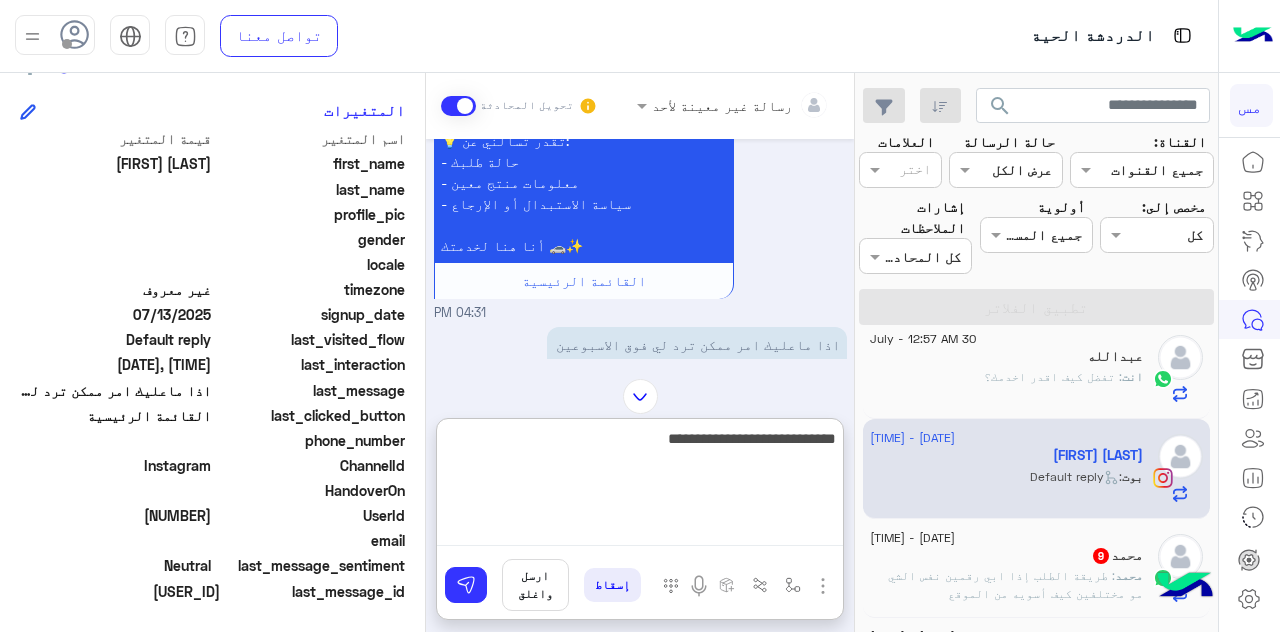 type on "**********" 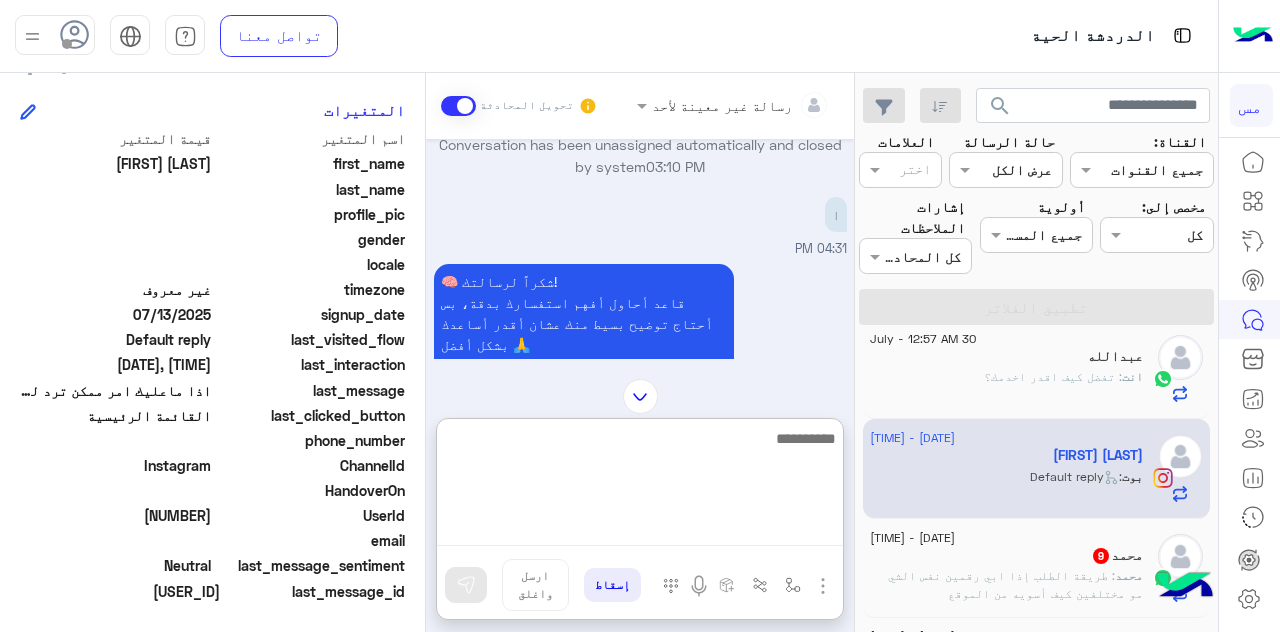 scroll, scrollTop: 494, scrollLeft: 0, axis: vertical 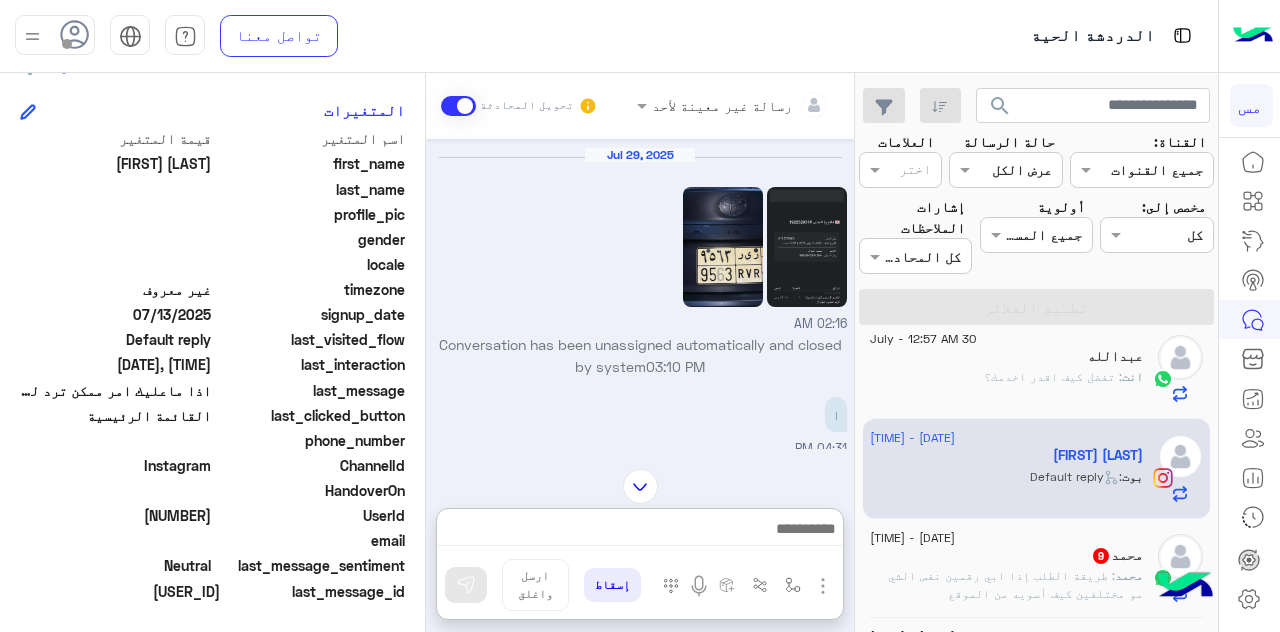 click 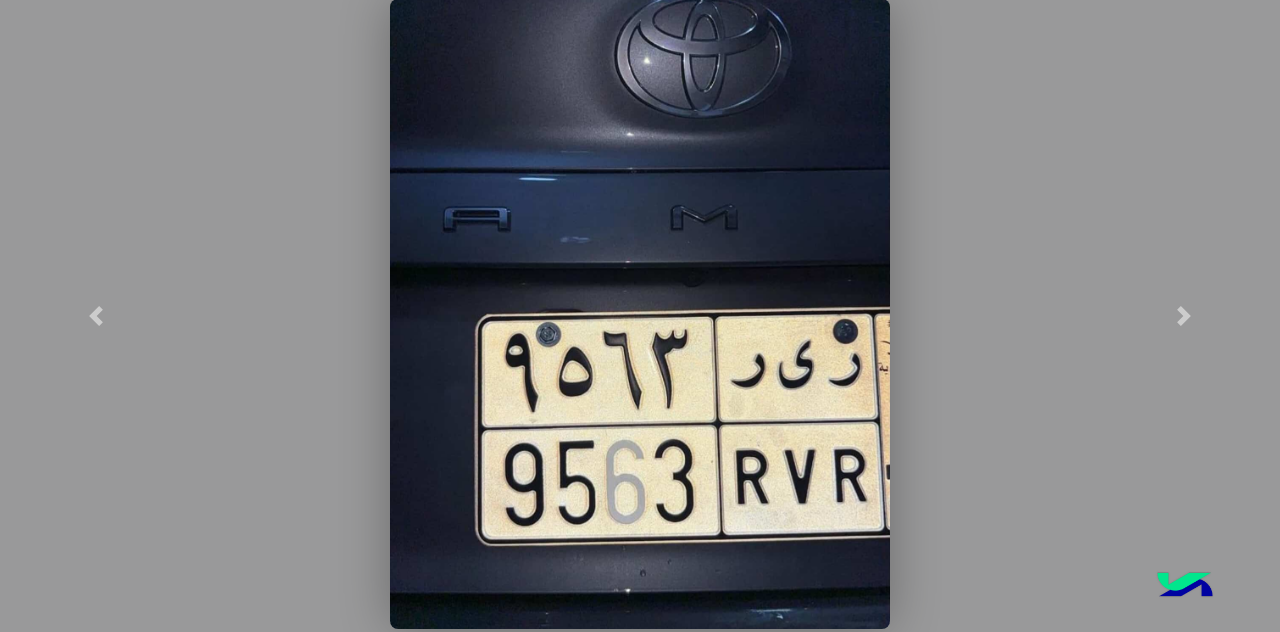 scroll, scrollTop: 1340, scrollLeft: 0, axis: vertical 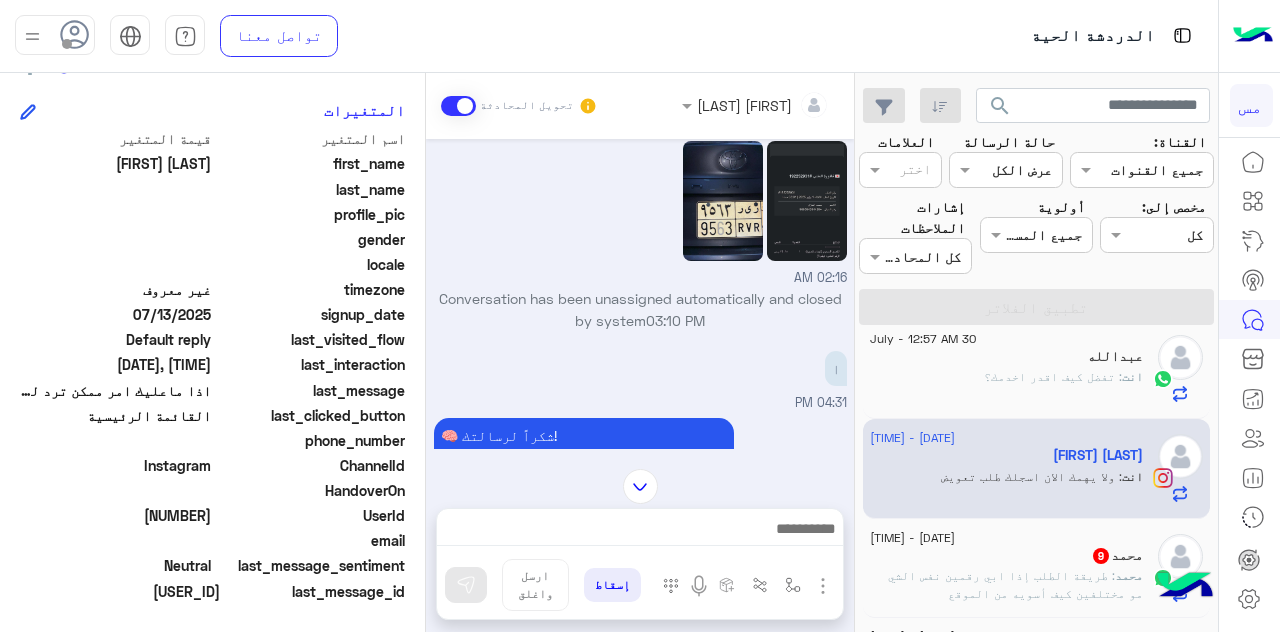 click 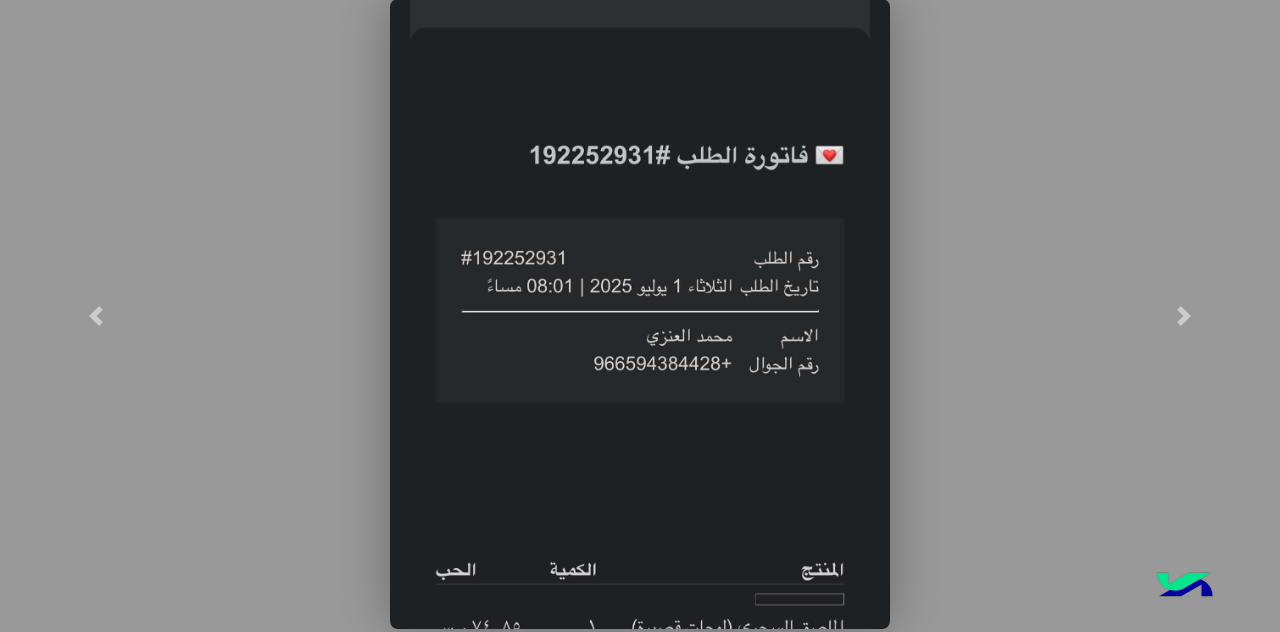 scroll, scrollTop: 1473, scrollLeft: 0, axis: vertical 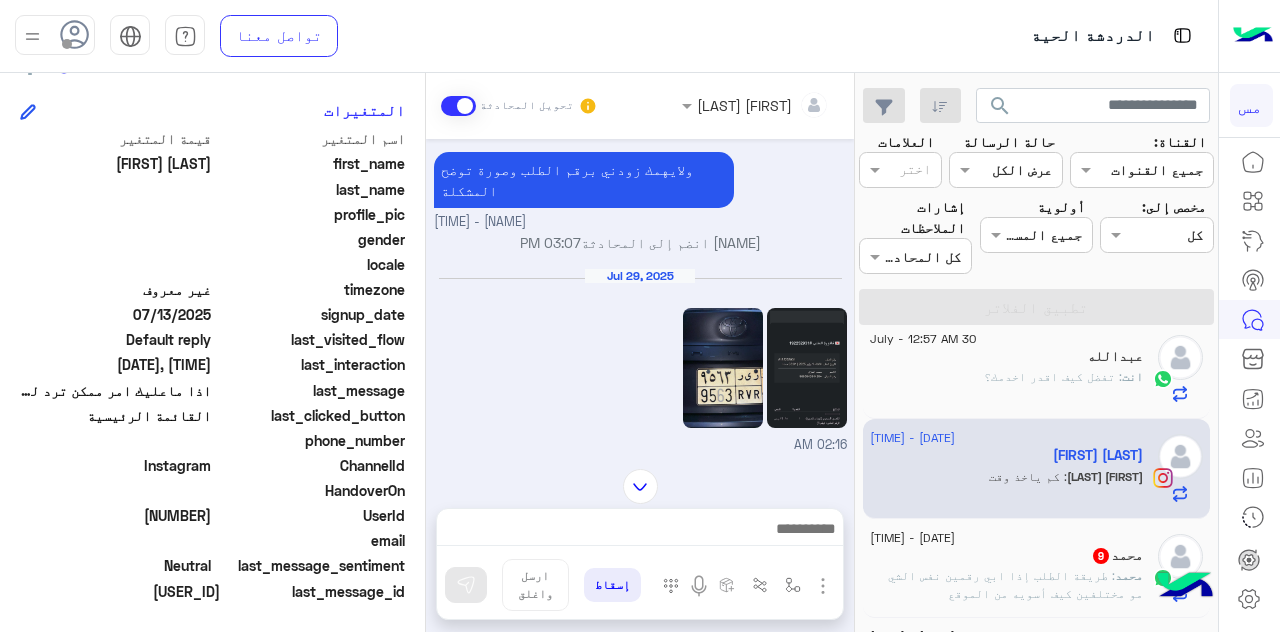 click 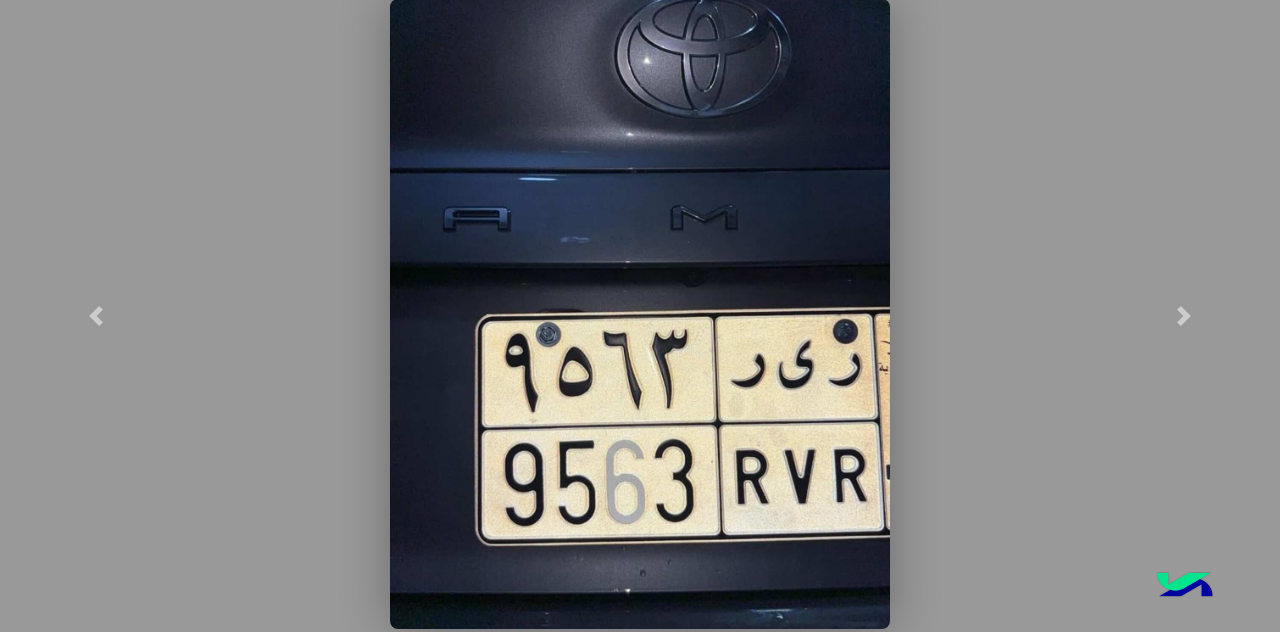 click 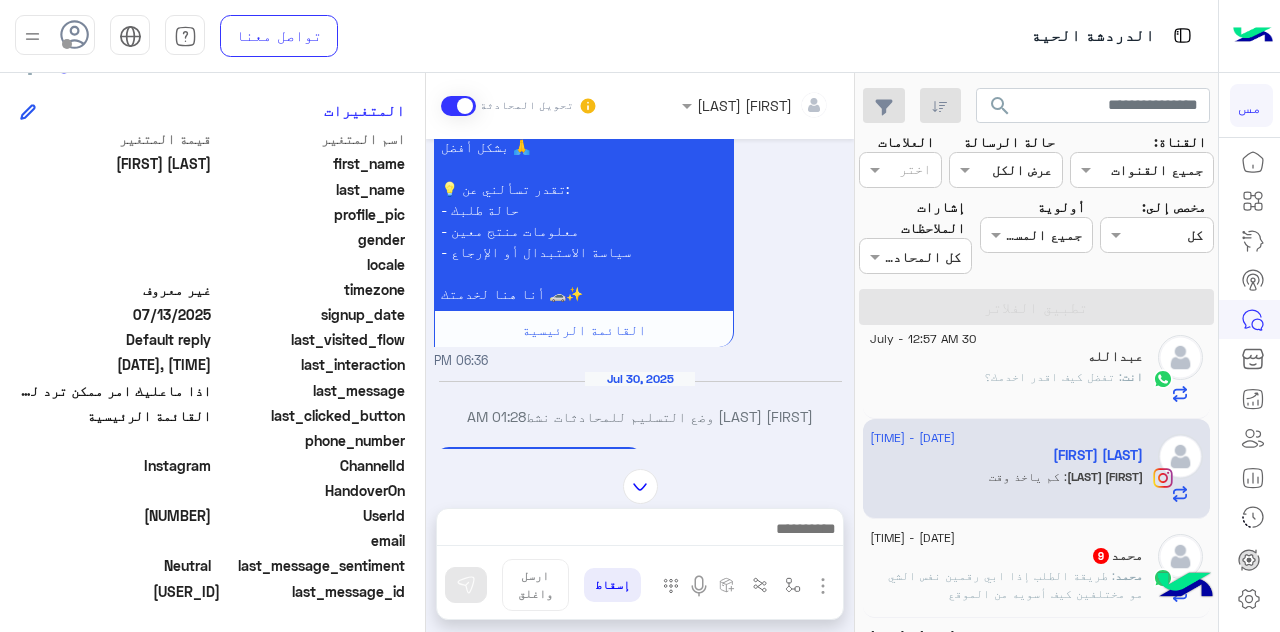 scroll, scrollTop: 1373, scrollLeft: 0, axis: vertical 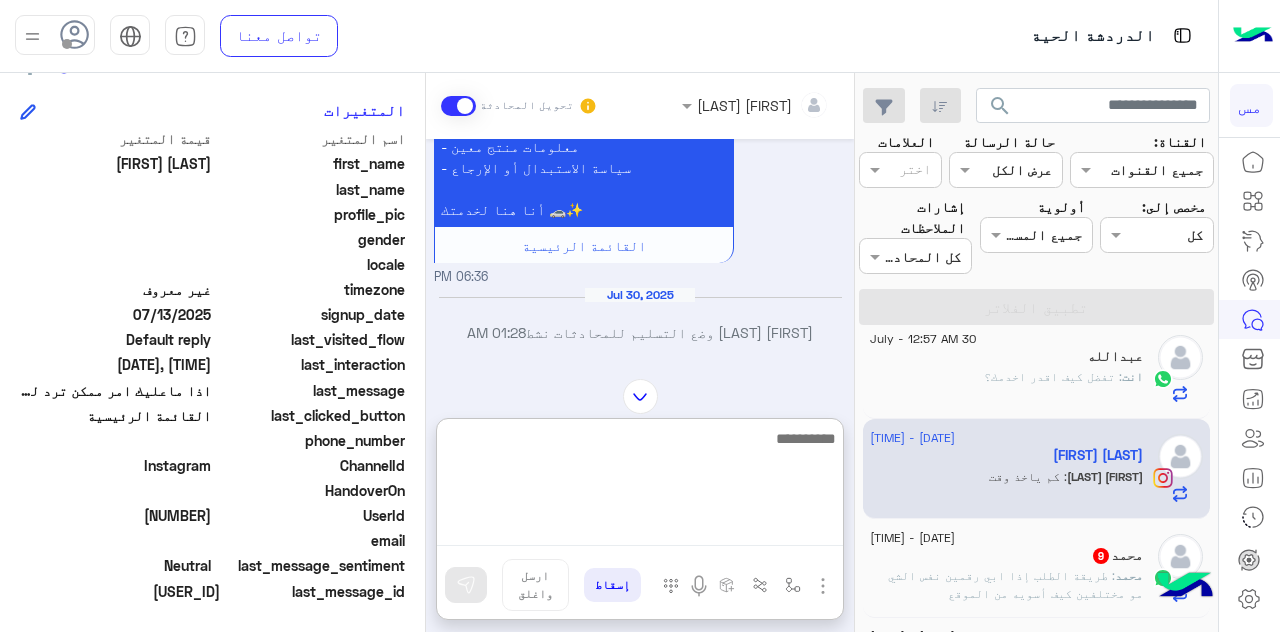 click at bounding box center (640, 486) 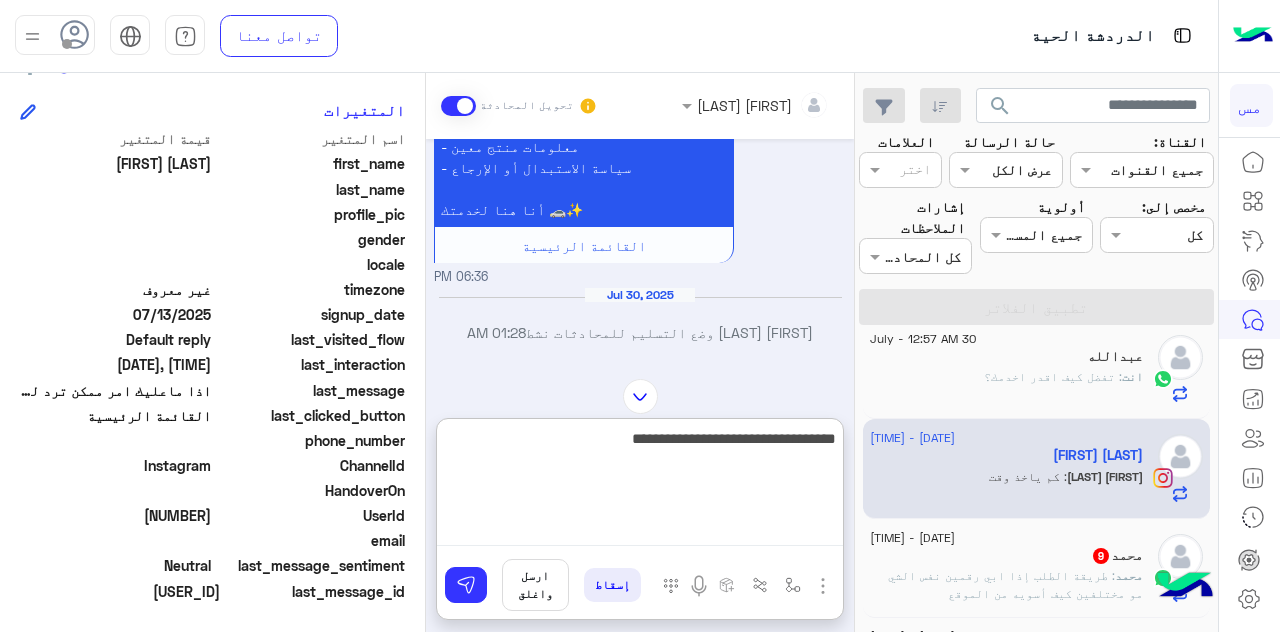 type on "**********" 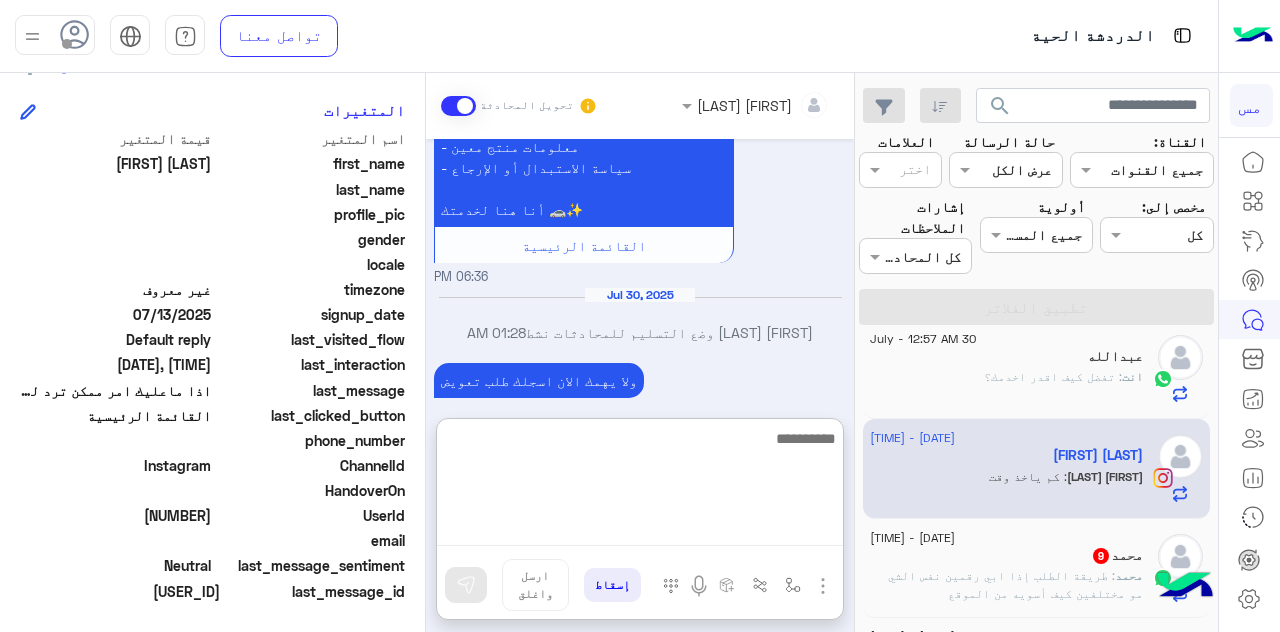 scroll, scrollTop: 1626, scrollLeft: 0, axis: vertical 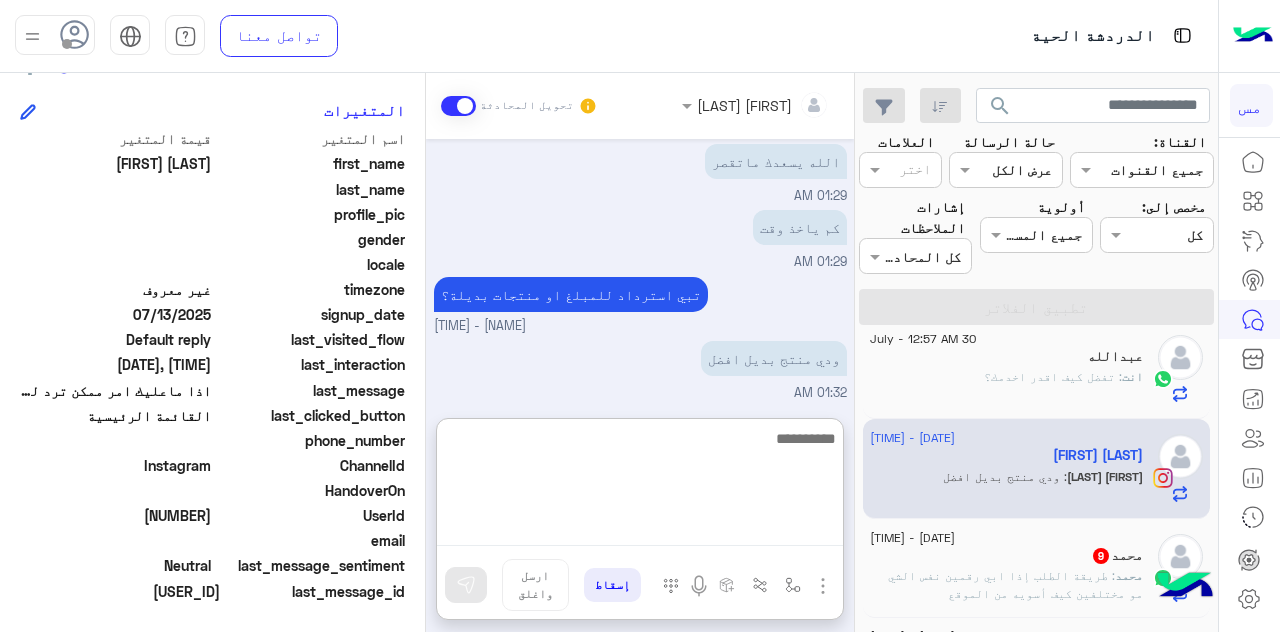 click at bounding box center [640, 486] 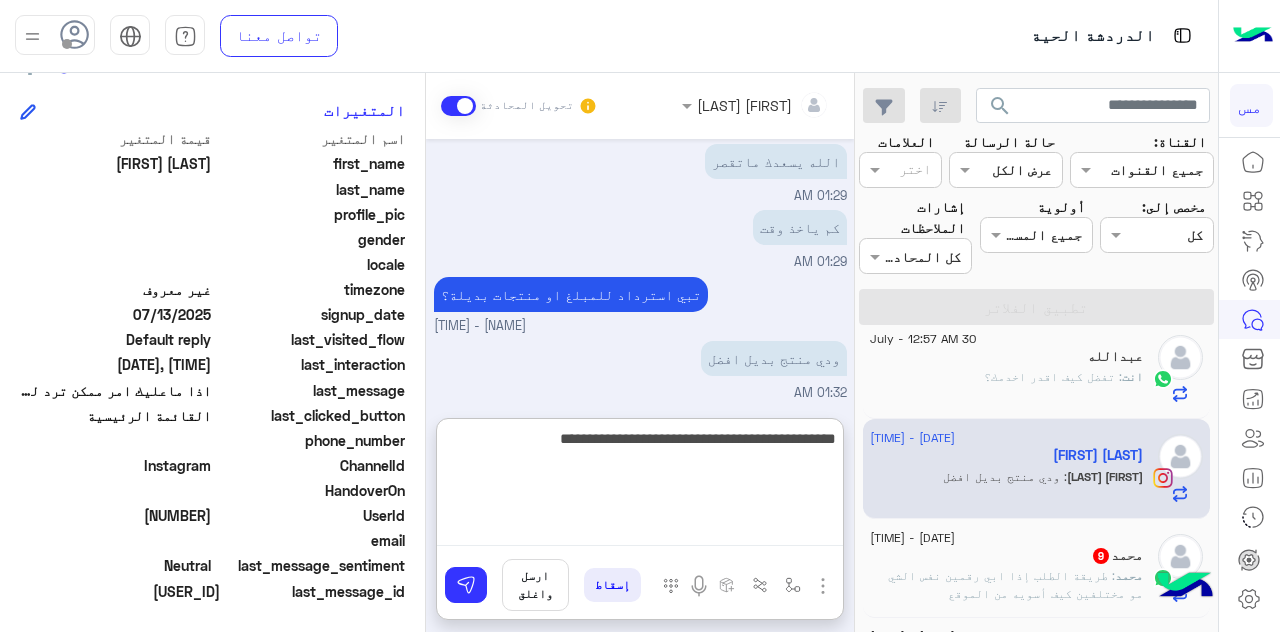 type on "**********" 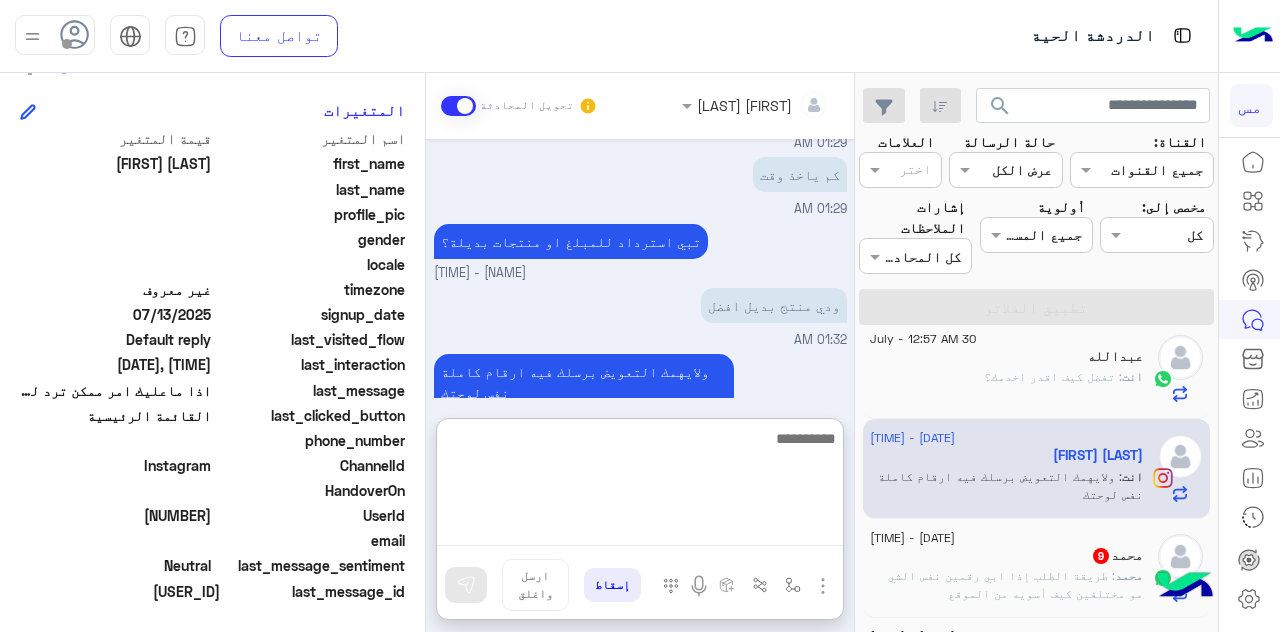 scroll, scrollTop: 1778, scrollLeft: 0, axis: vertical 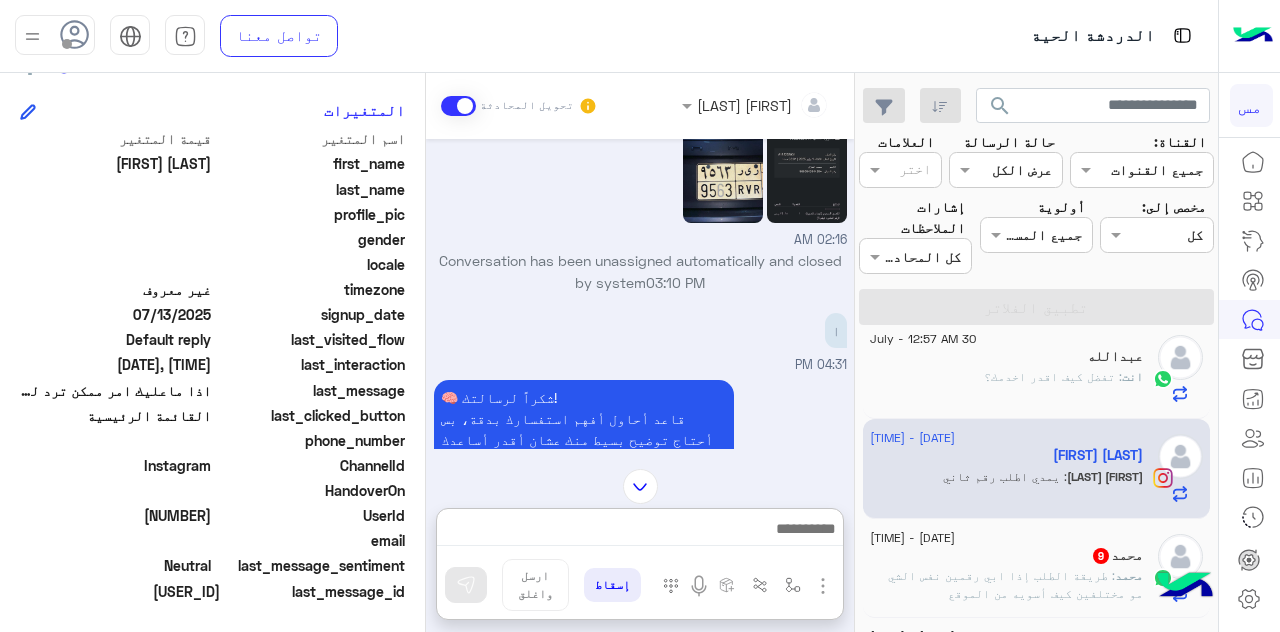 click at bounding box center (640, 486) 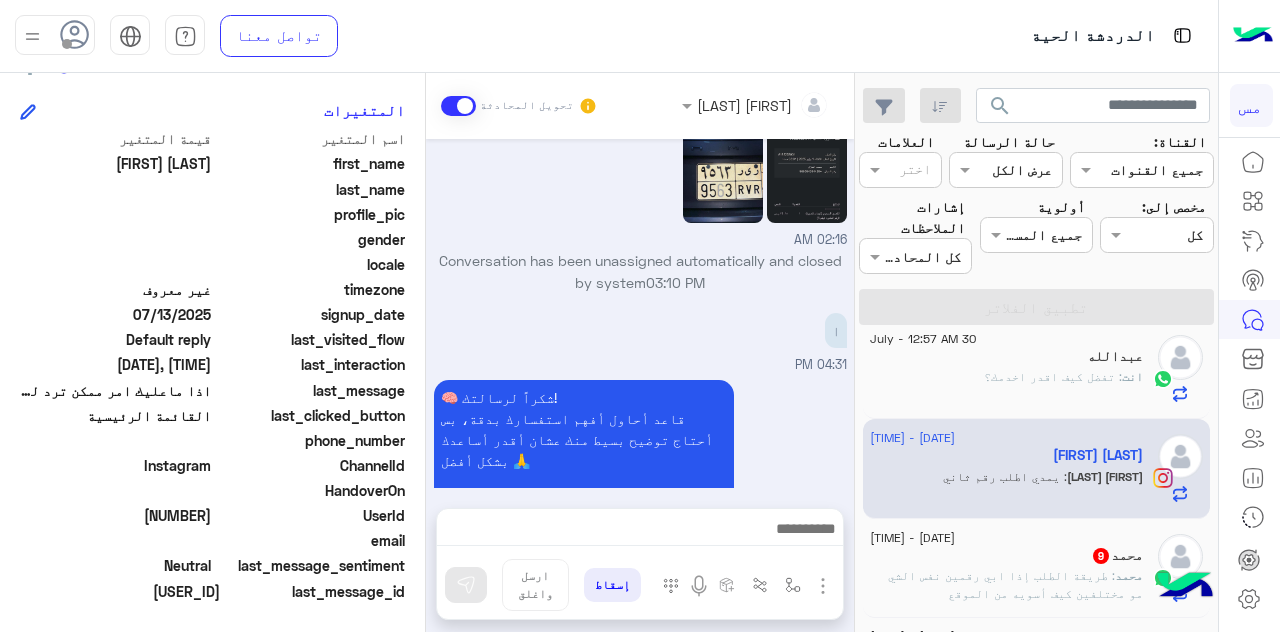 scroll, scrollTop: 1754, scrollLeft: 0, axis: vertical 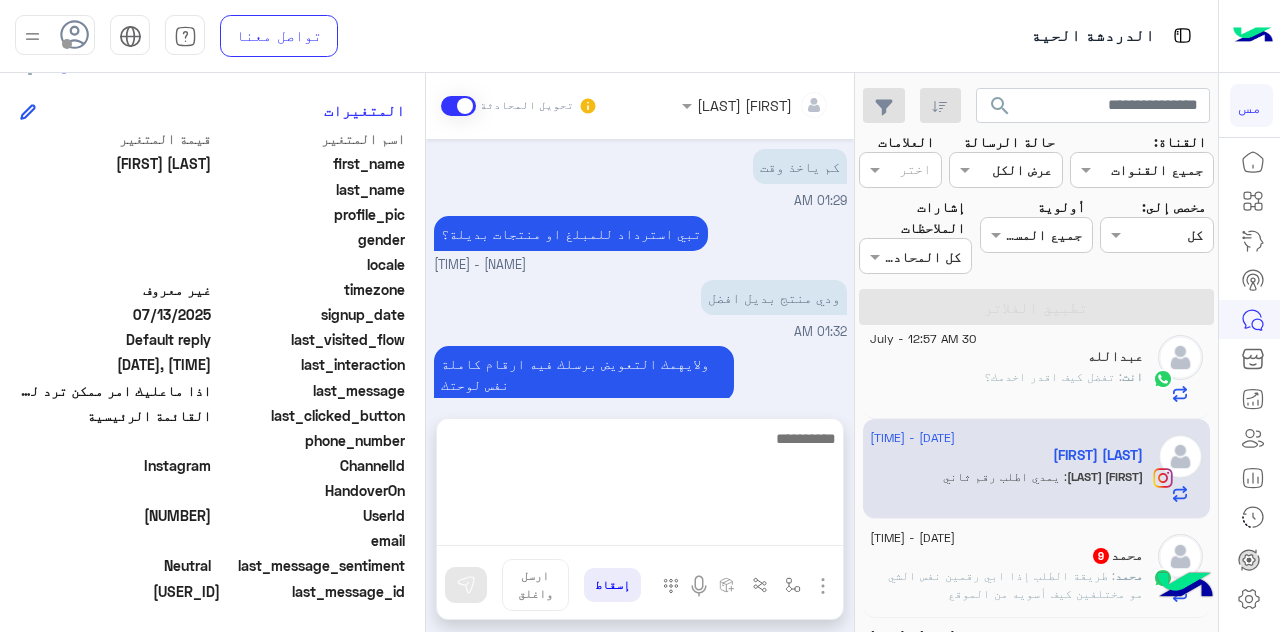 click at bounding box center (640, 486) 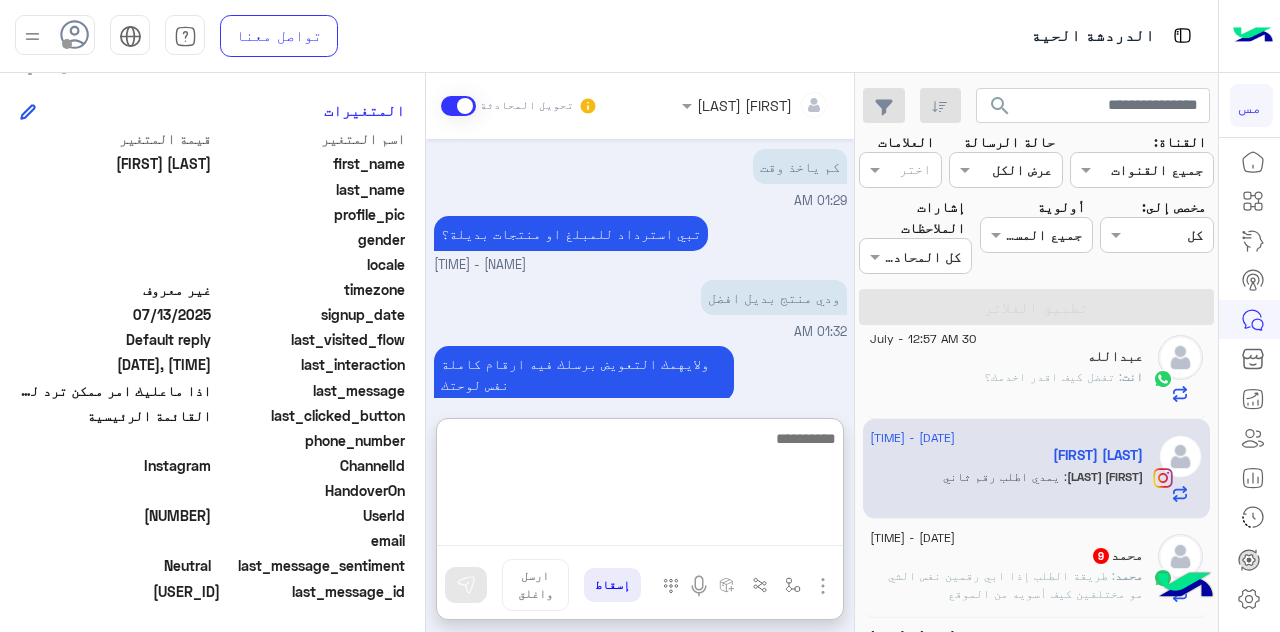 scroll, scrollTop: 1816, scrollLeft: 0, axis: vertical 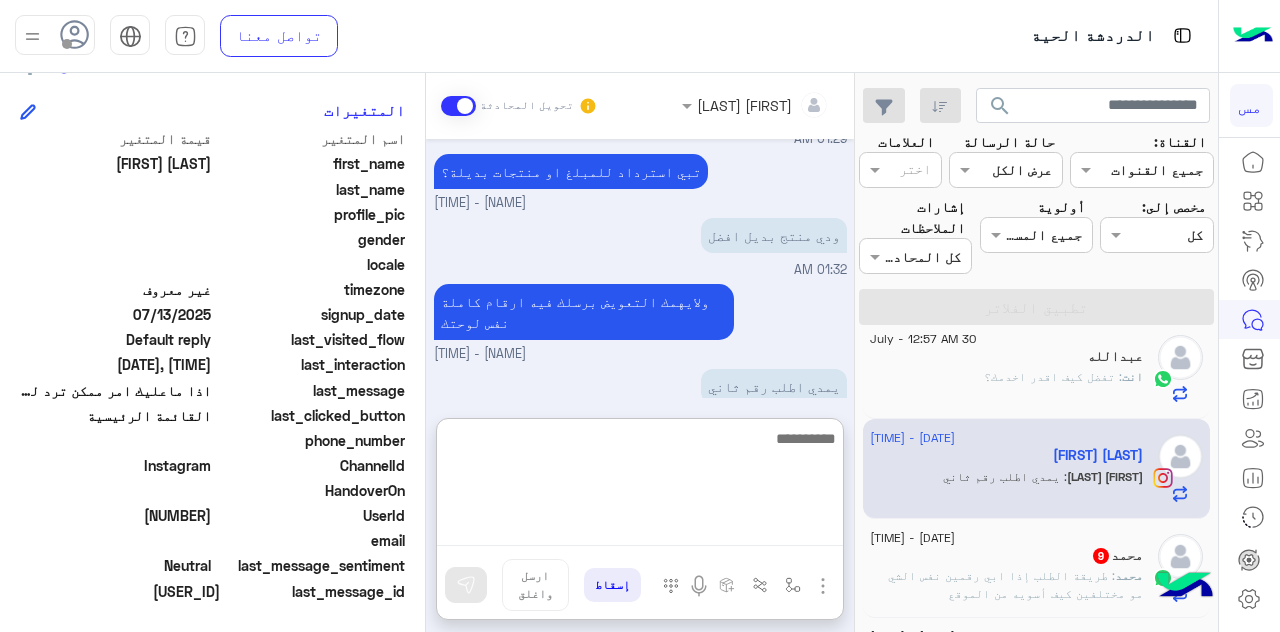 paste on "*********" 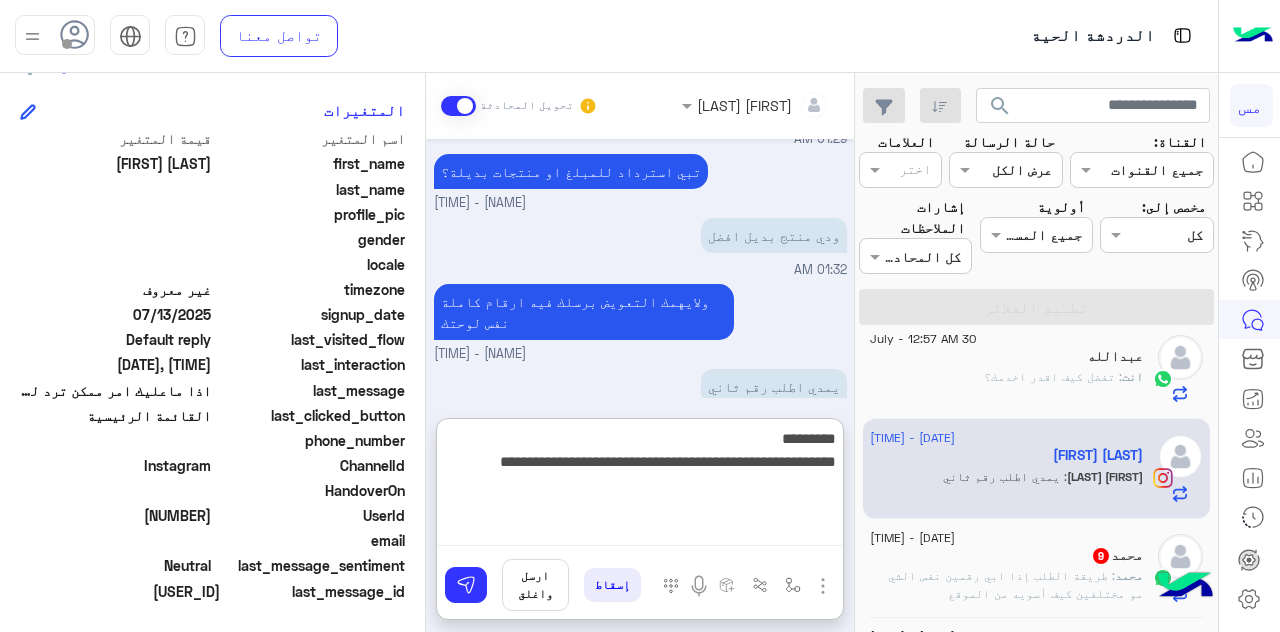 type on "**********" 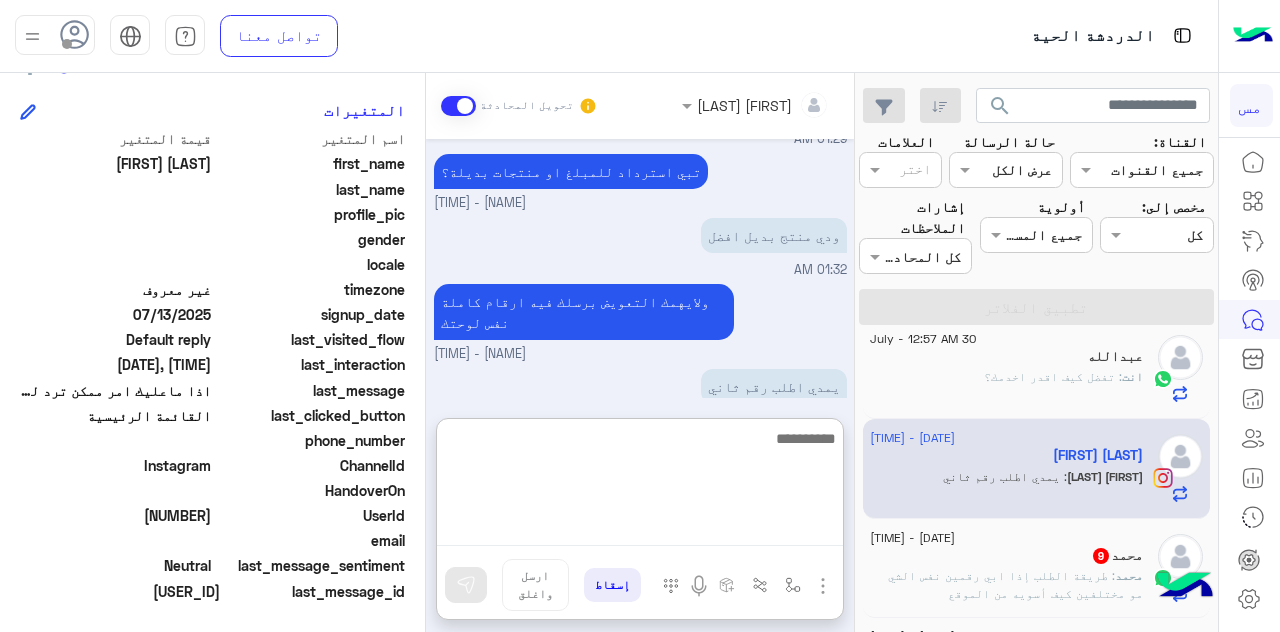 scroll, scrollTop: 1950, scrollLeft: 0, axis: vertical 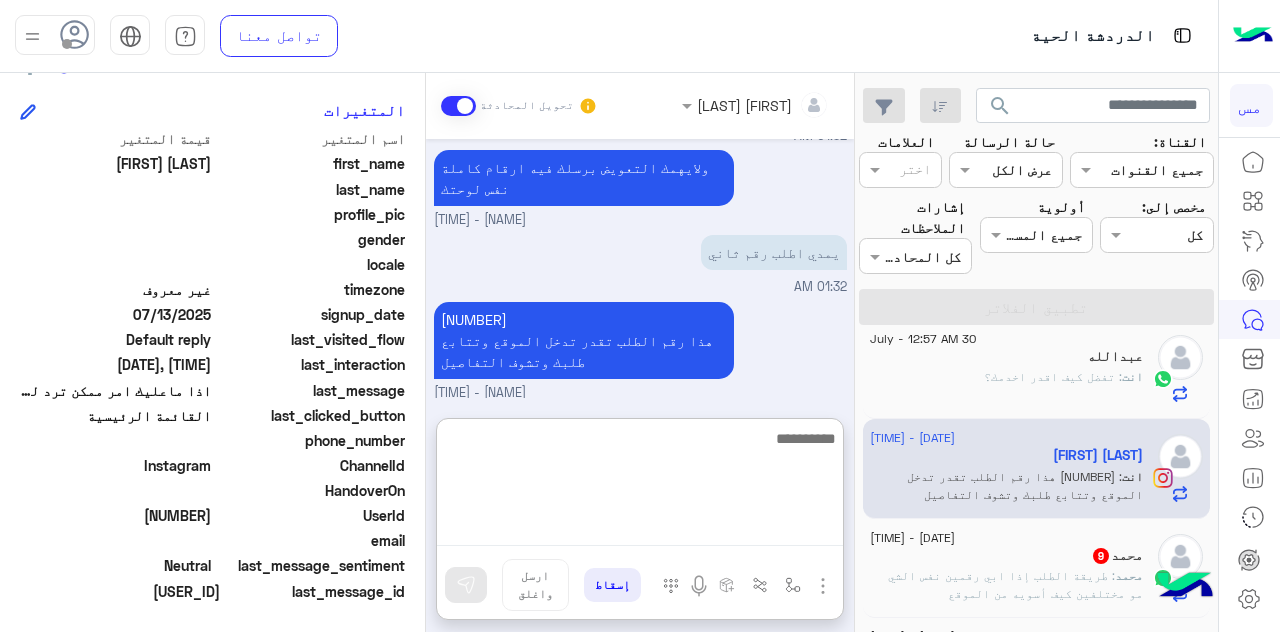 click at bounding box center (640, 486) 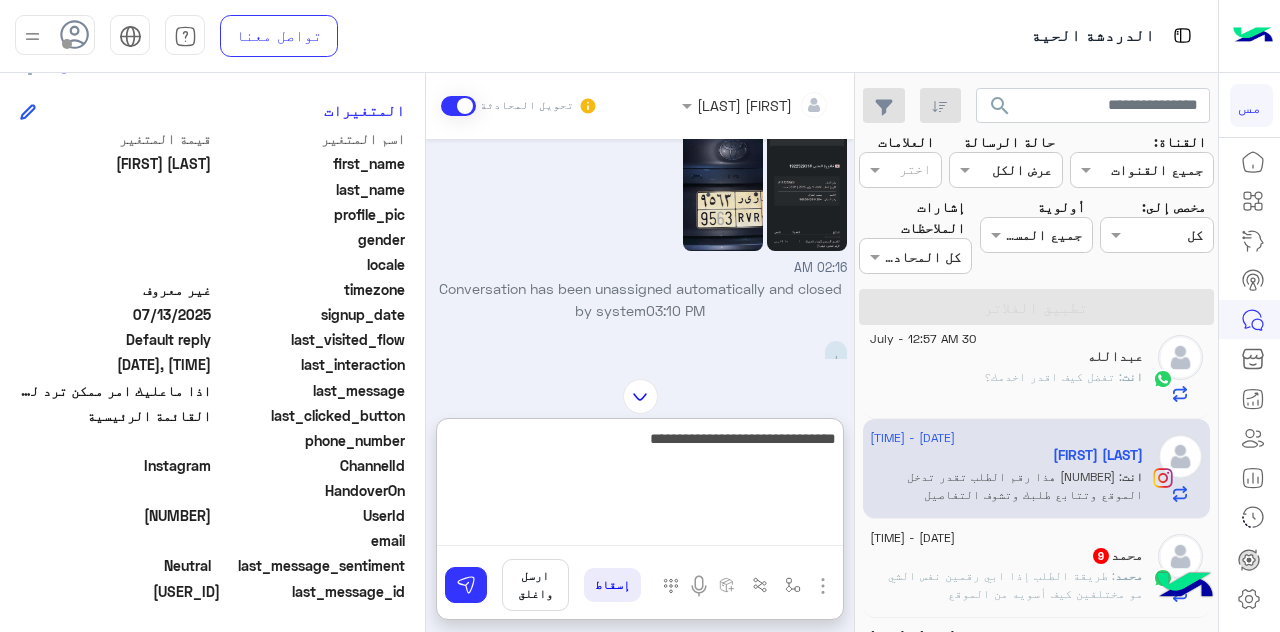 scroll, scrollTop: 2016, scrollLeft: 0, axis: vertical 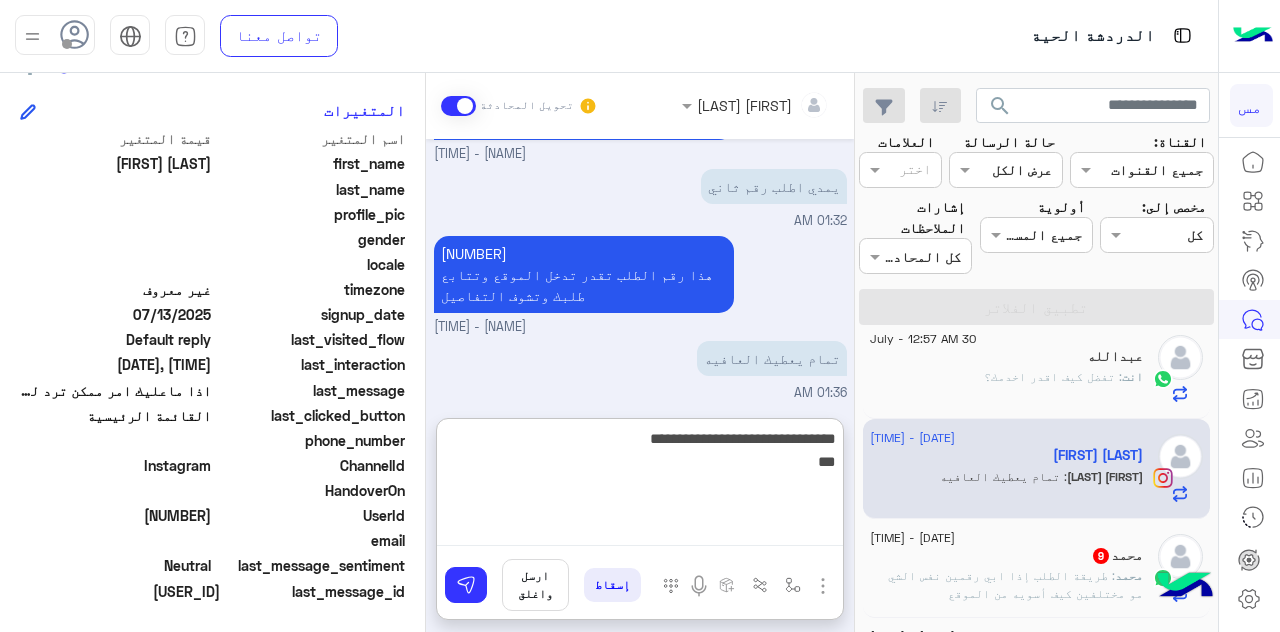 type on "**********" 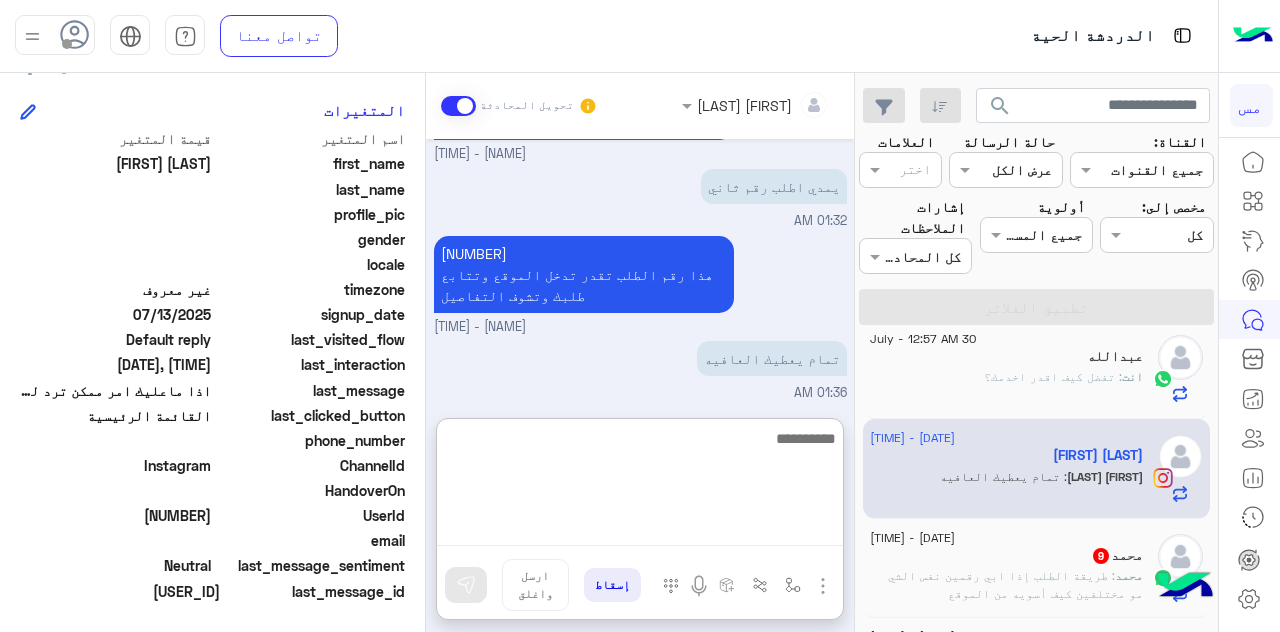 scroll, scrollTop: 2101, scrollLeft: 0, axis: vertical 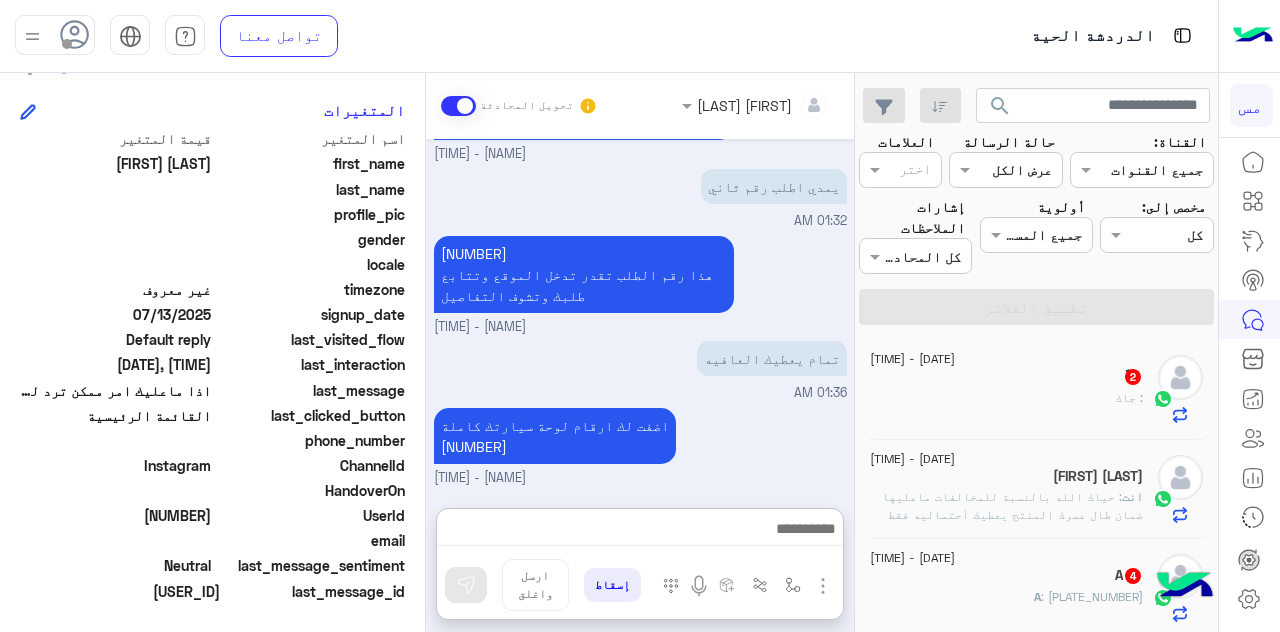 click on "ً : جاك" 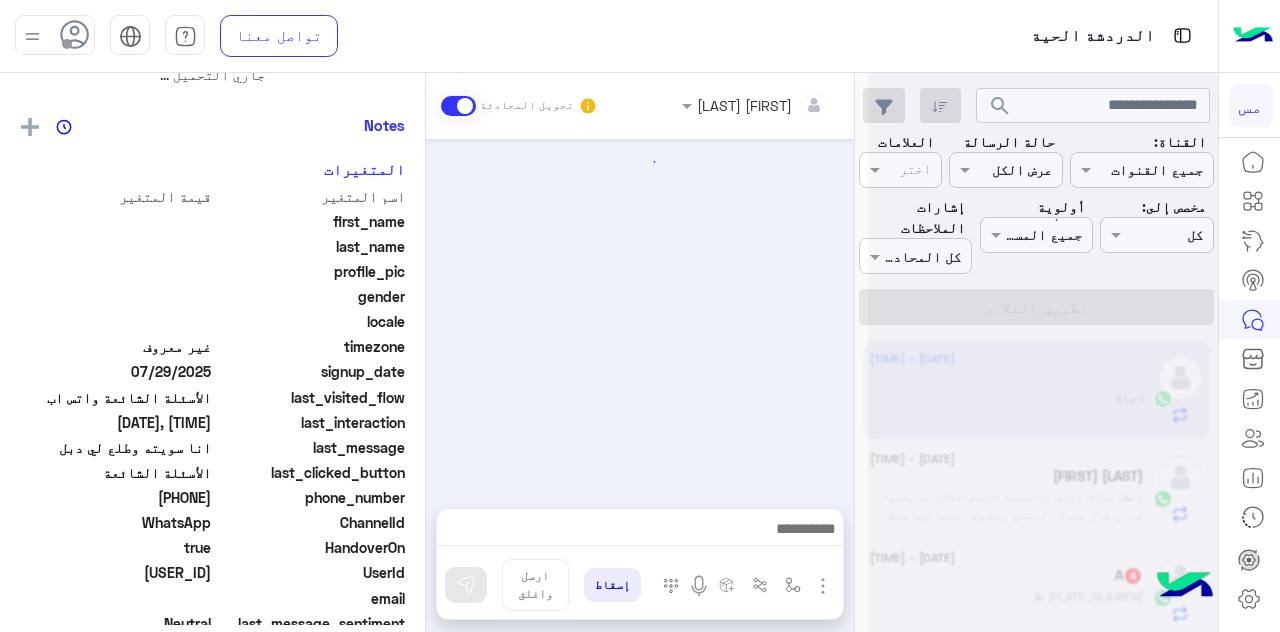 scroll, scrollTop: 0, scrollLeft: 0, axis: both 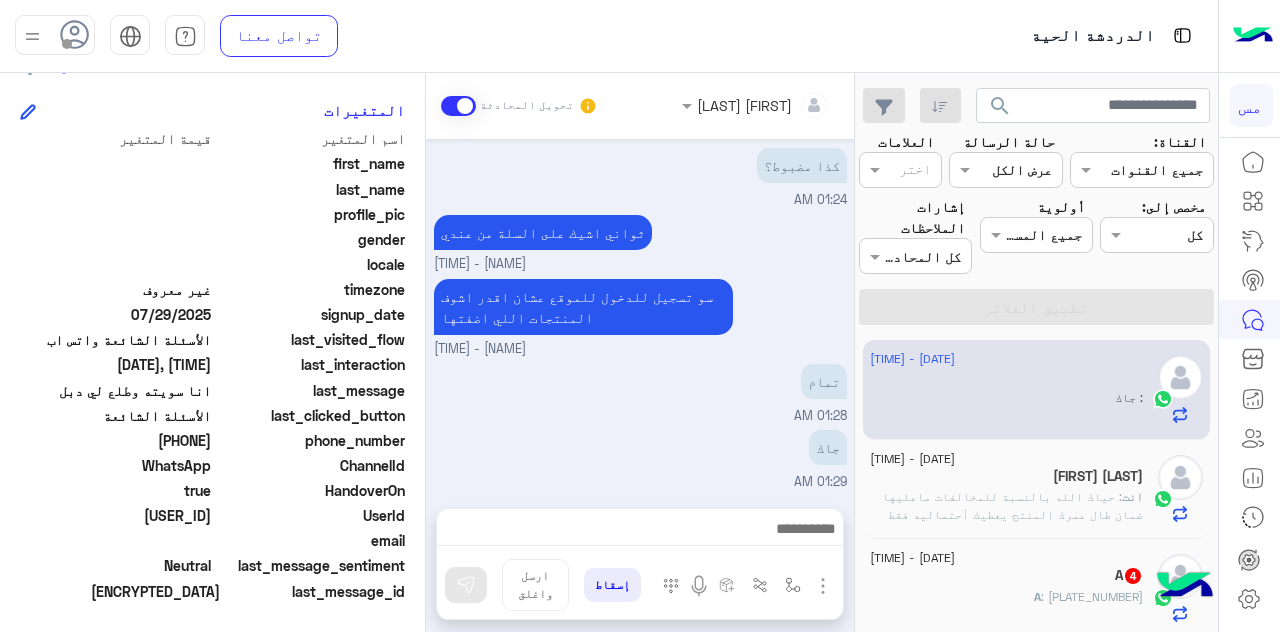 drag, startPoint x: 140, startPoint y: 439, endPoint x: 212, endPoint y: 441, distance: 72.02777 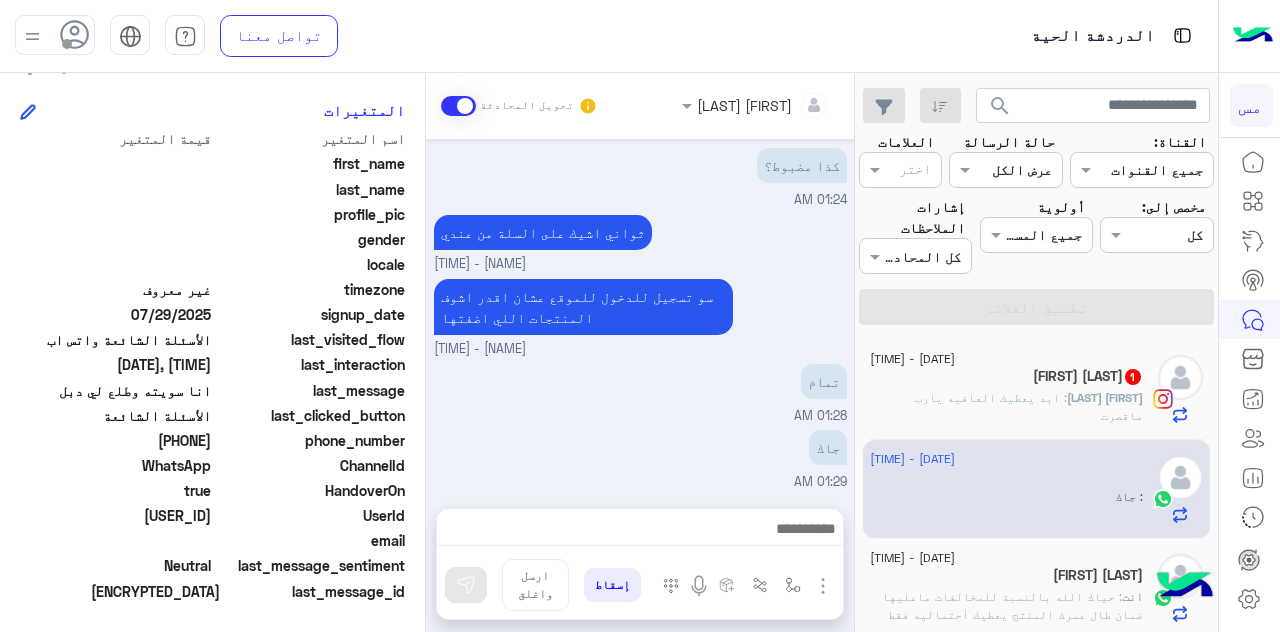 copy on "565360367" 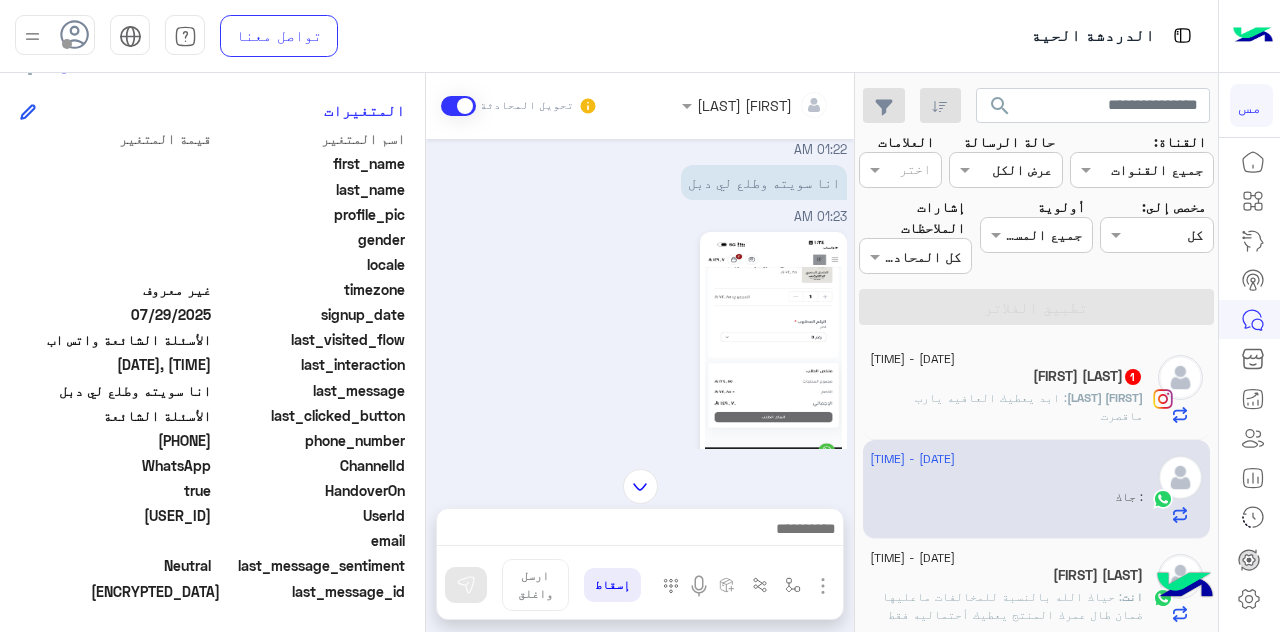 scroll, scrollTop: 197, scrollLeft: 0, axis: vertical 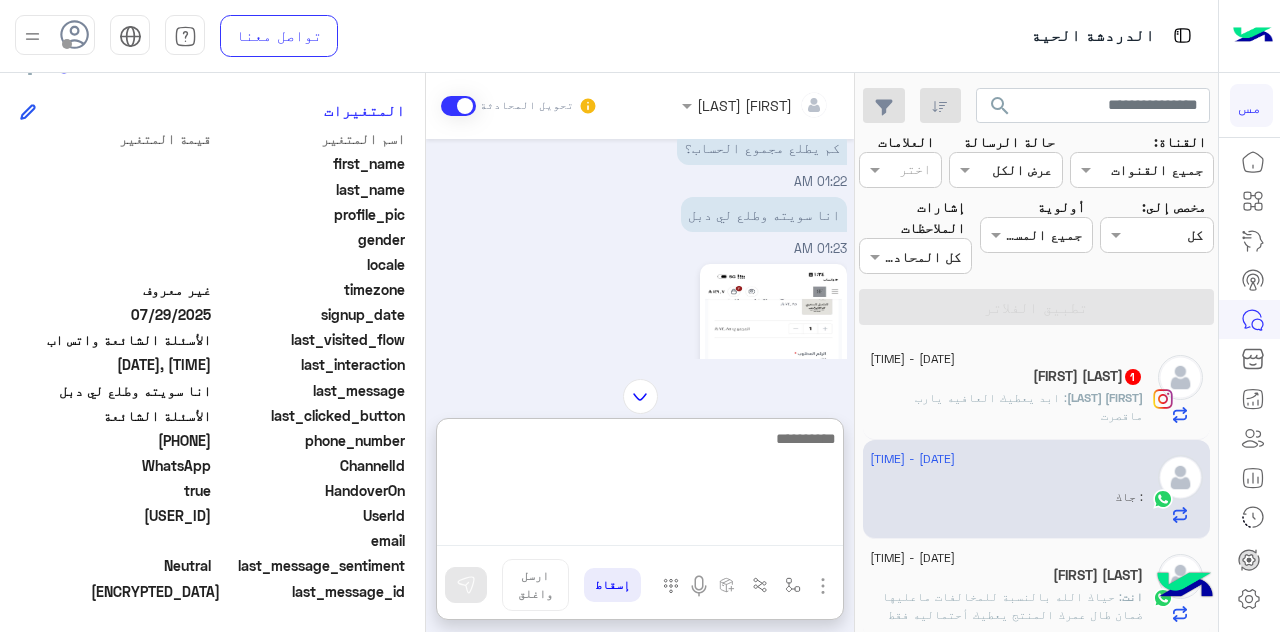 click at bounding box center [640, 486] 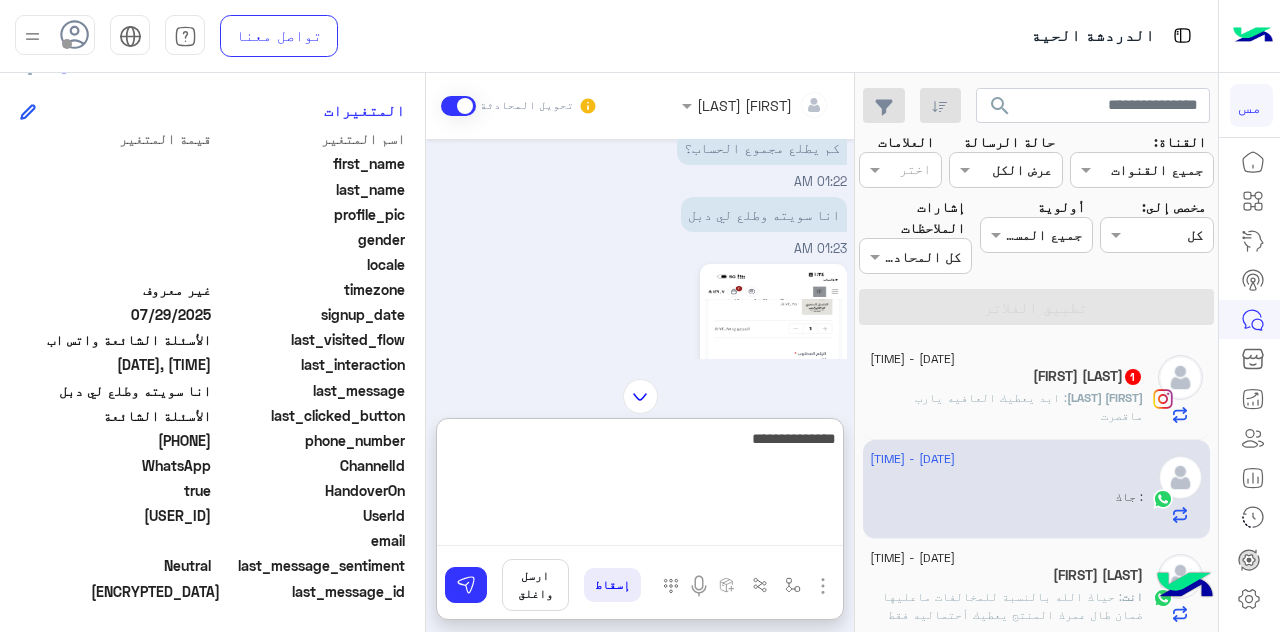 type on "**********" 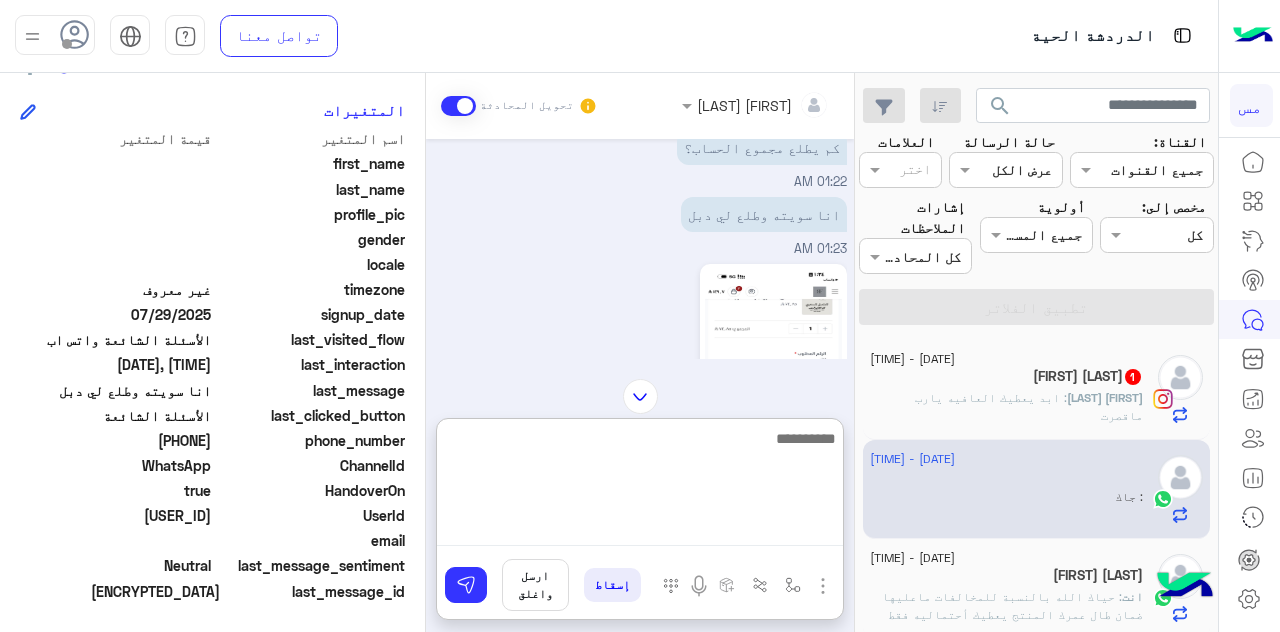 scroll, scrollTop: 751, scrollLeft: 0, axis: vertical 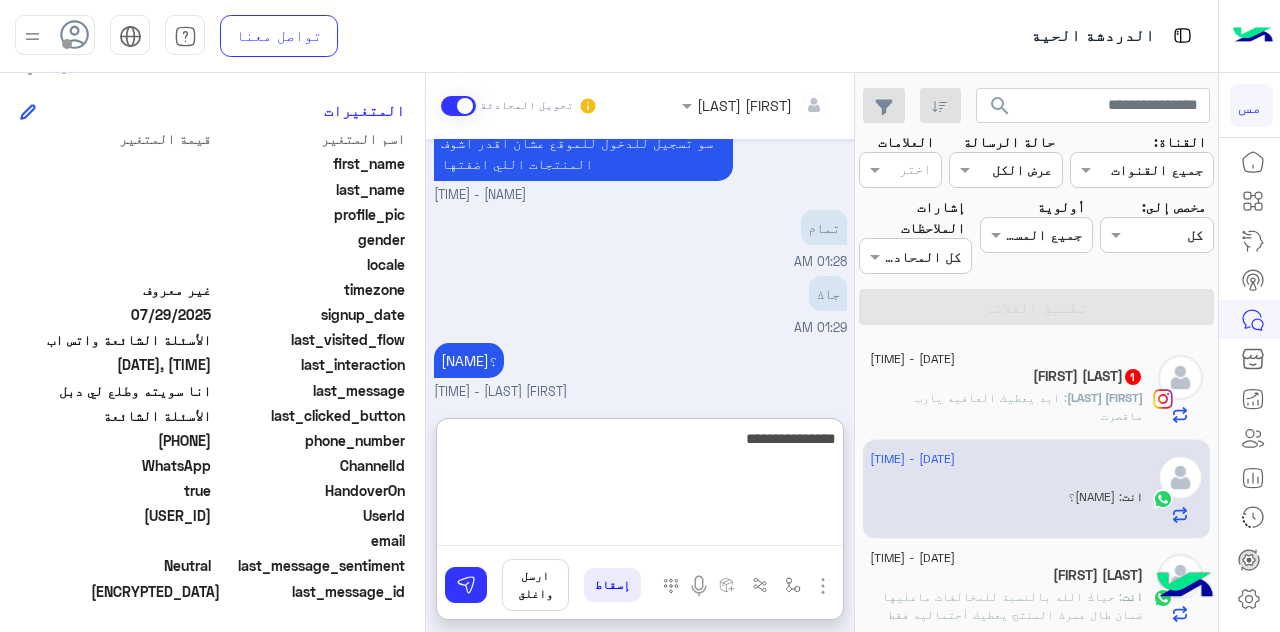 type on "**********" 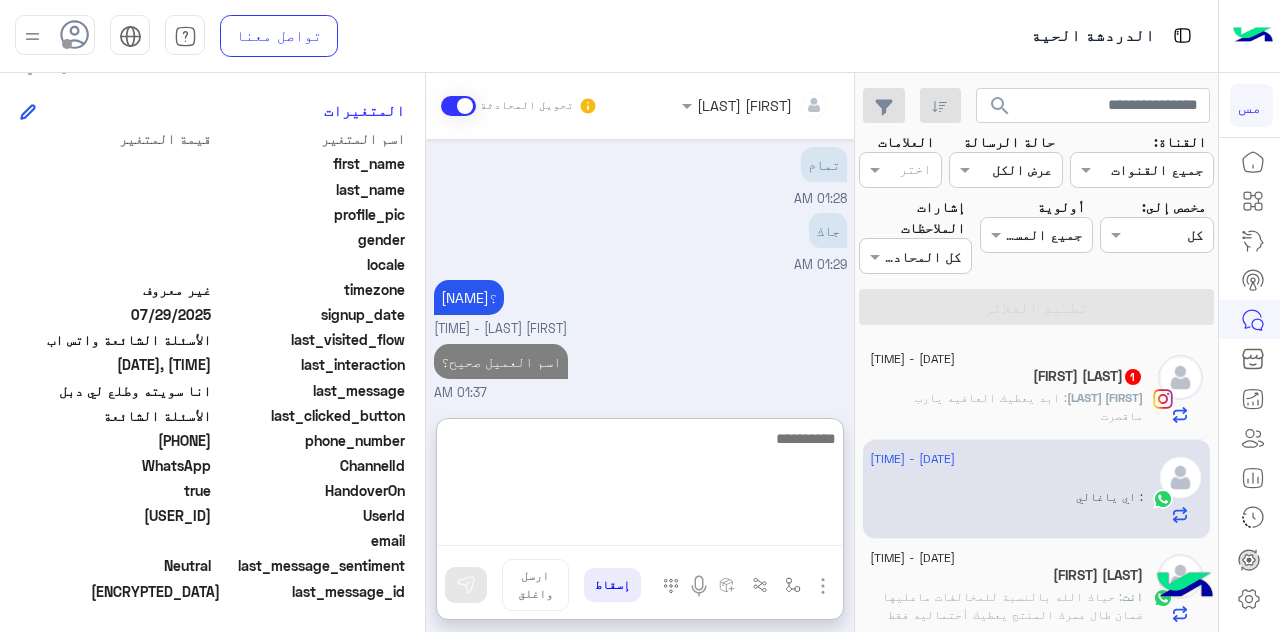 scroll, scrollTop: 881, scrollLeft: 0, axis: vertical 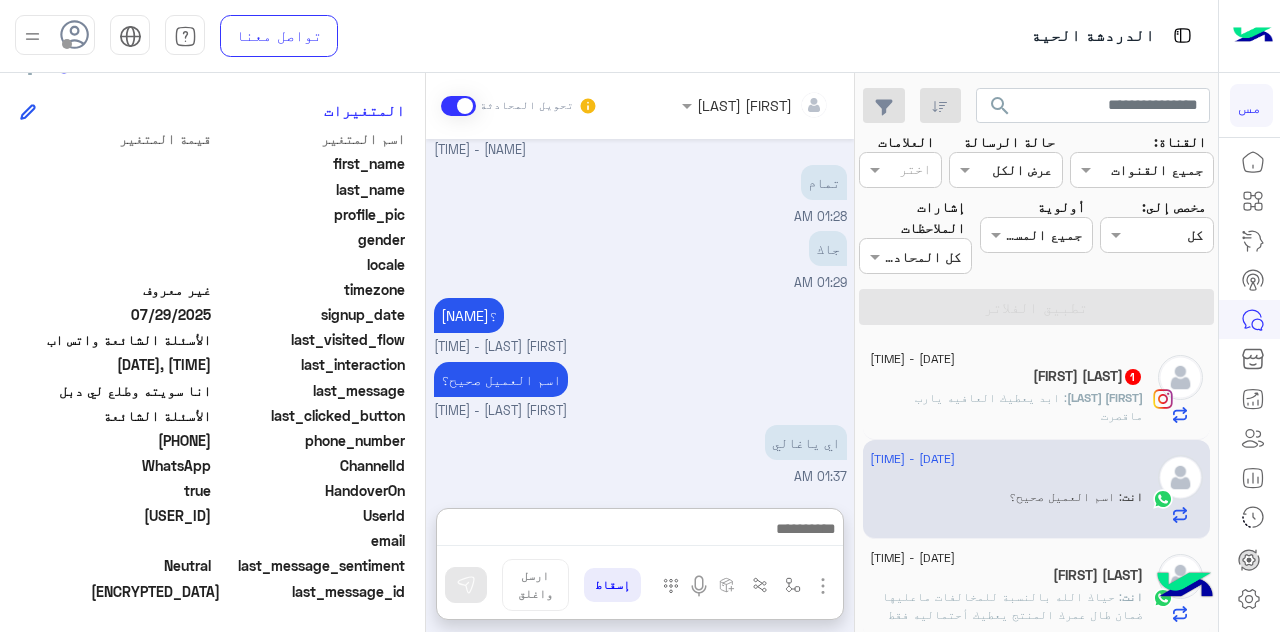 click on ": ابد يعطيك العافيه يارب ماقصرت" 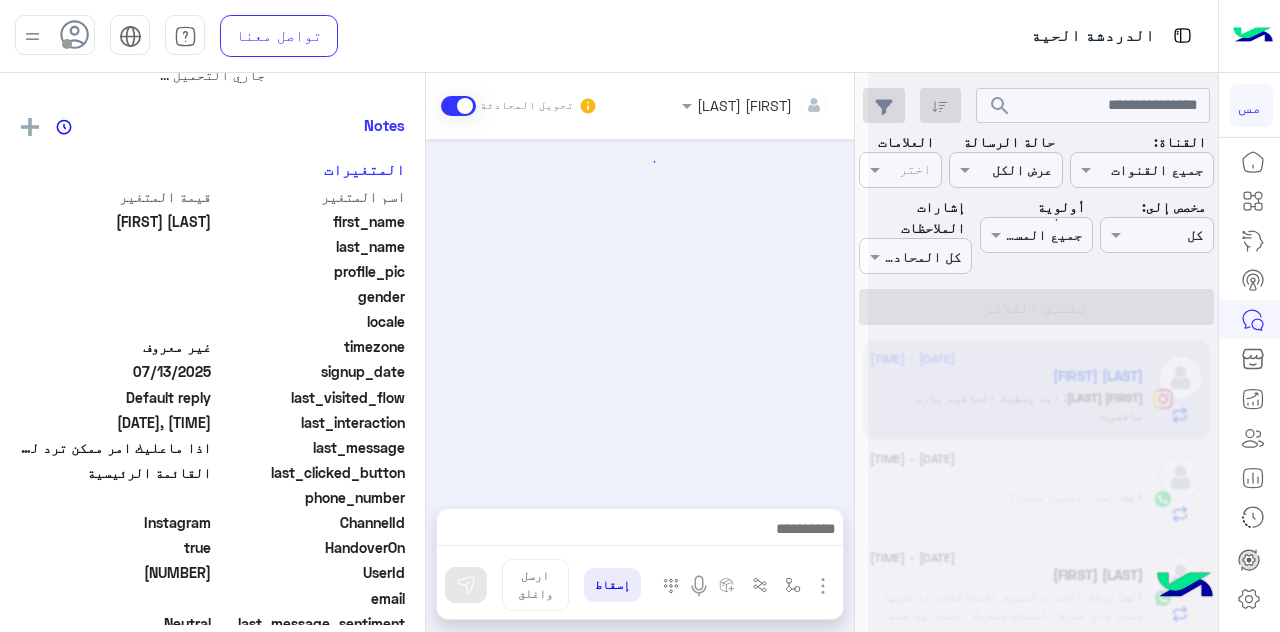 scroll, scrollTop: 0, scrollLeft: 0, axis: both 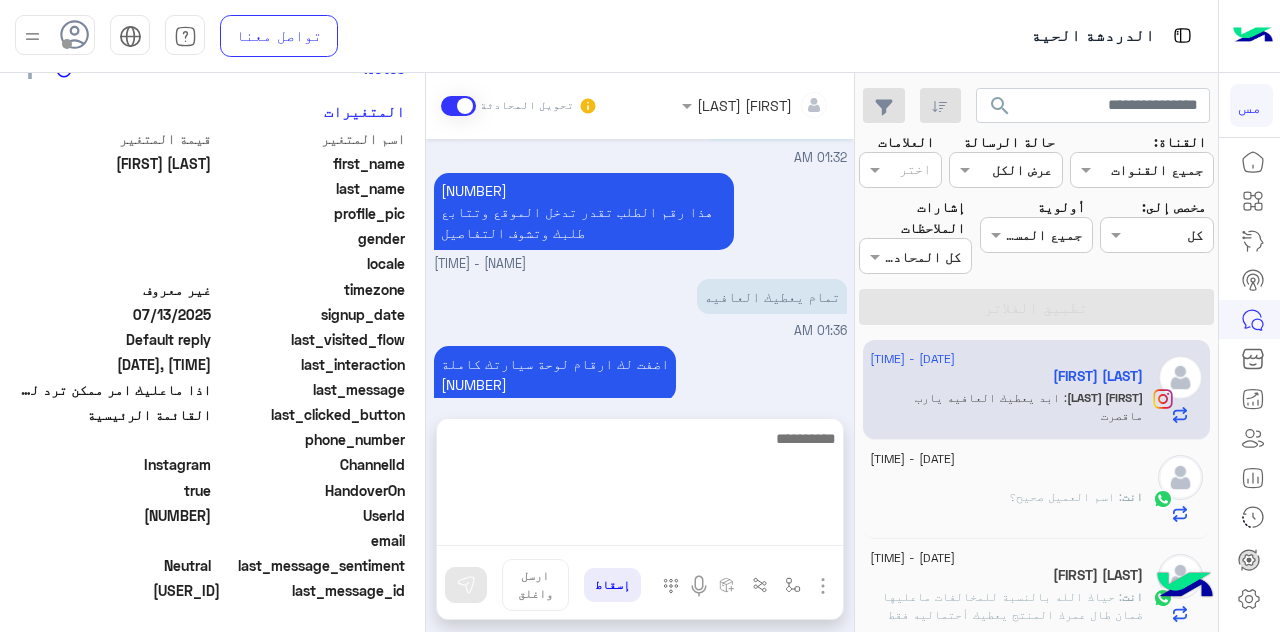 click at bounding box center (640, 486) 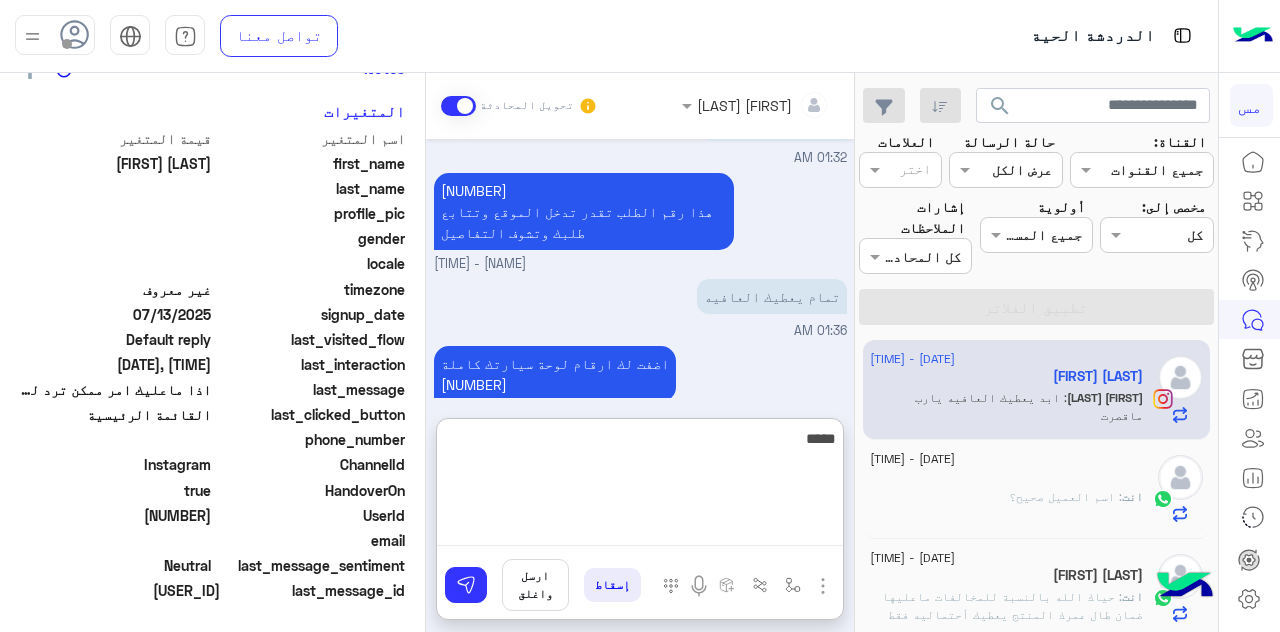 scroll, scrollTop: 444, scrollLeft: 0, axis: vertical 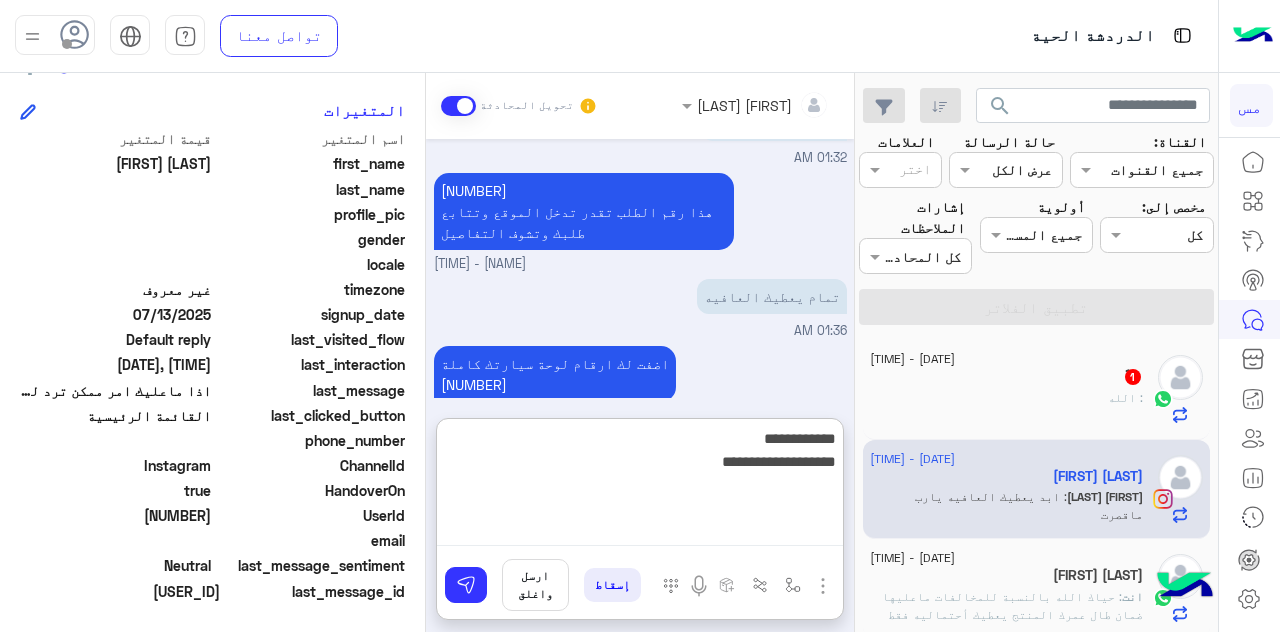 type on "**********" 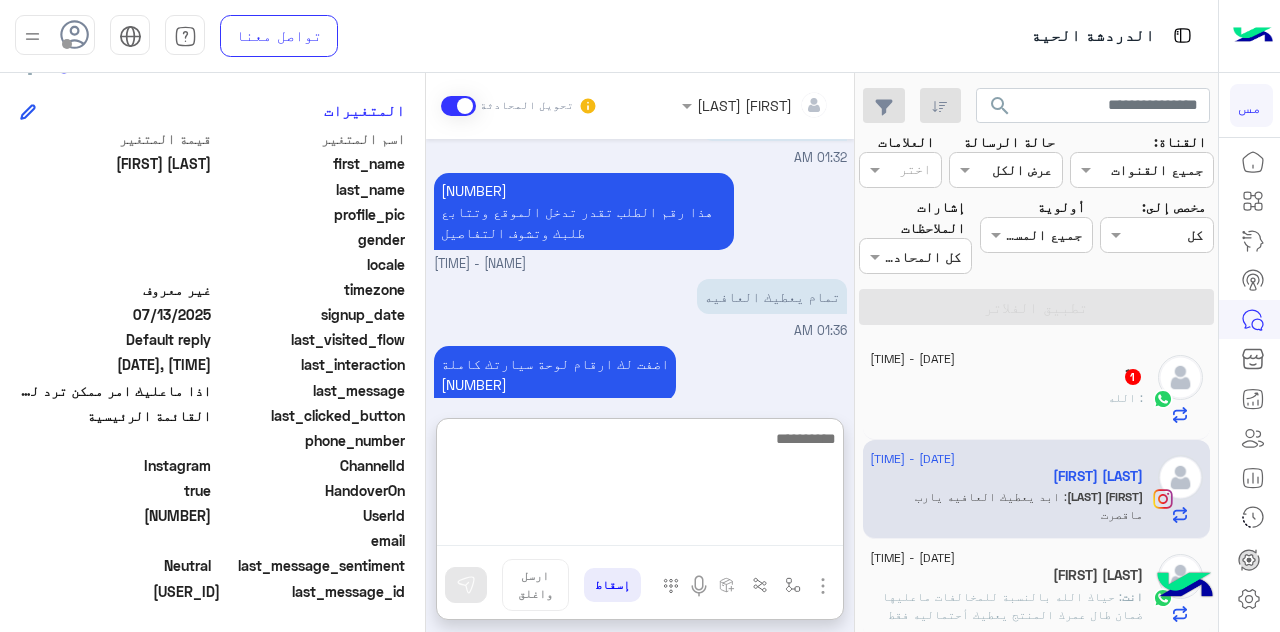 scroll, scrollTop: 596, scrollLeft: 0, axis: vertical 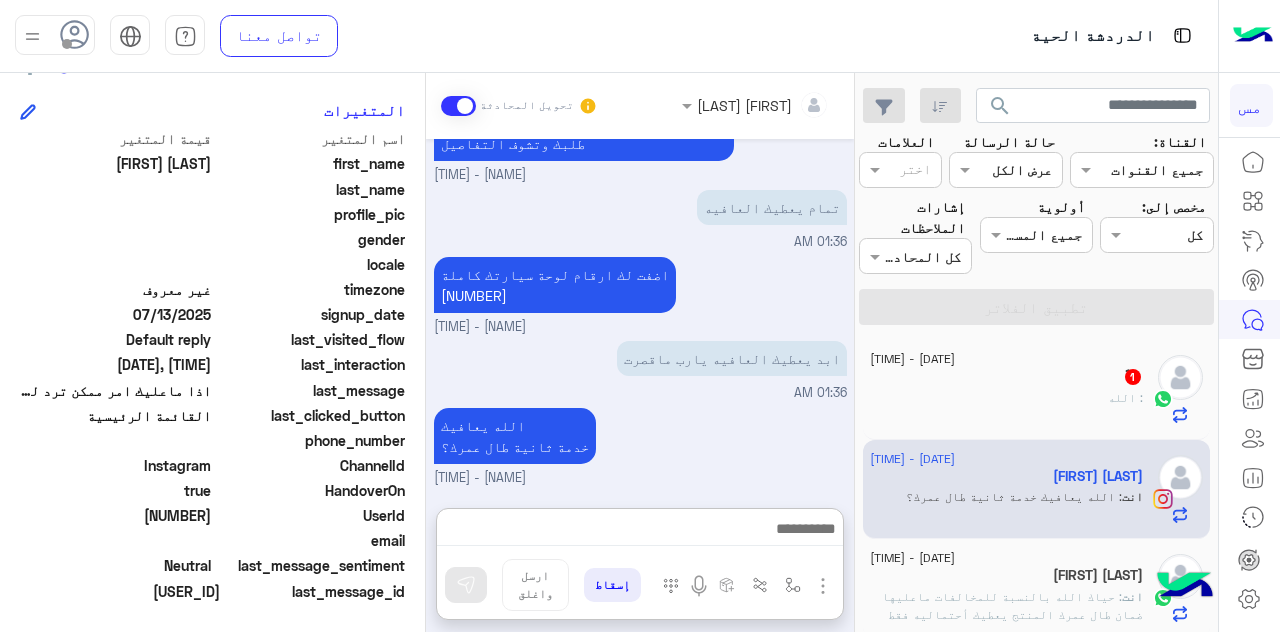 click on "ً   1" 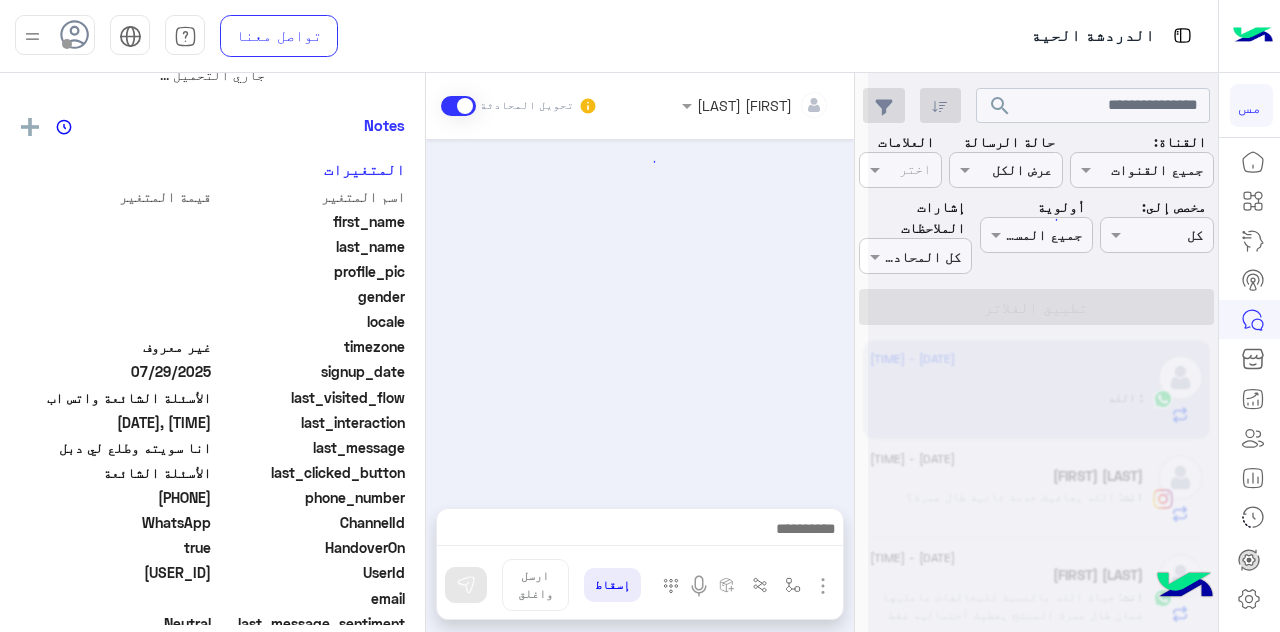 scroll, scrollTop: 0, scrollLeft: 0, axis: both 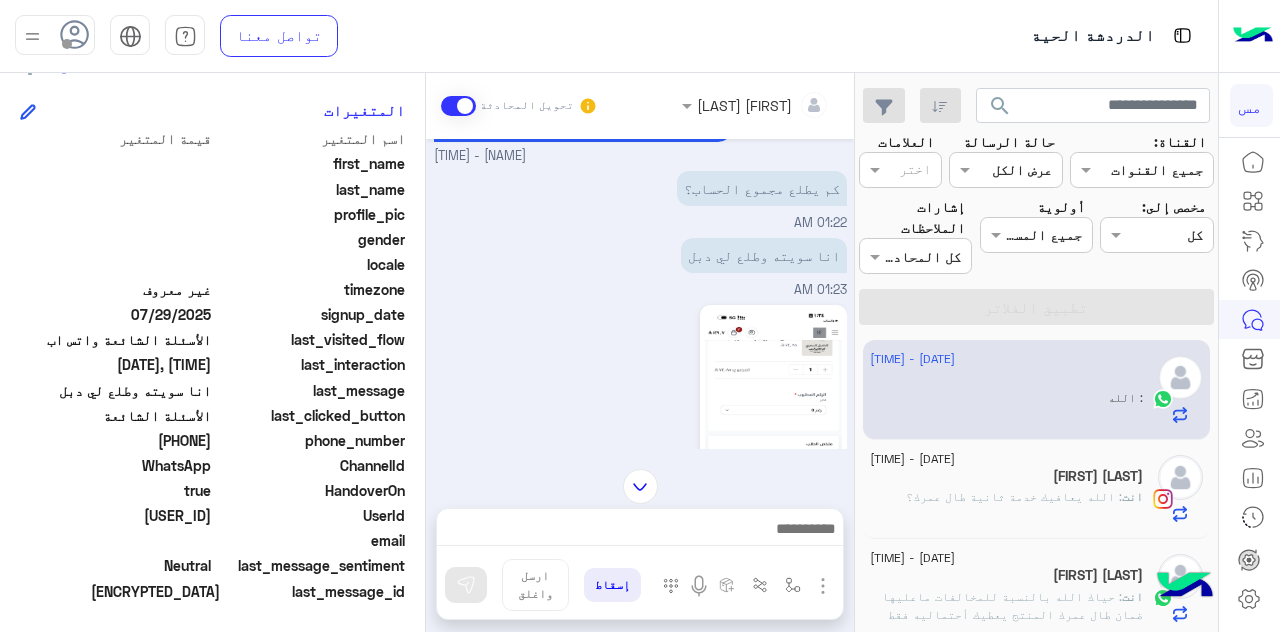 click 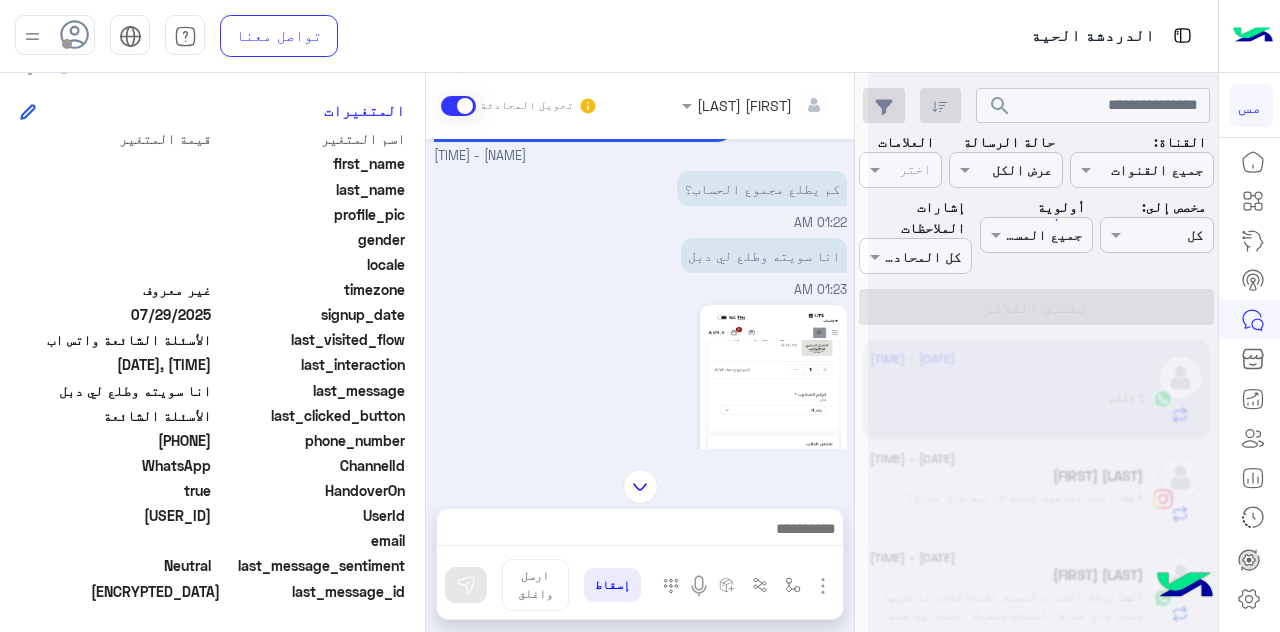 scroll, scrollTop: 1388, scrollLeft: 0, axis: vertical 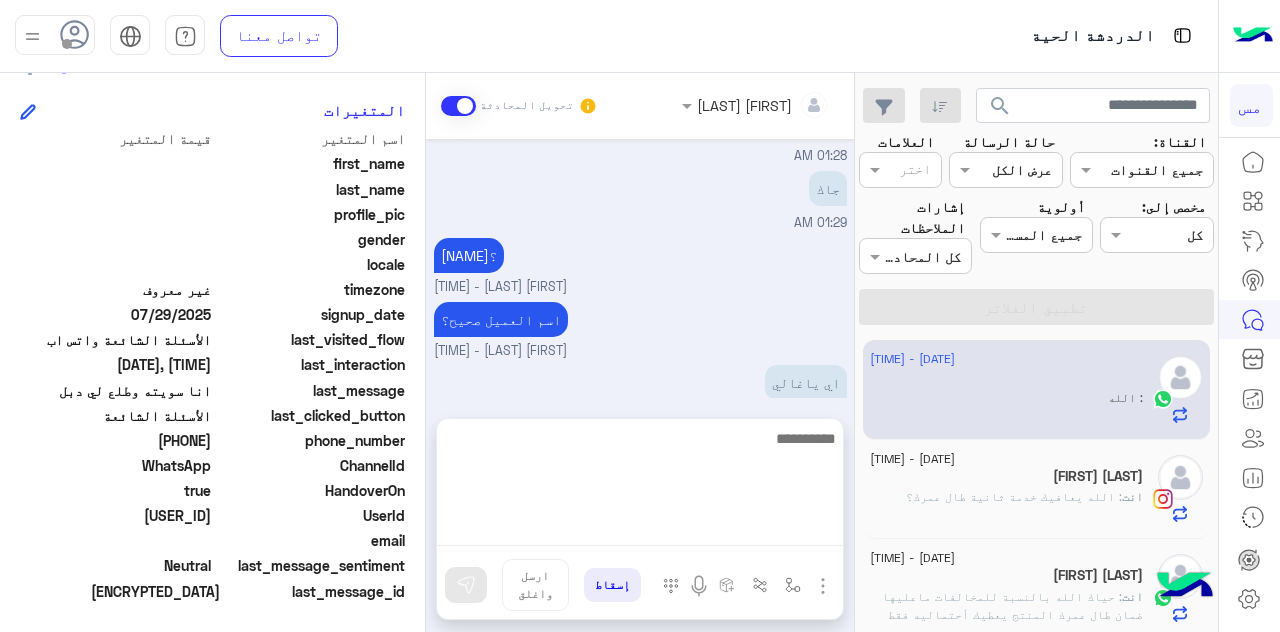 click at bounding box center [640, 486] 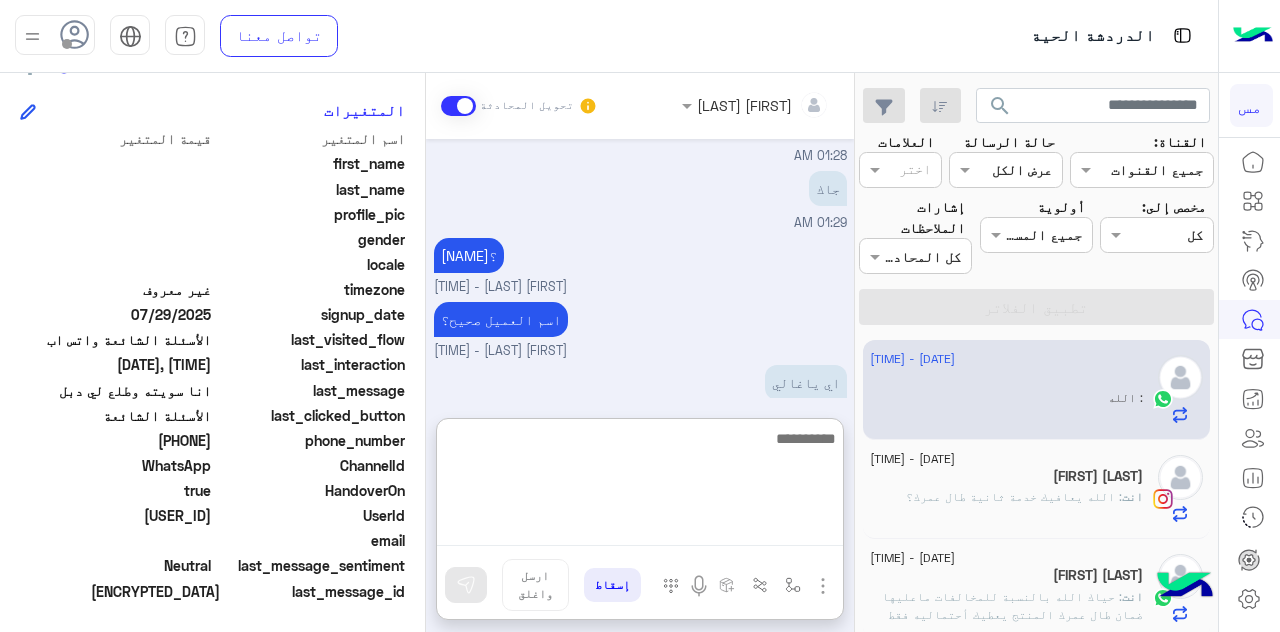 scroll, scrollTop: 1427, scrollLeft: 0, axis: vertical 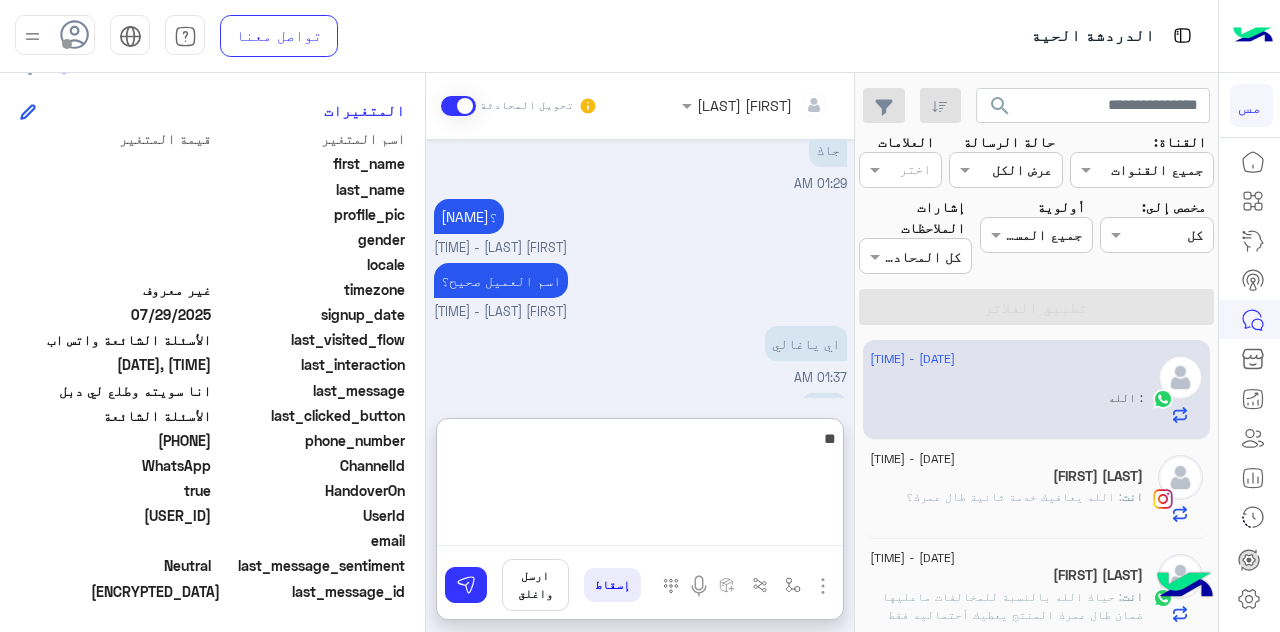 type on "*" 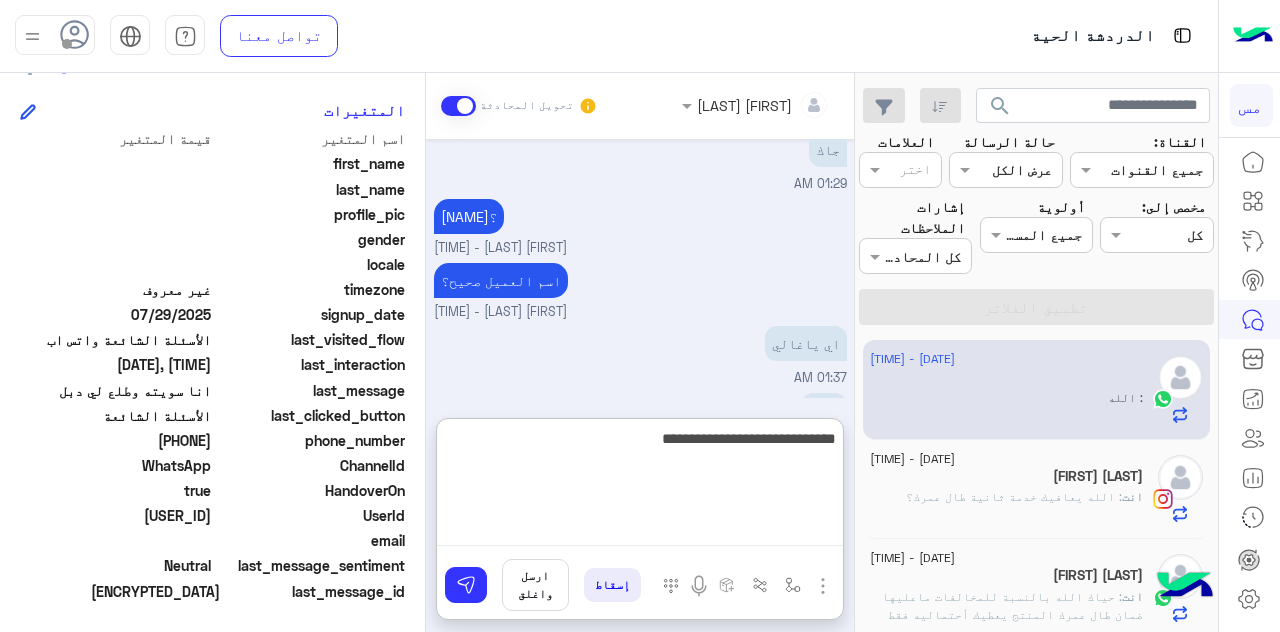 scroll, scrollTop: 1427, scrollLeft: 0, axis: vertical 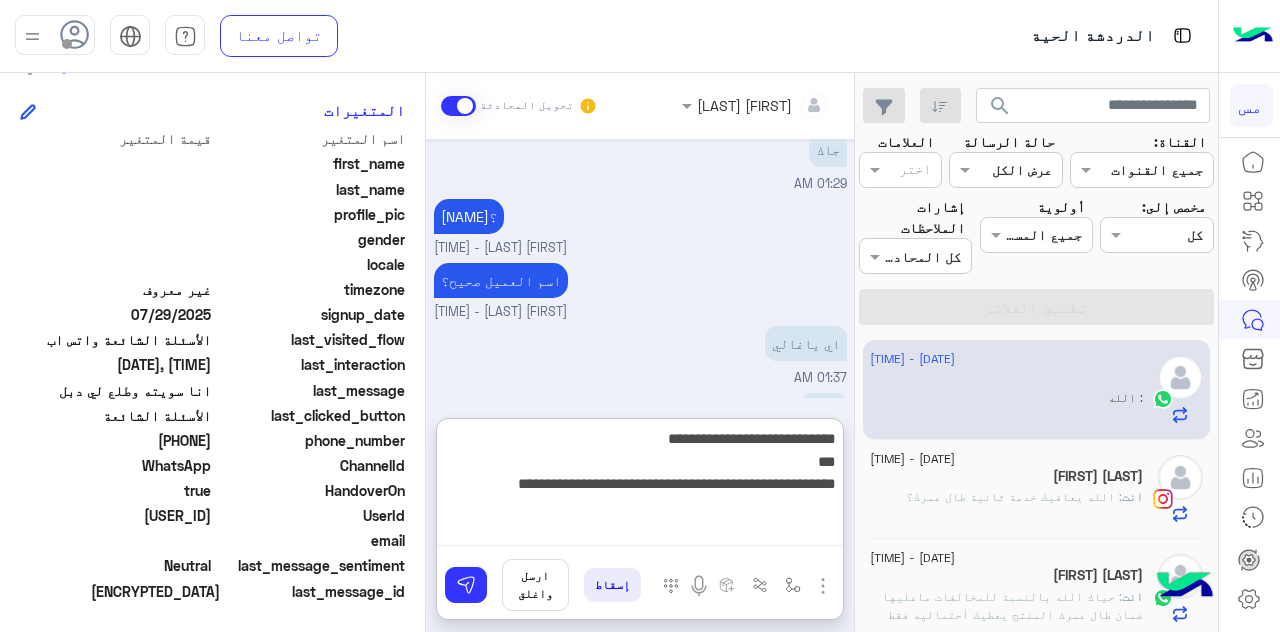 click on "**********" at bounding box center [640, 486] 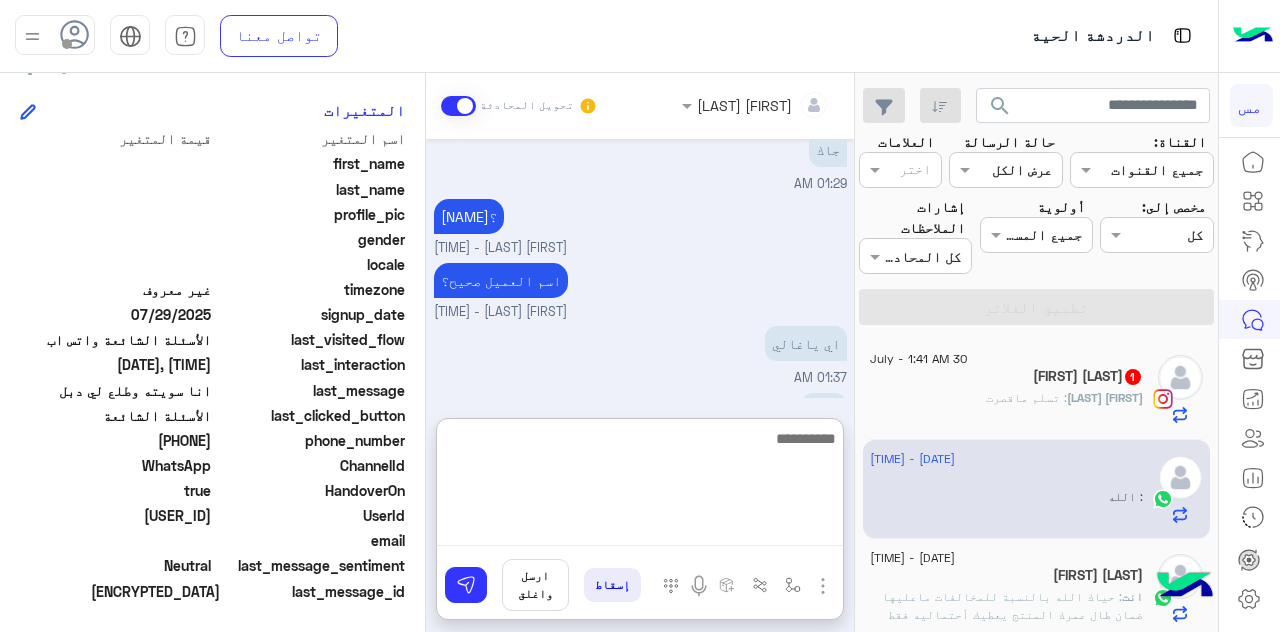 scroll, scrollTop: 1605, scrollLeft: 0, axis: vertical 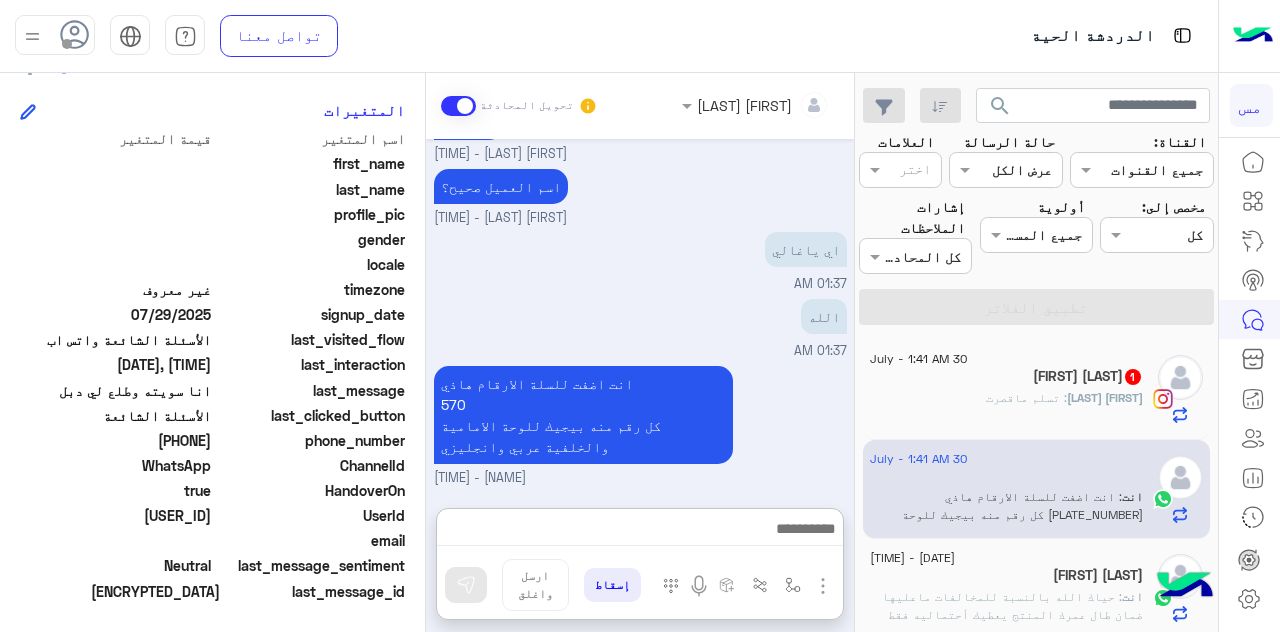 click on "[NAME]" 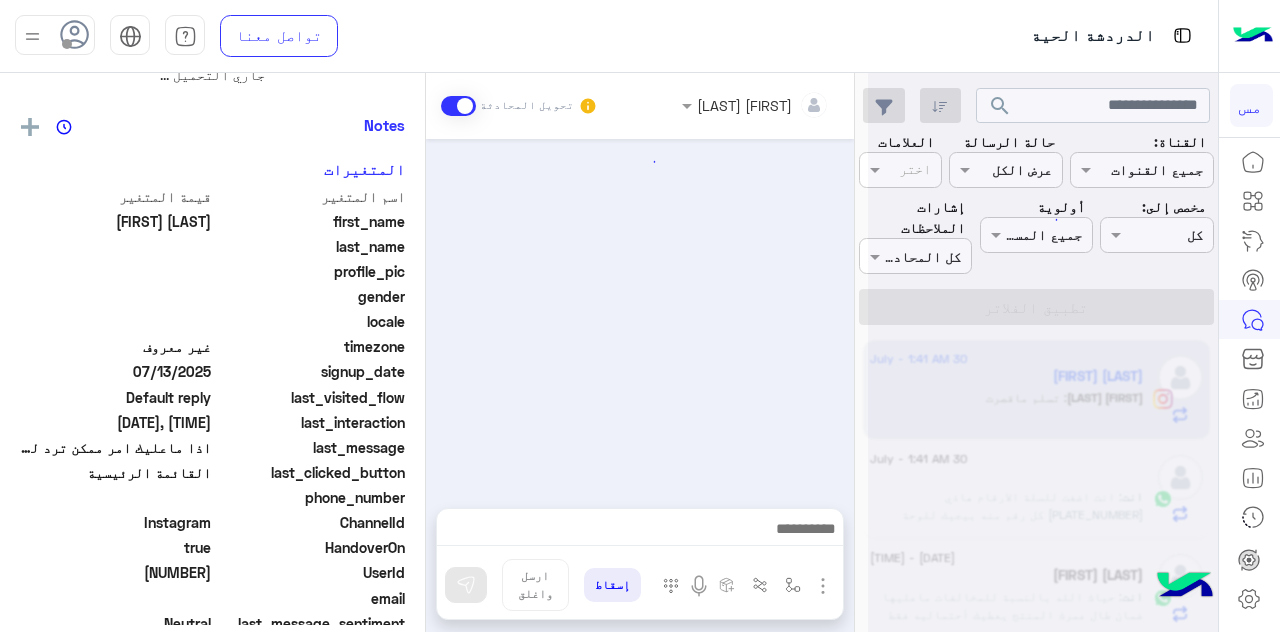 scroll, scrollTop: 0, scrollLeft: 0, axis: both 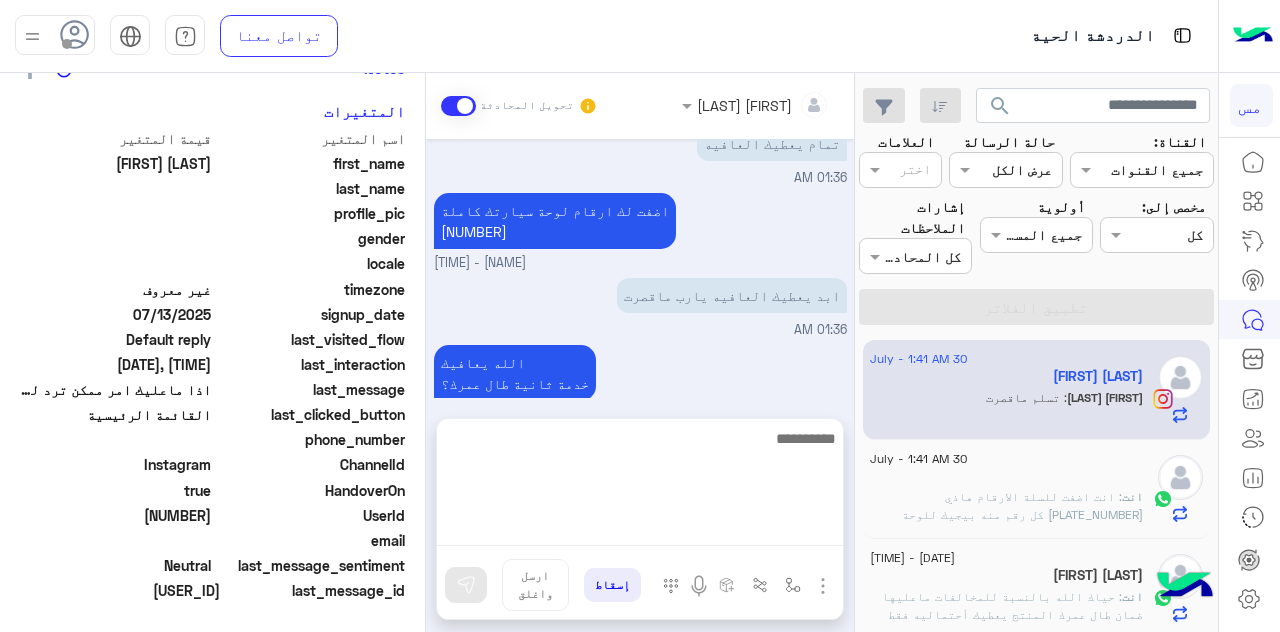 click at bounding box center (640, 486) 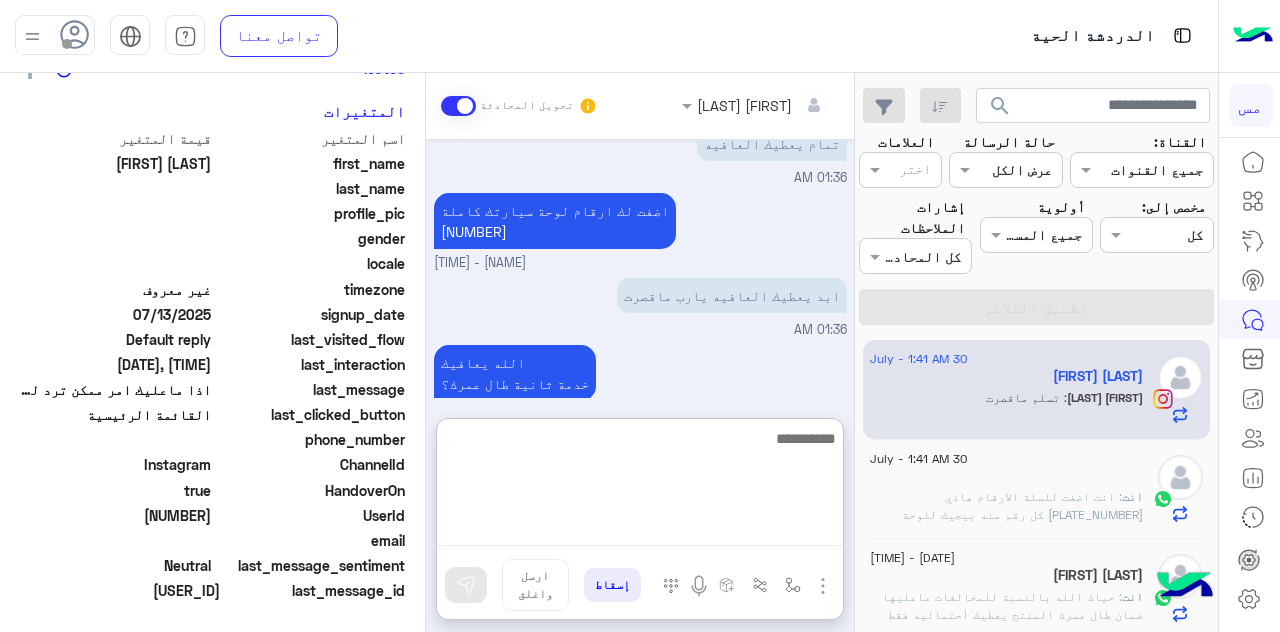 scroll, scrollTop: 444, scrollLeft: 0, axis: vertical 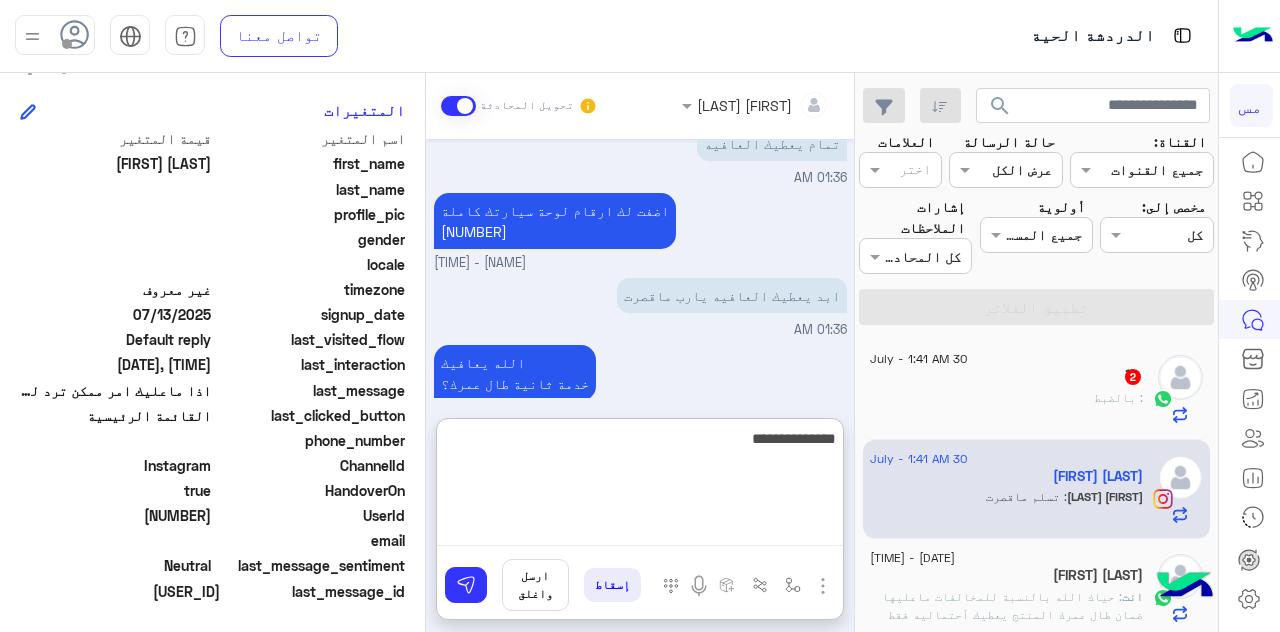 type on "**********" 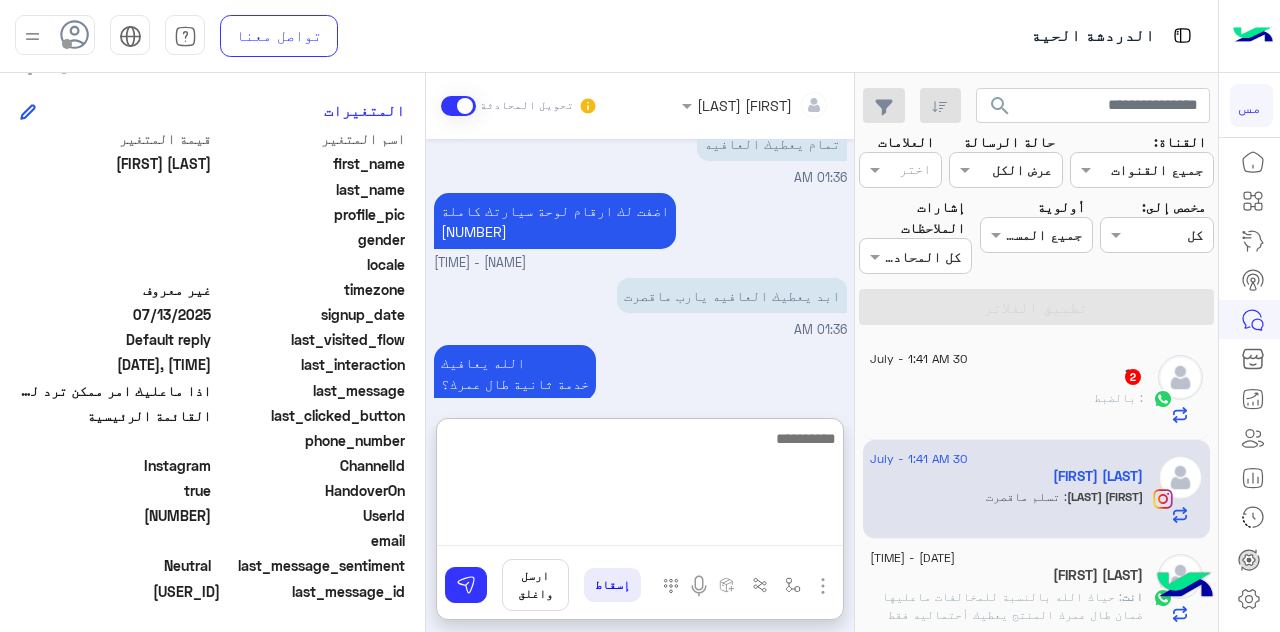 scroll, scrollTop: 593, scrollLeft: 0, axis: vertical 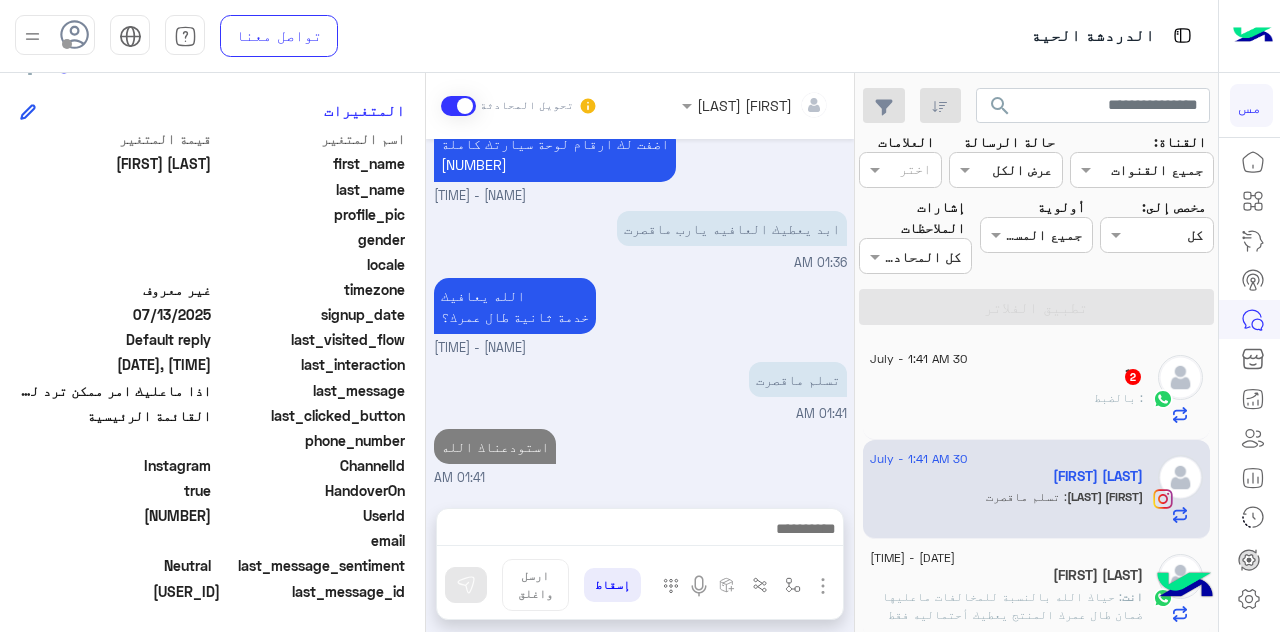 click at bounding box center (458, 106) 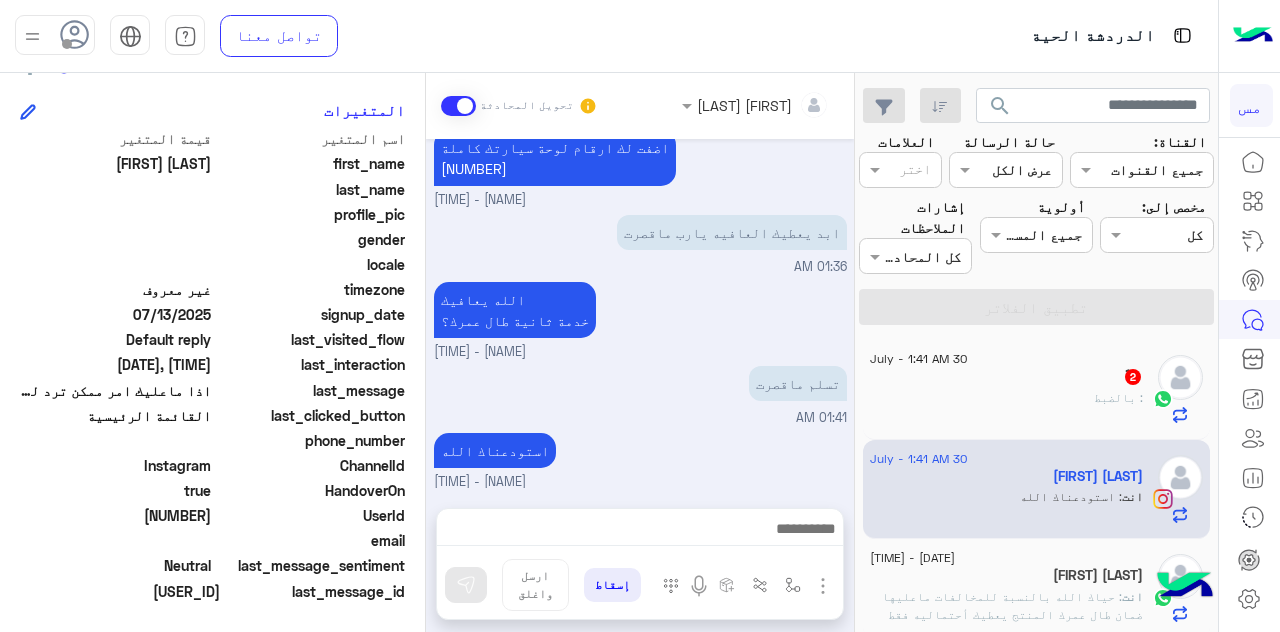scroll, scrollTop: 524, scrollLeft: 0, axis: vertical 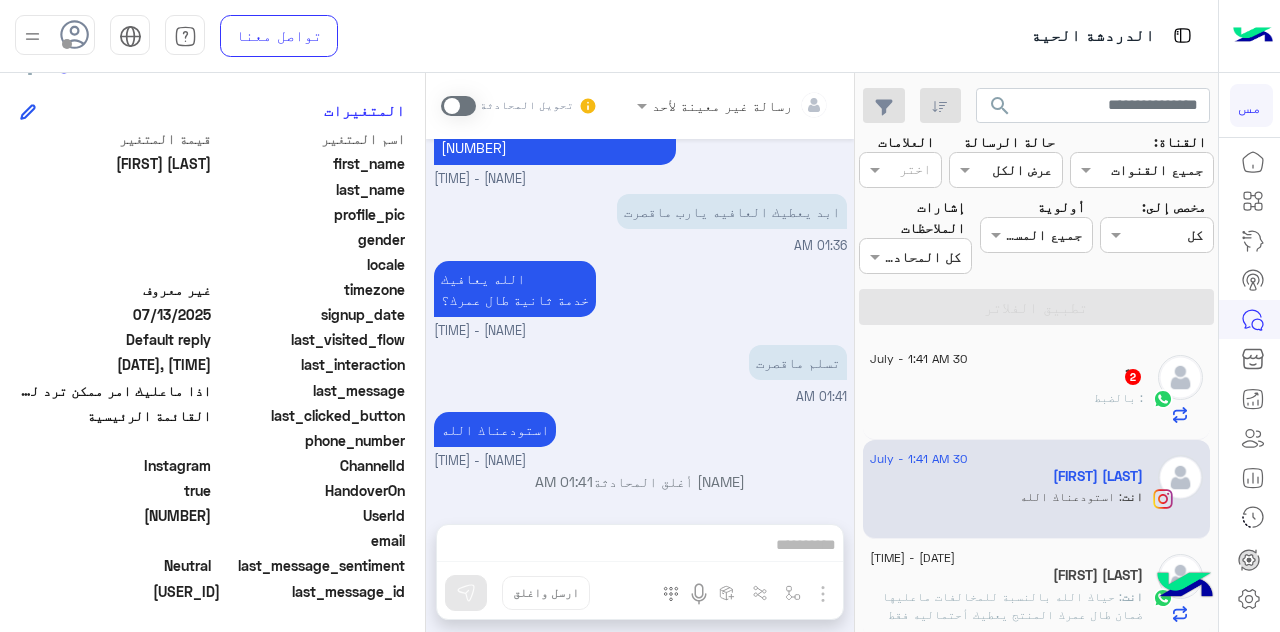 click on "ً : بالضبط" 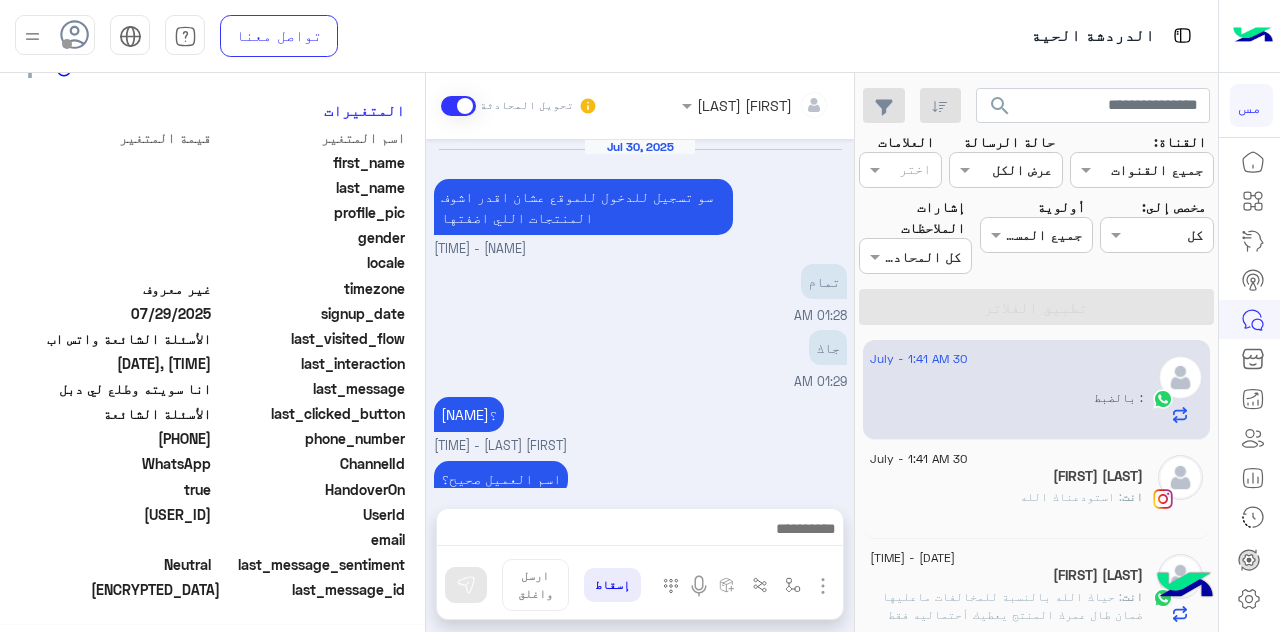 scroll, scrollTop: 440, scrollLeft: 0, axis: vertical 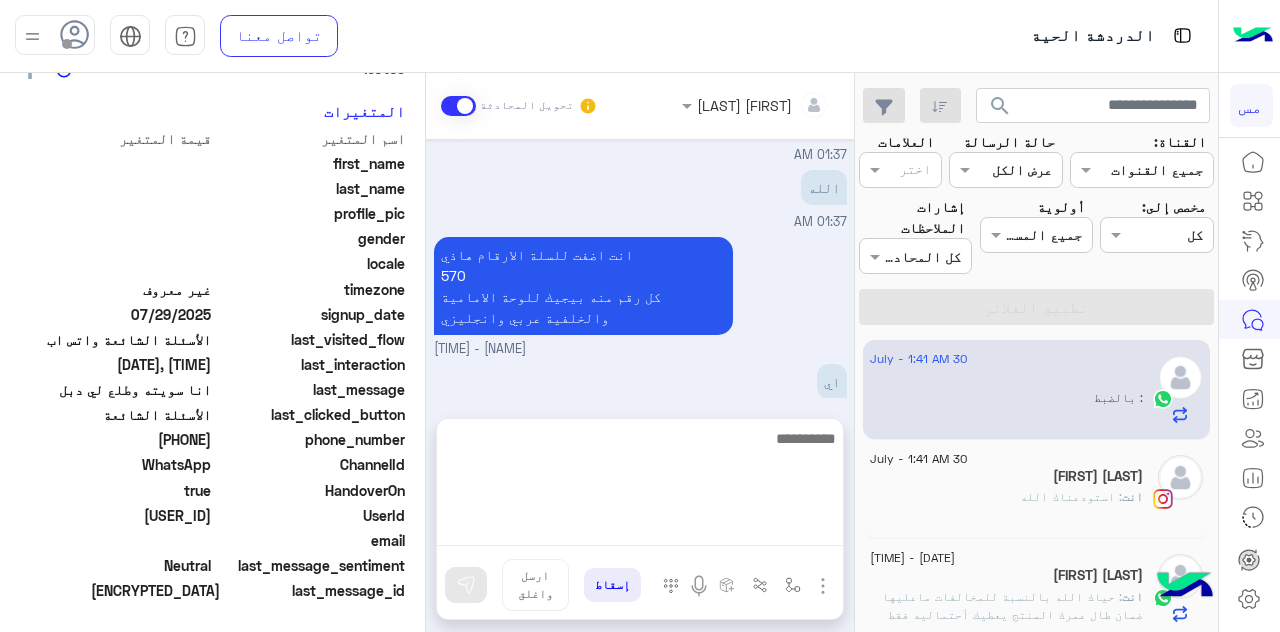 click at bounding box center (640, 486) 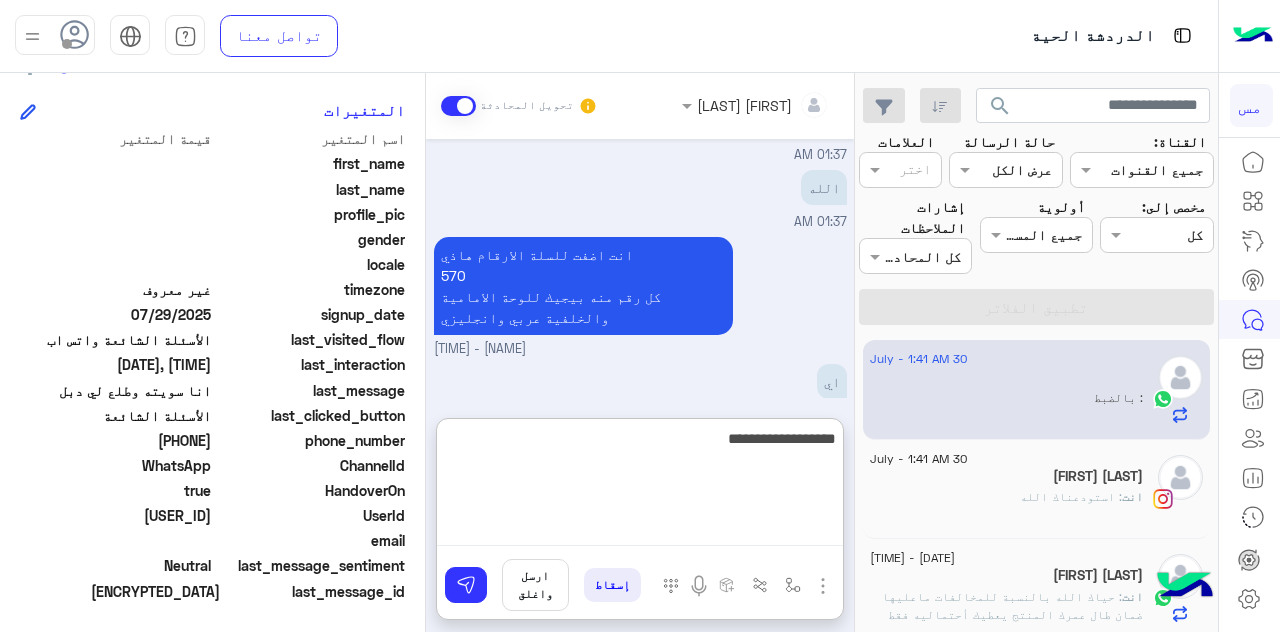 scroll, scrollTop: 578, scrollLeft: 0, axis: vertical 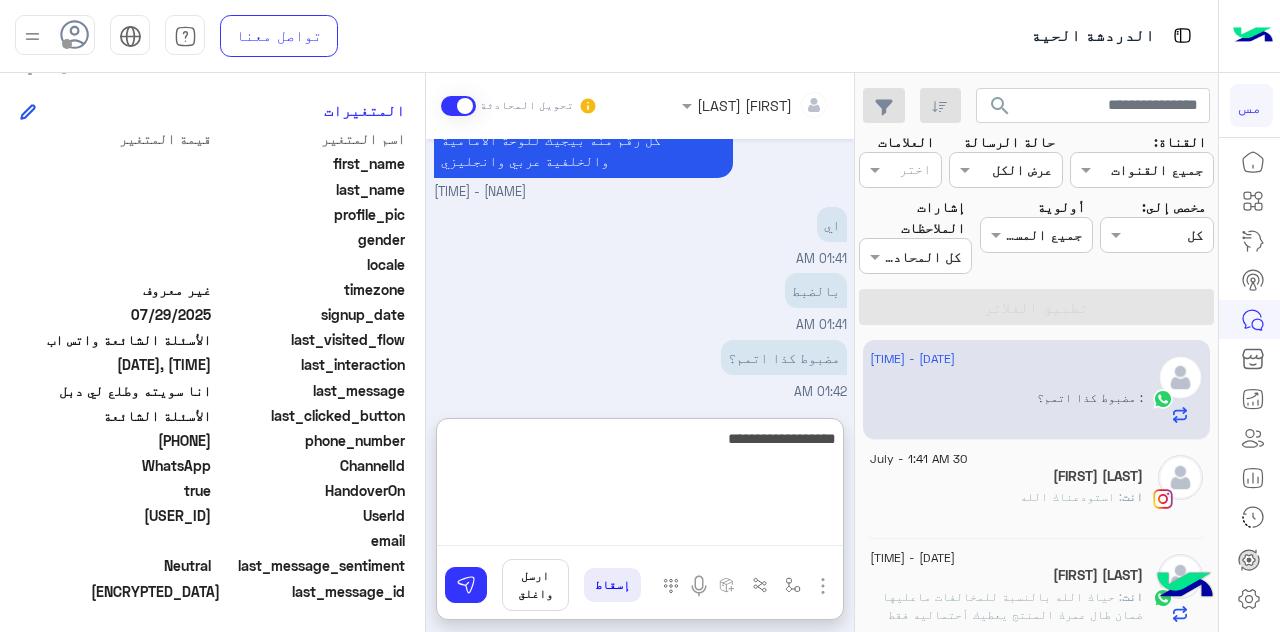 type on "**********" 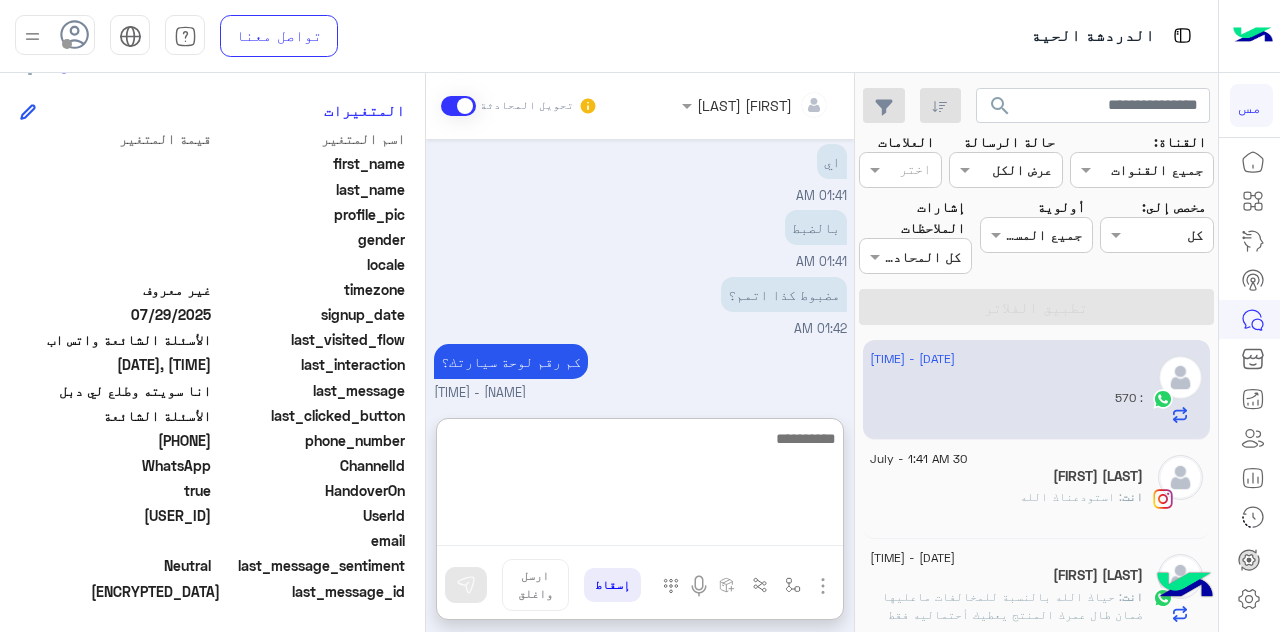 scroll, scrollTop: 708, scrollLeft: 0, axis: vertical 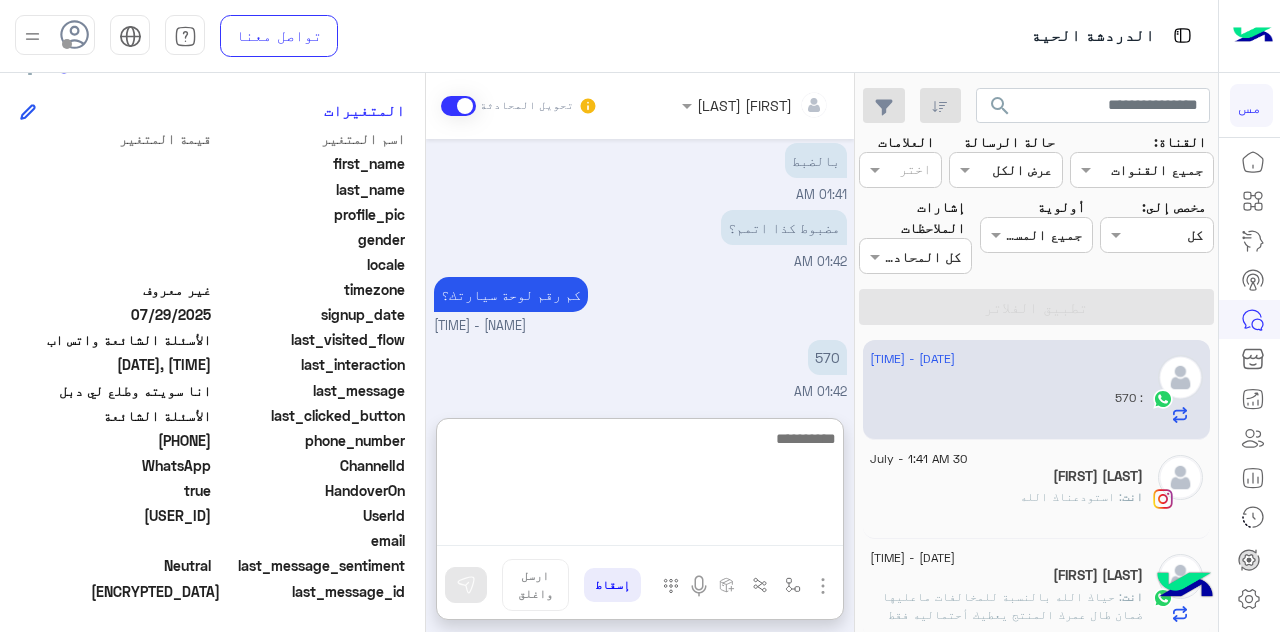 click at bounding box center (640, 486) 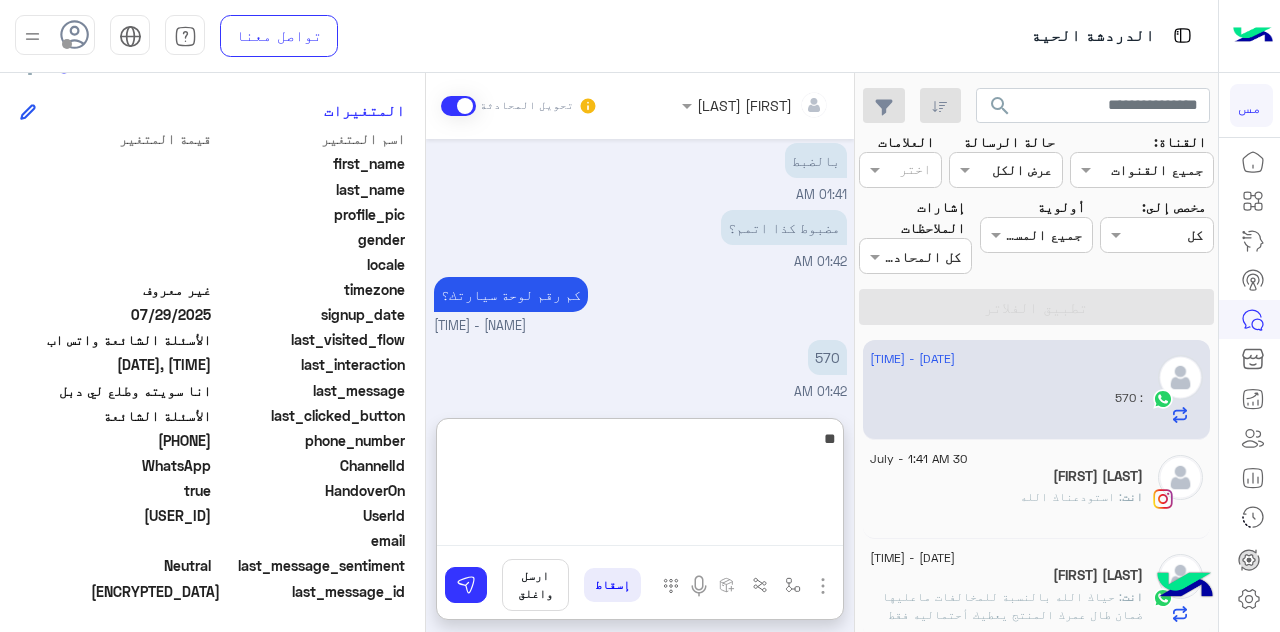 type on "*" 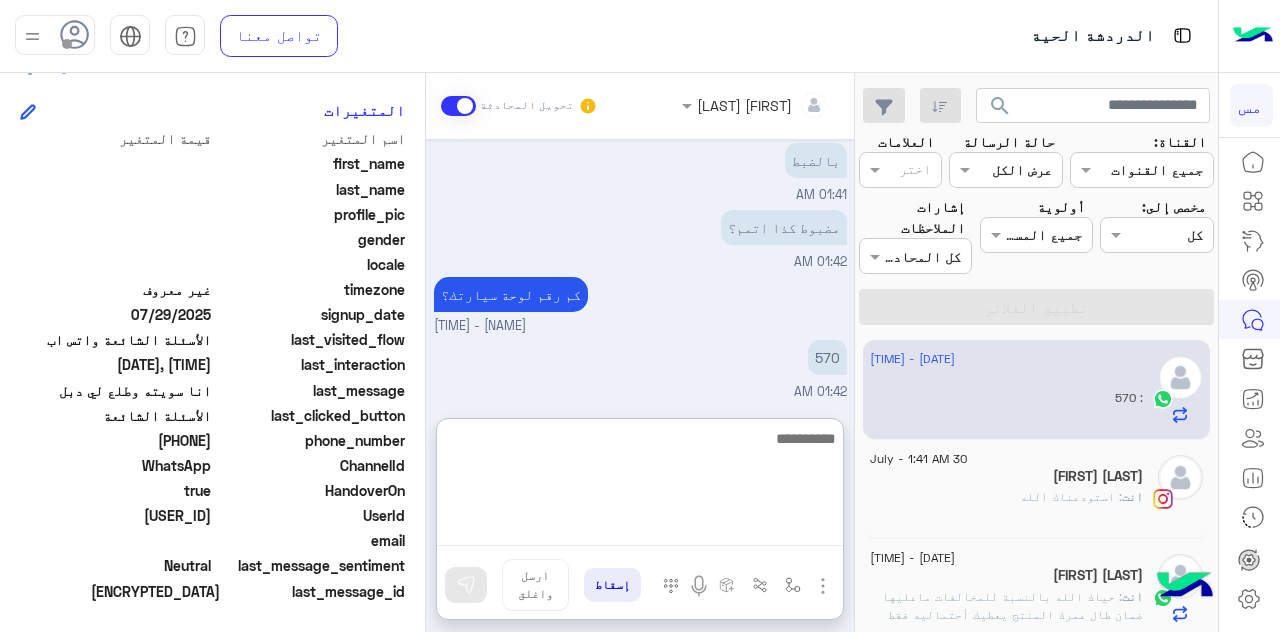 click at bounding box center (640, 486) 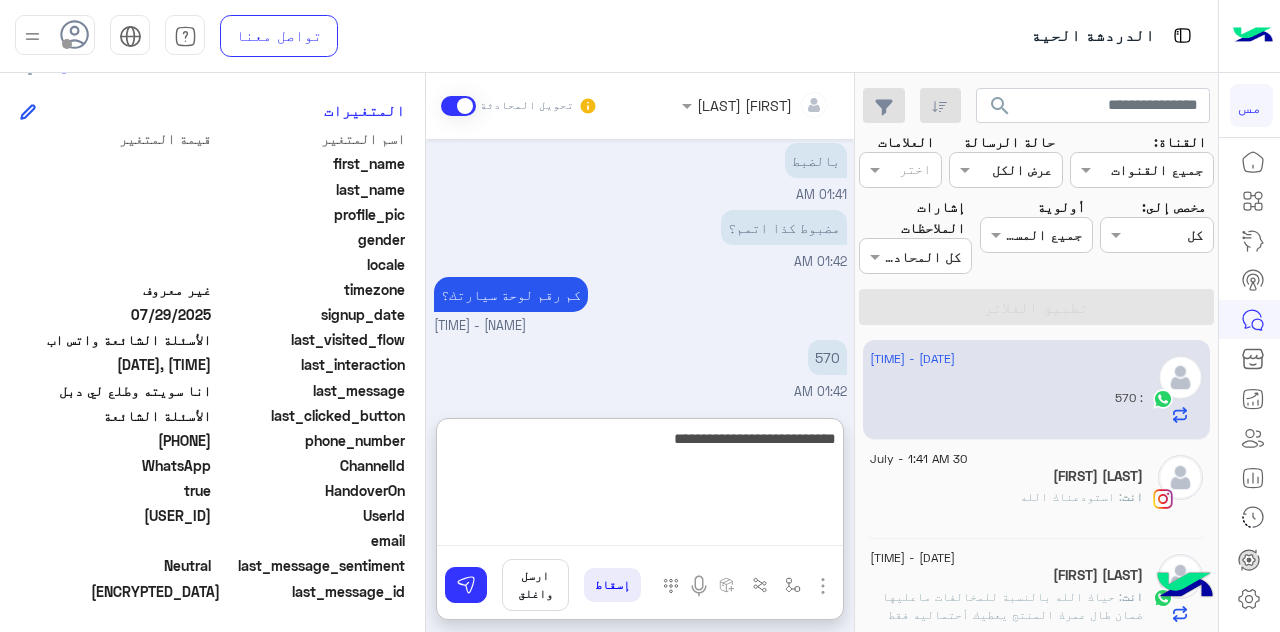 type on "**********" 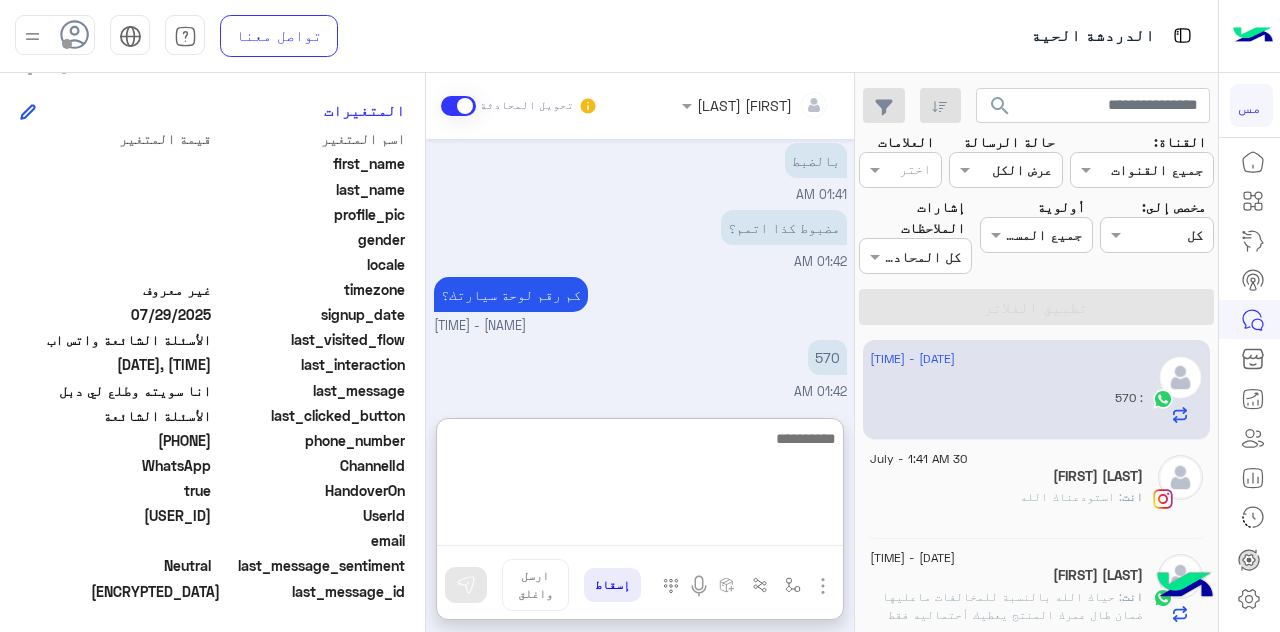scroll, scrollTop: 771, scrollLeft: 0, axis: vertical 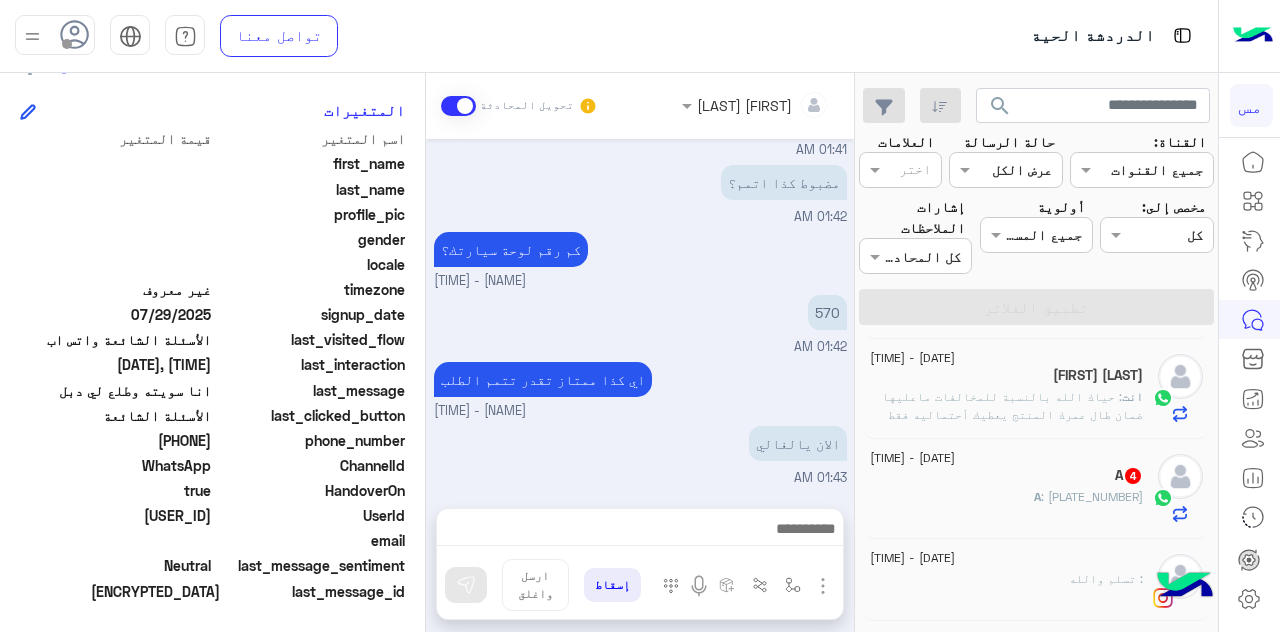 click on "A   4" 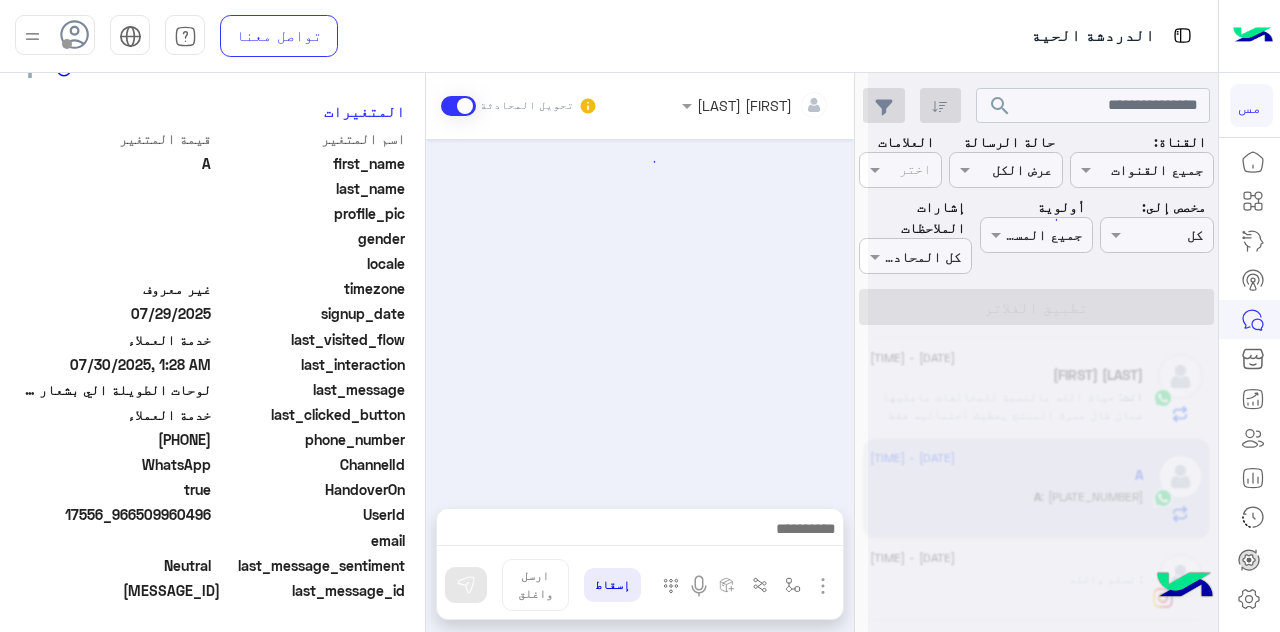 scroll, scrollTop: 286, scrollLeft: 0, axis: vertical 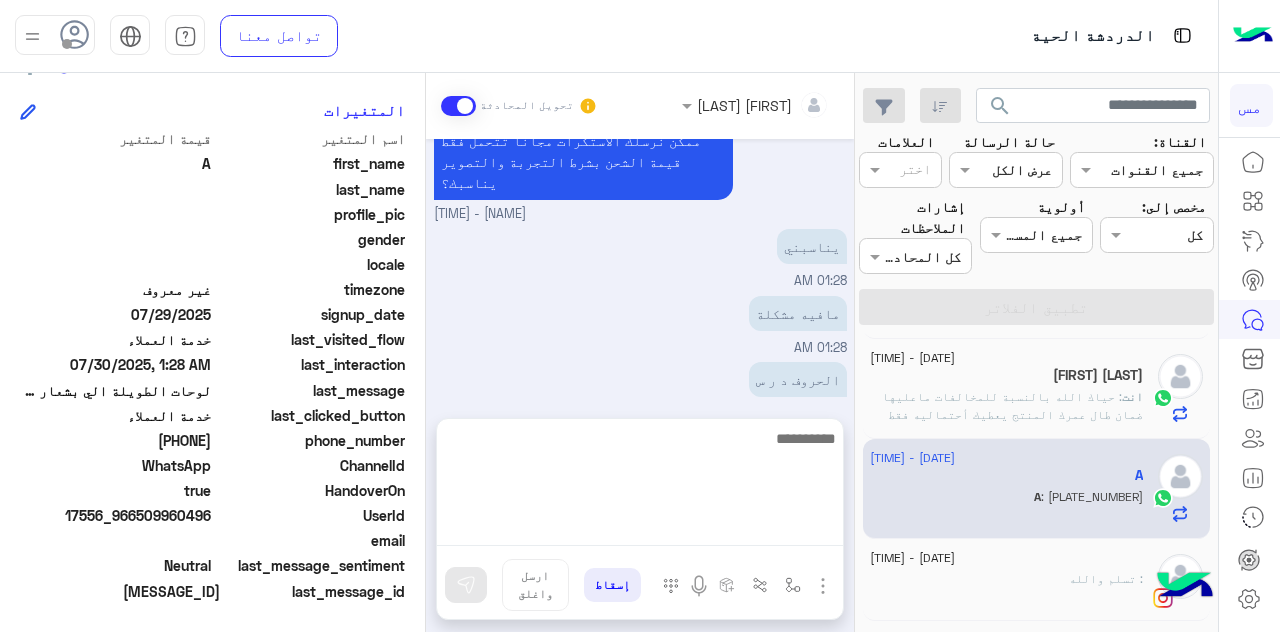 click at bounding box center [640, 486] 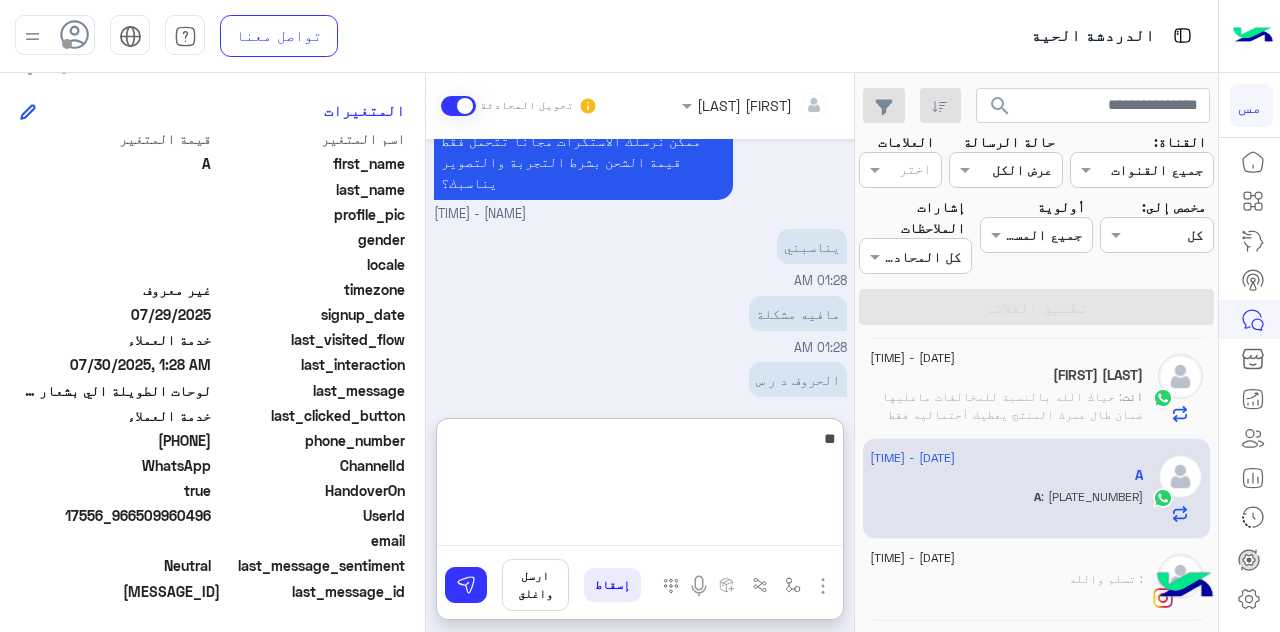type on "*" 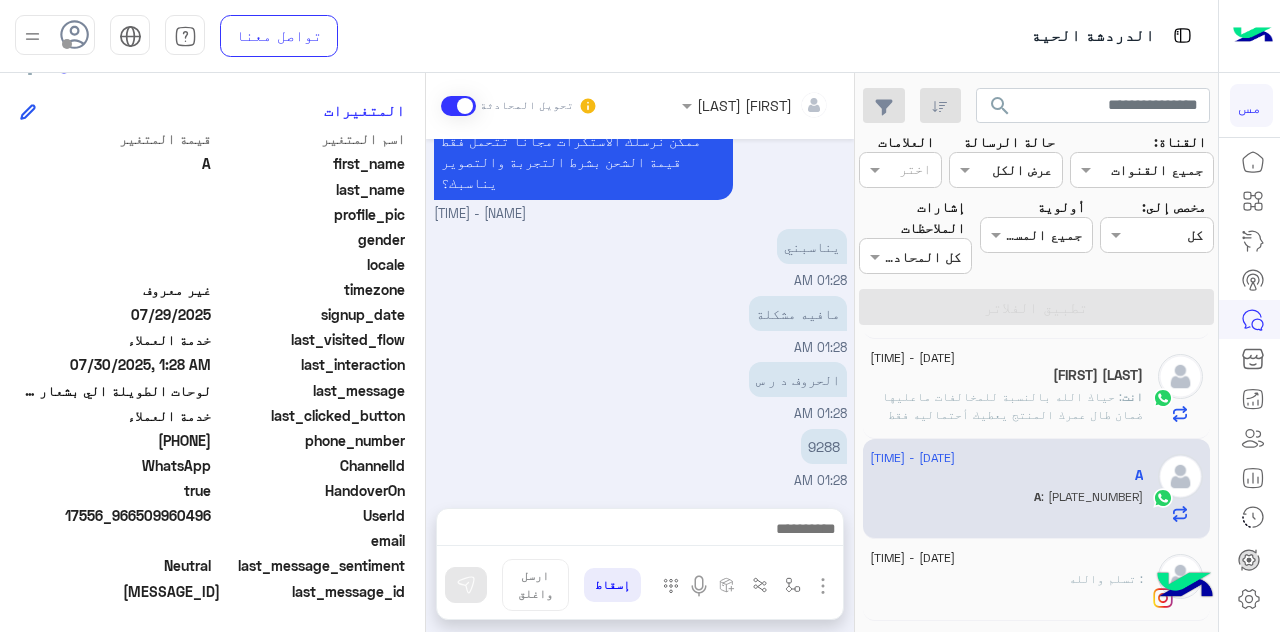 drag, startPoint x: 114, startPoint y: 439, endPoint x: 213, endPoint y: 443, distance: 99.08077 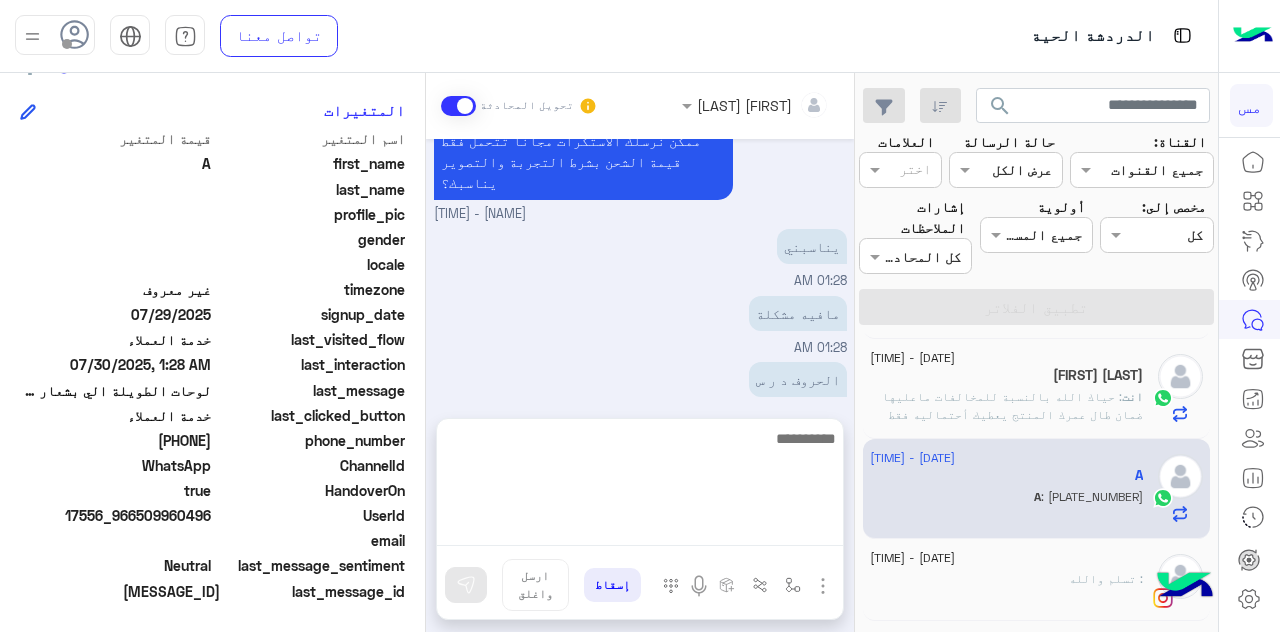 click at bounding box center (640, 486) 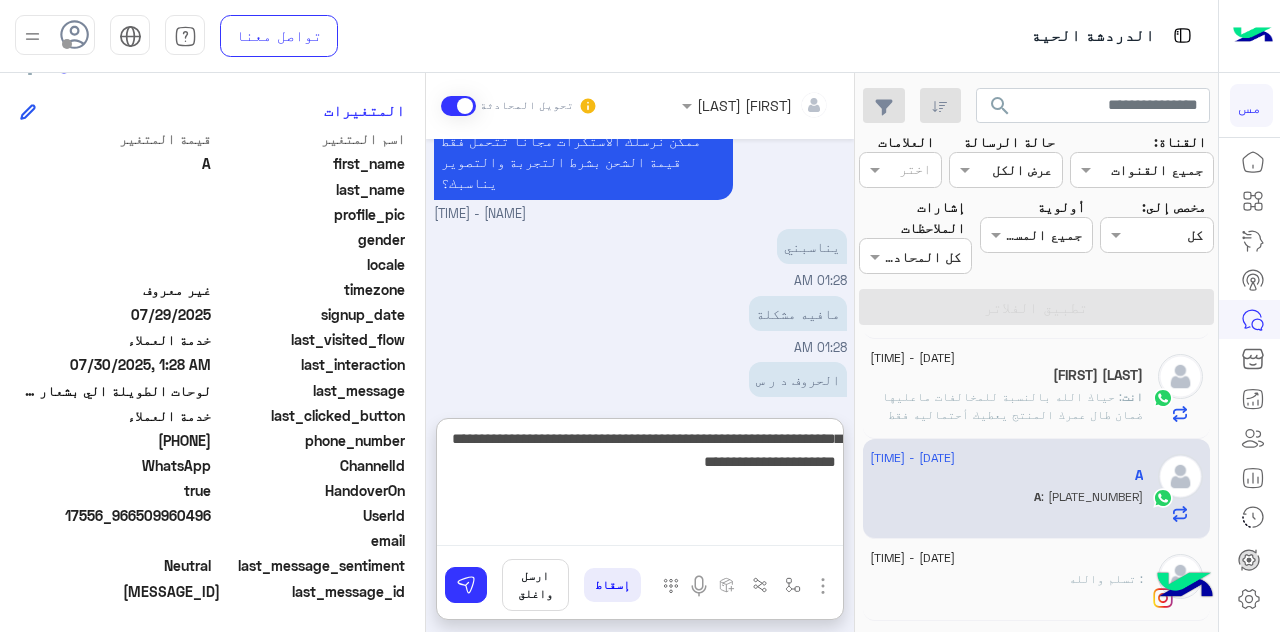 type on "**********" 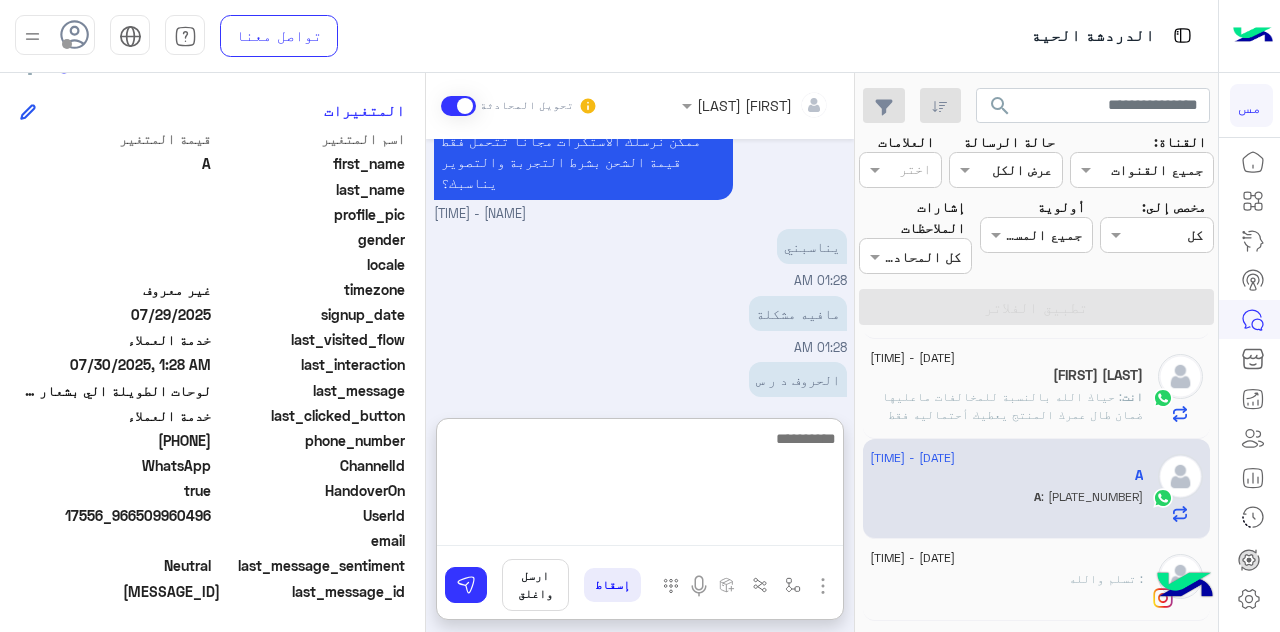 scroll, scrollTop: 481, scrollLeft: 0, axis: vertical 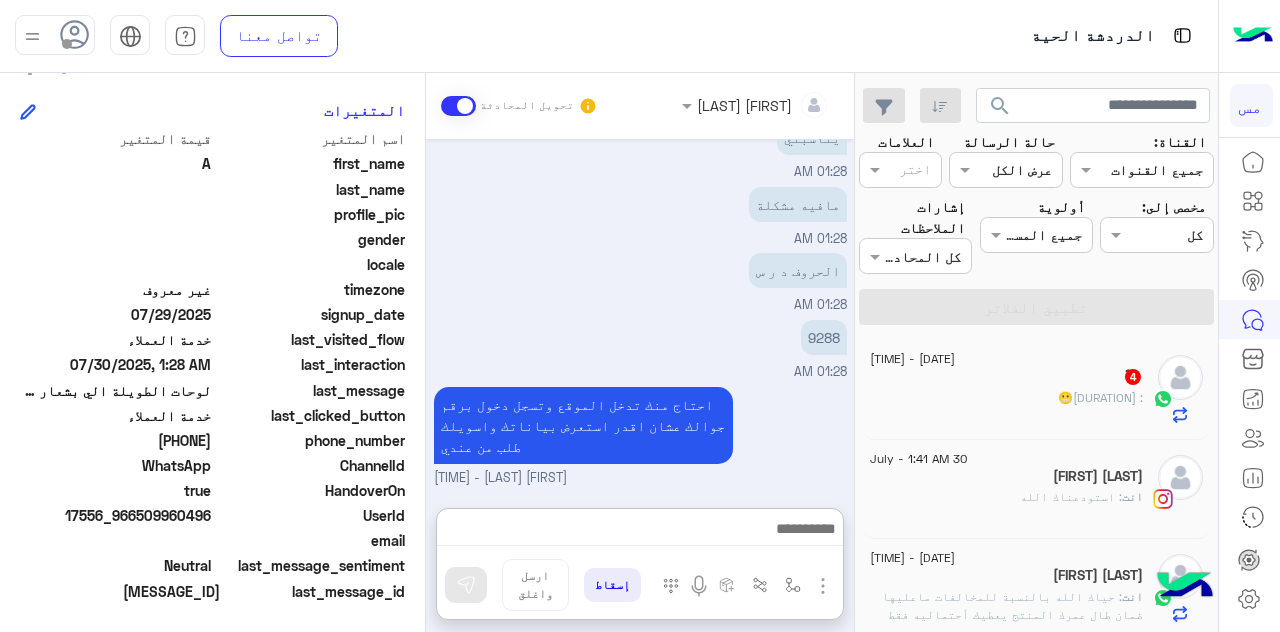 click on "ً   4" 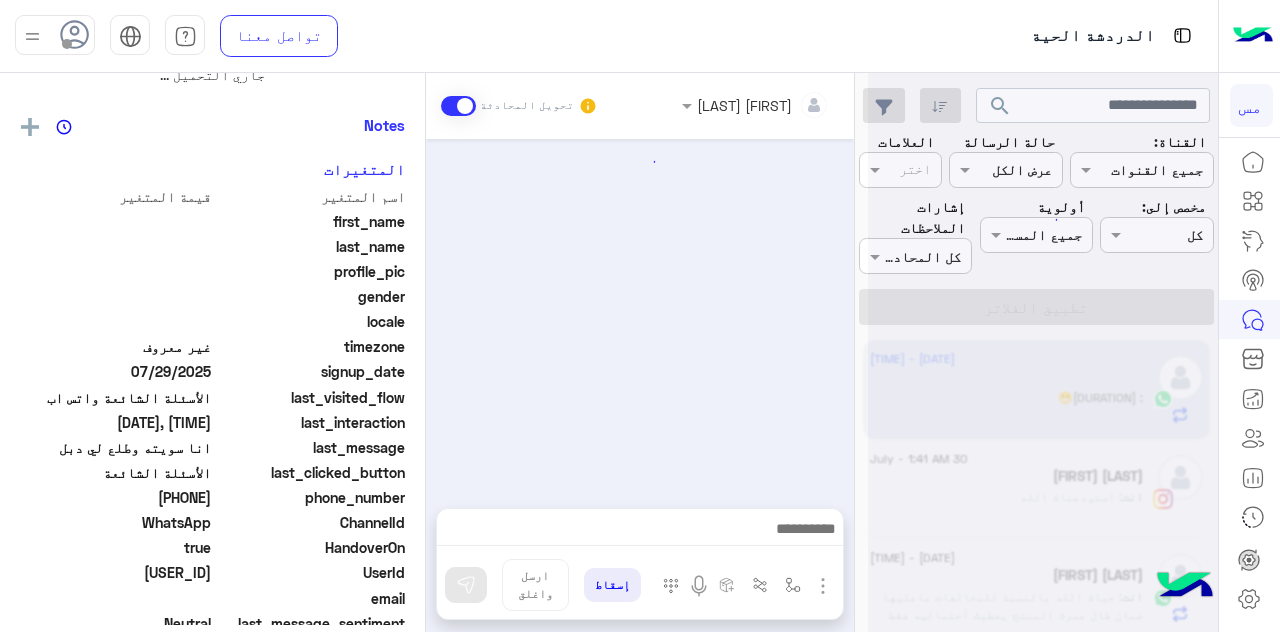 scroll, scrollTop: 0, scrollLeft: 0, axis: both 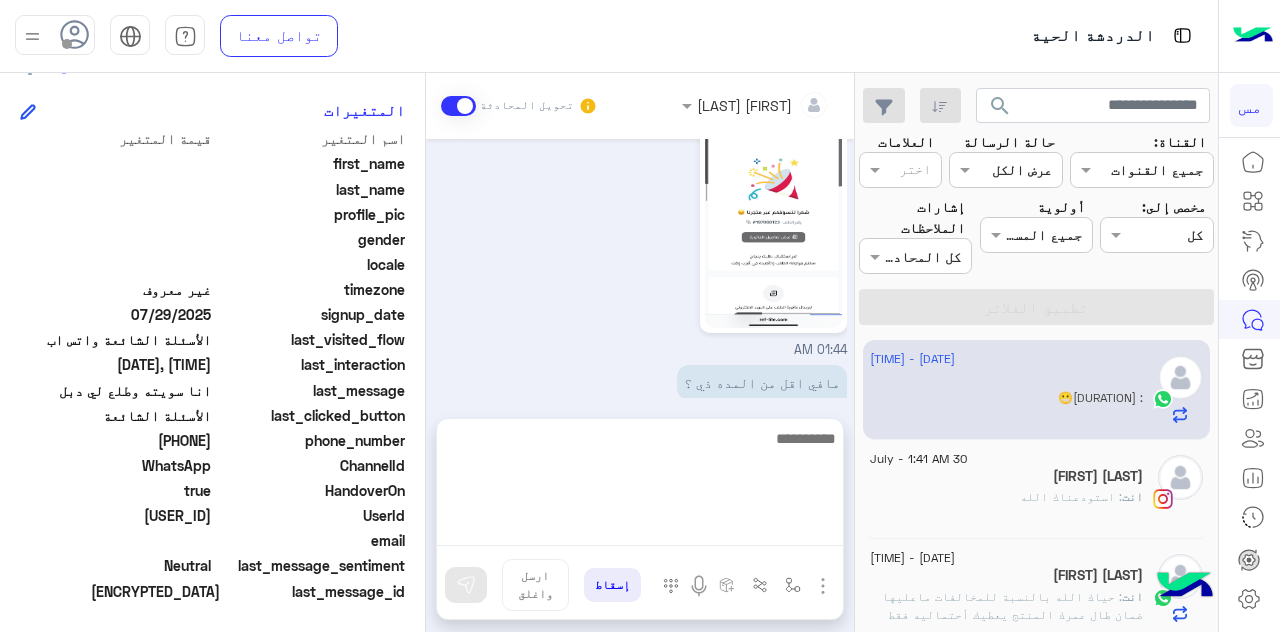 click at bounding box center (640, 486) 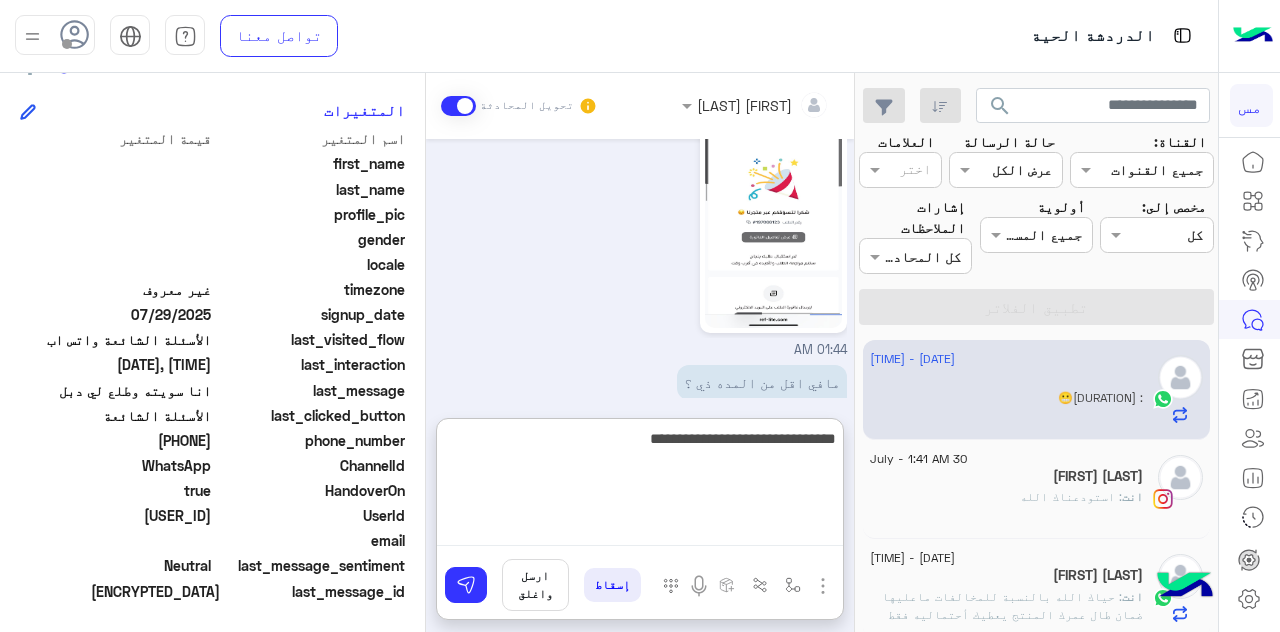 type on "**********" 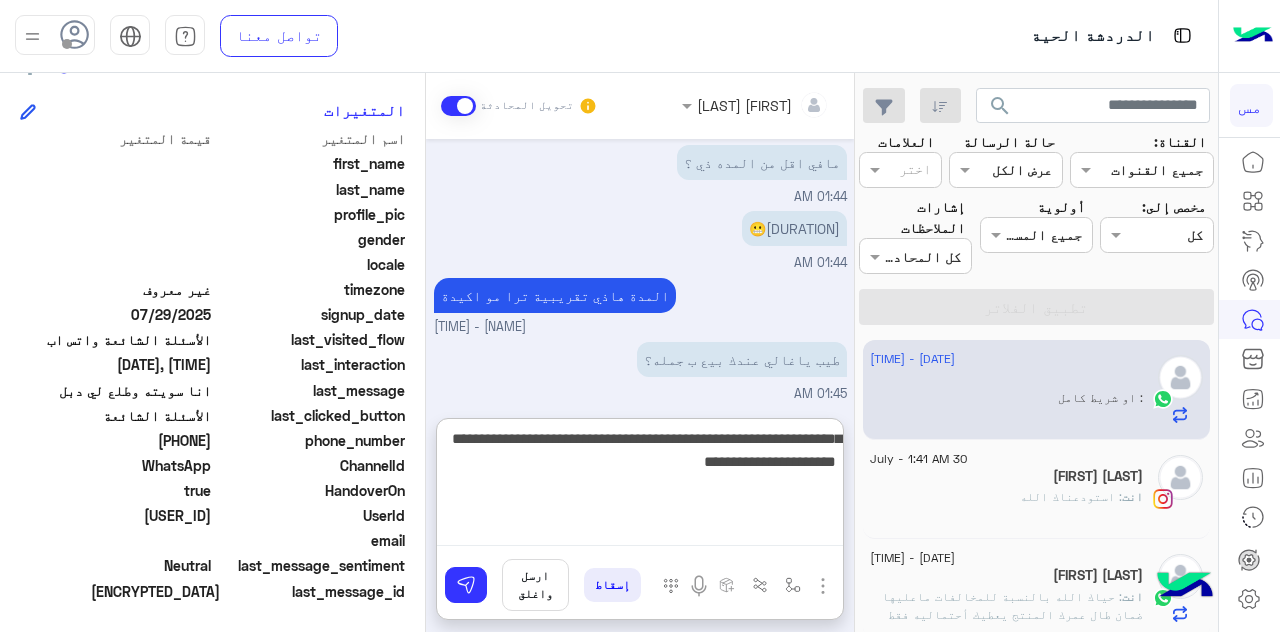 scroll, scrollTop: 847, scrollLeft: 0, axis: vertical 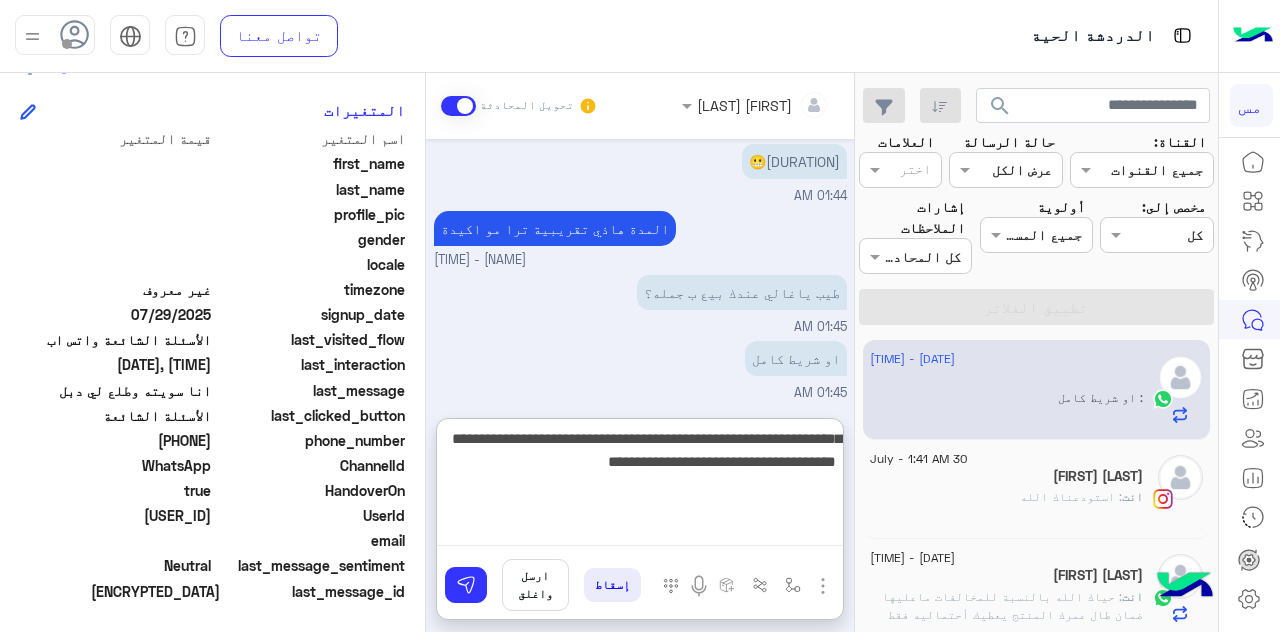 type on "**********" 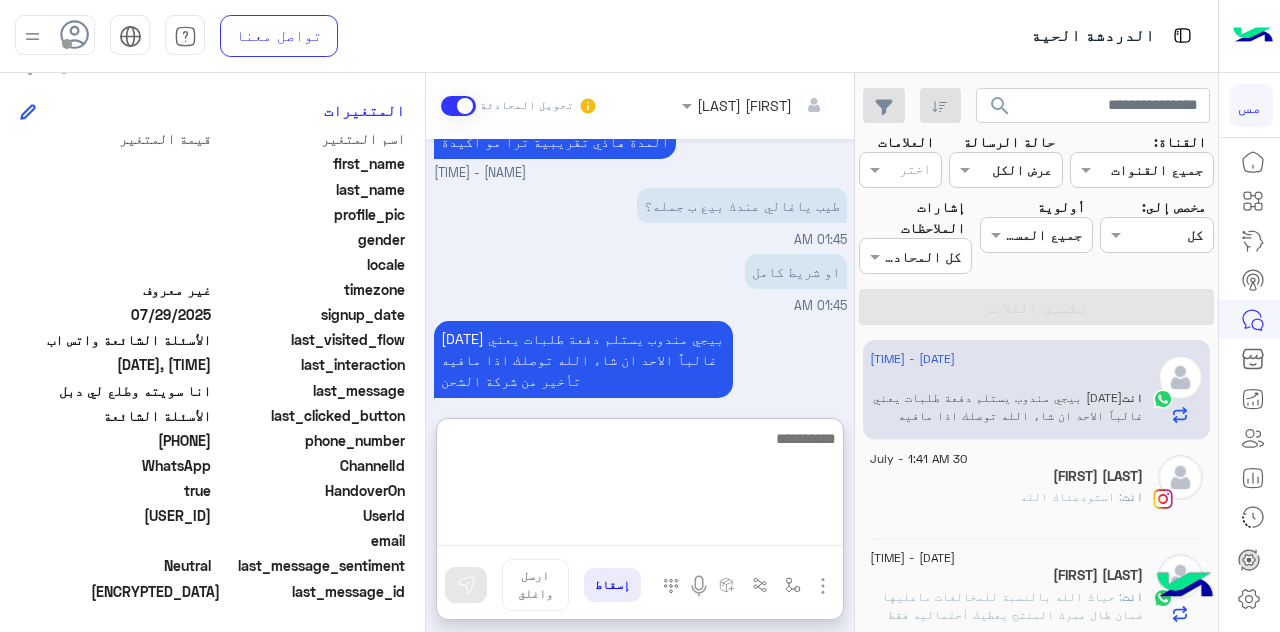 scroll, scrollTop: 952, scrollLeft: 0, axis: vertical 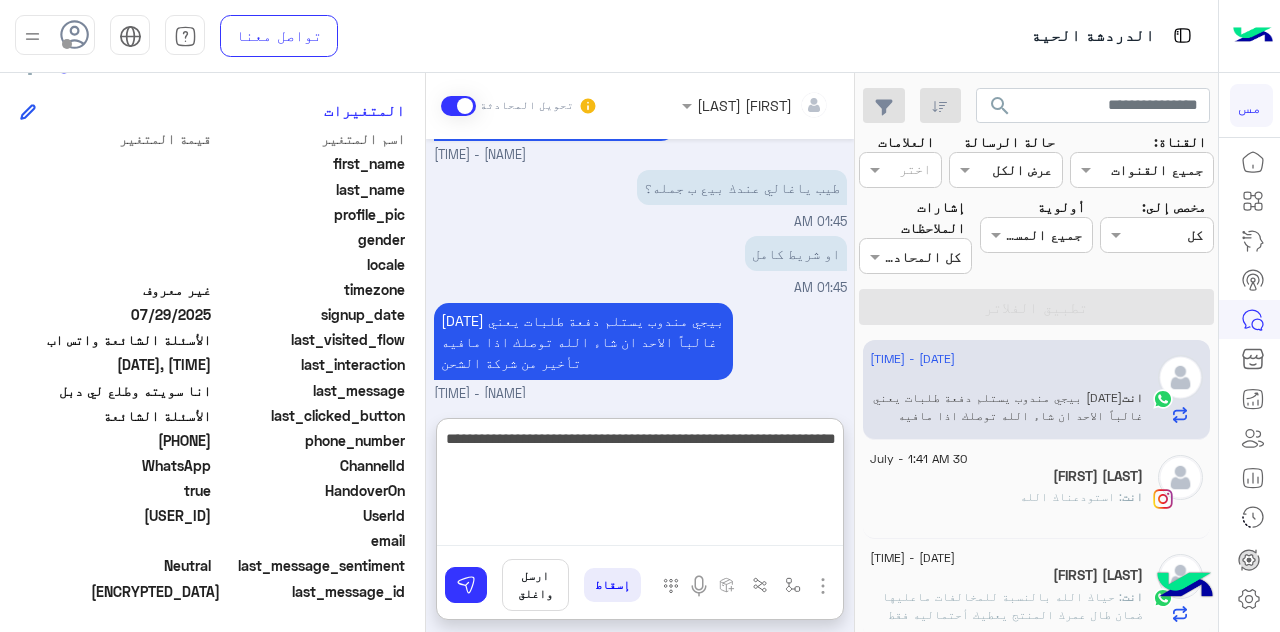type on "**********" 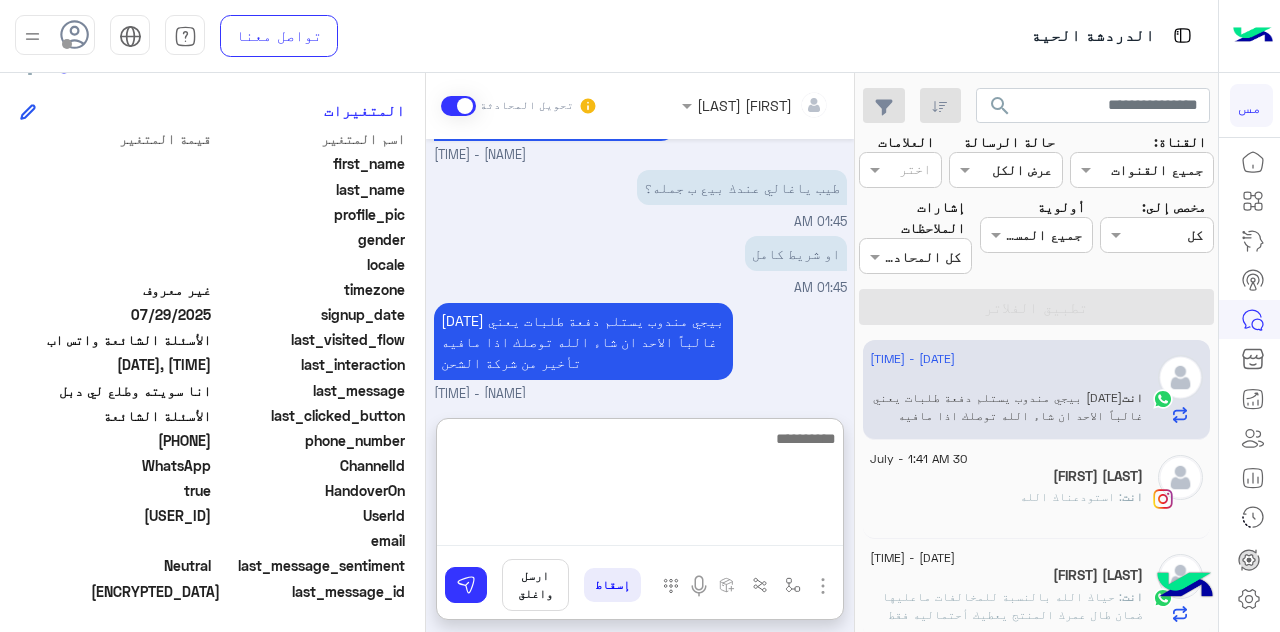 scroll, scrollTop: 1037, scrollLeft: 0, axis: vertical 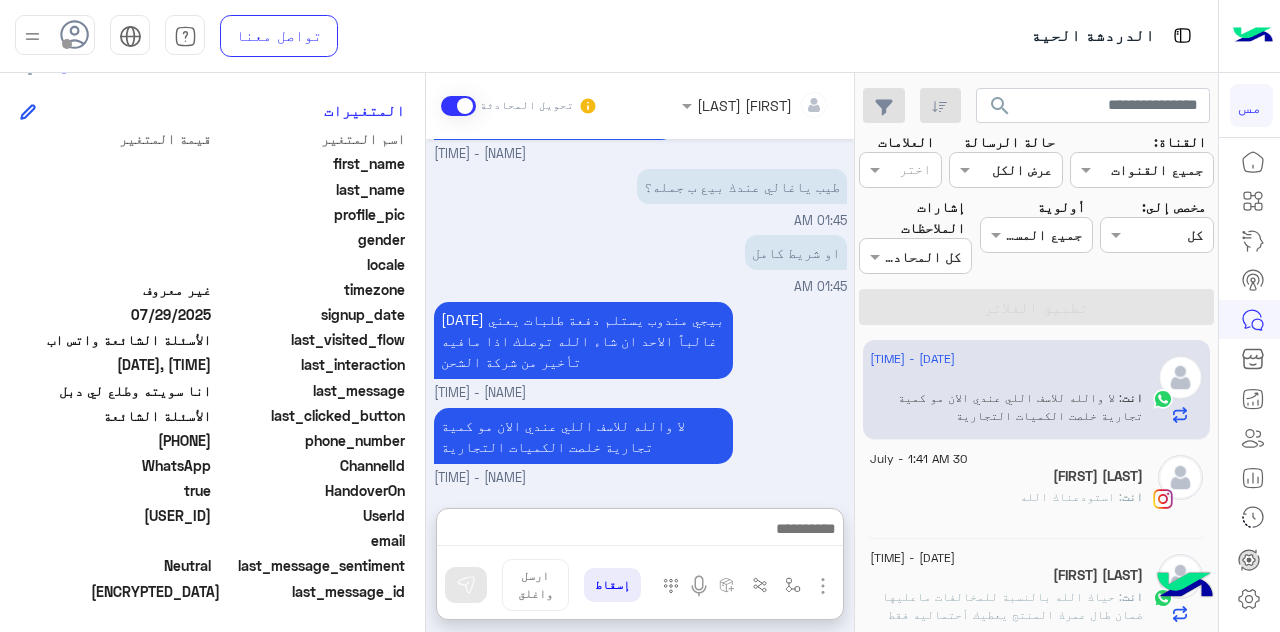 click on ": استودعناك الله" 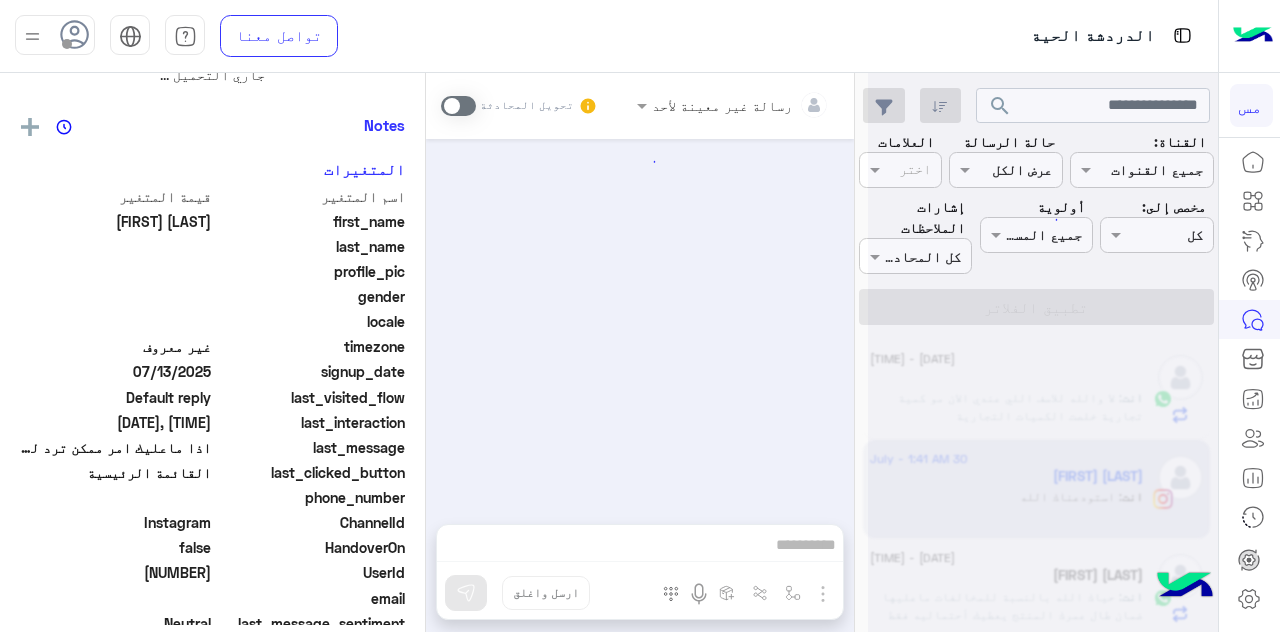 scroll, scrollTop: 0, scrollLeft: 0, axis: both 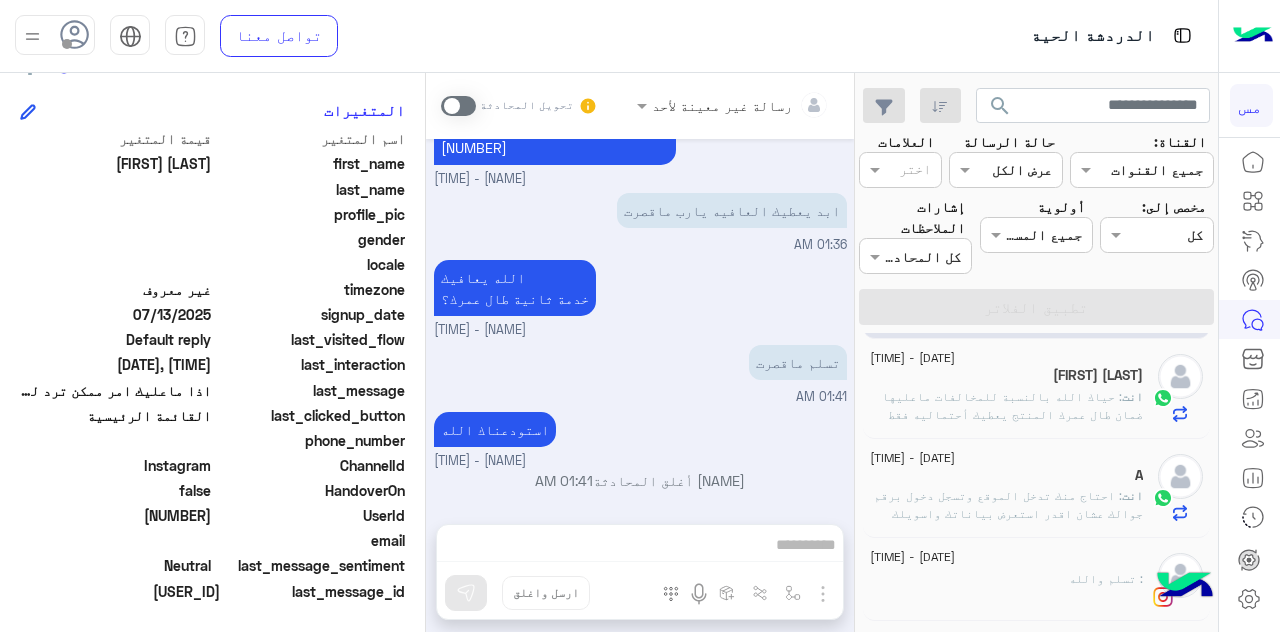 click on "انت  : احتاج منك تدخل الموقع وتسجل دخول برقم جوالك عشان اقدر استعرض بياناتك واسويلك طلب من عندي" 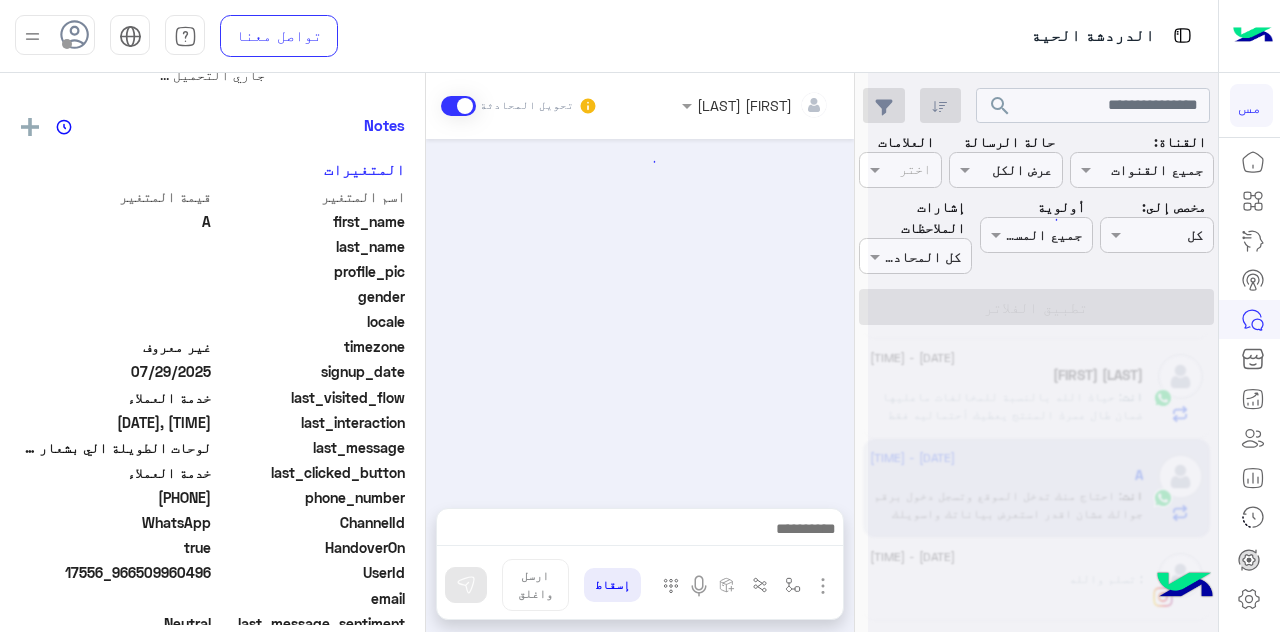 scroll, scrollTop: 0, scrollLeft: 0, axis: both 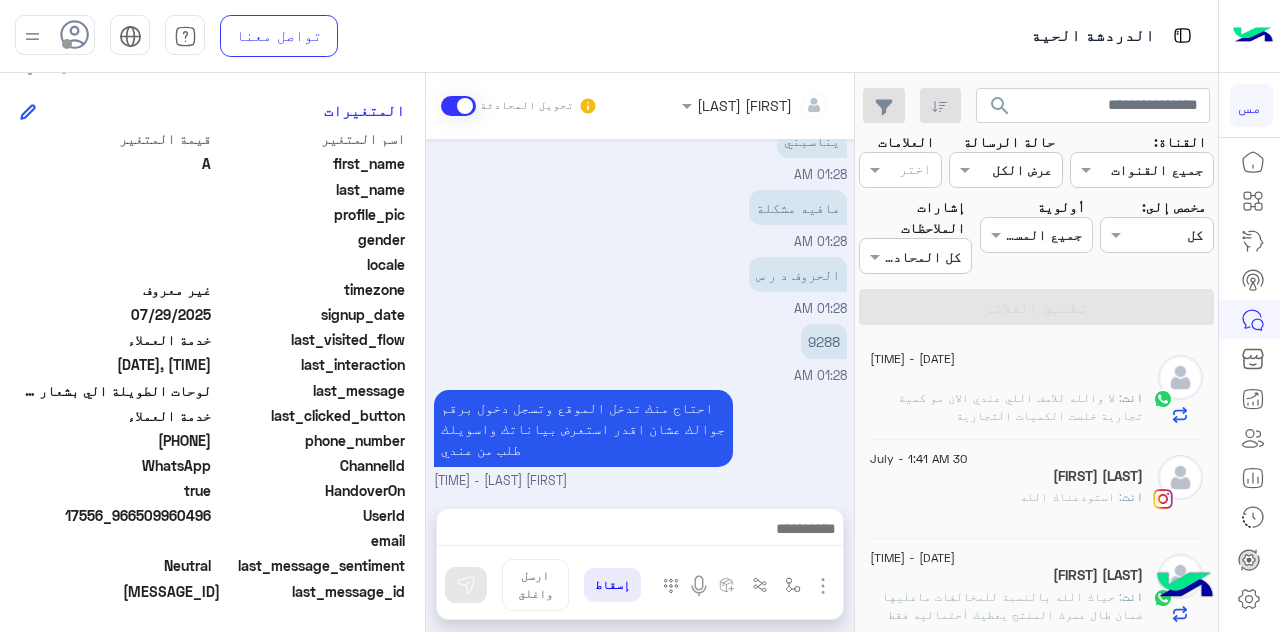 click on ": لا والله للاسف اللي عندي الان مو كمية تجارية خلصت الكميات التجارية" 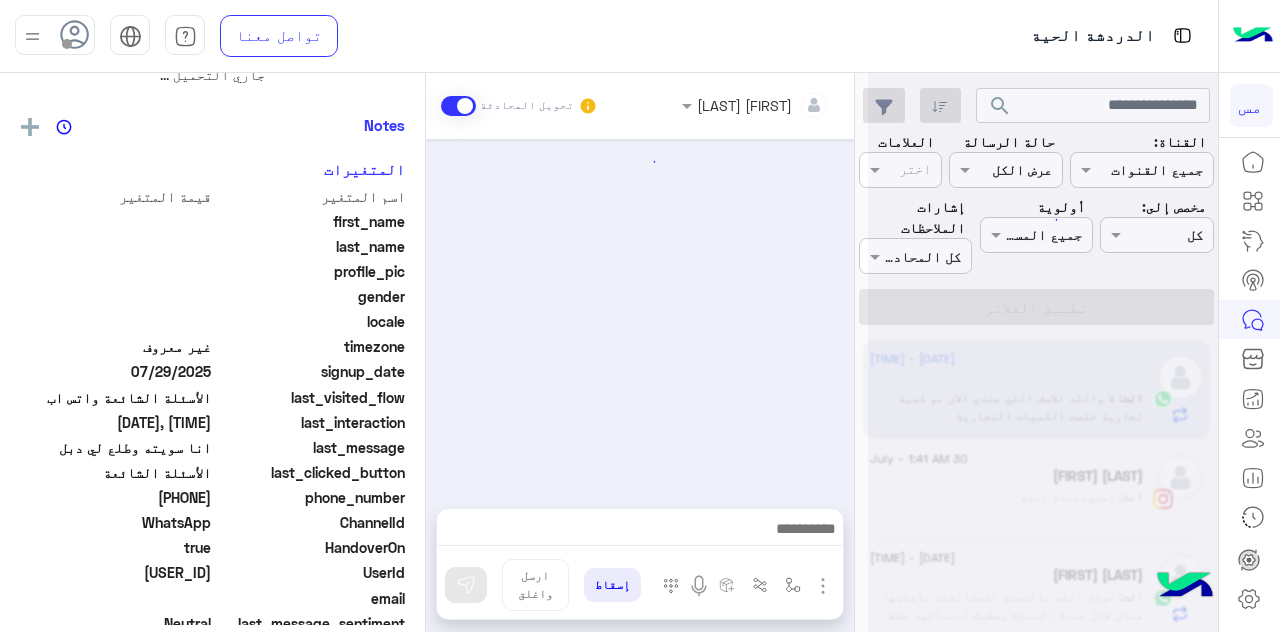 scroll, scrollTop: 0, scrollLeft: 0, axis: both 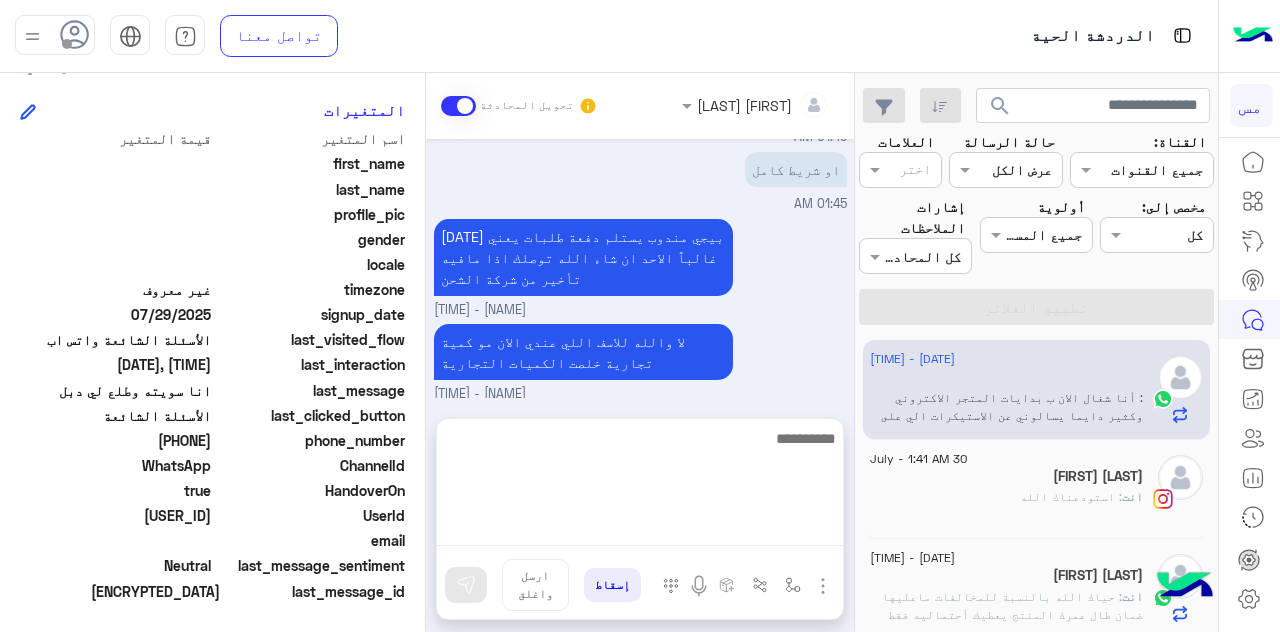 click at bounding box center (640, 486) 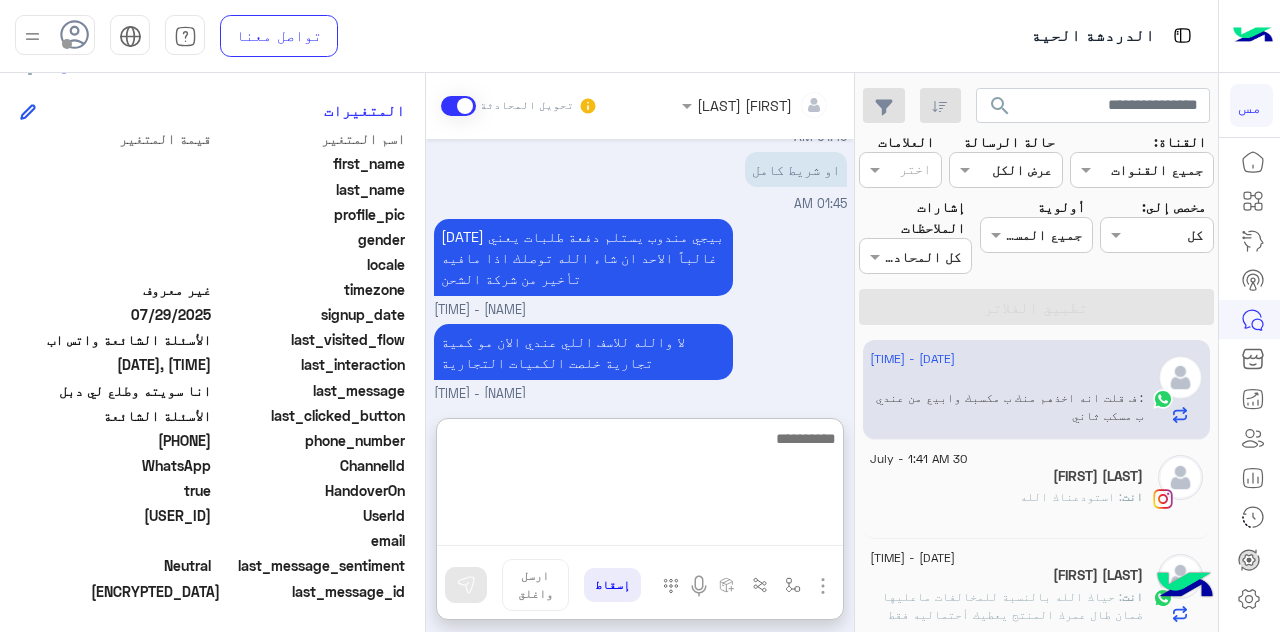 scroll, scrollTop: 883, scrollLeft: 0, axis: vertical 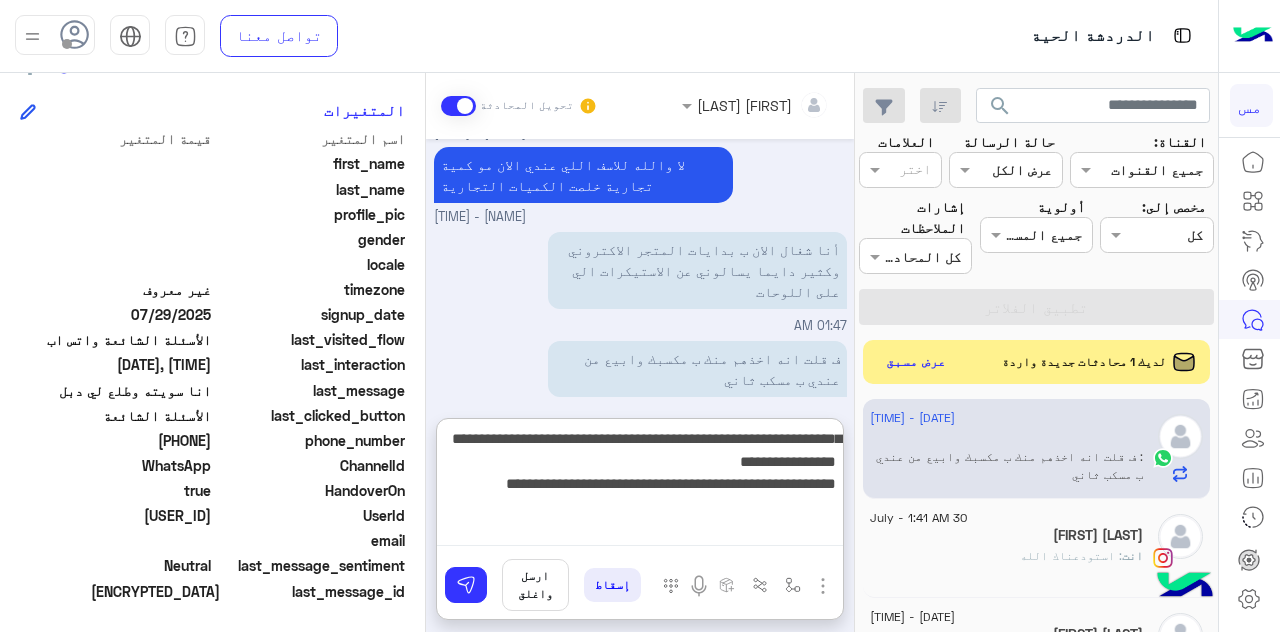 type on "**********" 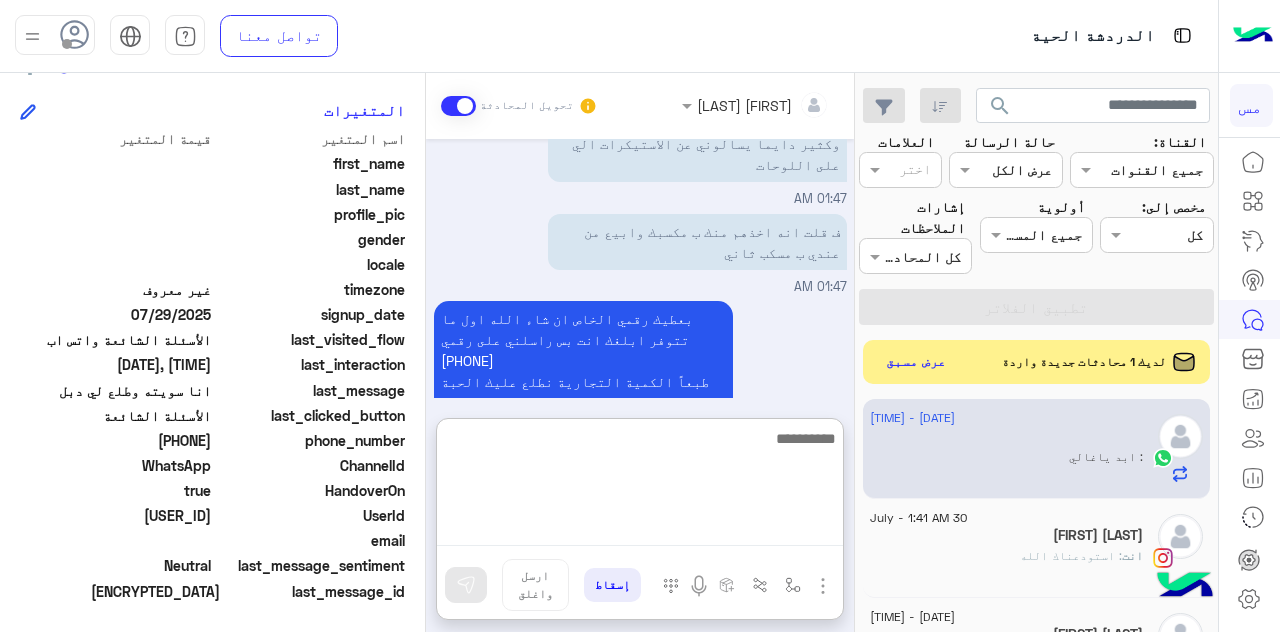 scroll, scrollTop: 1076, scrollLeft: 0, axis: vertical 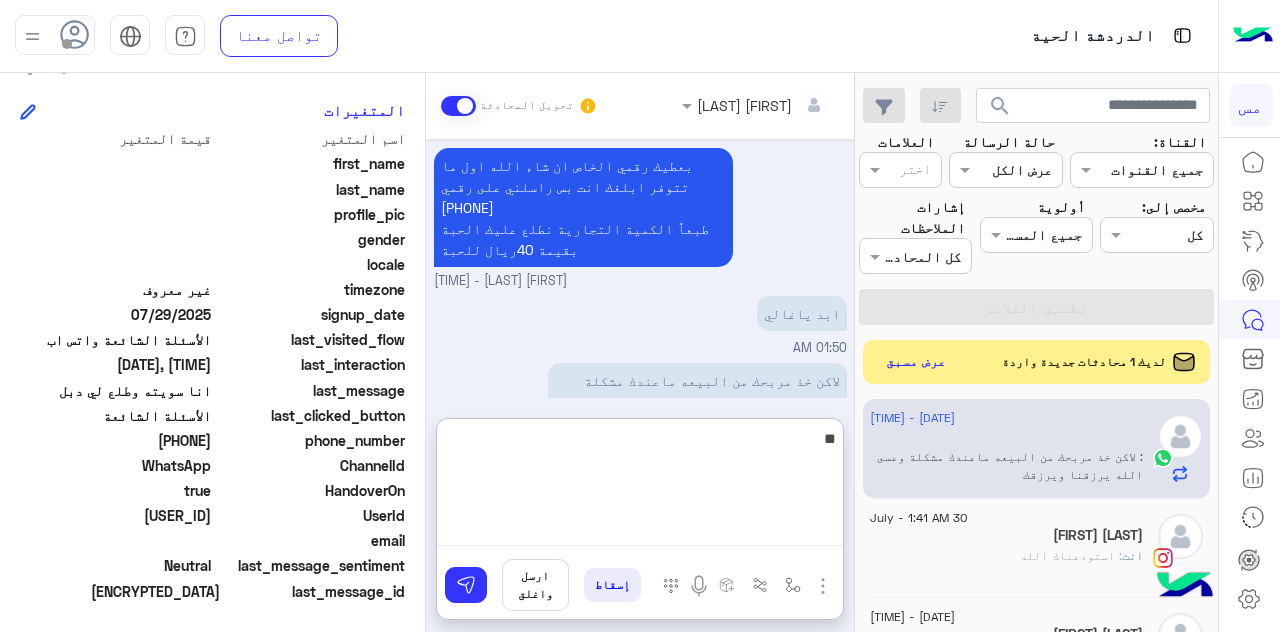 type on "*" 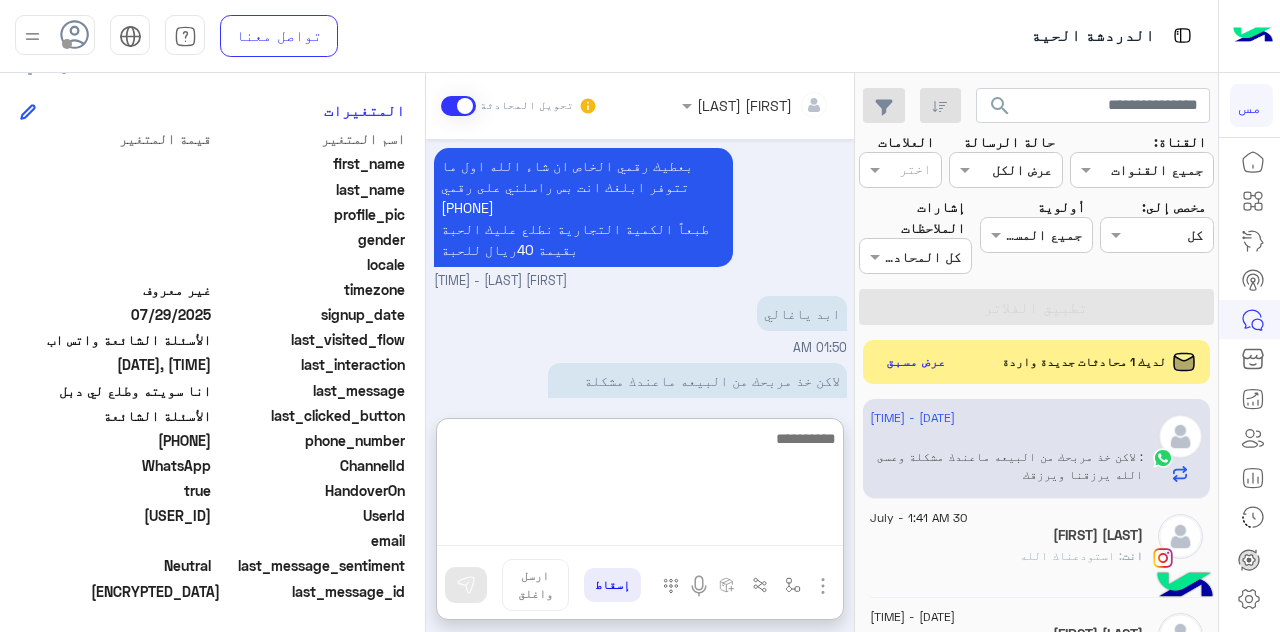 click at bounding box center (640, 486) 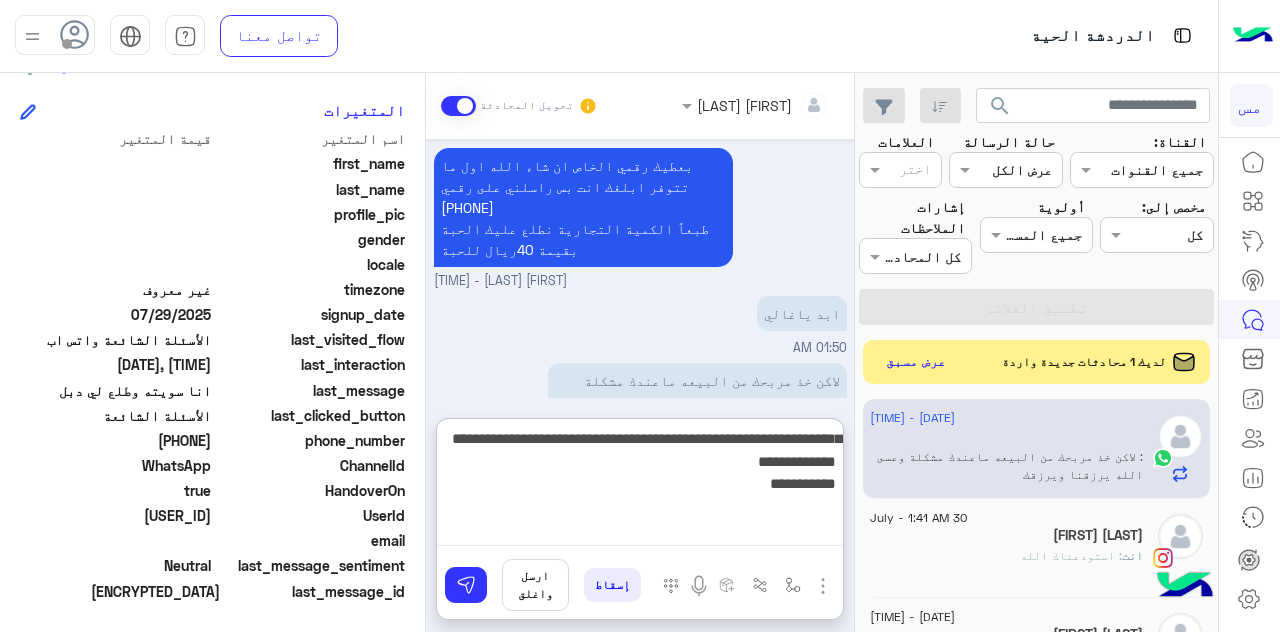 type on "**********" 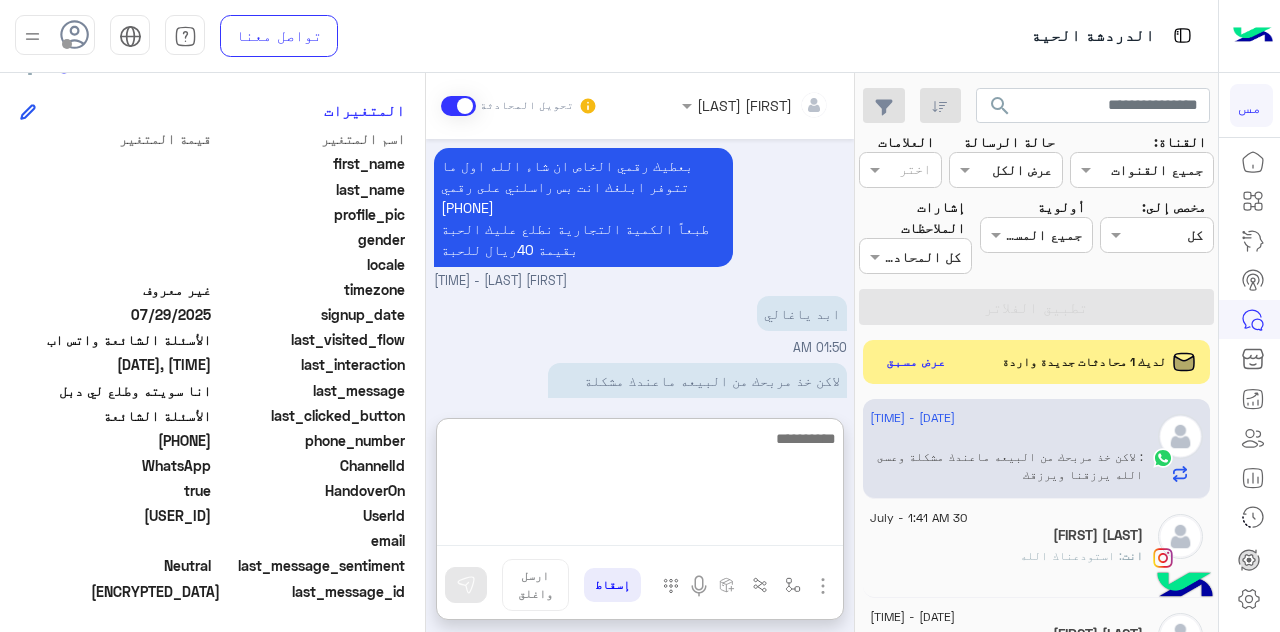 scroll, scrollTop: 1269, scrollLeft: 0, axis: vertical 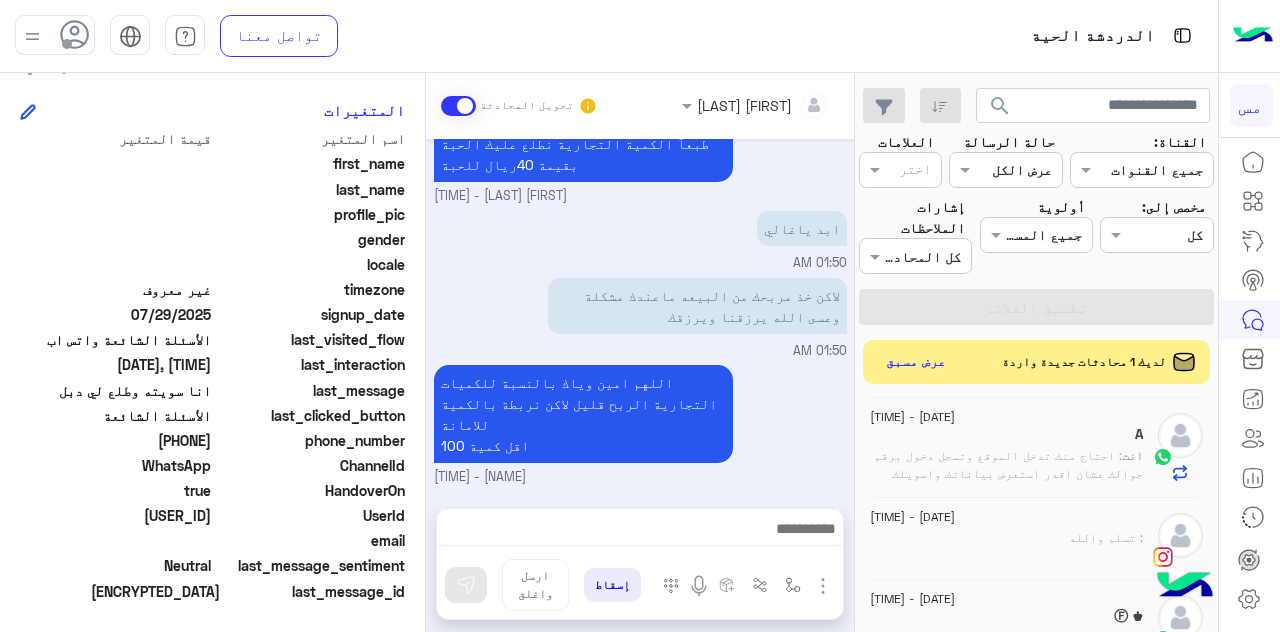 click on ": احتاج منك تدخل الموقع وتسجل دخول برقم جوالك عشان اقدر استعرض بياناتك واسويلك طلب من عندي" 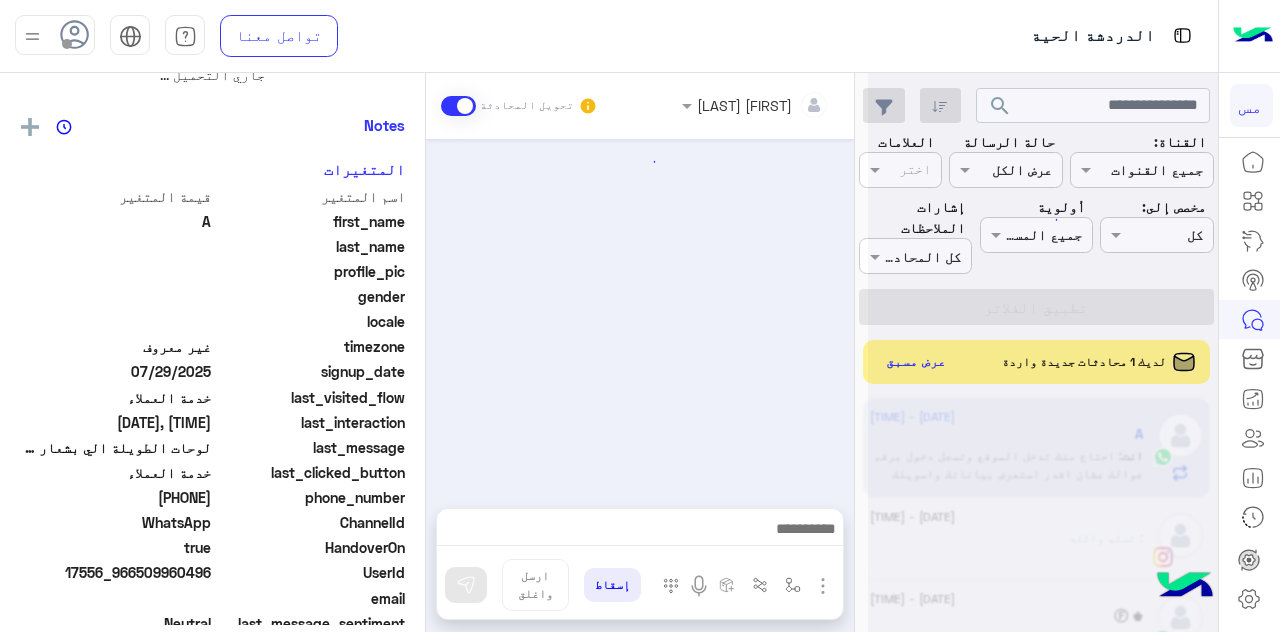 scroll, scrollTop: 0, scrollLeft: 0, axis: both 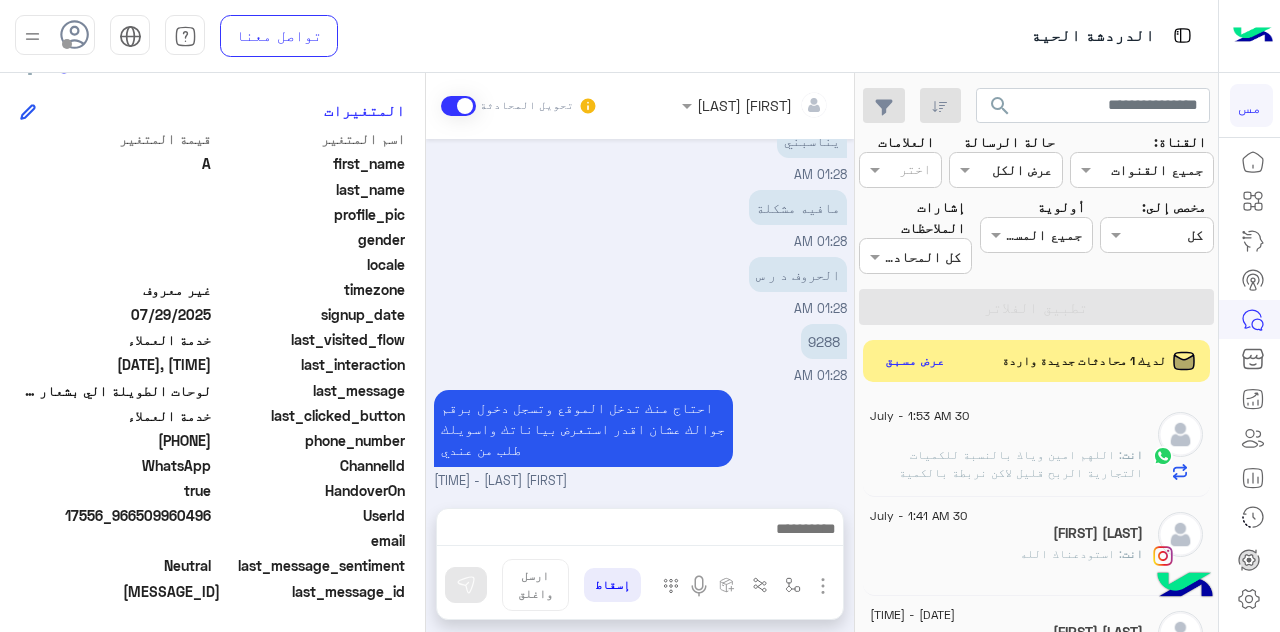 click on "عرض مسبق" 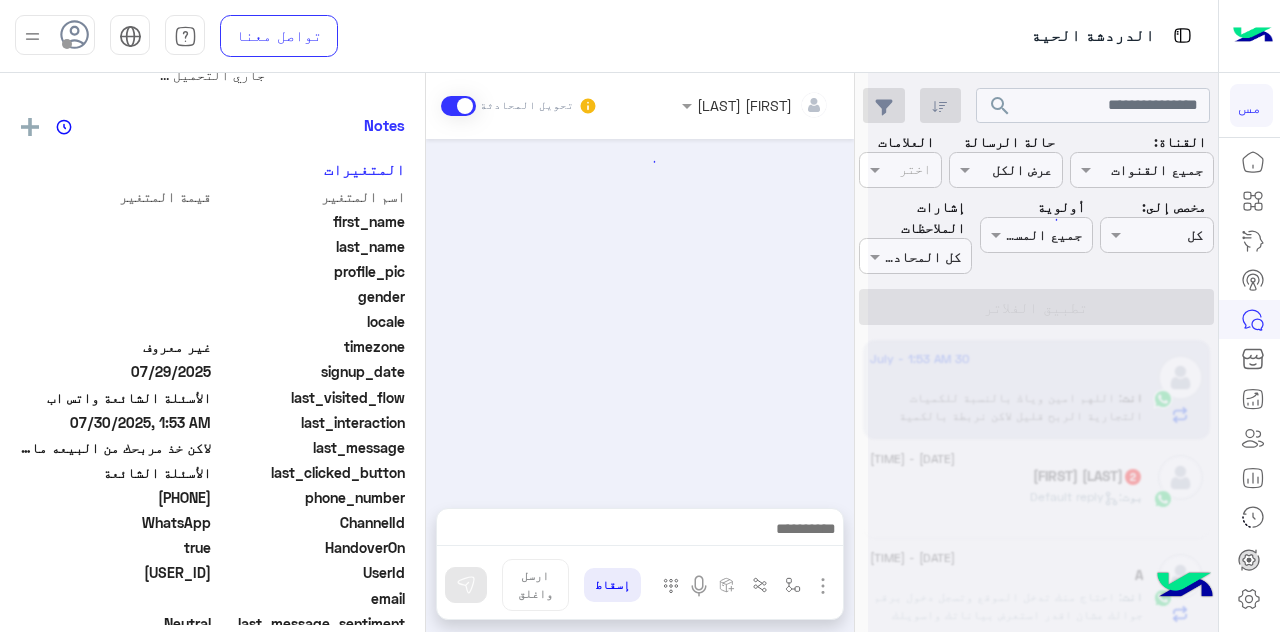 scroll, scrollTop: 0, scrollLeft: 0, axis: both 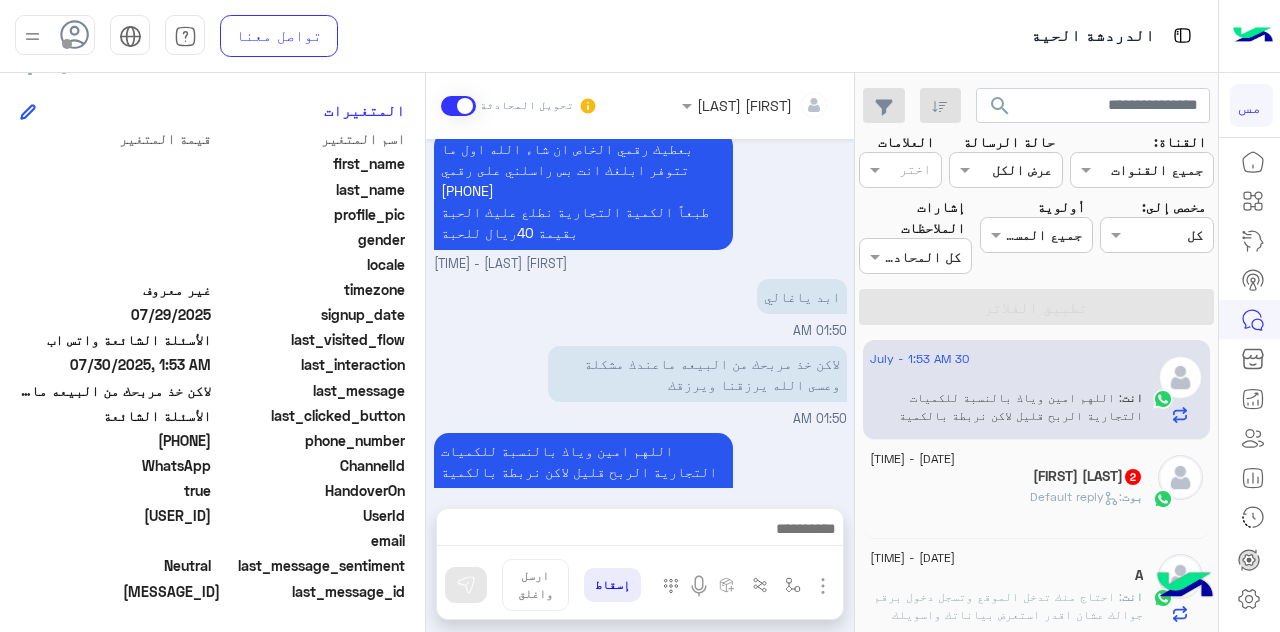 click on "بوت :   Default reply" 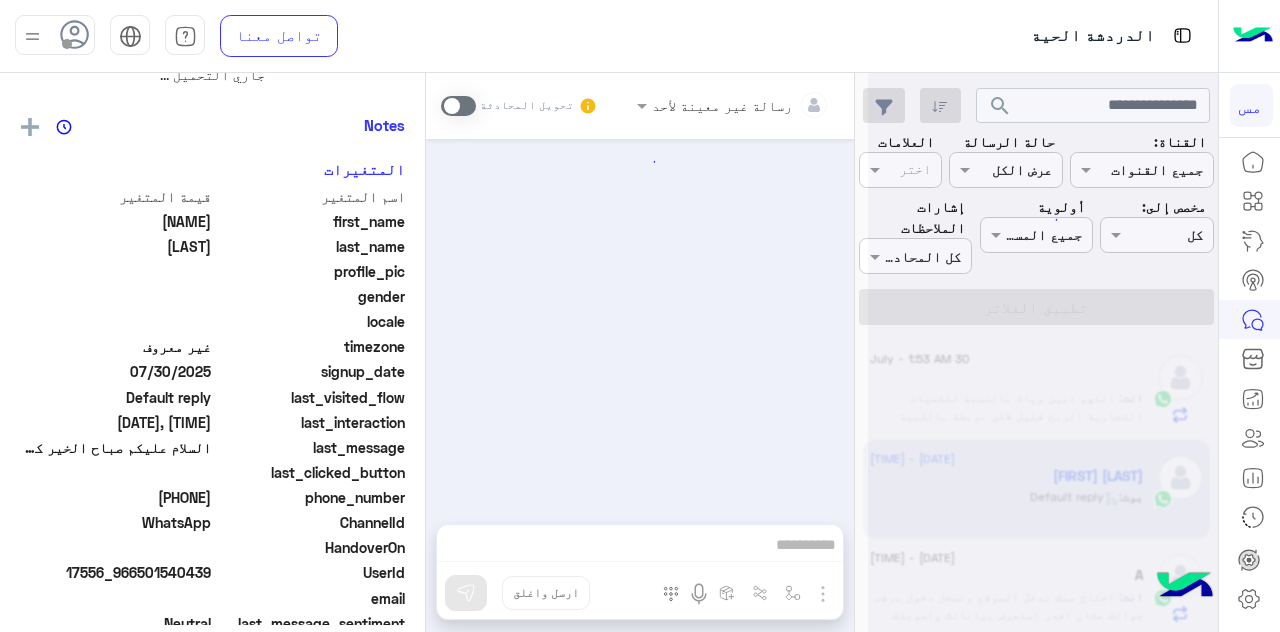 scroll, scrollTop: 0, scrollLeft: 0, axis: both 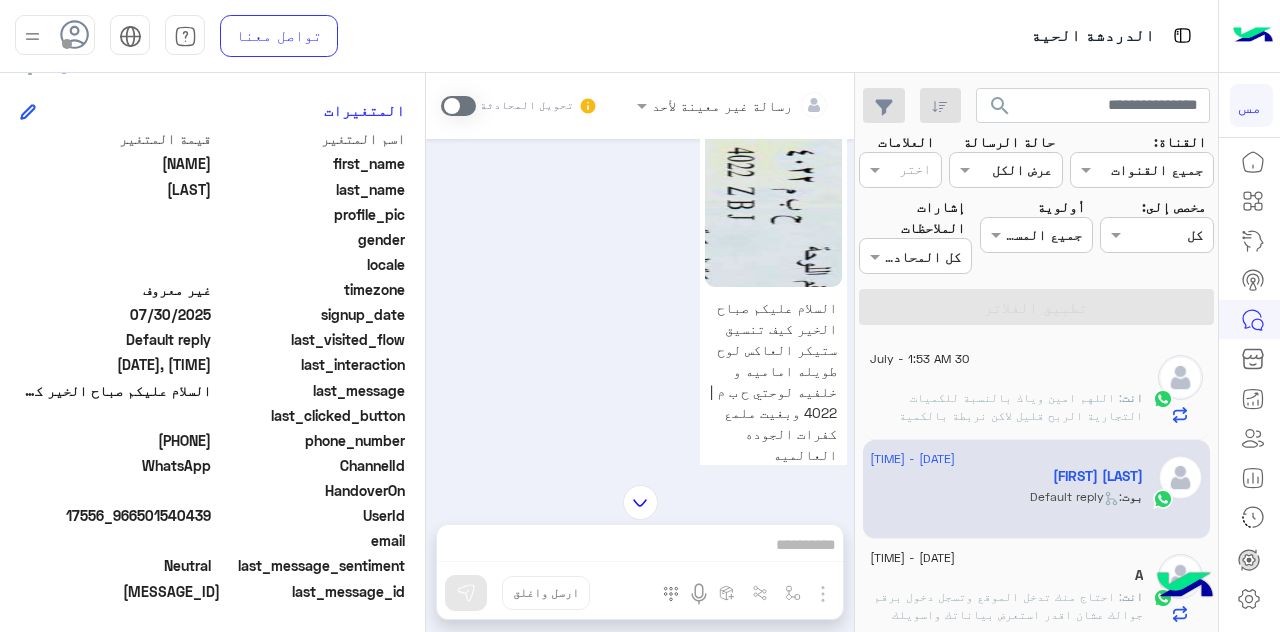 drag, startPoint x: 110, startPoint y: 440, endPoint x: 210, endPoint y: 437, distance: 100.04499 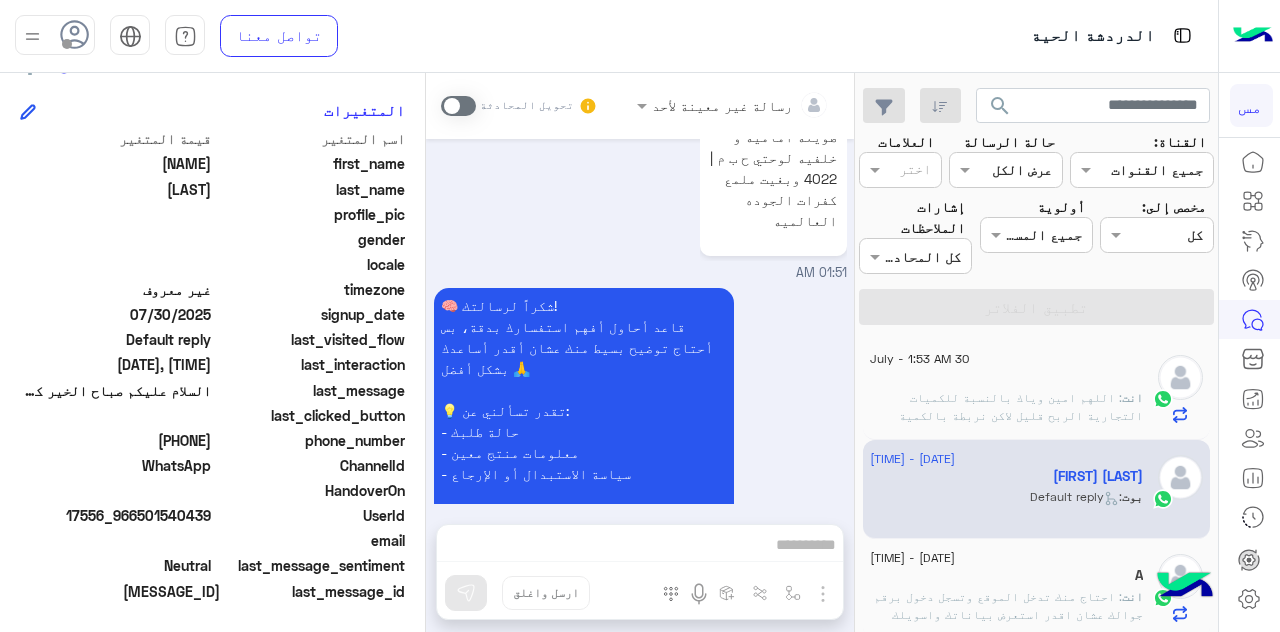 scroll, scrollTop: 816, scrollLeft: 0, axis: vertical 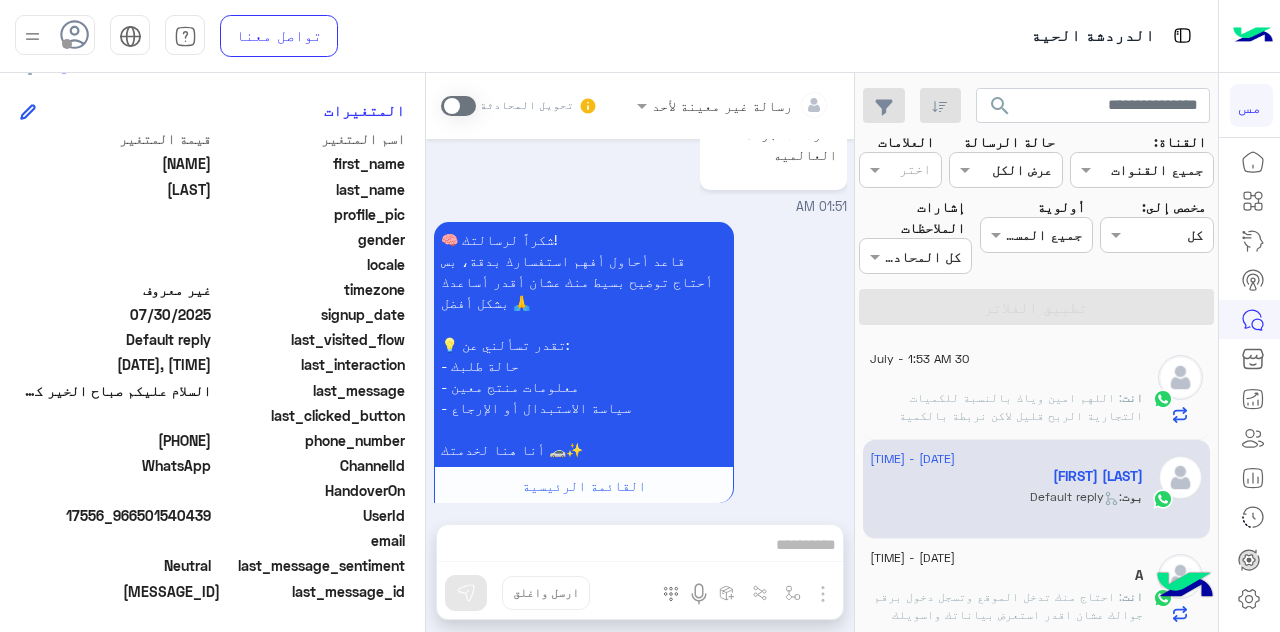 click on "رسالة غير معينة لأحد تحويل المحادثة     Jul 30, 2025  لاتترد بمراسلتنا وطرح استفسار   01:49 AM  🧠 شكراً لرسالتك!   قاعد أحاول أفهم استفسارك بدقة، بس أحتاج توضيح بسيط منك عشان أقدر أساعدك بشكل أفضل 🙏 💡 تقدر تسألني عن: - حالة طلبك - معلومات منتج معين - سياسة الاستبدال أو الإرجاع أنا هنا لخدمتك 🚗✨  القائمة الرئيسية     01:49 AM   السلام عليكم صباح الخير
كيف تنسيق ستيكر العاكس لوح طويله اماميه و خلفيه
لوحتي ح ب م | 4022
وبغيت ملمع كفرات الجوده العالميه    01:51 AM  🧠 شكراً لرسالتك!   قاعد أحاول أفهم استفسارك بدقة، بس أحتاج توضيح بسيط منك عشان أقدر أساعدك بشكل أفضل 🙏 💡 تقدر تسألني عن:" at bounding box center (640, 356) 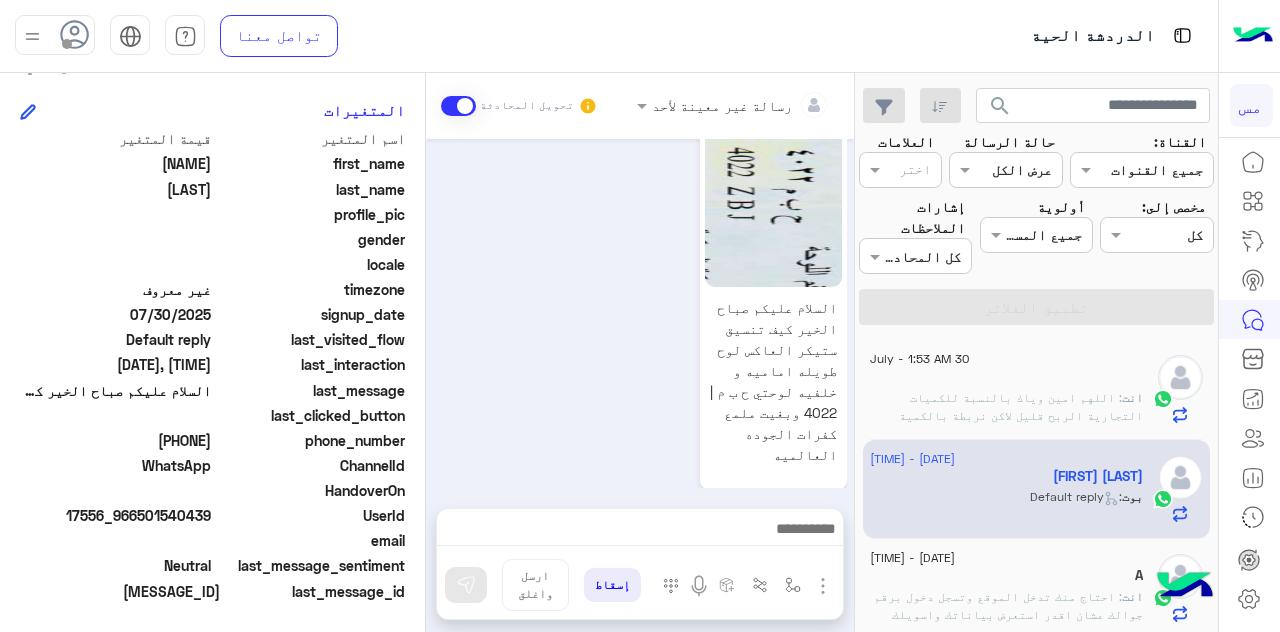 scroll, scrollTop: 868, scrollLeft: 0, axis: vertical 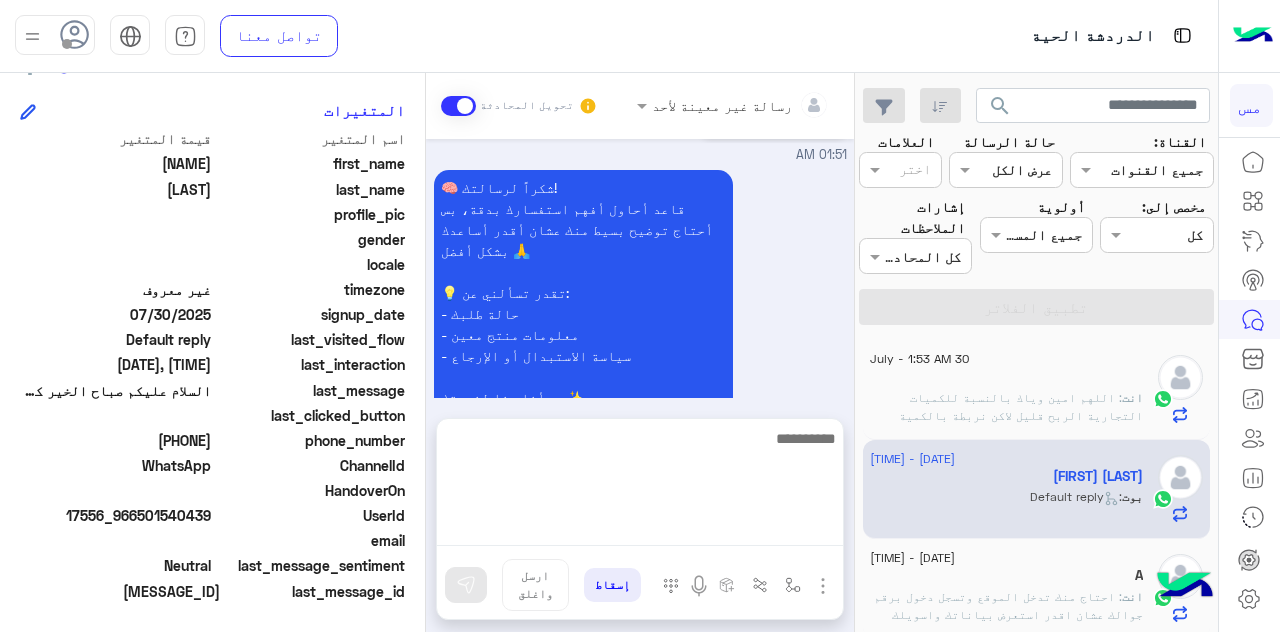 drag, startPoint x: 741, startPoint y: 517, endPoint x: 738, endPoint y: 527, distance: 10.440307 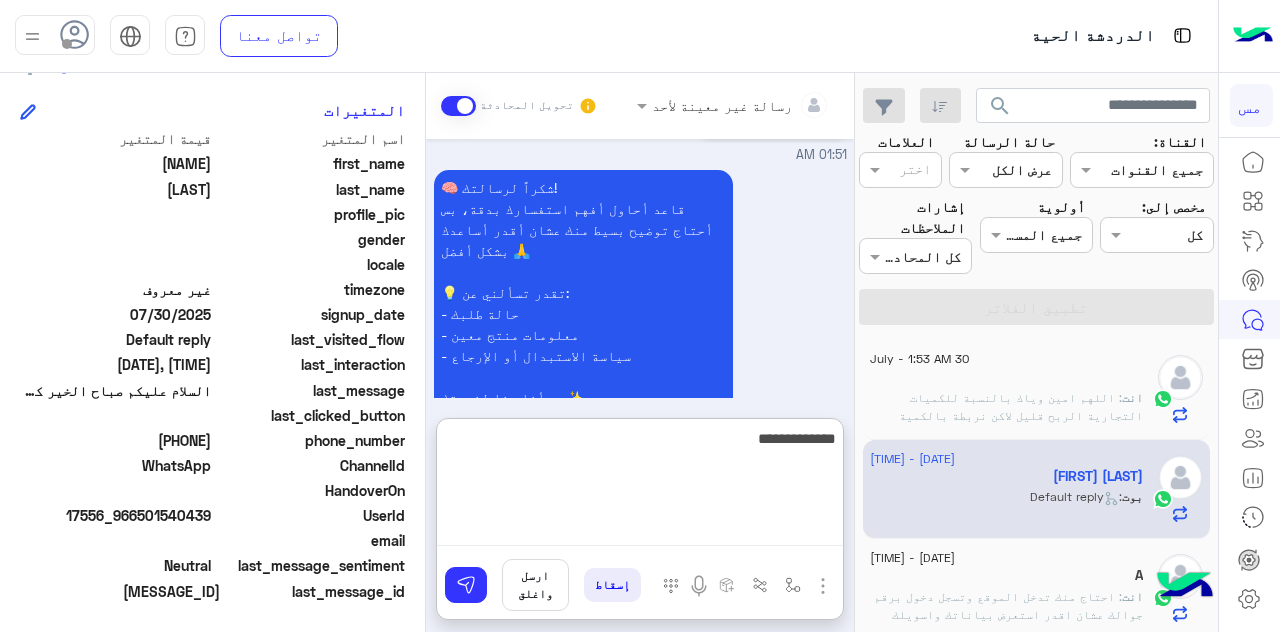type on "**********" 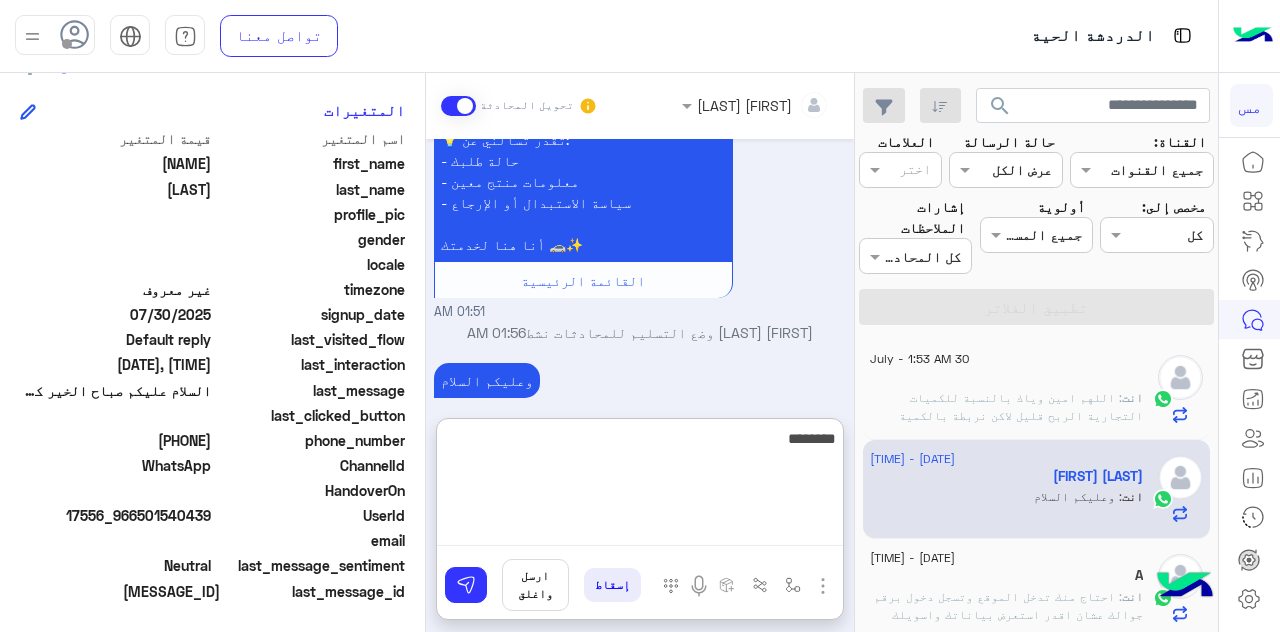 scroll, scrollTop: 1058, scrollLeft: 0, axis: vertical 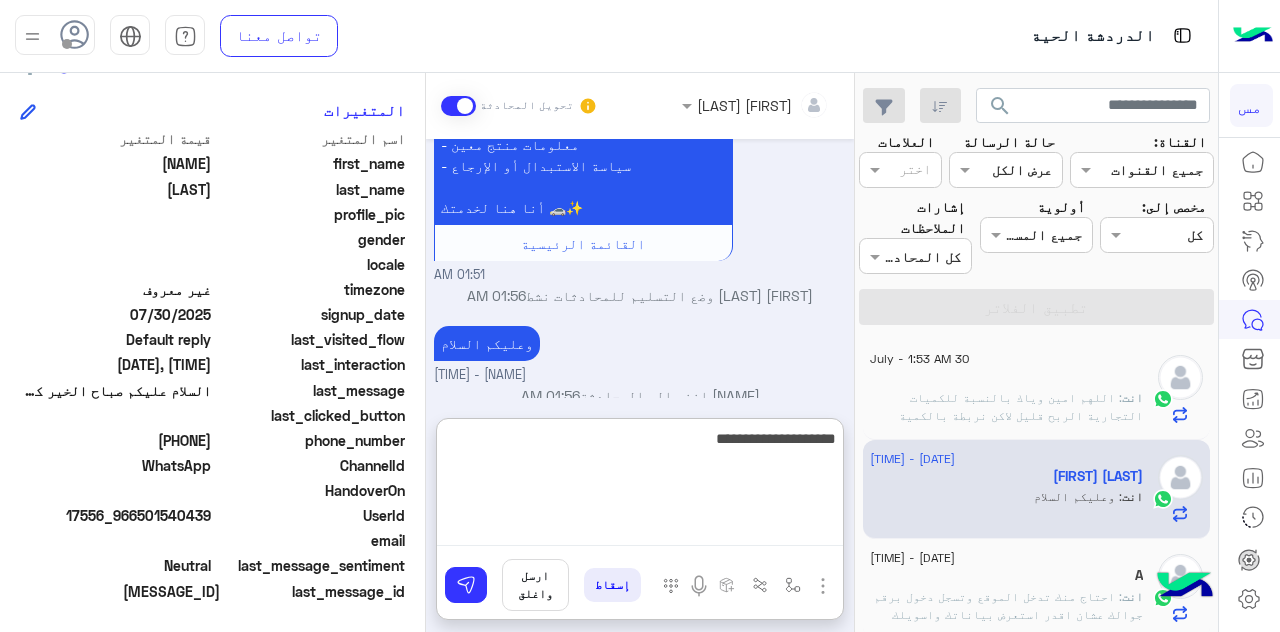 type on "**********" 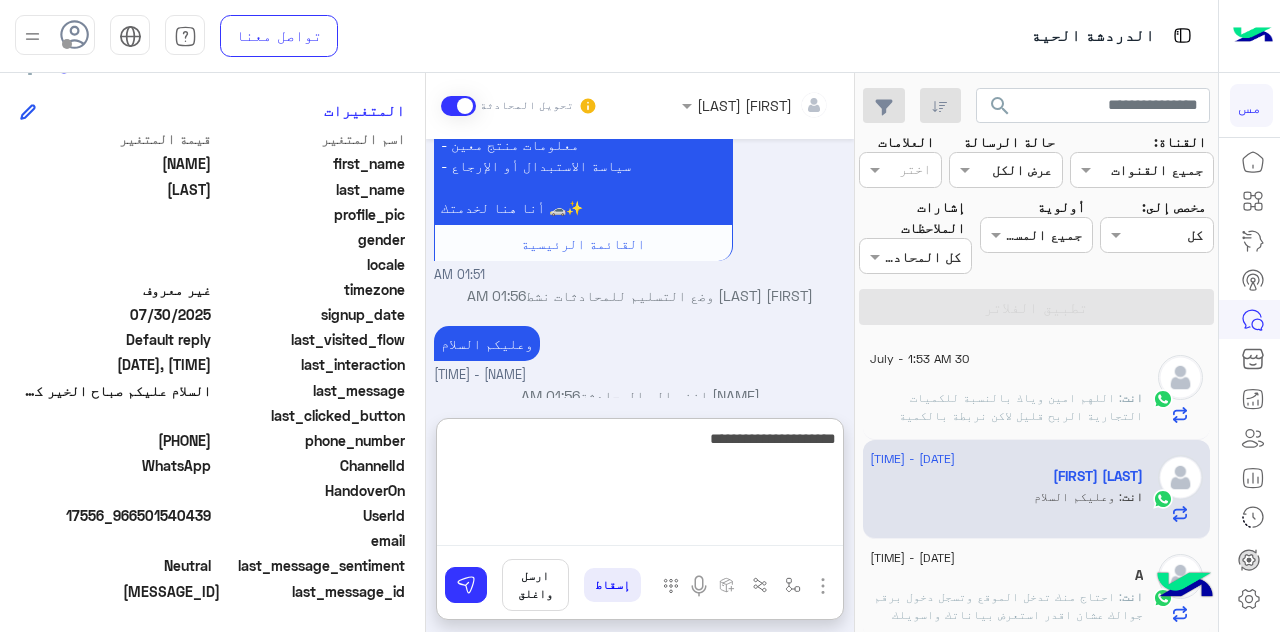 type 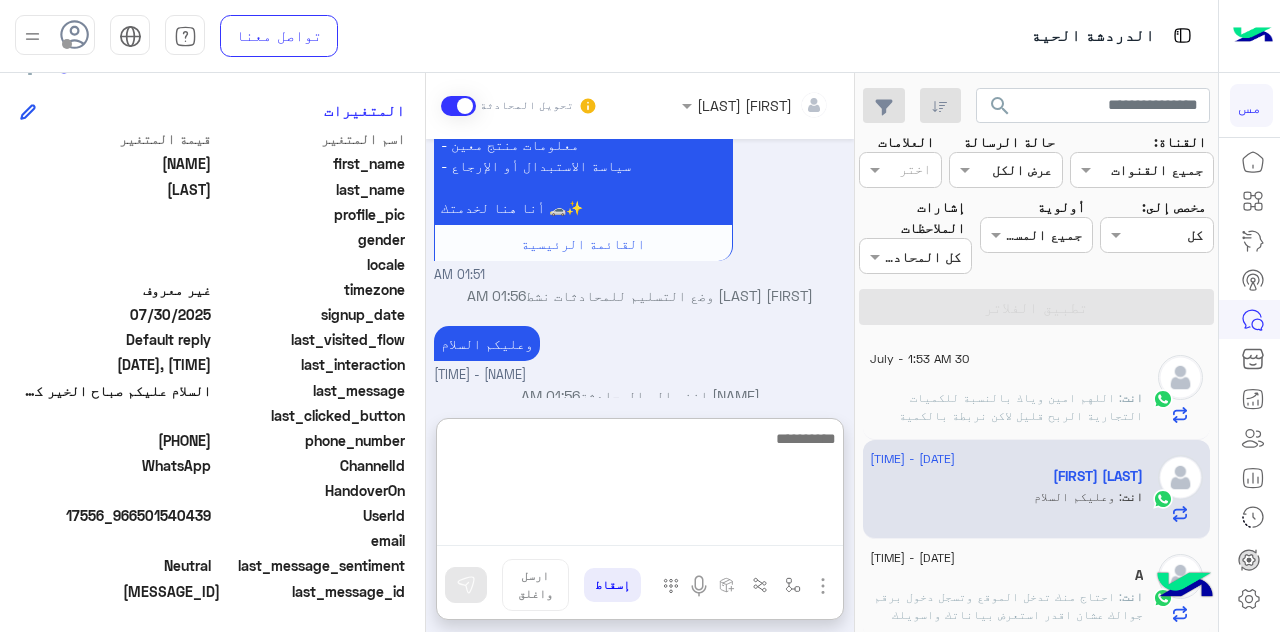 scroll, scrollTop: 1122, scrollLeft: 0, axis: vertical 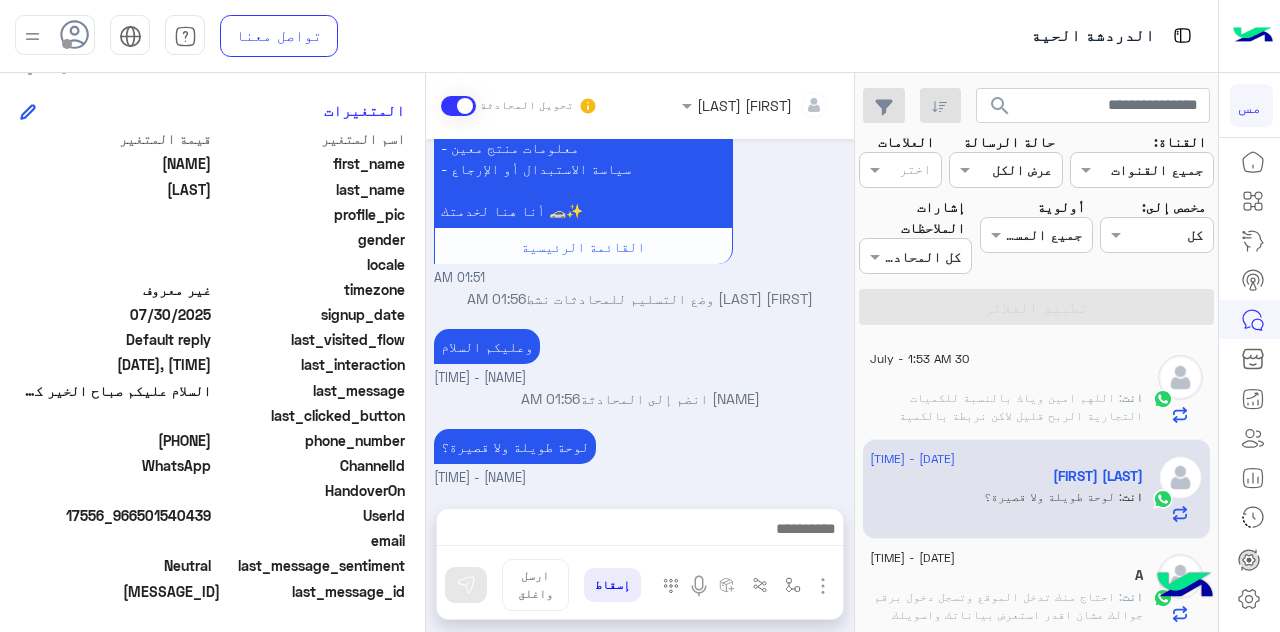 click on ": اللهم امين وياك بالنسبة للكميات التجارية الربح قليل لاكن نربطة بالكمية للامانة
اقل كمية 100" 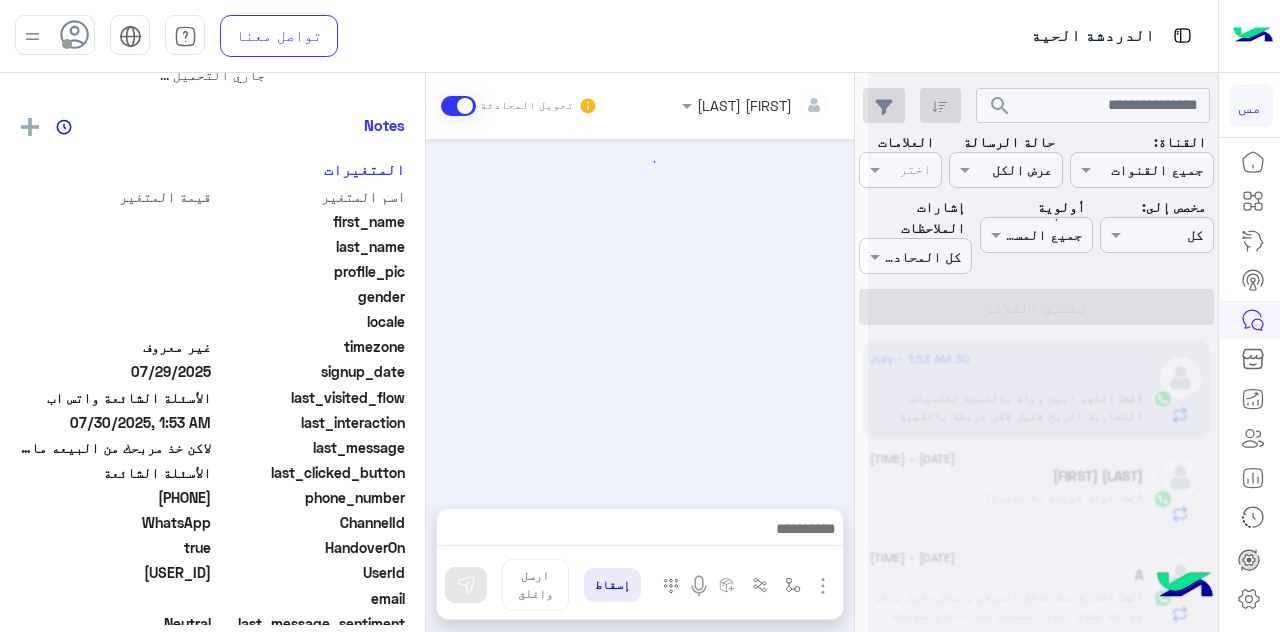 scroll, scrollTop: 0, scrollLeft: 0, axis: both 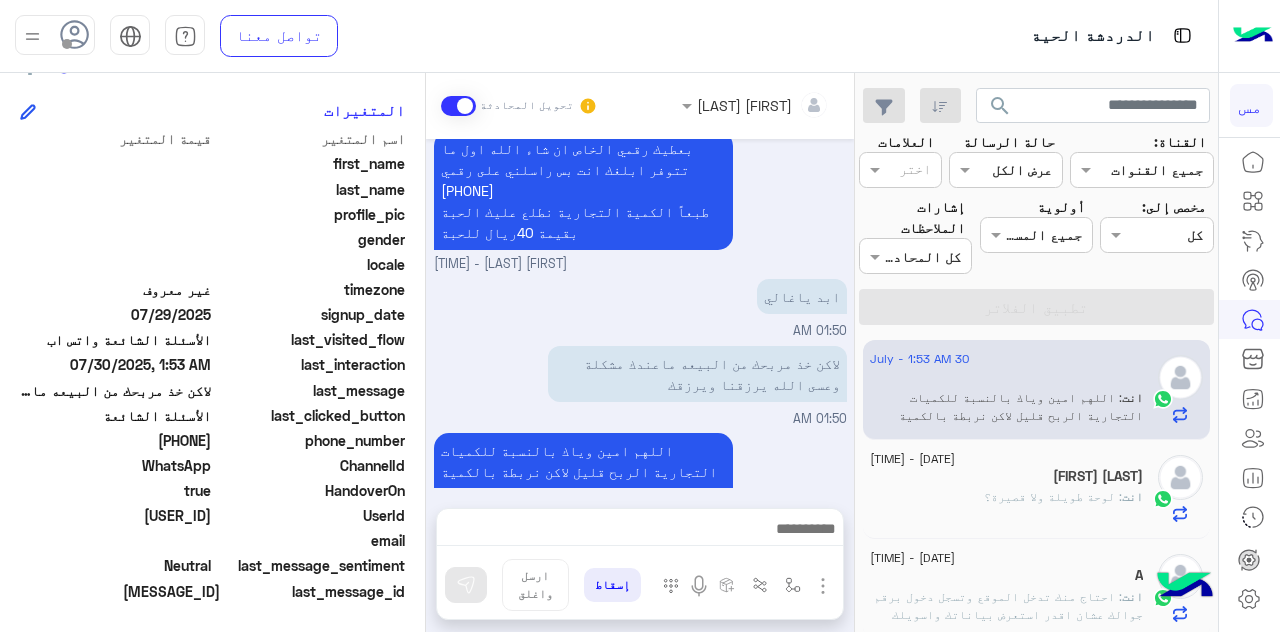 click on ": لوحة طويلة ولا قصيرة؟" 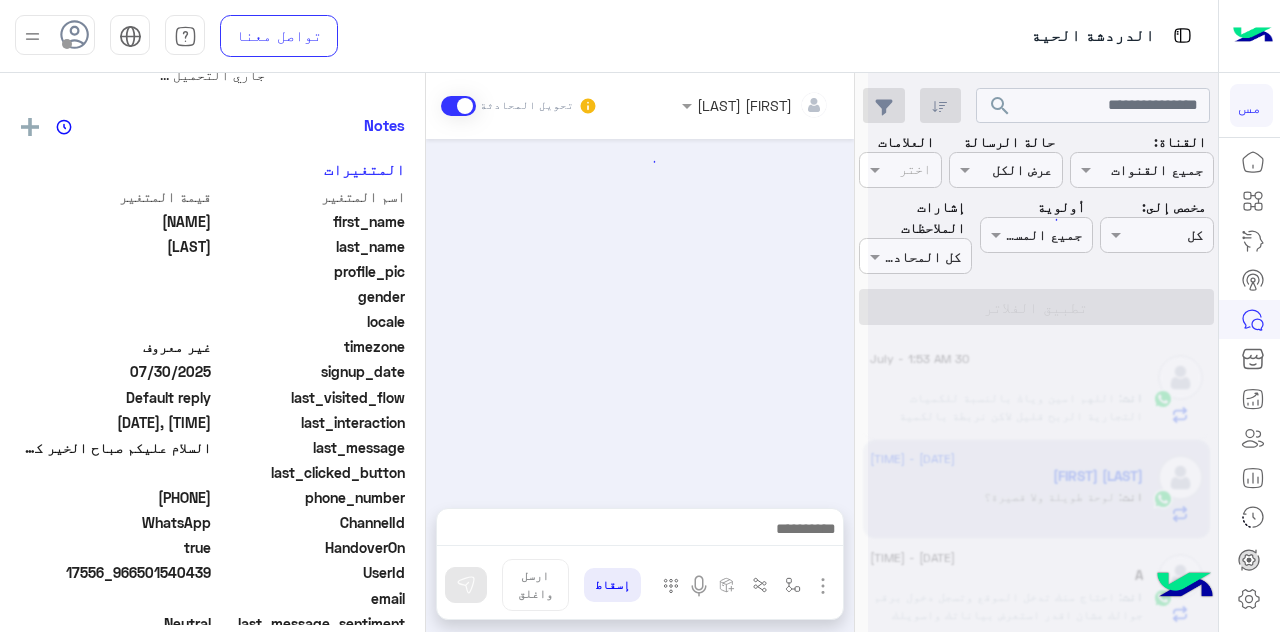 scroll, scrollTop: 0, scrollLeft: 0, axis: both 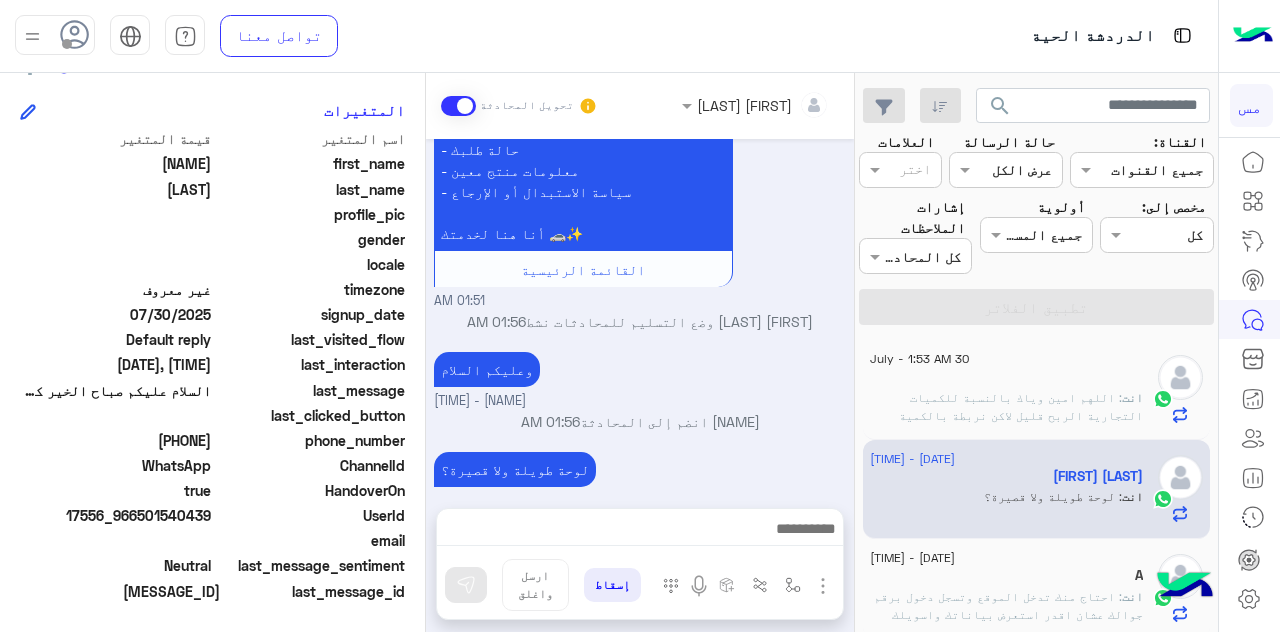 click on ": اللهم امين وياك بالنسبة للكميات التجارية الربح قليل لاكن نربطة بالكمية للامانة
اقل كمية 100" 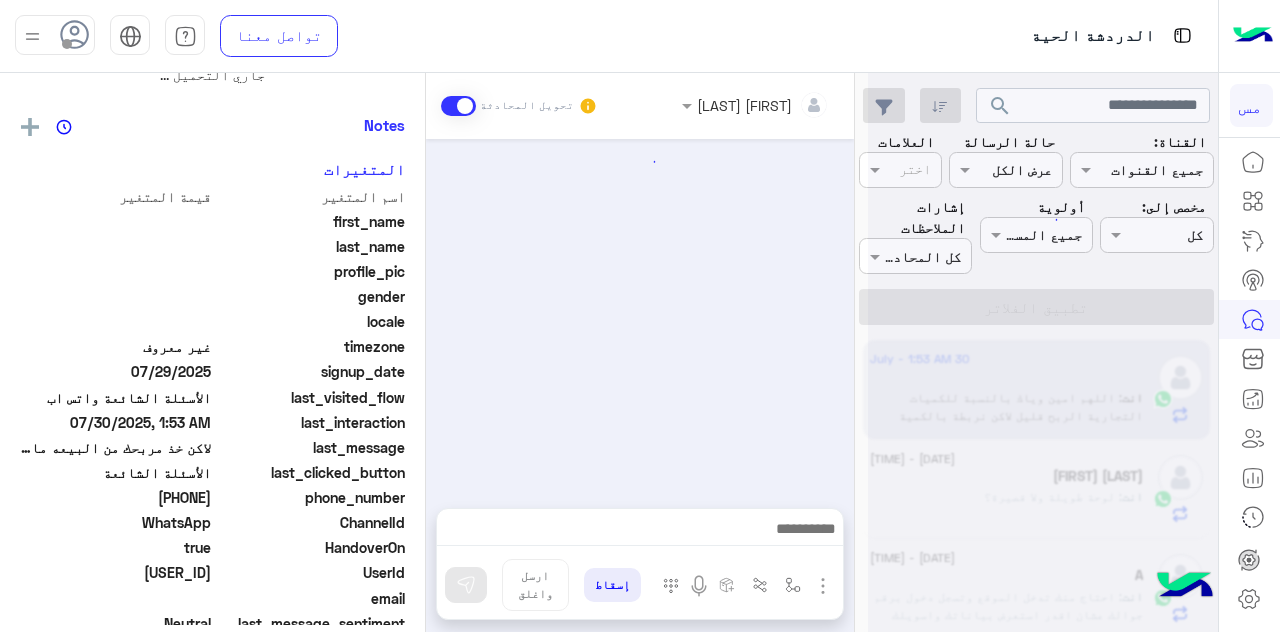 scroll, scrollTop: 0, scrollLeft: 0, axis: both 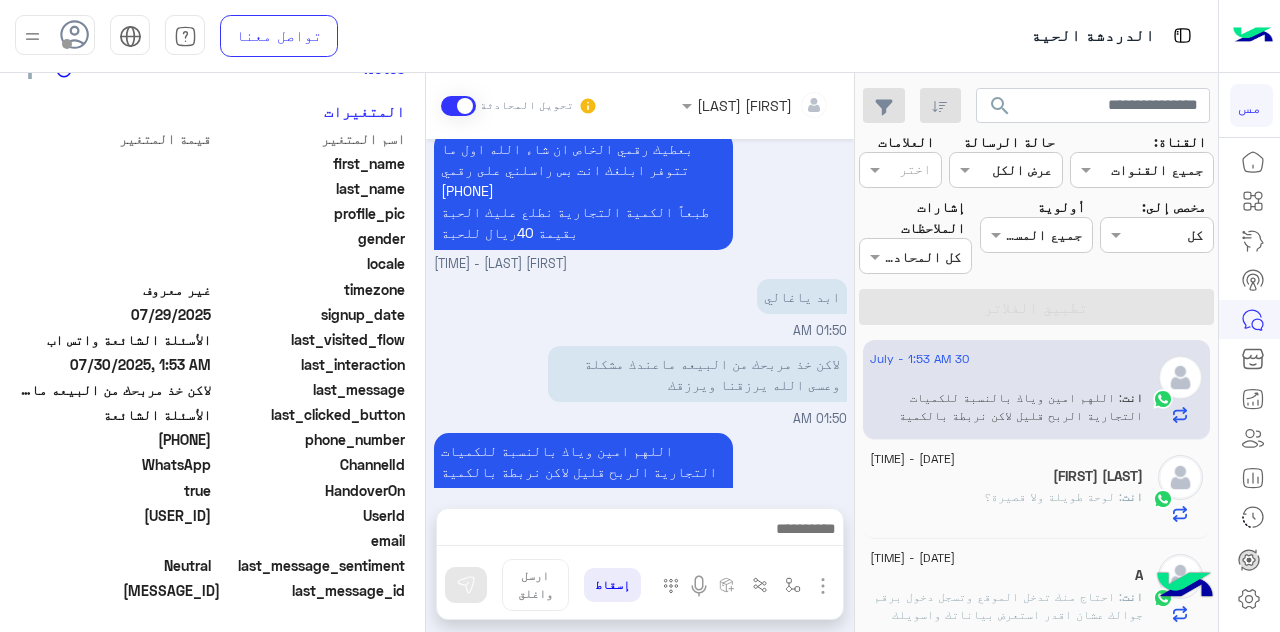 click at bounding box center [458, 106] 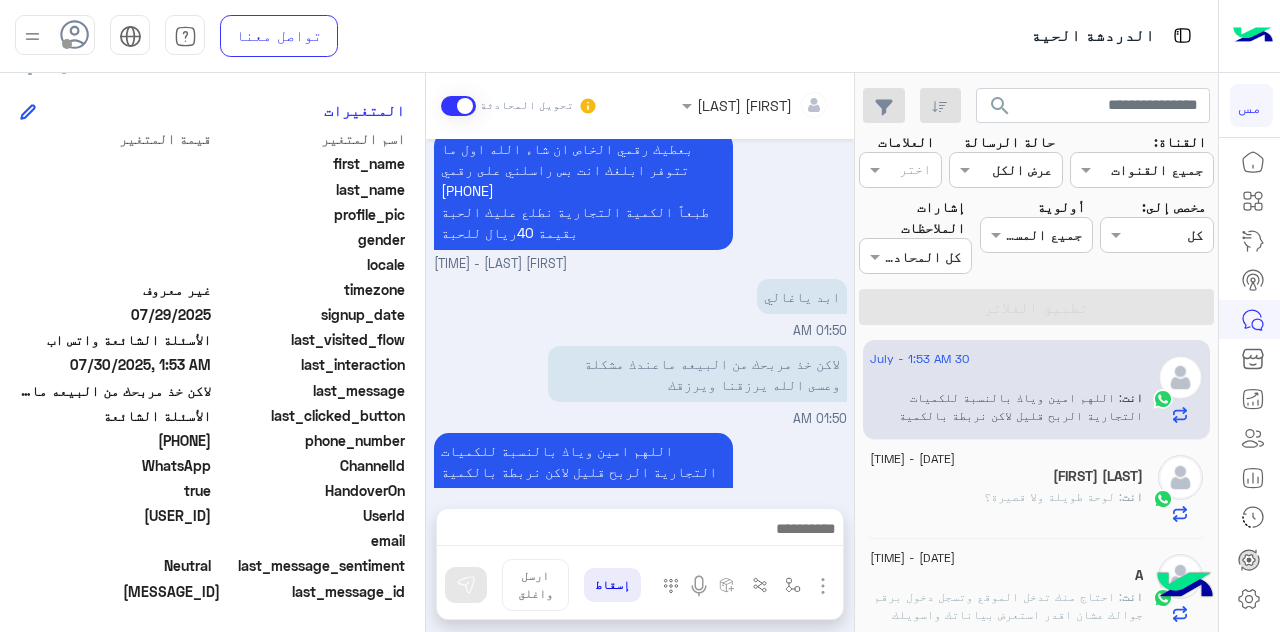 scroll, scrollTop: 187, scrollLeft: 0, axis: vertical 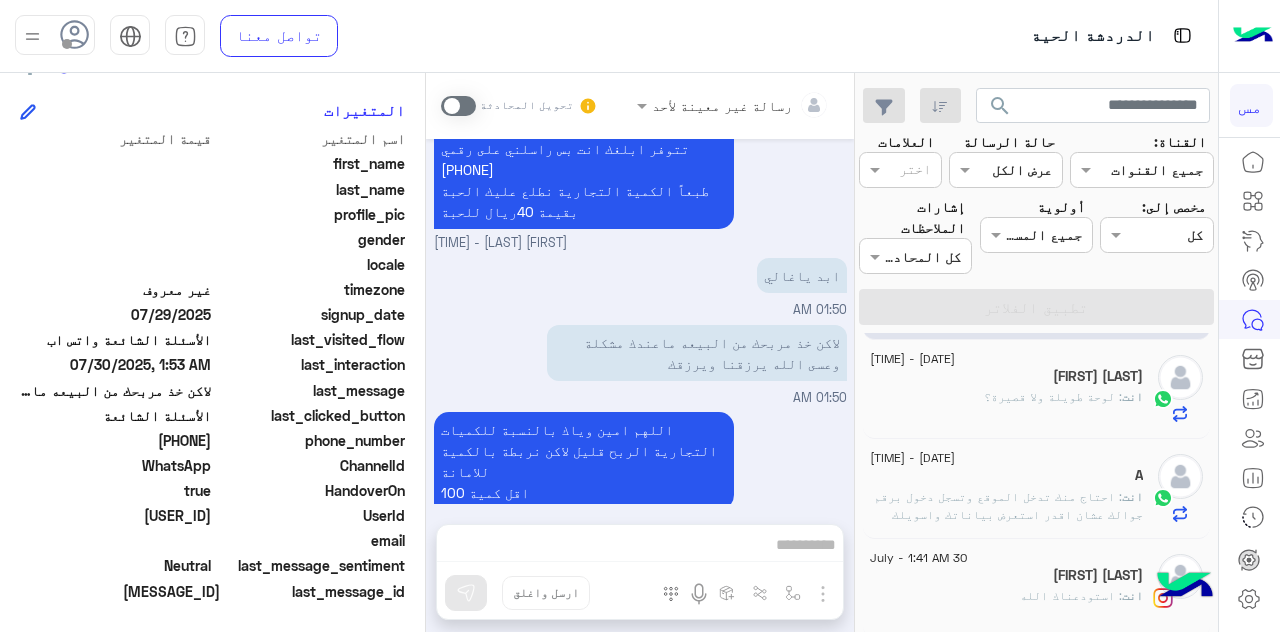 click on ": احتاج منك تدخل الموقع وتسجل دخول برقم جوالك عشان اقدر استعرض بياناتك واسويلك طلب من عندي" 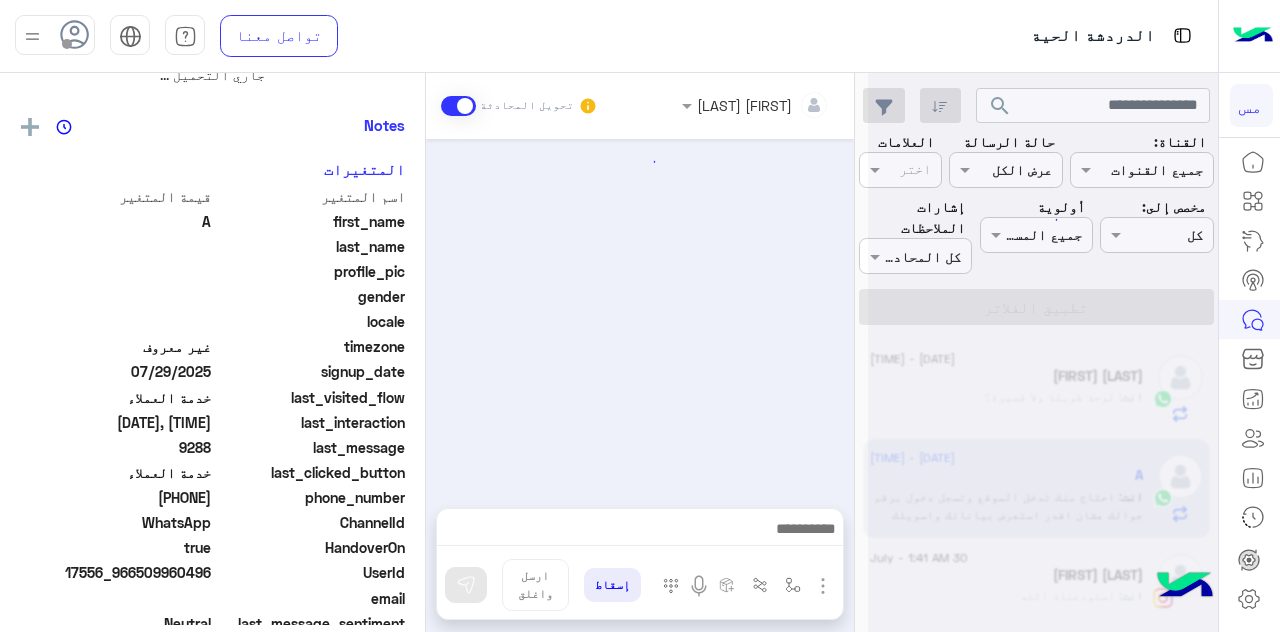 scroll, scrollTop: 0, scrollLeft: 0, axis: both 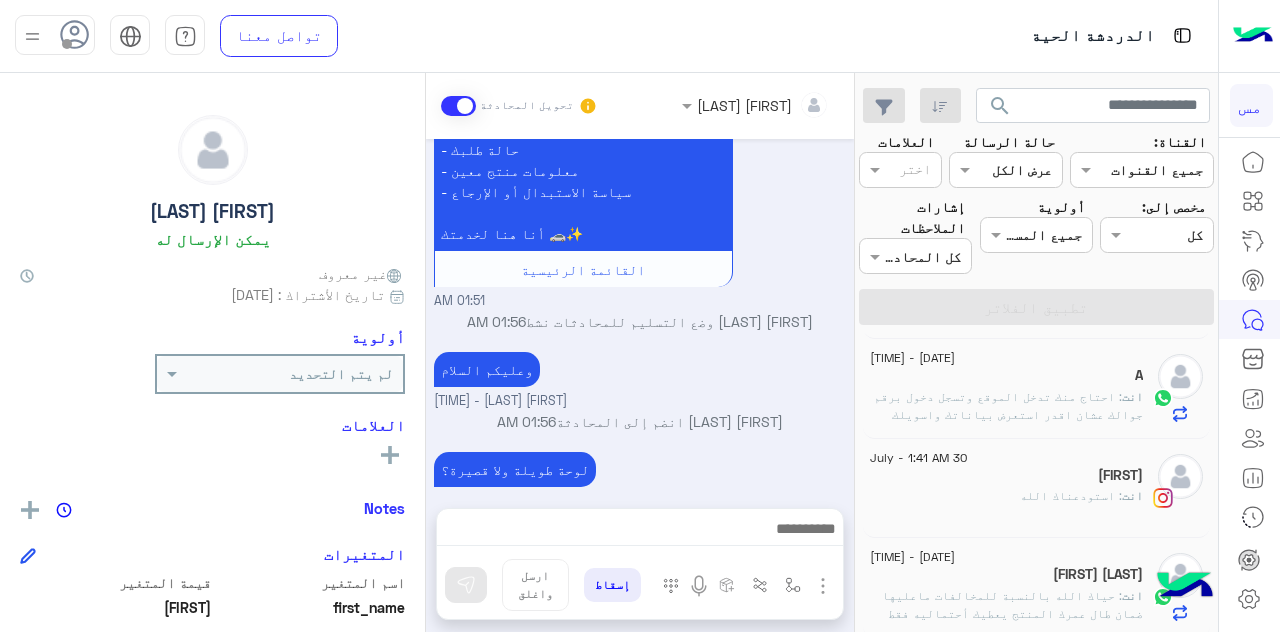 click on "انت  : احتاج منك تدخل الموقع وتسجل دخول برقم جوالك عشان اقدر استعرض بياناتك واسويلك طلب من عندي" 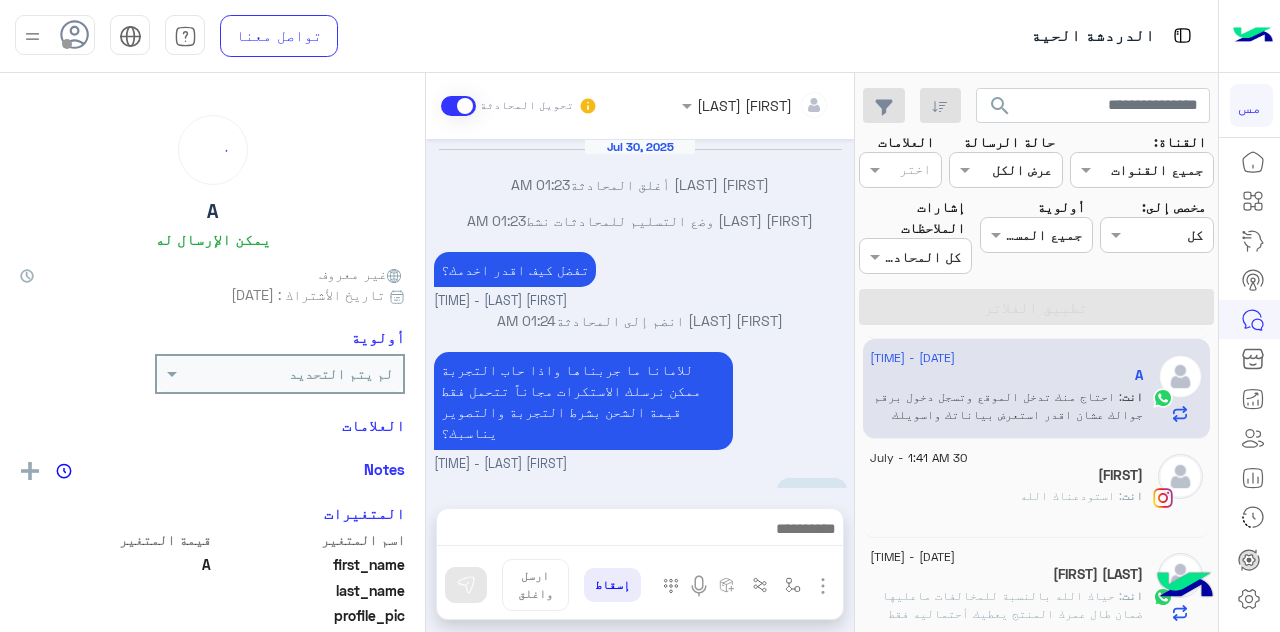 scroll, scrollTop: 355, scrollLeft: 0, axis: vertical 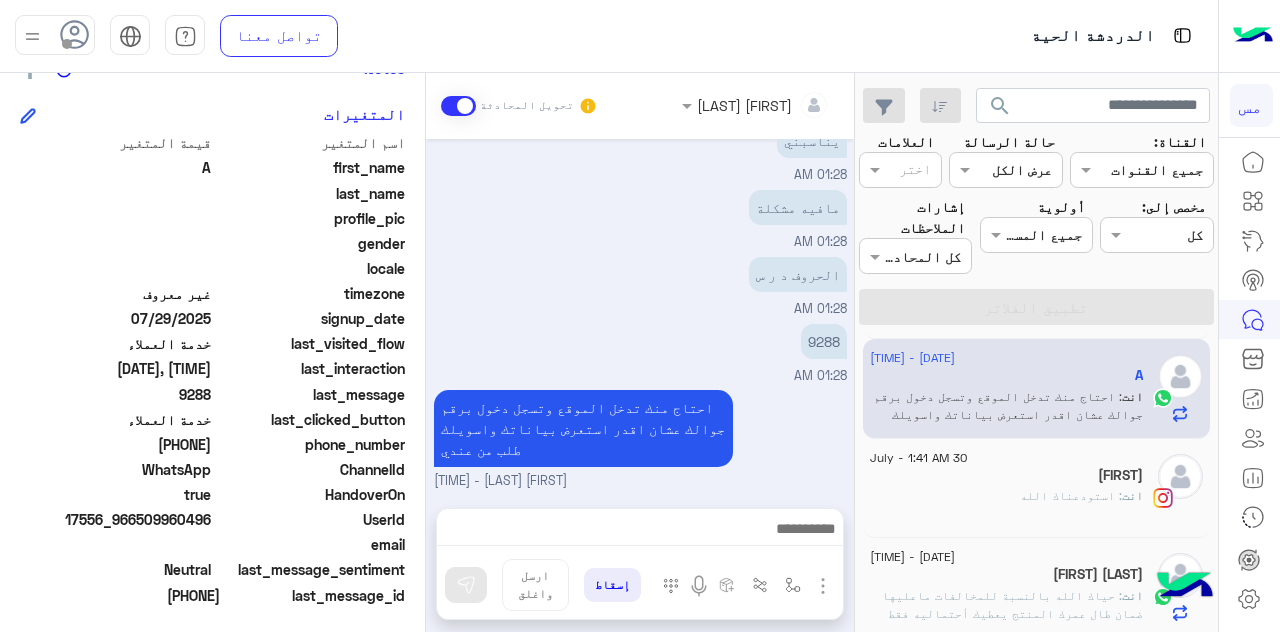 drag, startPoint x: 111, startPoint y: 447, endPoint x: 210, endPoint y: 440, distance: 99.24717 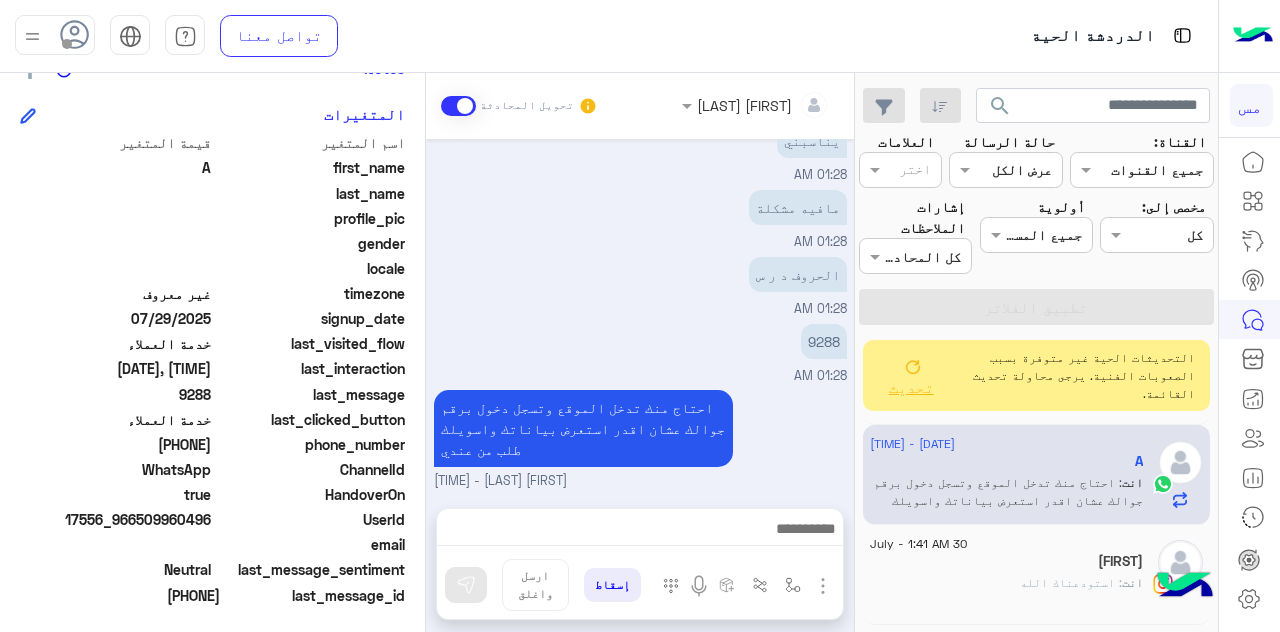 click on "تحديث" 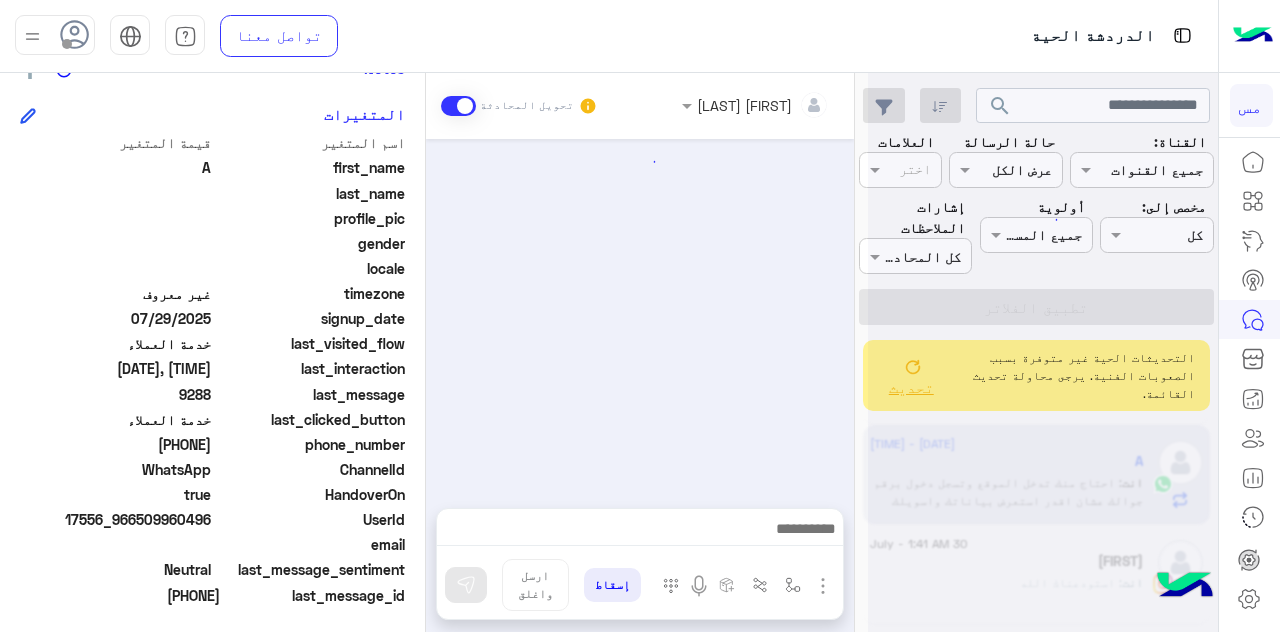 scroll, scrollTop: 355, scrollLeft: 0, axis: vertical 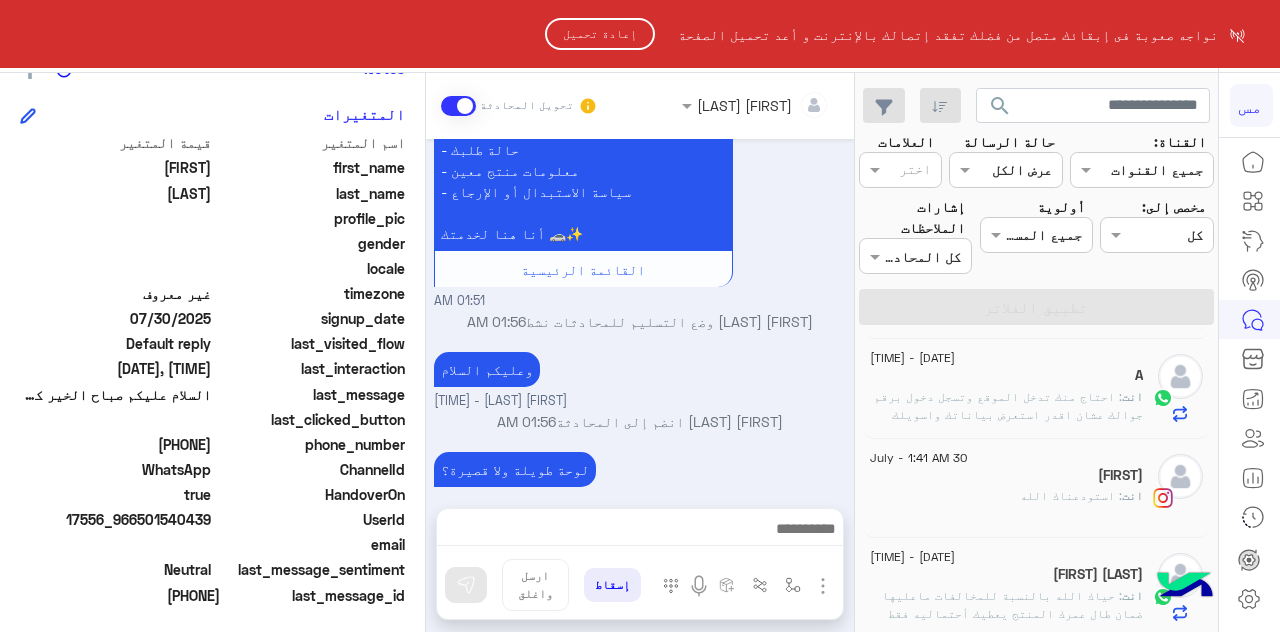 click on "إعادة تحميل" 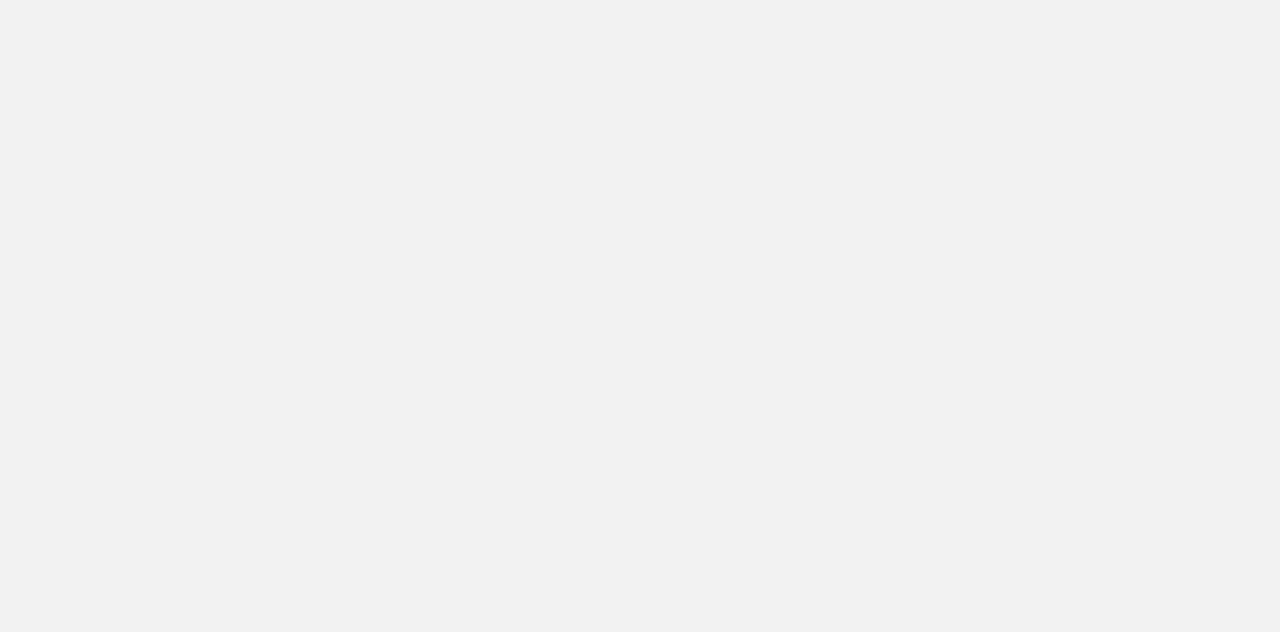scroll, scrollTop: 0, scrollLeft: 0, axis: both 